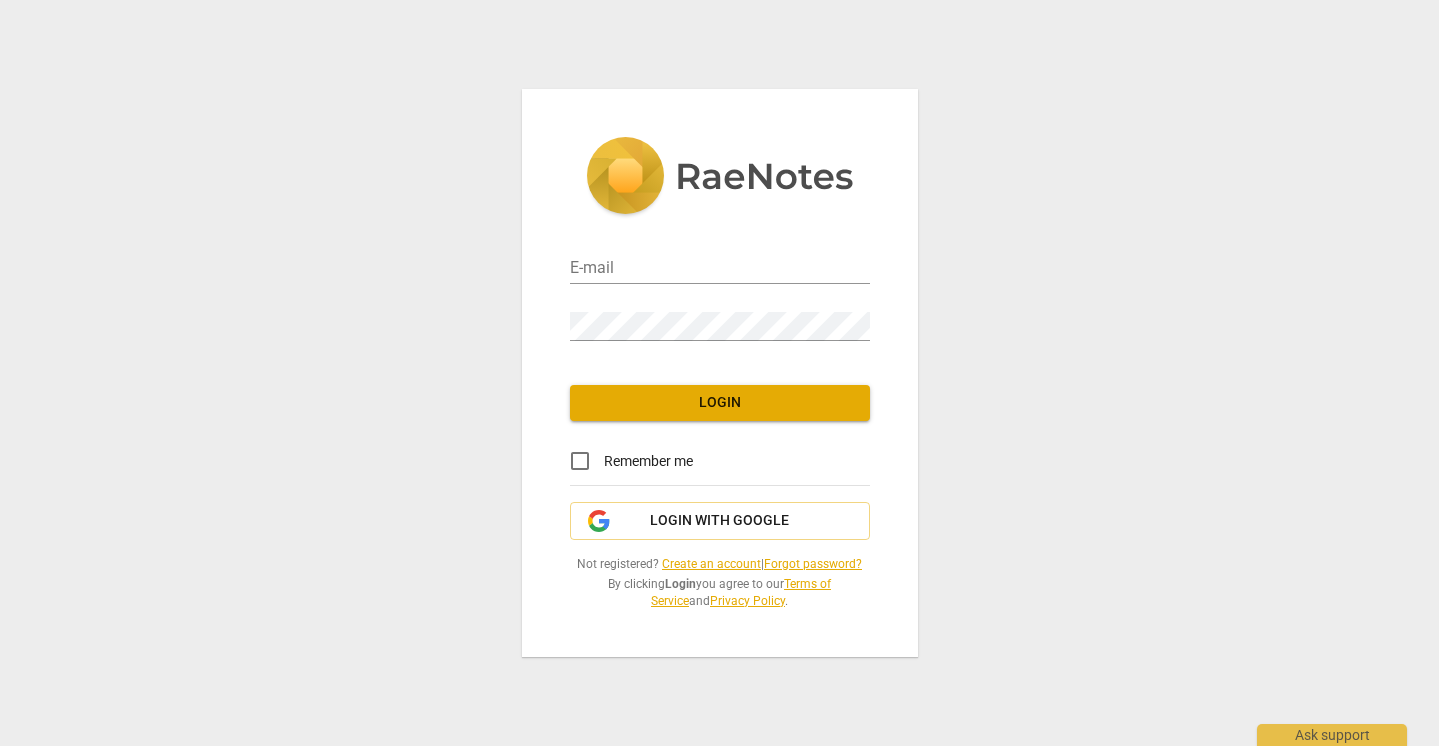 scroll, scrollTop: 0, scrollLeft: 0, axis: both 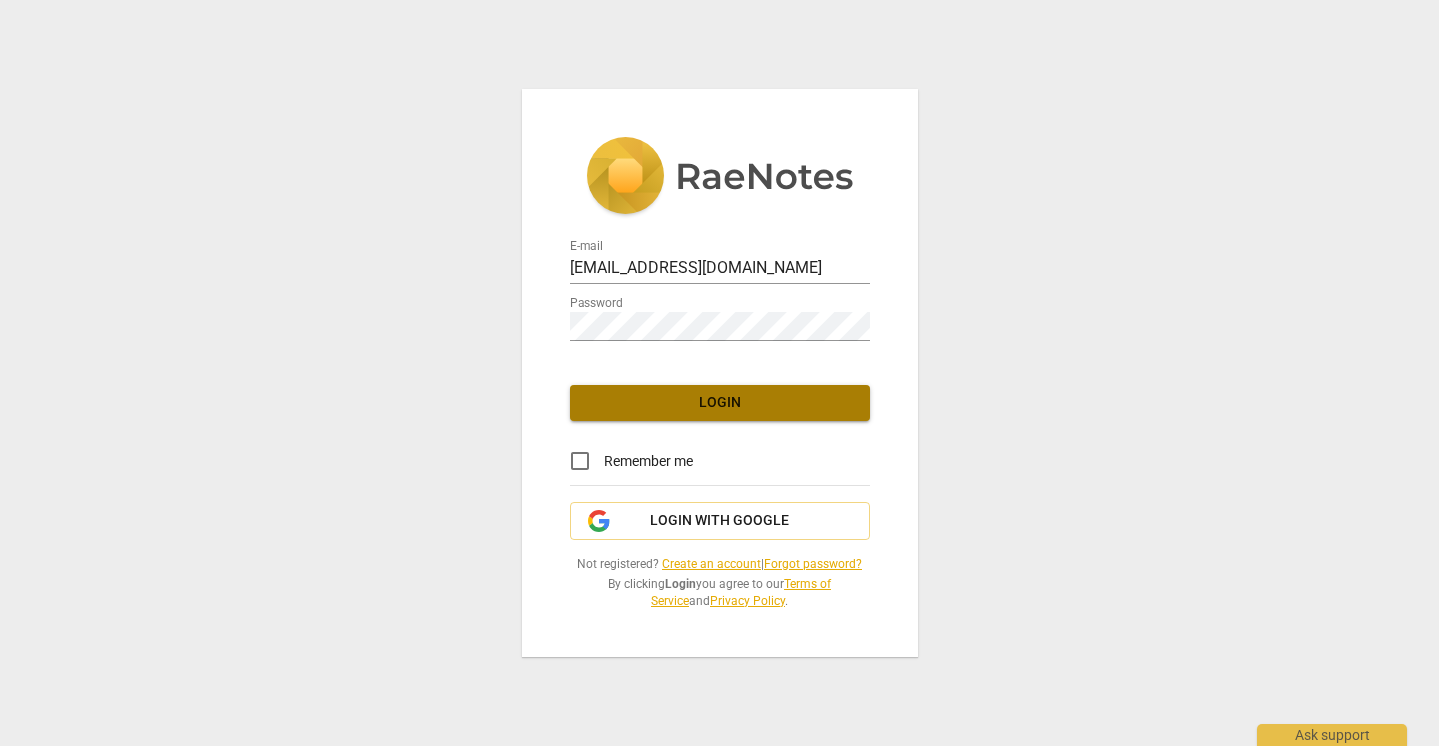 click on "Login" at bounding box center [720, 403] 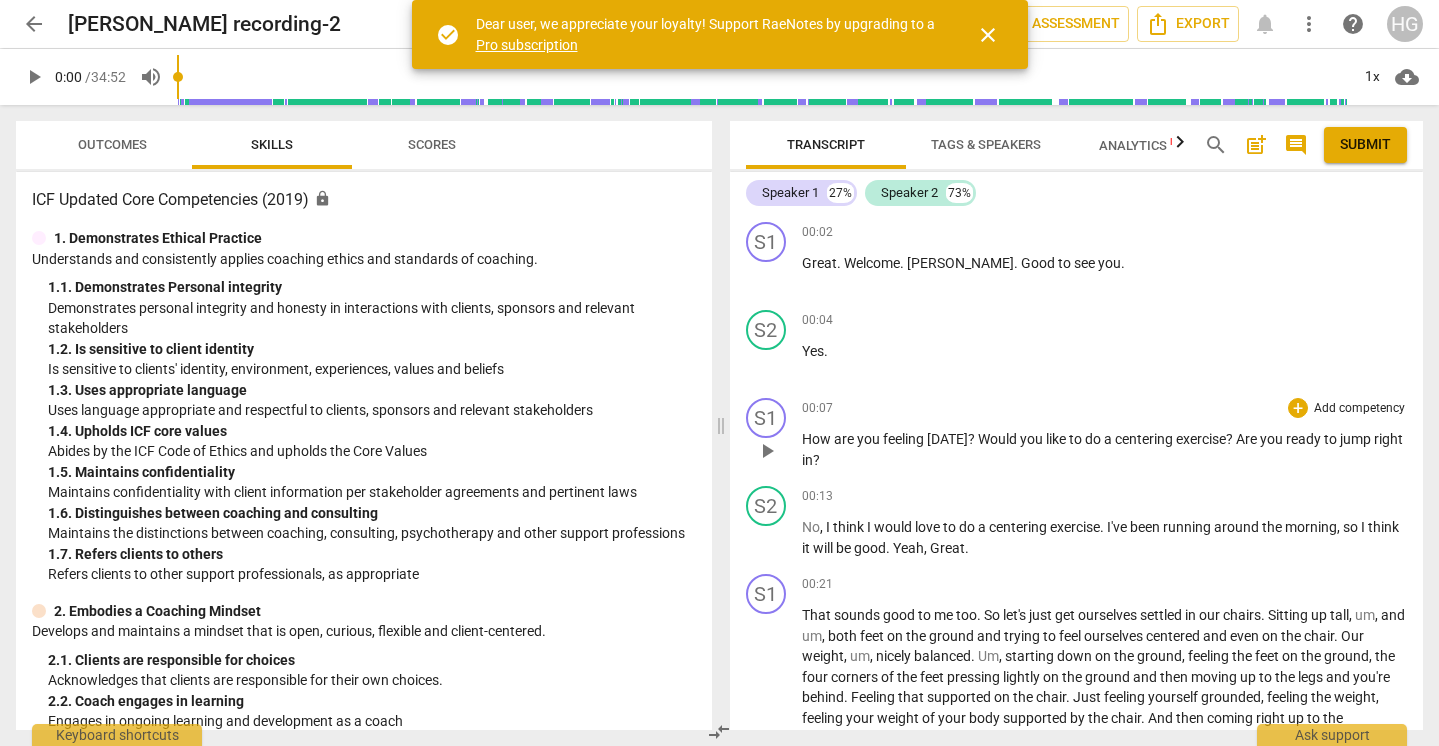 click on "Add competency" at bounding box center (1359, 409) 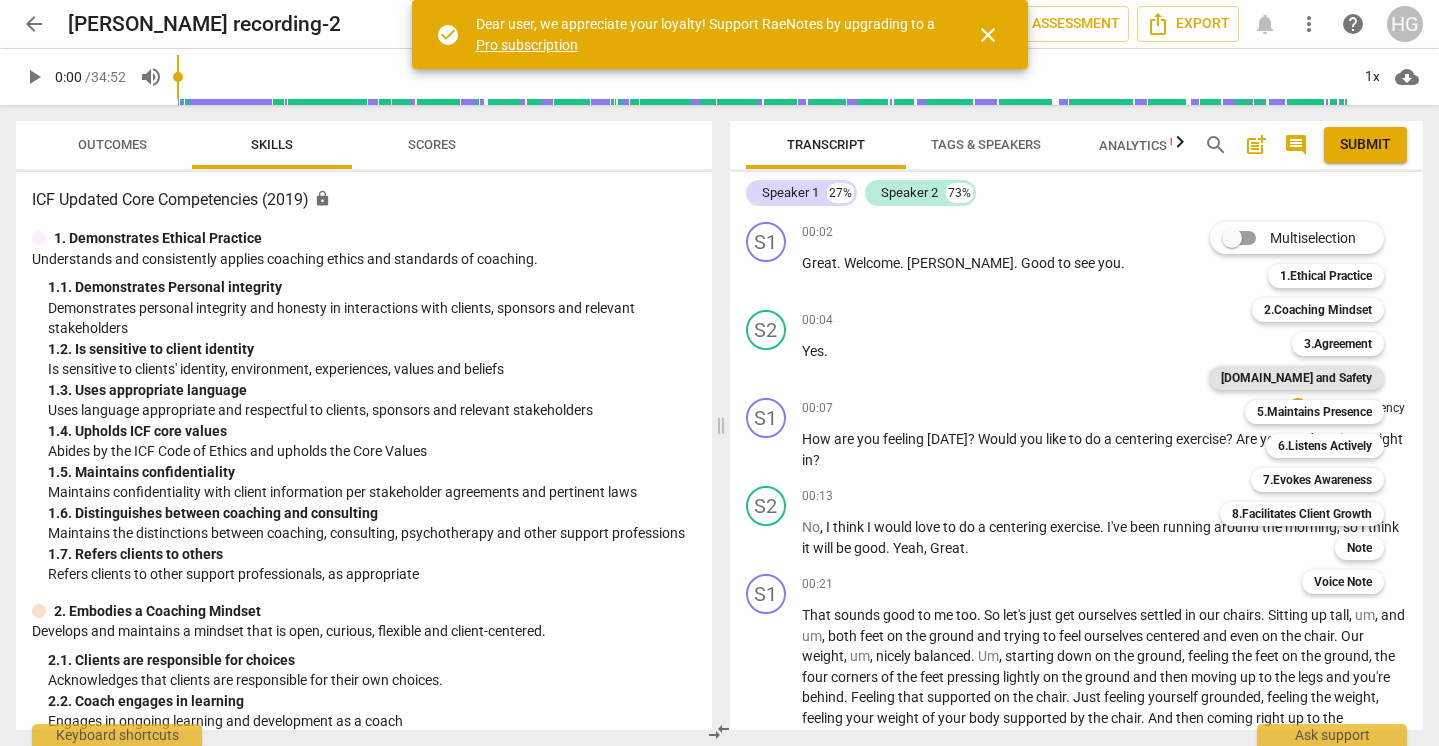 click on "[DOMAIN_NAME] and Safety" at bounding box center (1296, 378) 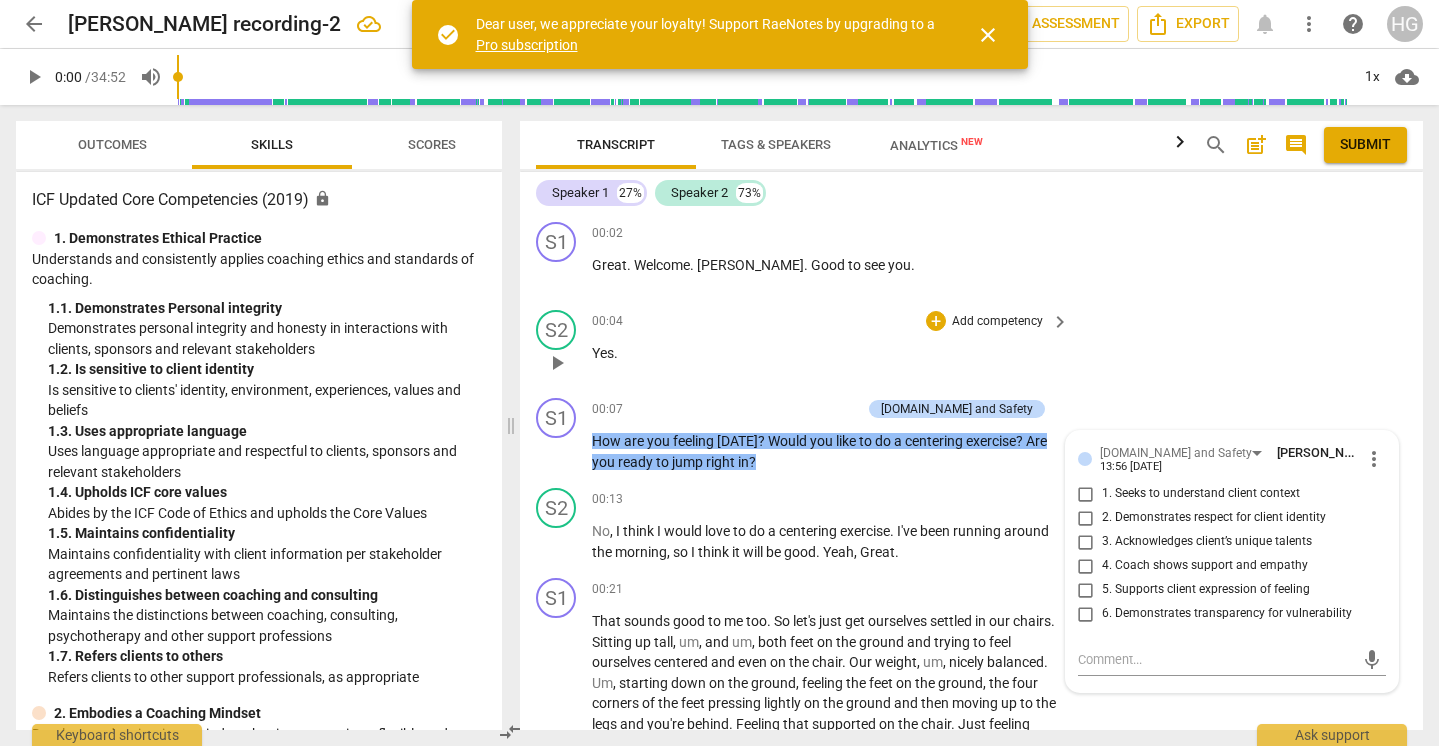 click on "S2 play_arrow pause 00:04 + Add competency keyboard_arrow_right Yes ." at bounding box center [971, 346] 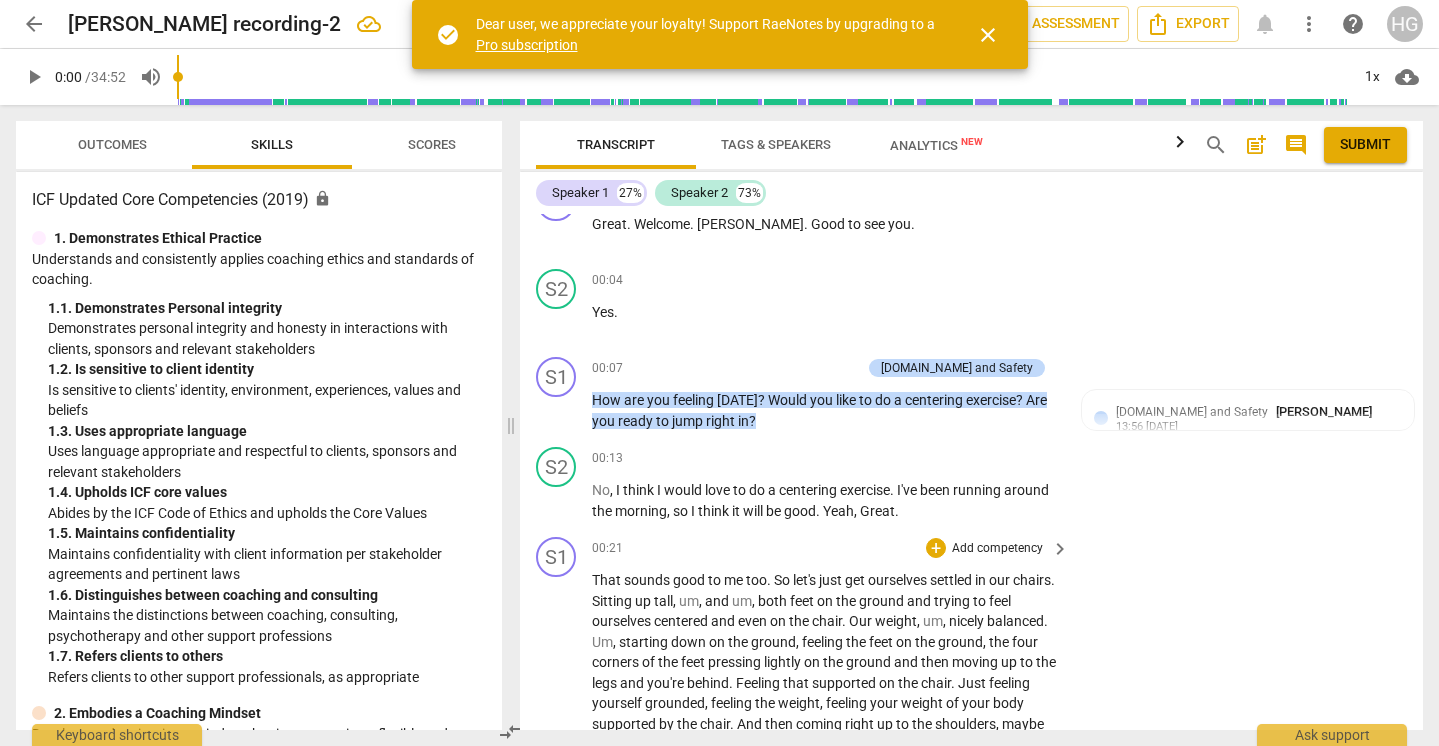 scroll, scrollTop: 69, scrollLeft: 0, axis: vertical 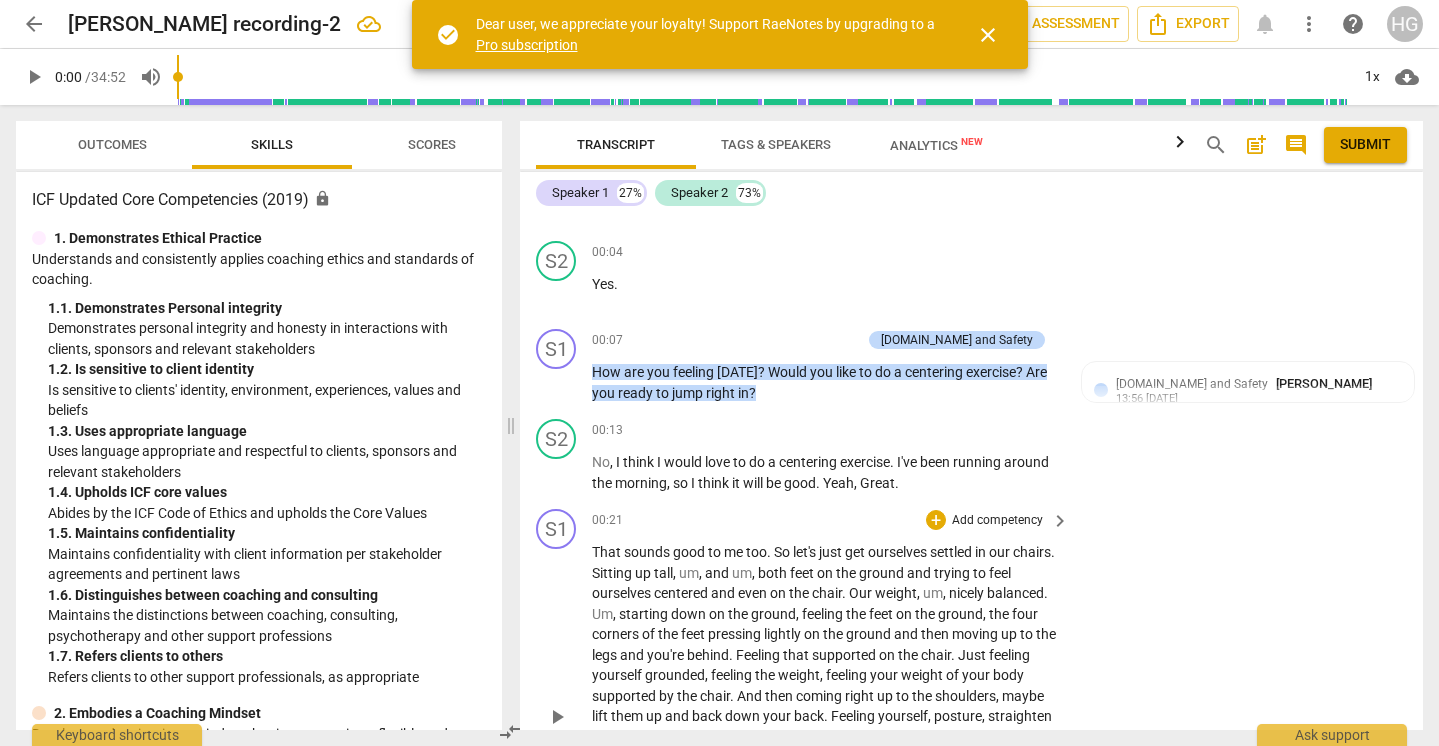 click on "Add competency" at bounding box center (997, 521) 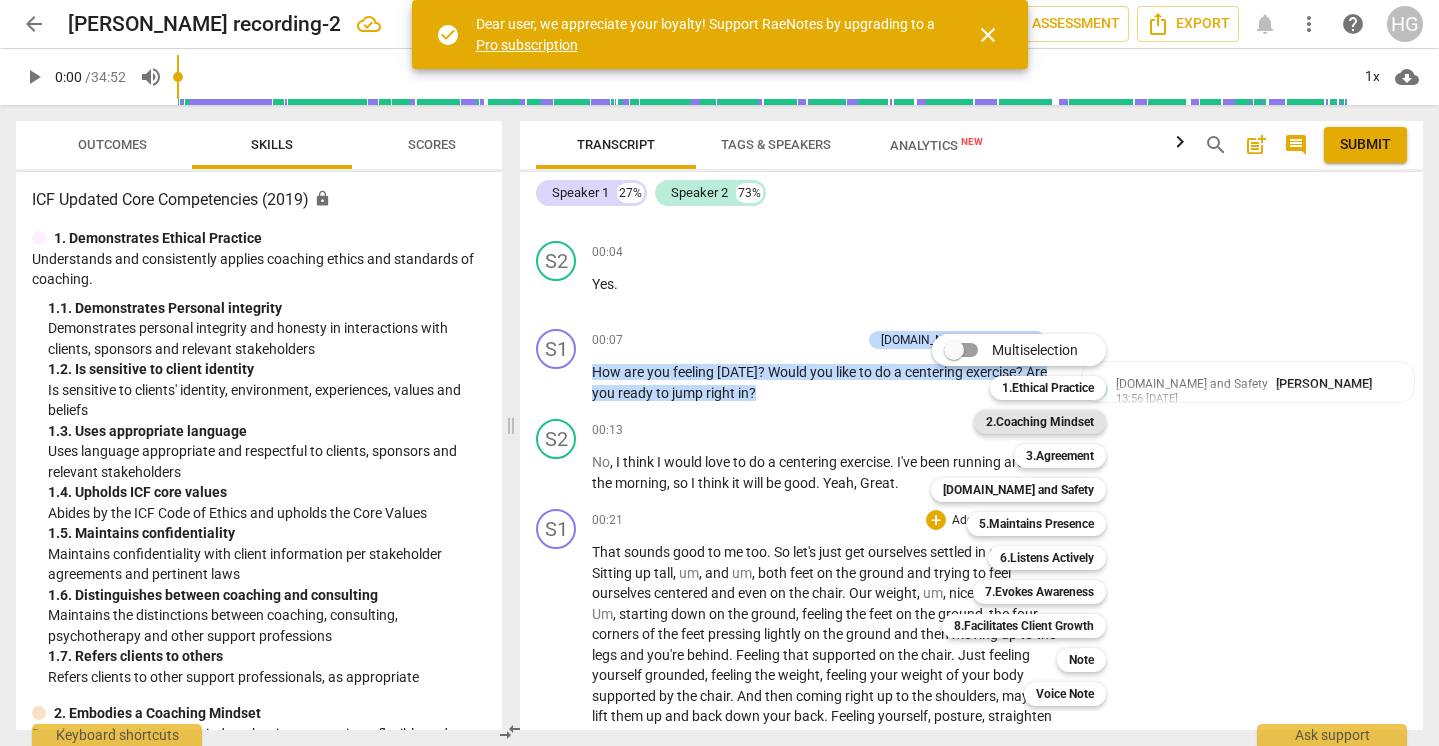 click on "2.Coaching Mindset" at bounding box center (1040, 422) 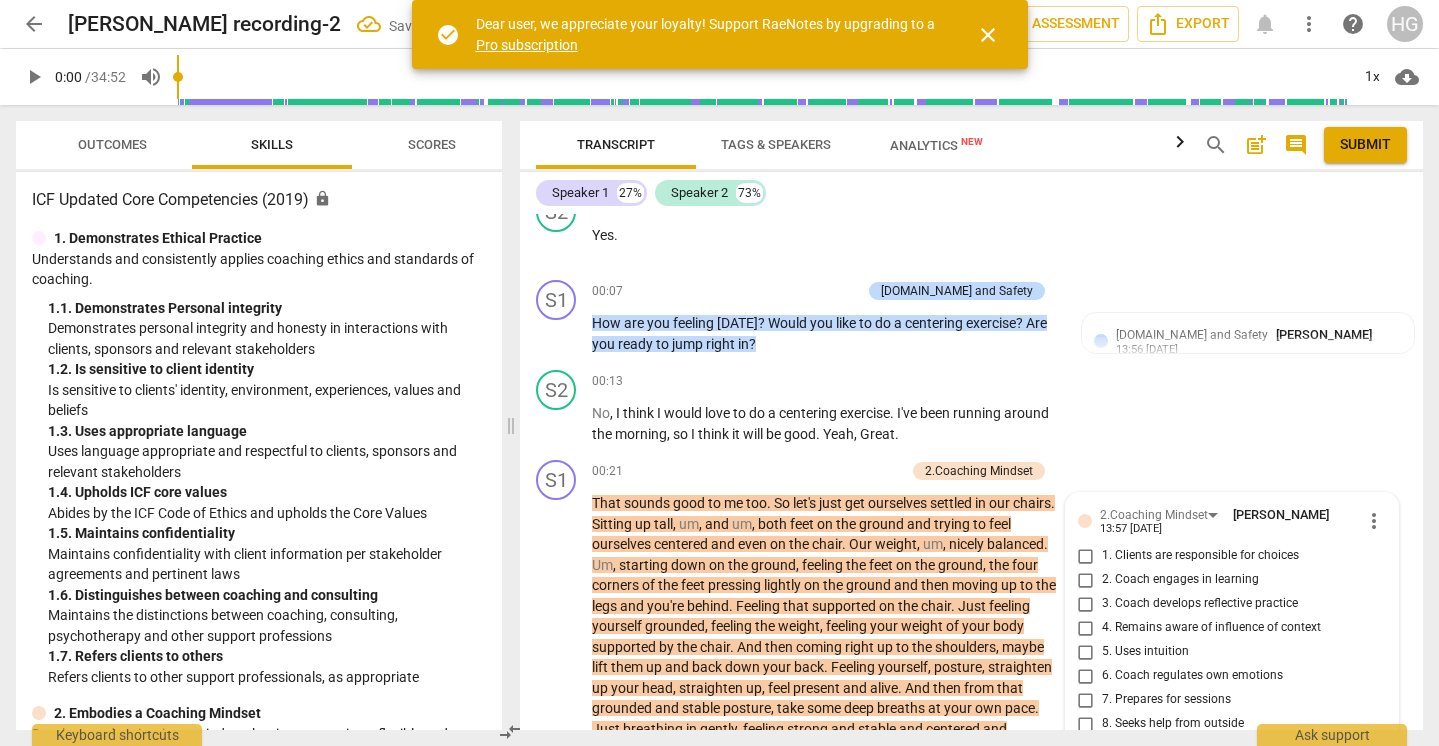 scroll, scrollTop: 297, scrollLeft: 0, axis: vertical 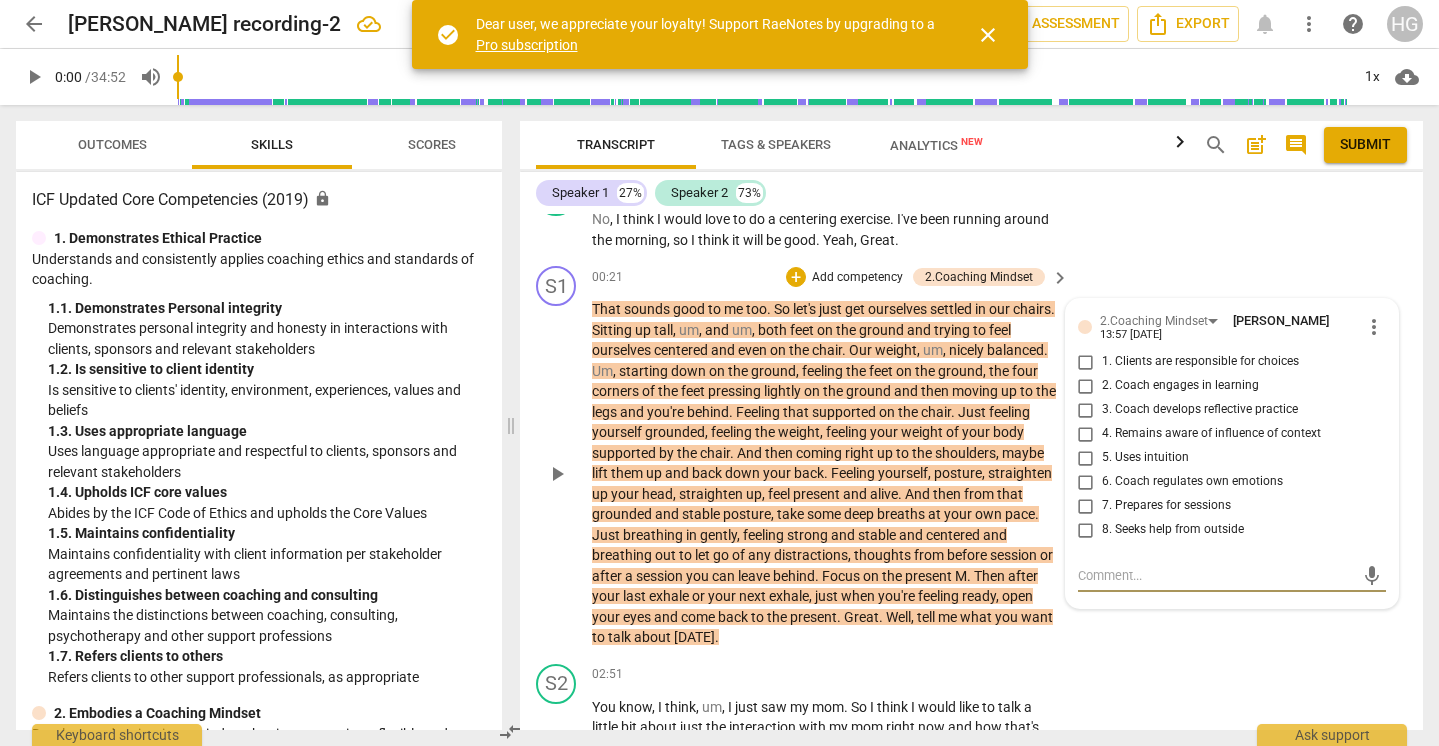 click on "7. Prepares for sessions" at bounding box center [1086, 506] 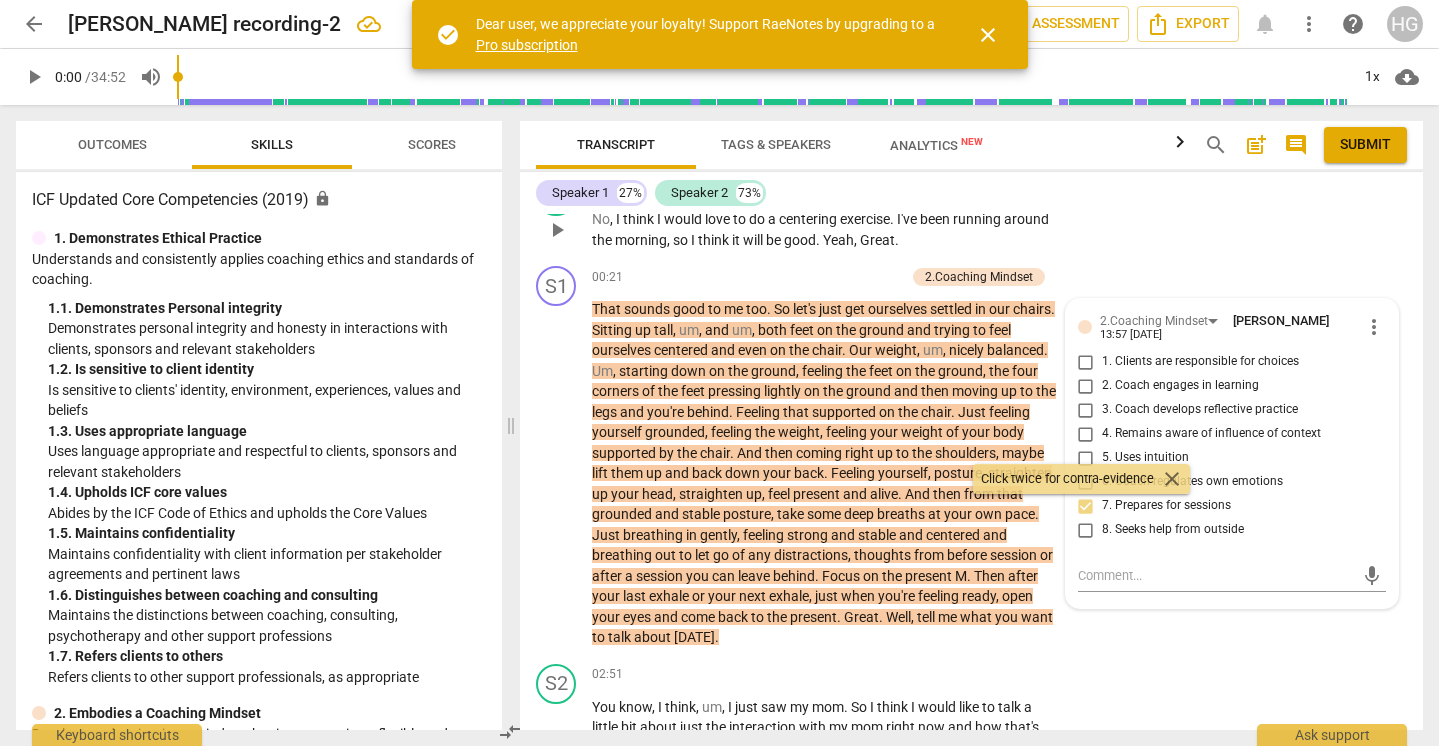click on "S2 play_arrow pause 00:13 + Add competency keyboard_arrow_right No ,   I   think   I   would   love   to   do   a   centering   exercise .   I've   been   running   around   the   morning ,   so   I   think   it   will   be   good .   Yeah ,   Great ." at bounding box center [971, 213] 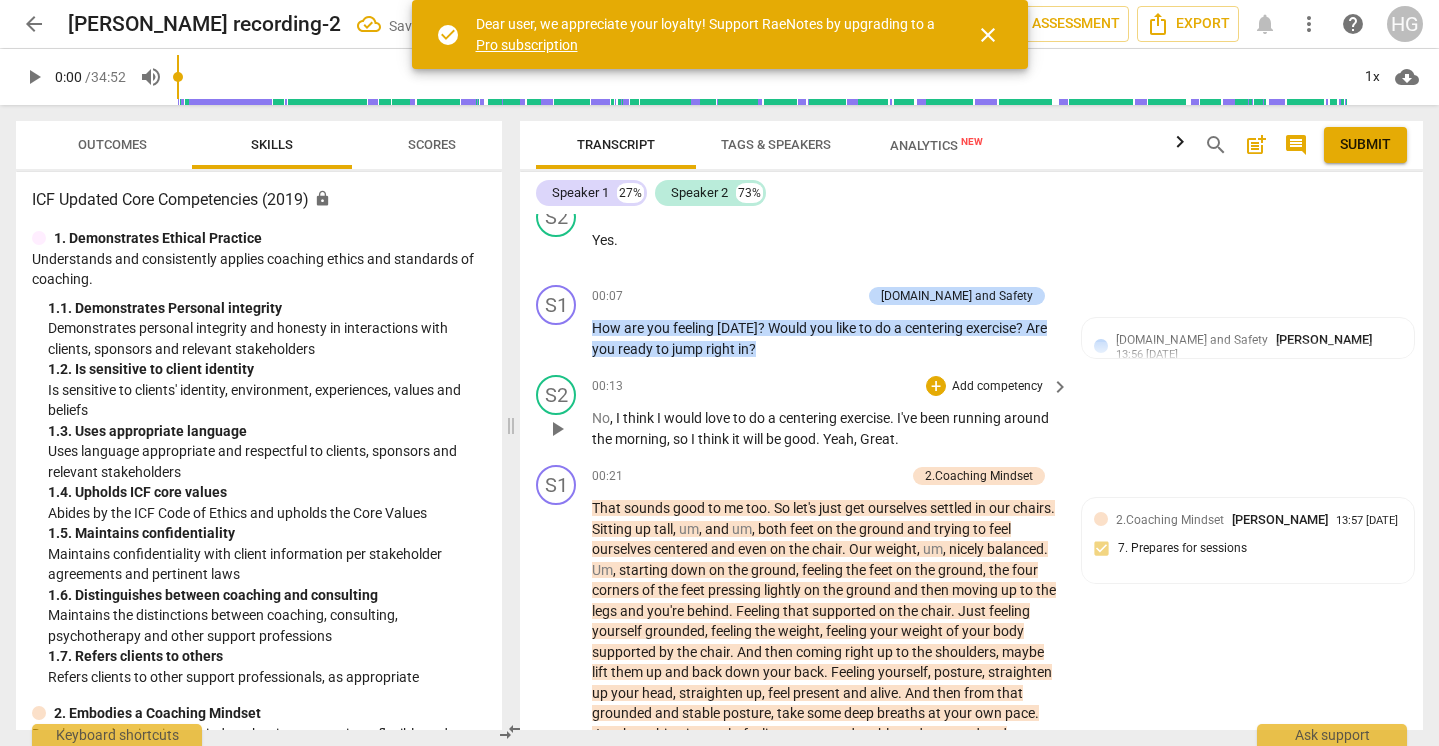 scroll, scrollTop: 99, scrollLeft: 0, axis: vertical 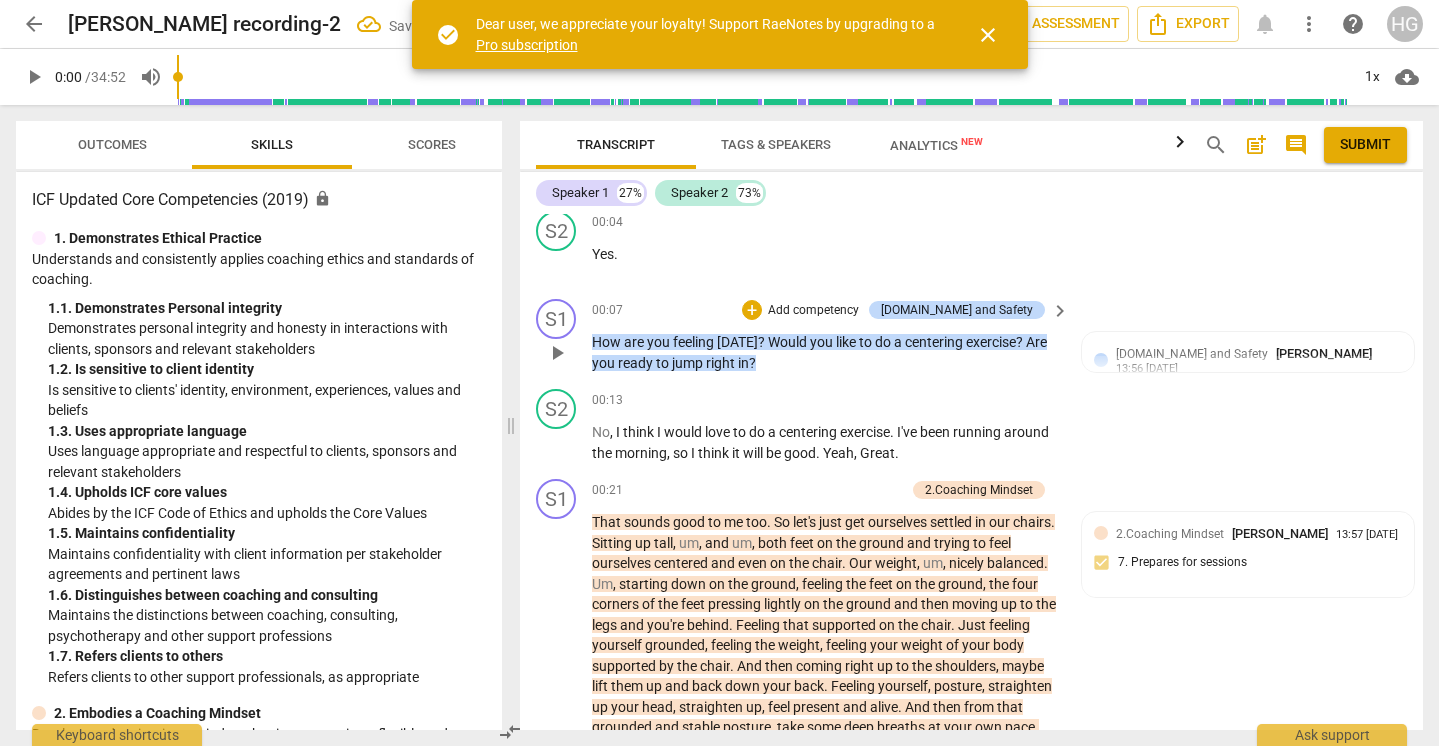 click on "keyboard_arrow_right" at bounding box center (1060, 311) 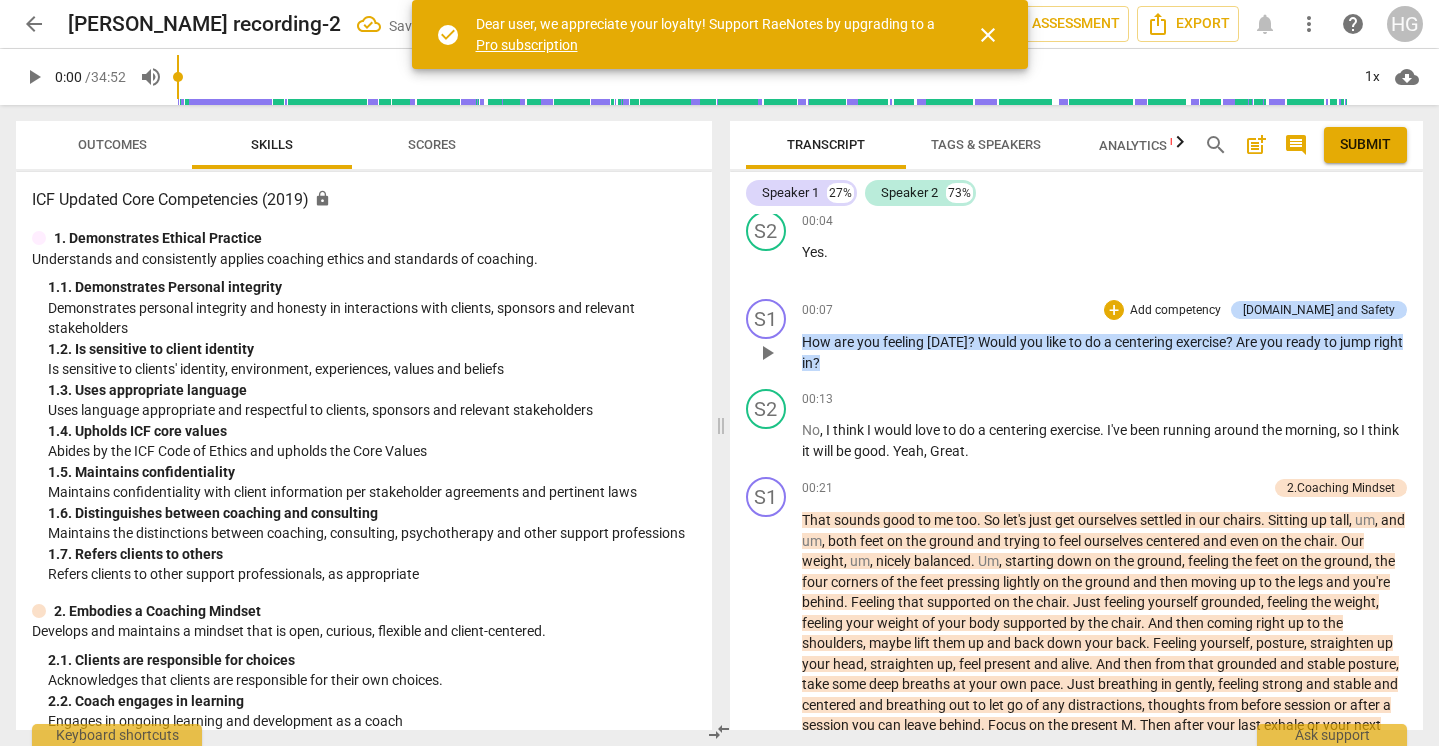 click on "Add competency" at bounding box center [1175, 311] 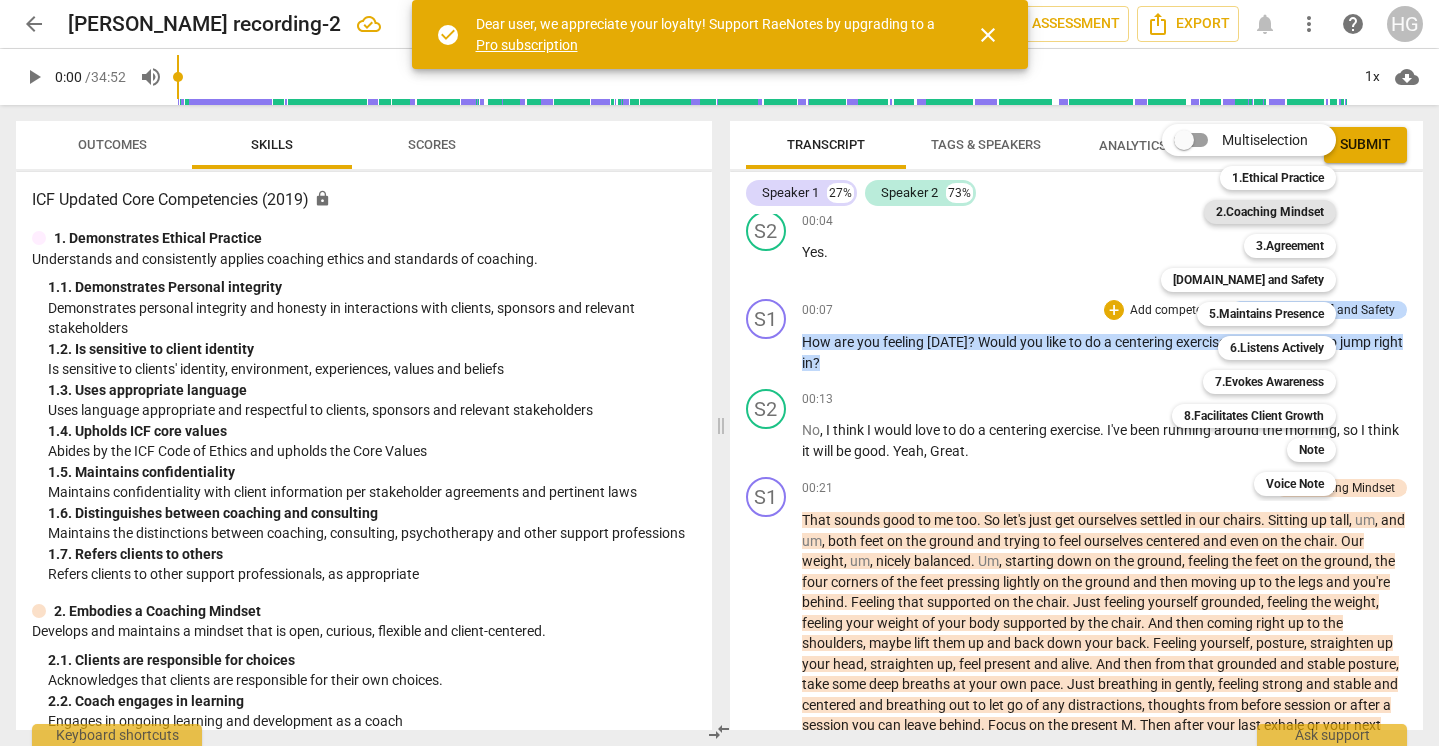 click on "2.Coaching Mindset" at bounding box center [1270, 212] 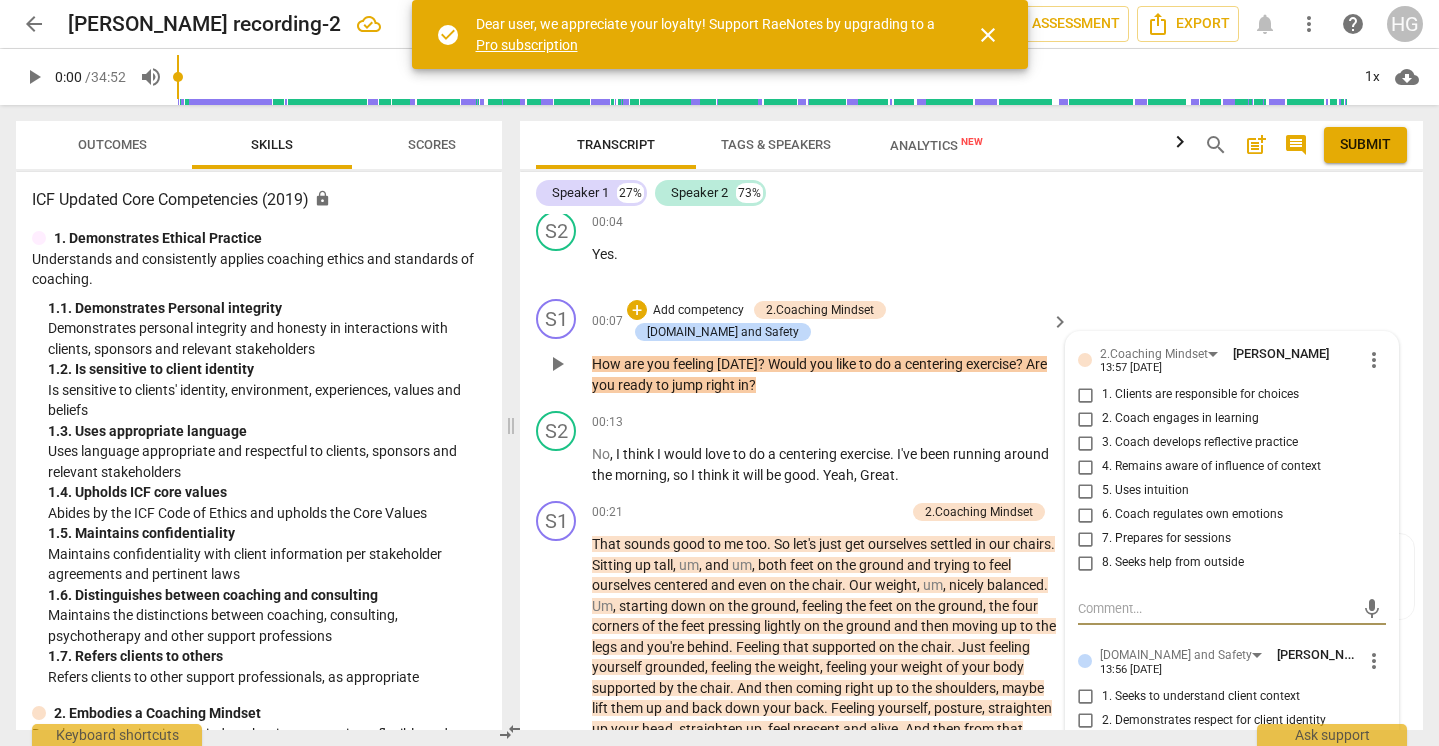 click on "1. Clients are responsible for choices" at bounding box center (1086, 395) 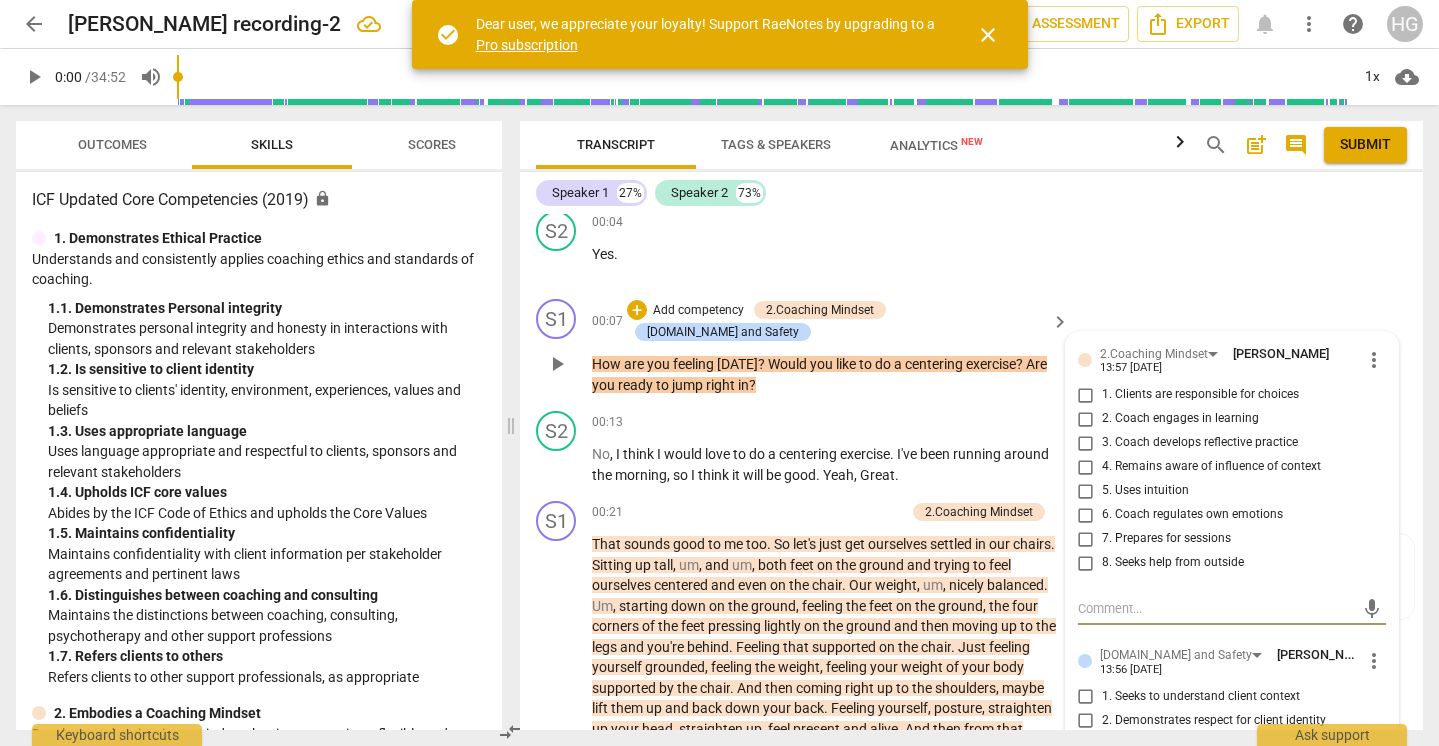 checkbox on "true" 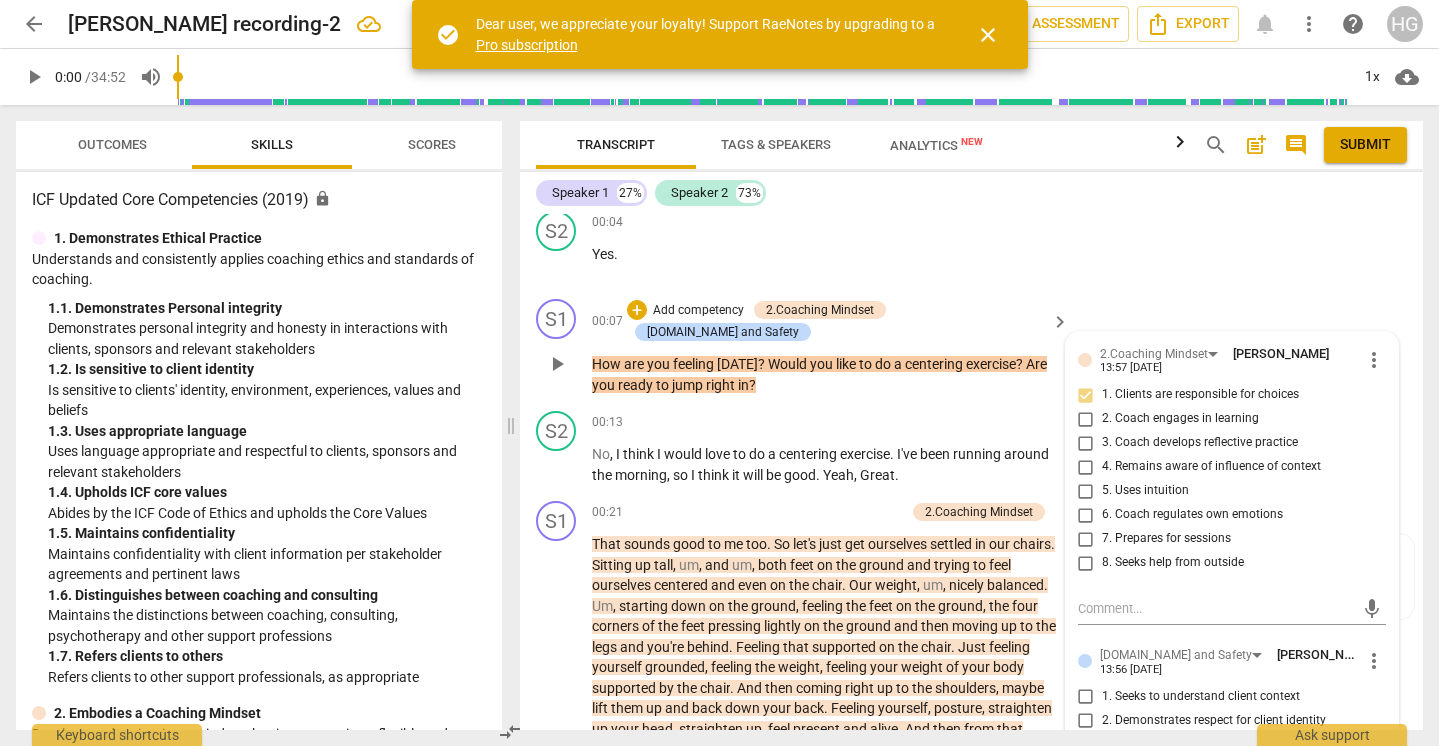 click on "S1 play_arrow pause 00:07 + Add competency 2.Coaching Mindset [DOMAIN_NAME] and Safety keyboard_arrow_right How   are   you   feeling   [DATE] ?   Would   you   like   to   do   a   centering   exercise ?   Are   you   ready   to   jump   right   in ? 2.Coaching Mindset [PERSON_NAME] 13:57 [DATE] more_vert 1. Clients are responsible for choices 2. Coach engages in learning 3. Coach develops reflective practice 4. Remains aware of influence of context 5. Uses intuition 6. Coach regulates own emotions 7. Prepares for sessions 8. Seeks help from outside mic [DOMAIN_NAME] and Safety [PERSON_NAME] 13:56 [DATE] more_vert 1. Seeks to understand client context 2. Demonstrates respect for client identity 3. Acknowledges client’s unique talents 4. Coach shows support and empathy 5. Supports client expression of feeling 6. Demonstrates transparency for vulnerability mic" at bounding box center (971, 347) 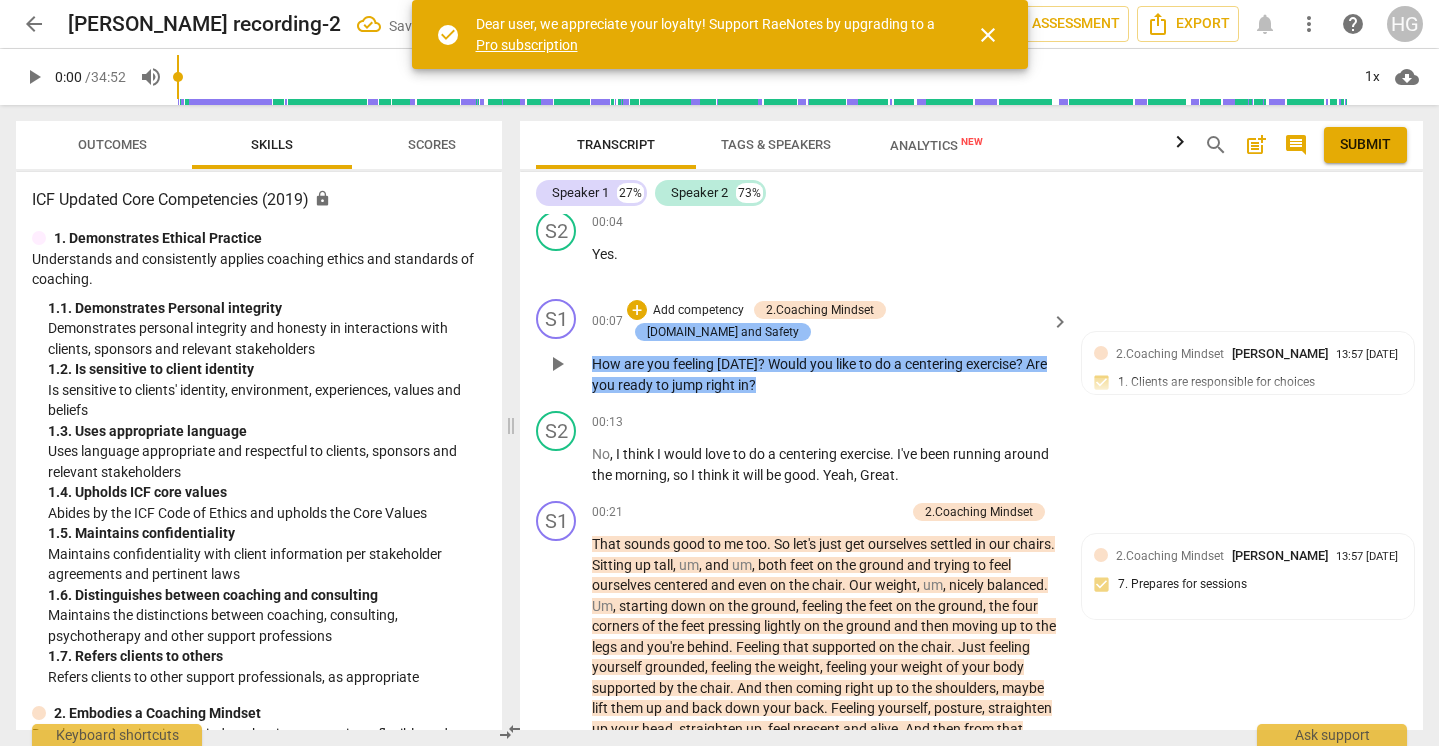 click on "[DOMAIN_NAME] and Safety" at bounding box center (723, 332) 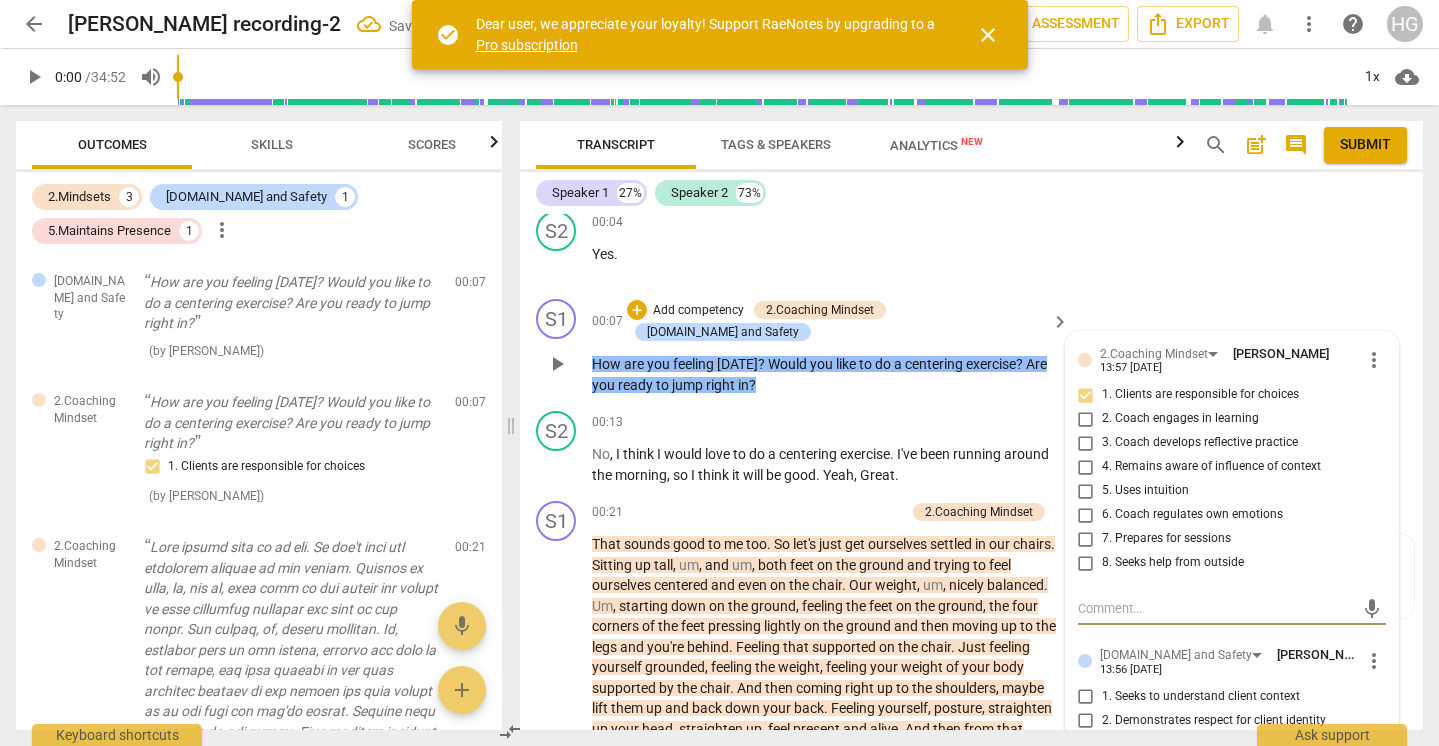 click on "more_vert" at bounding box center [1374, 360] 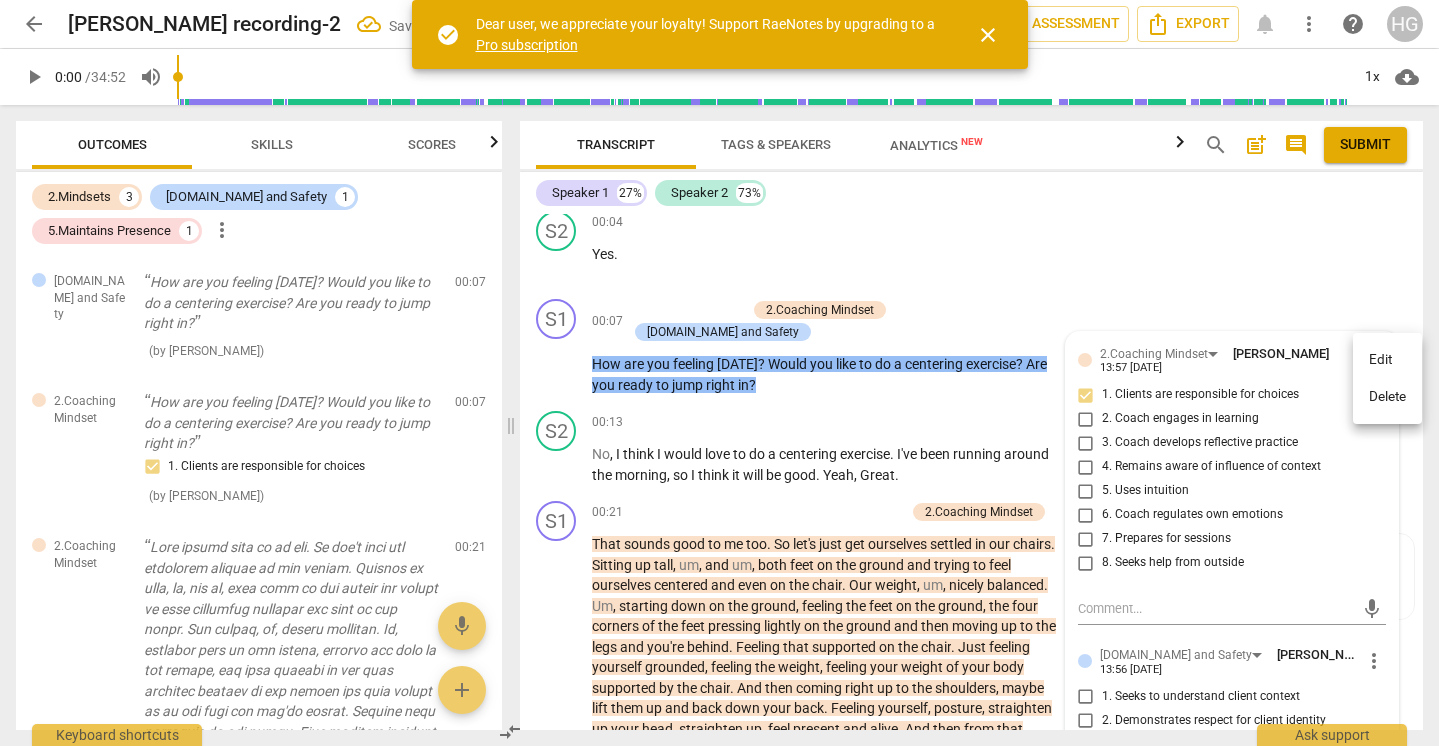 click on "Delete" at bounding box center (1387, 397) 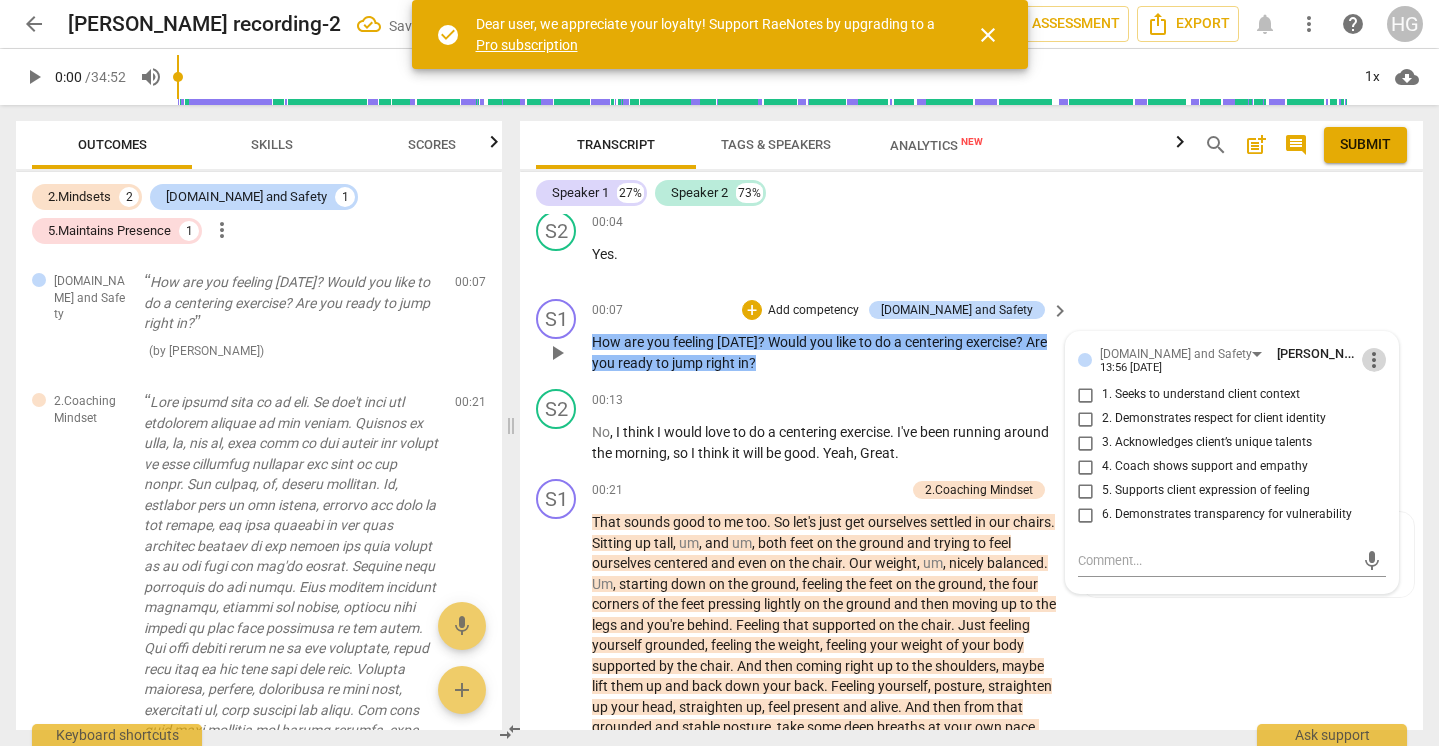click on "more_vert" at bounding box center [1374, 360] 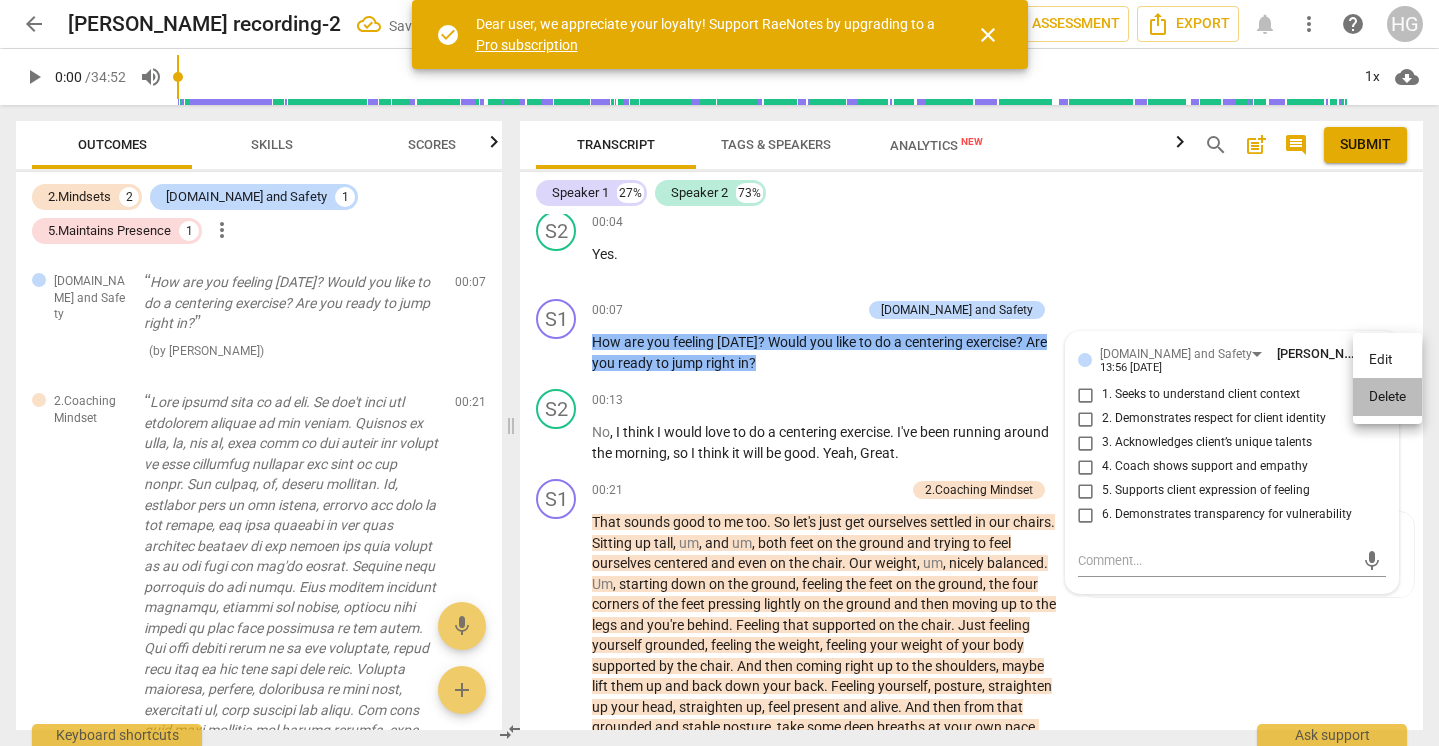click on "Delete" at bounding box center [1387, 397] 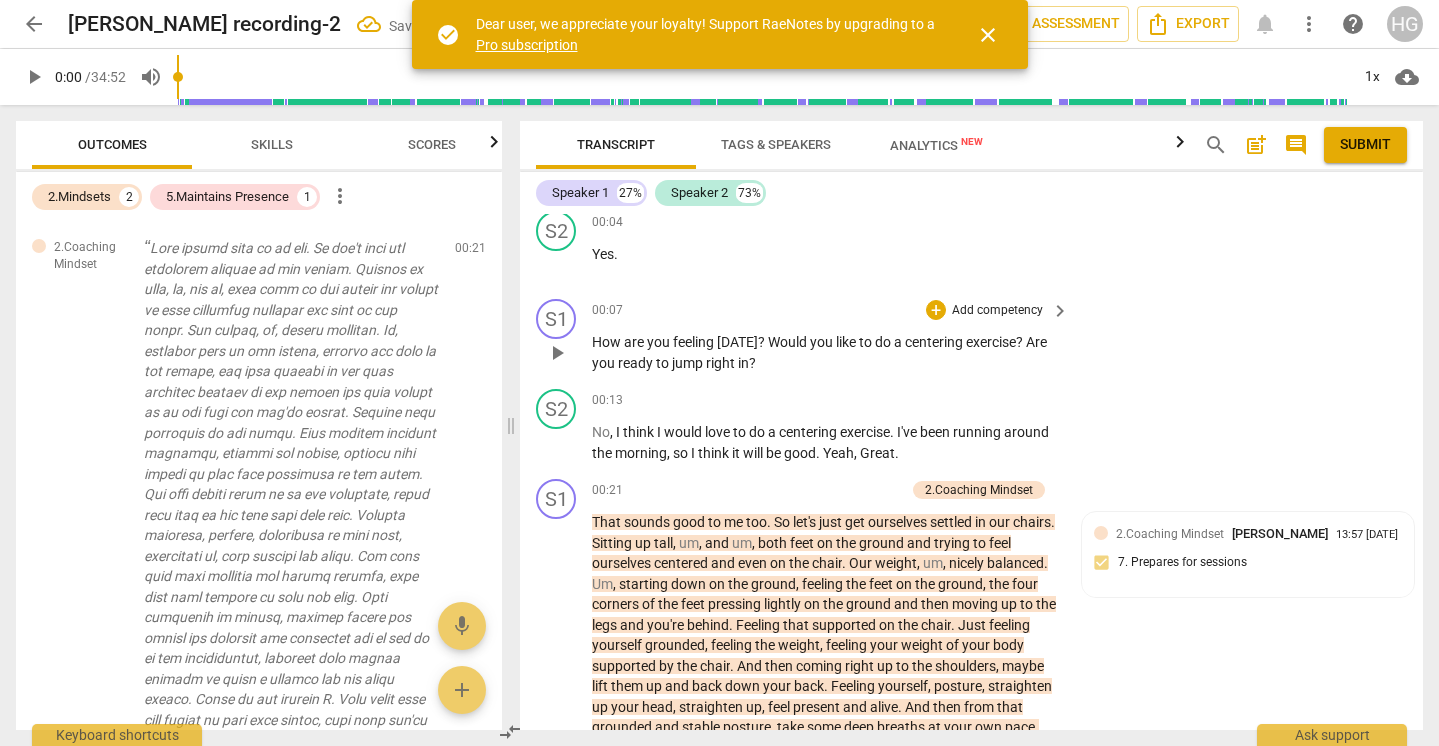 click on "Add competency" at bounding box center [997, 311] 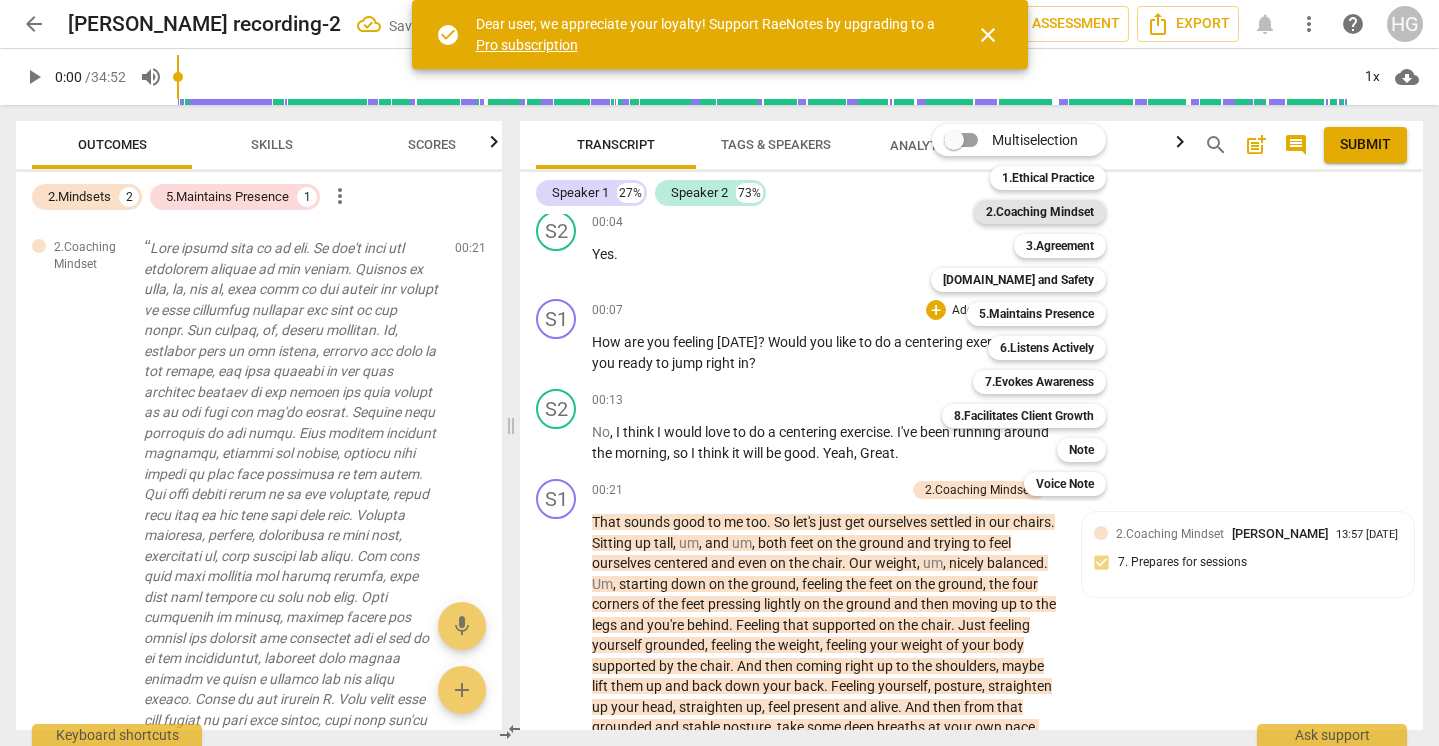 click on "2.Coaching Mindset" at bounding box center [1040, 212] 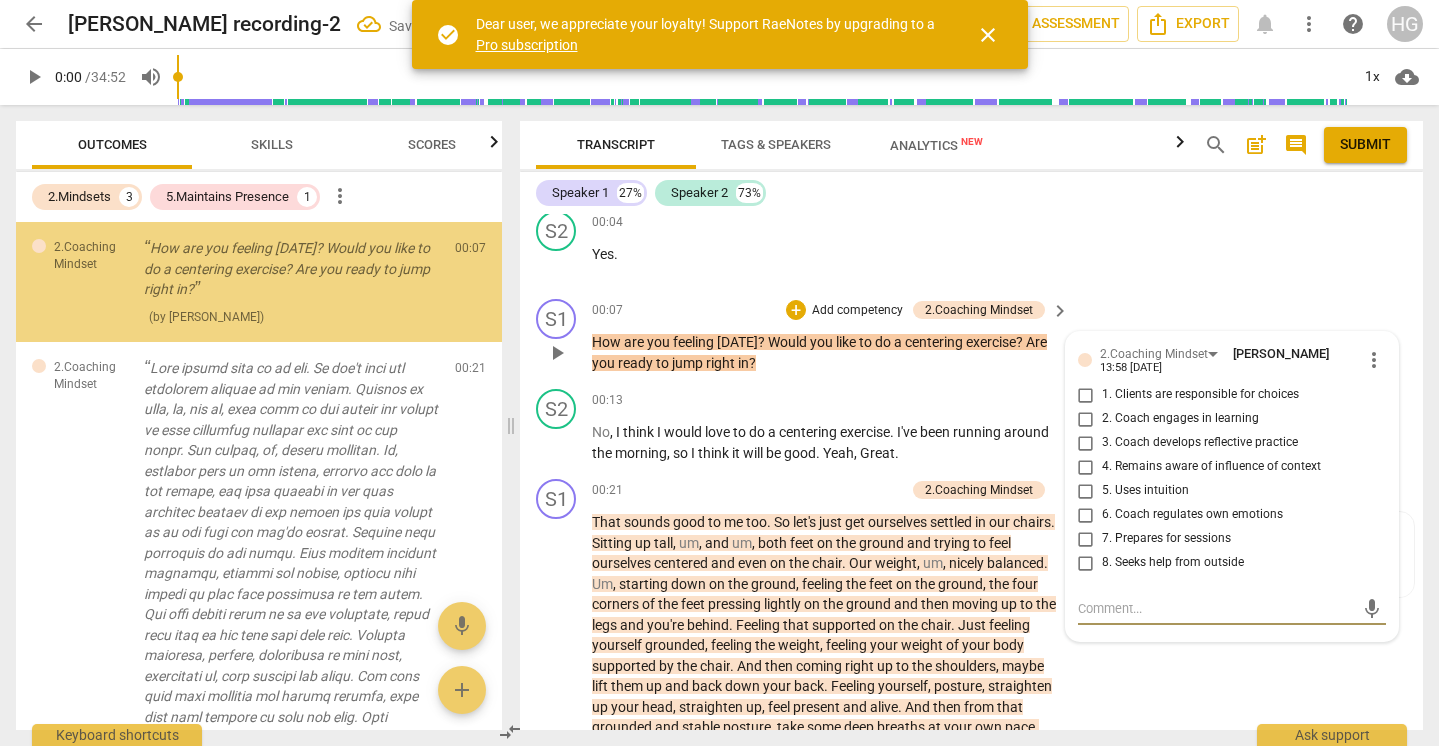 click on "1. Clients are responsible for choices" at bounding box center [1200, 395] 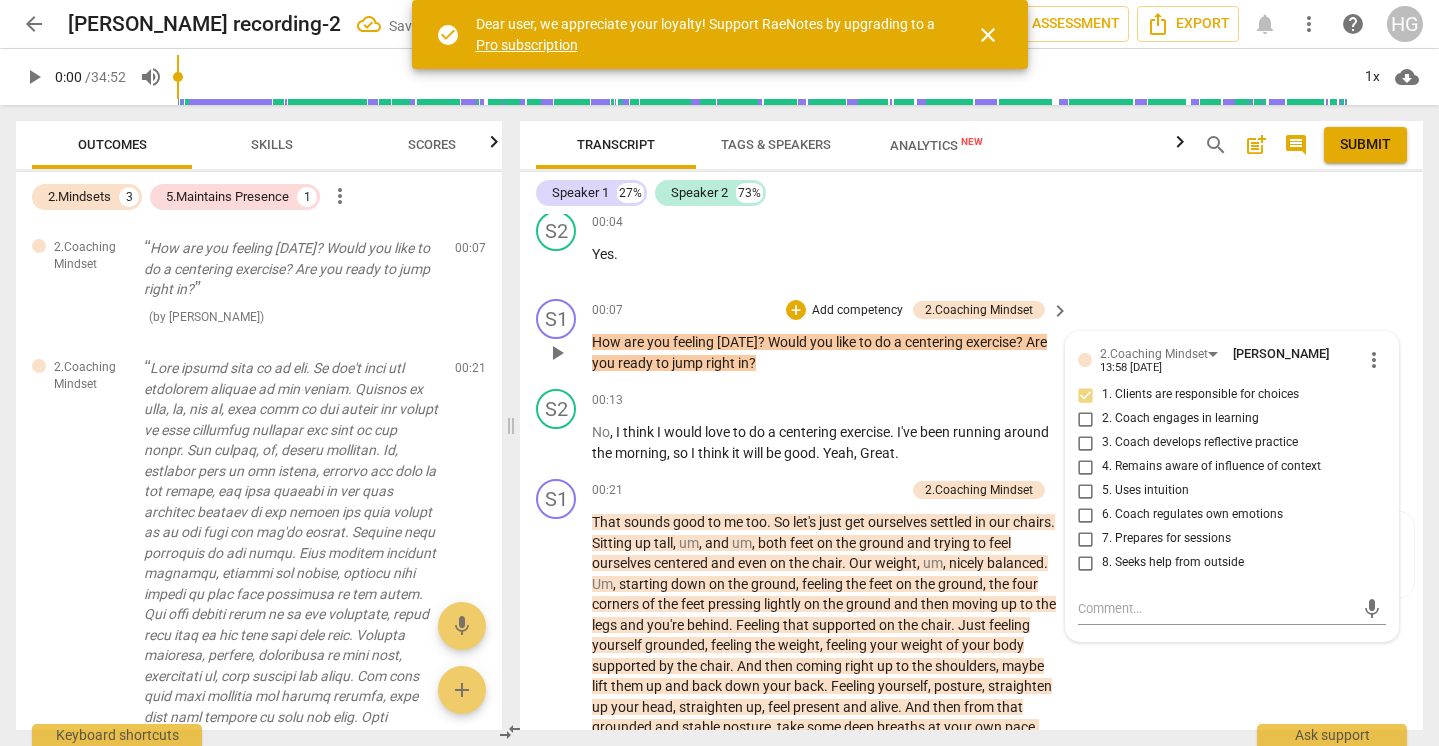 click on "S1 play_arrow pause 00:07 + Add competency 2.Coaching Mindset keyboard_arrow_right How   are   you   feeling   [DATE] ?   Would   you   like   to   do   a   centering   exercise ?   Are   you   ready   to   jump   right   in ? 2.Coaching Mindset [PERSON_NAME] 13:58 [DATE] more_vert 1. Clients are responsible for choices 2. Coach engages in learning 3. Coach develops reflective practice 4. Remains aware of influence of context 5. Uses intuition 6. Coach regulates own emotions 7. Prepares for sessions 8. Seeks help from outside mic" at bounding box center (971, 336) 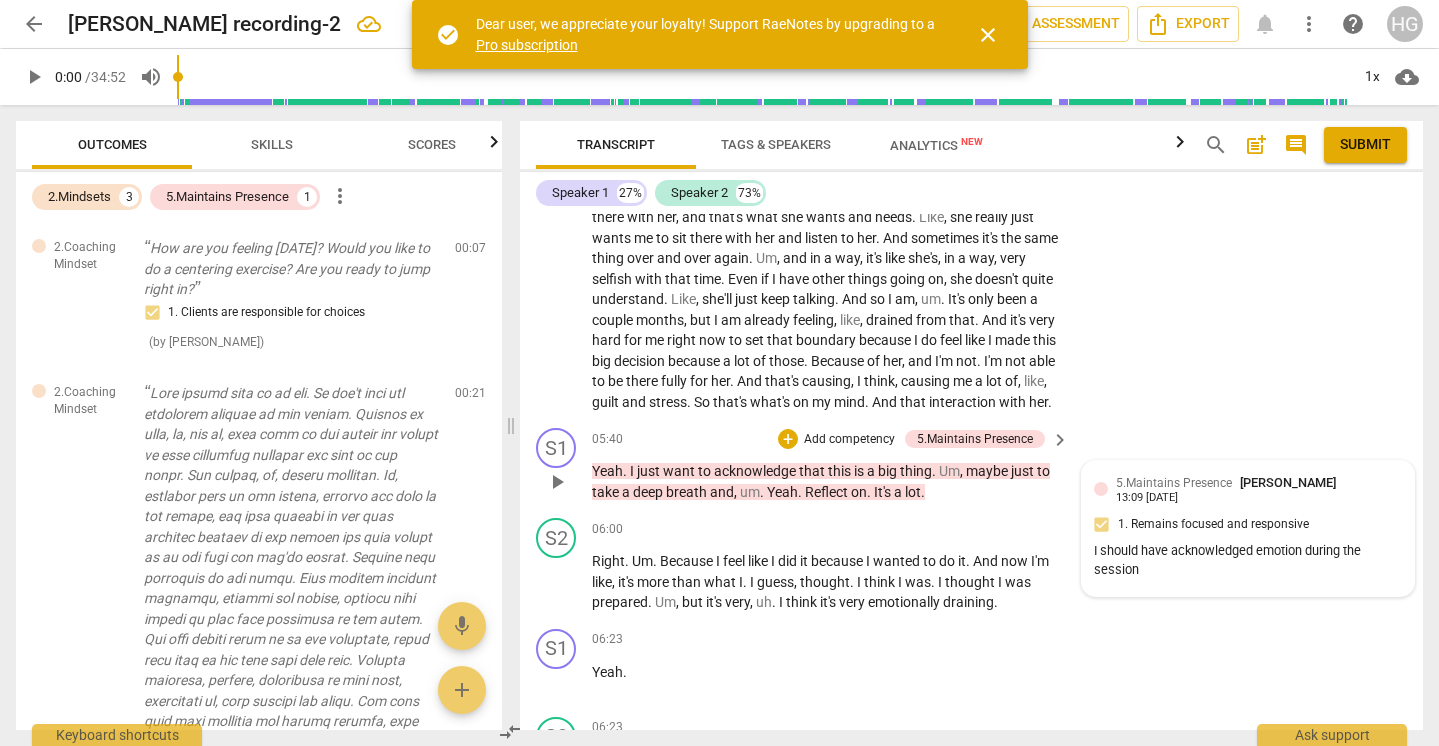 scroll, scrollTop: 1238, scrollLeft: 0, axis: vertical 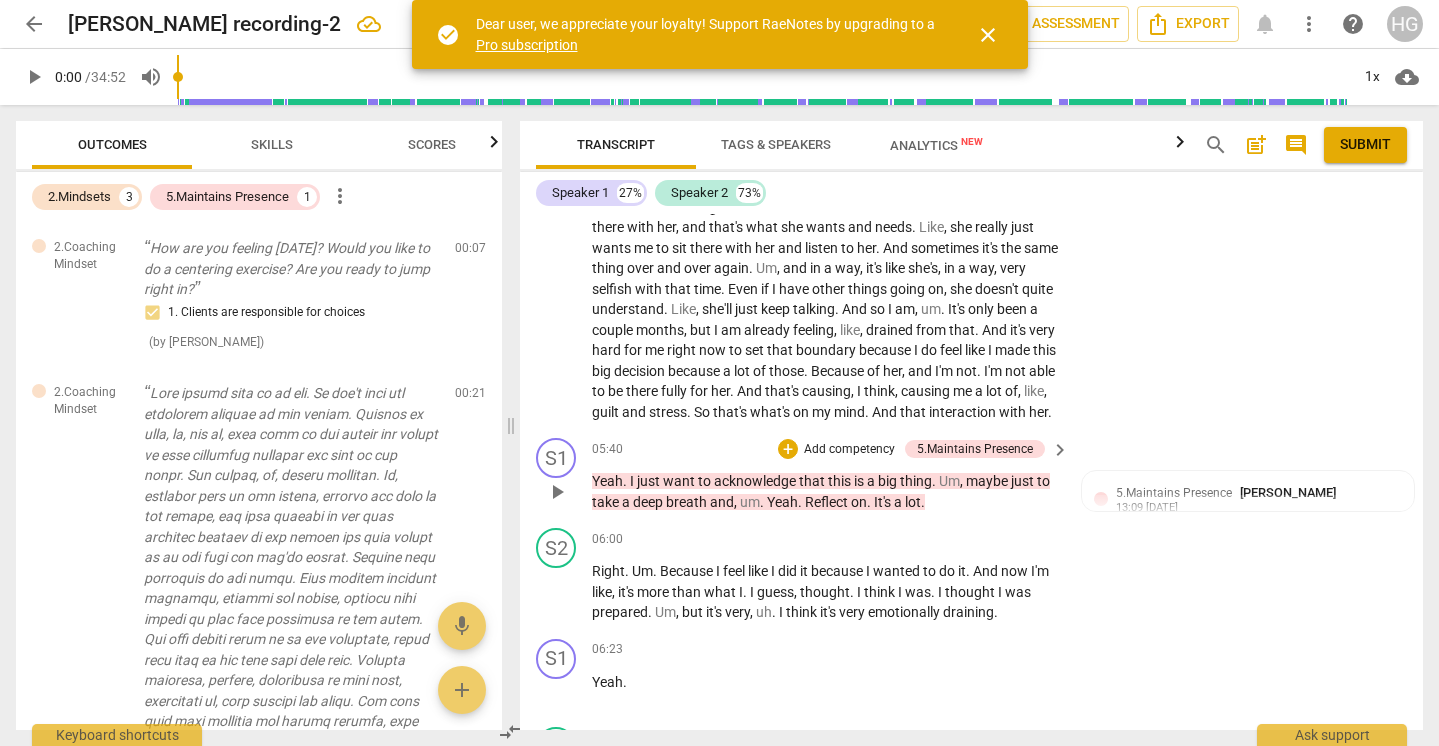 click on "Add competency" at bounding box center (849, 450) 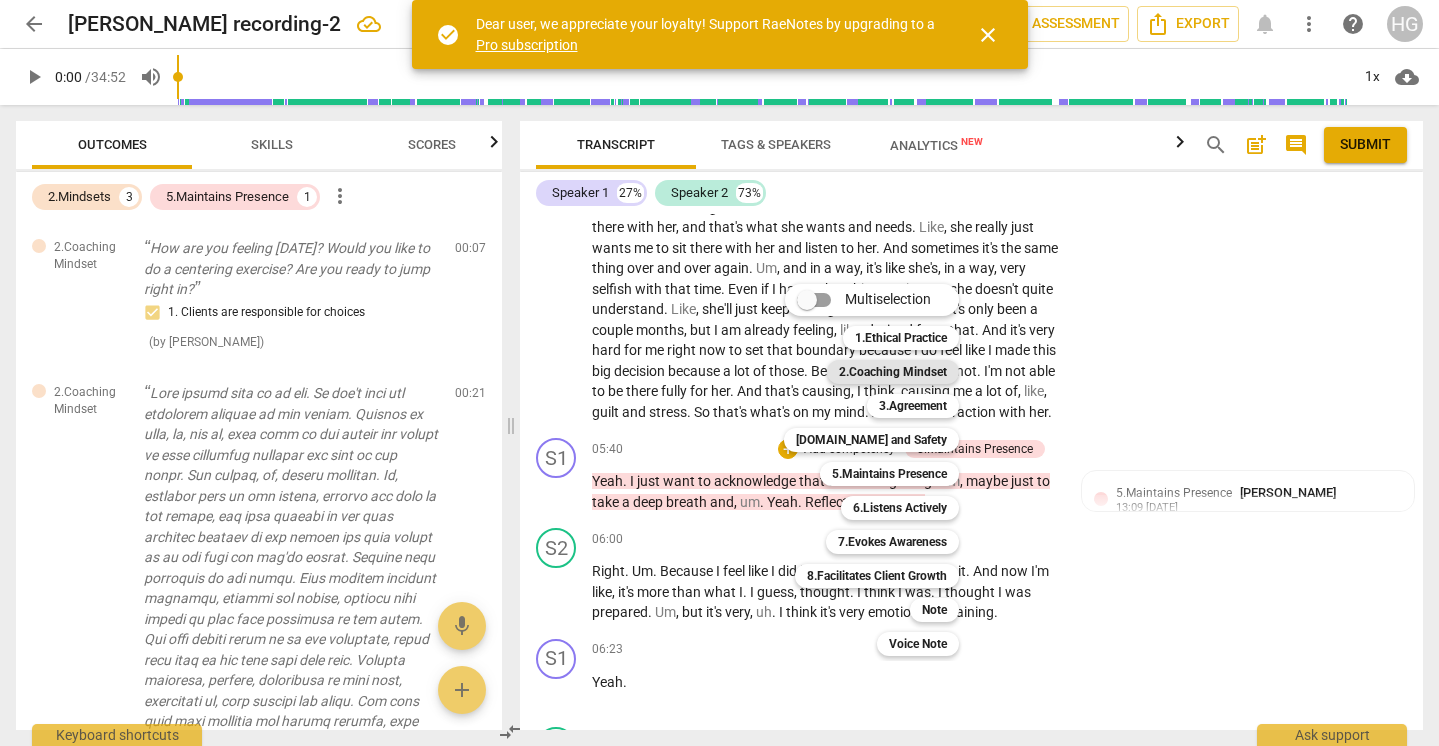 click on "2.Coaching Mindset" at bounding box center [893, 372] 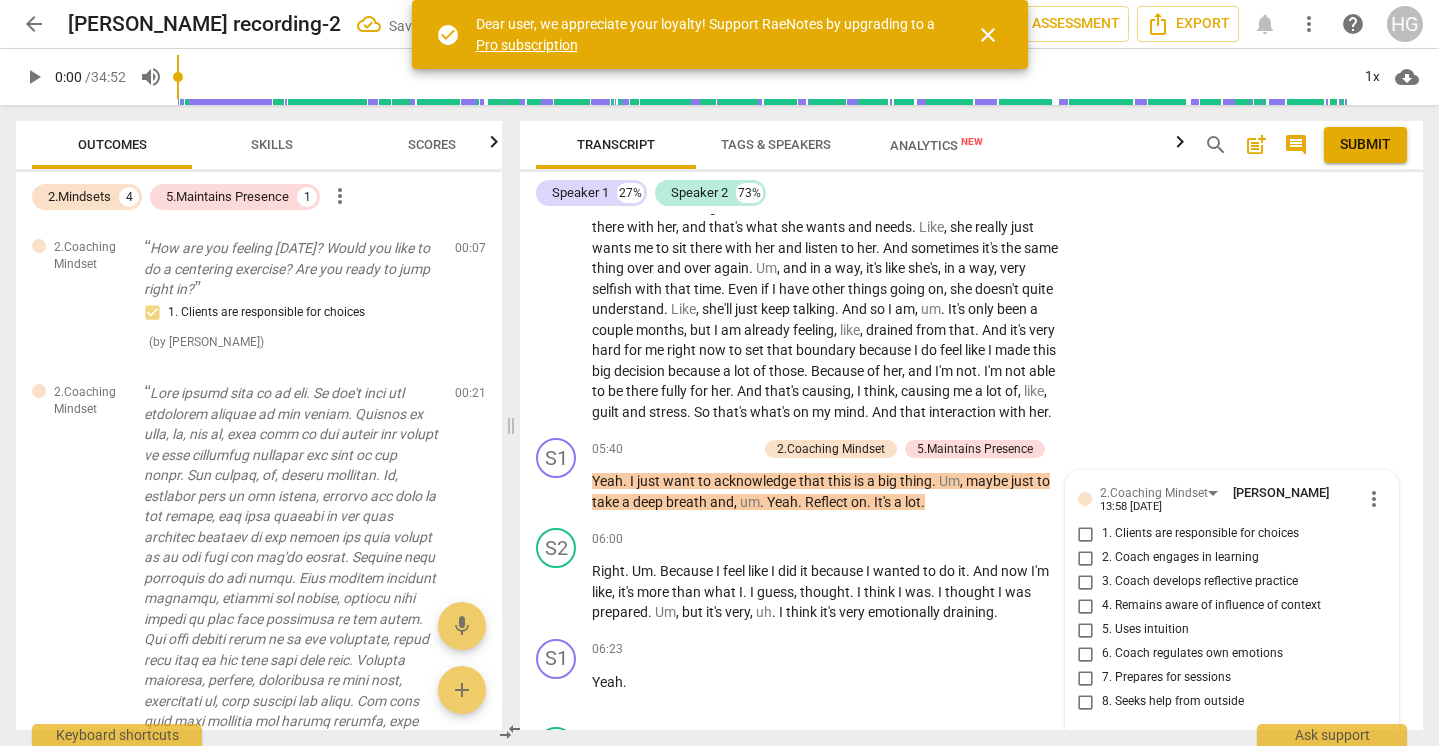 scroll, scrollTop: 1534, scrollLeft: 0, axis: vertical 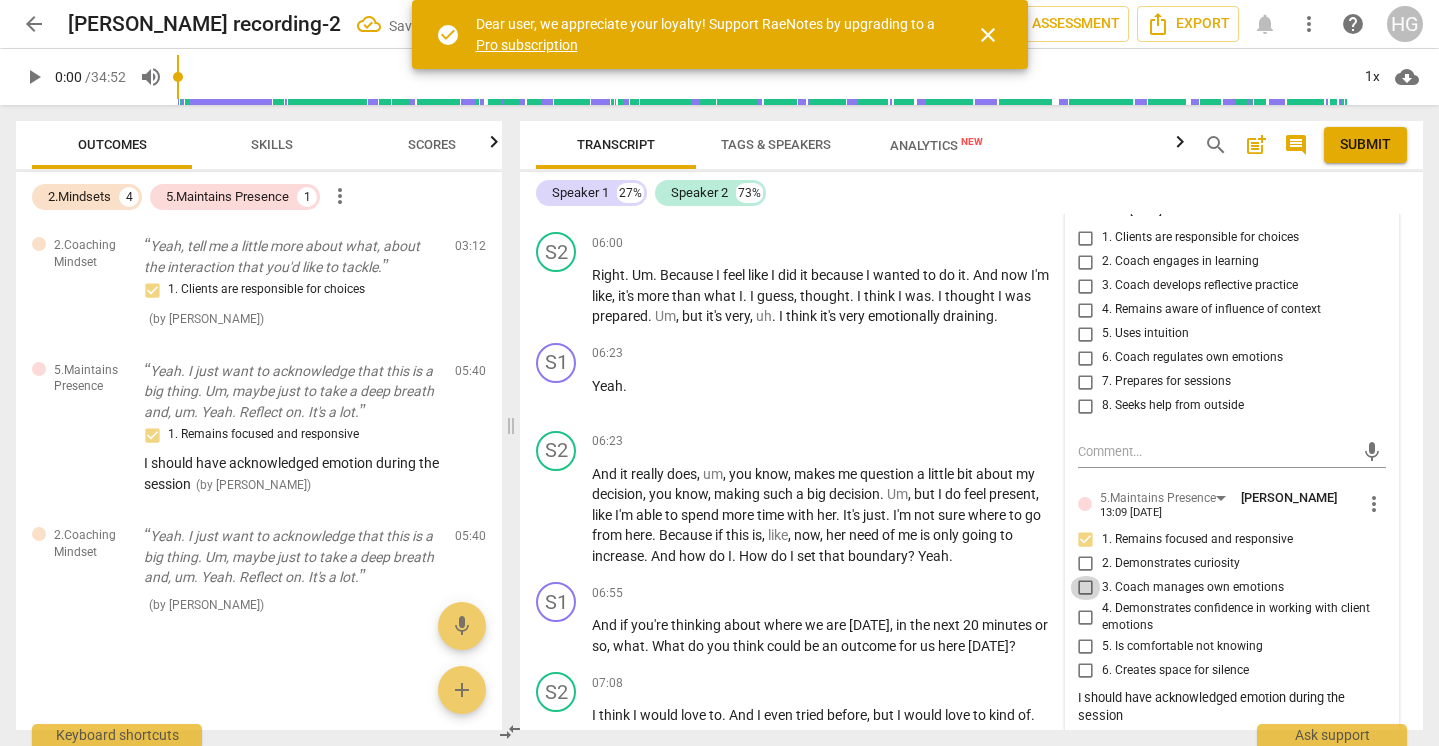 click on "3. Coach manages own emotions" at bounding box center [1086, 588] 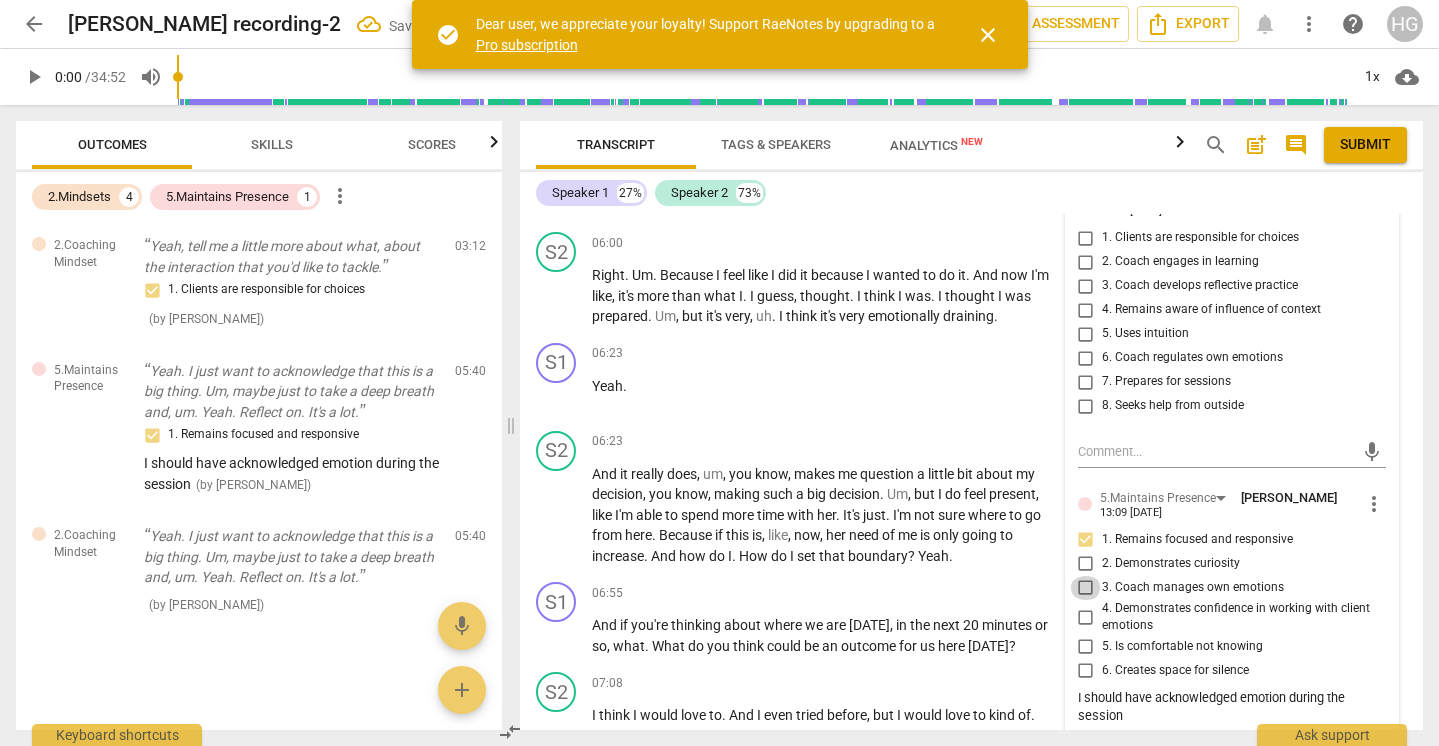 checkbox on "true" 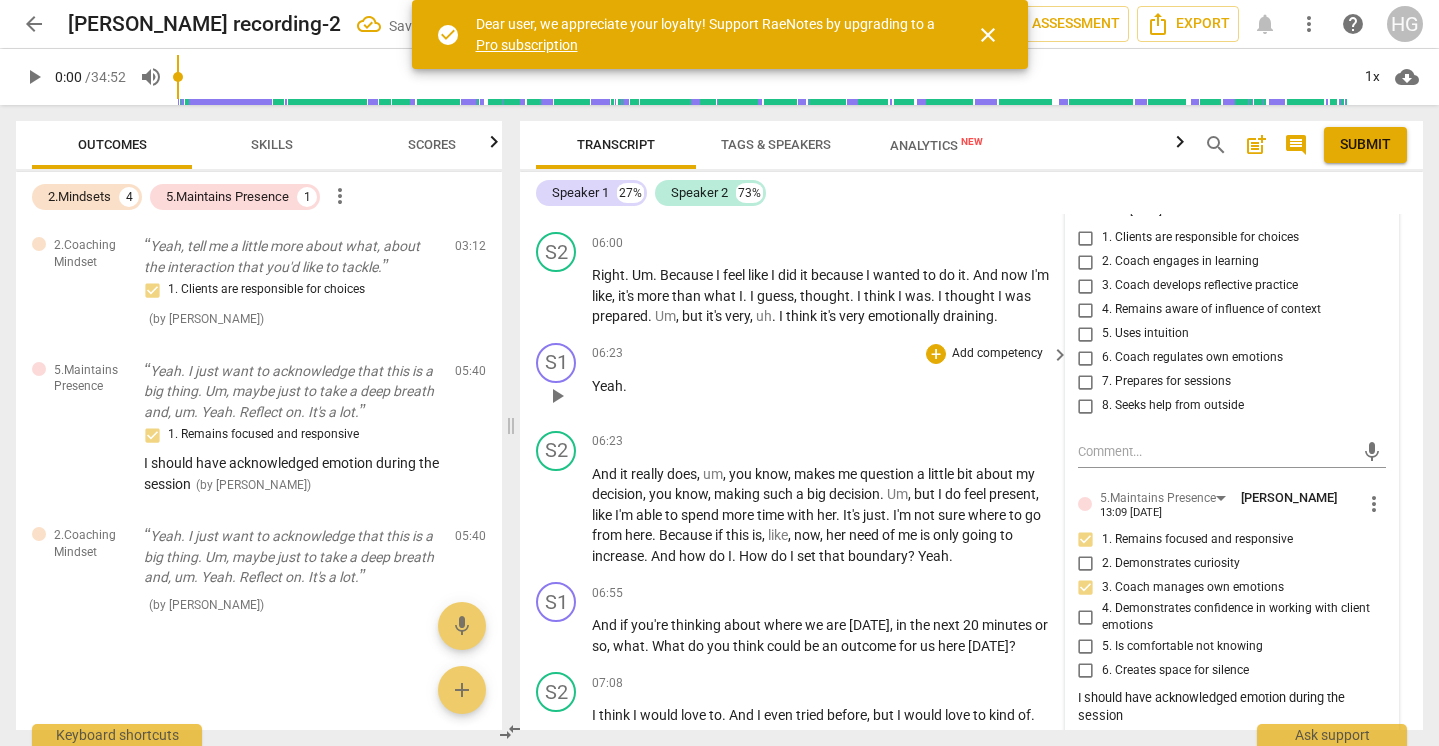 click on "06:23 + Add competency keyboard_arrow_right Yeah ." at bounding box center [831, 379] 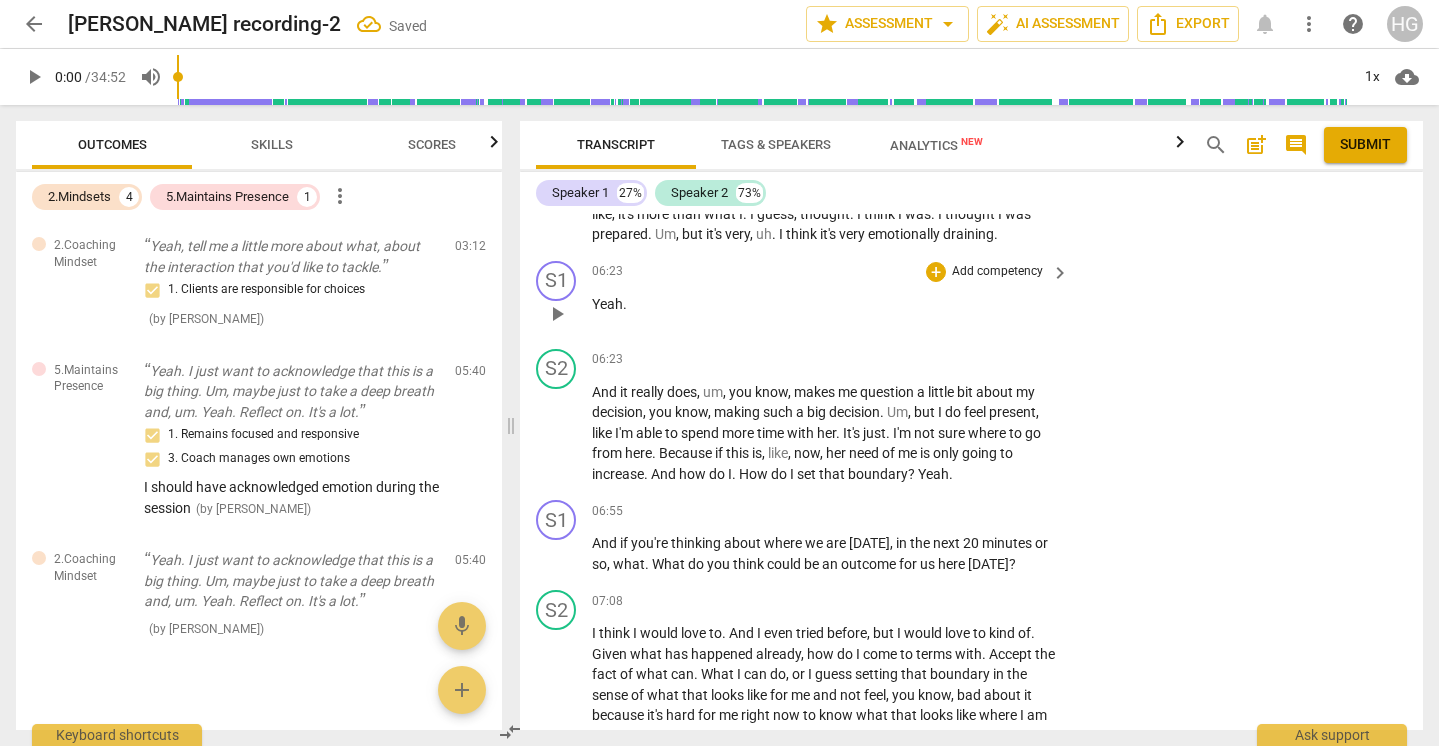 scroll, scrollTop: 1728, scrollLeft: 0, axis: vertical 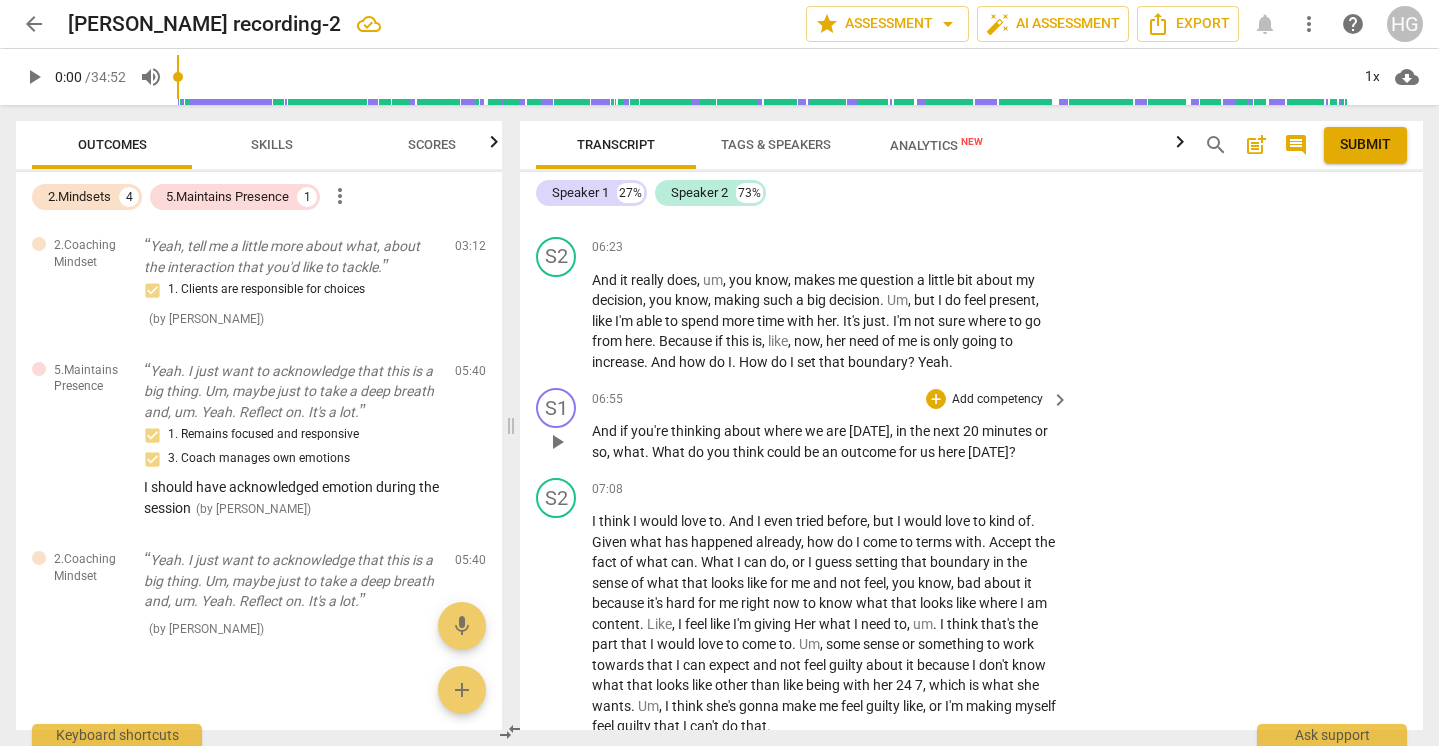 click on "Add competency" at bounding box center [997, 400] 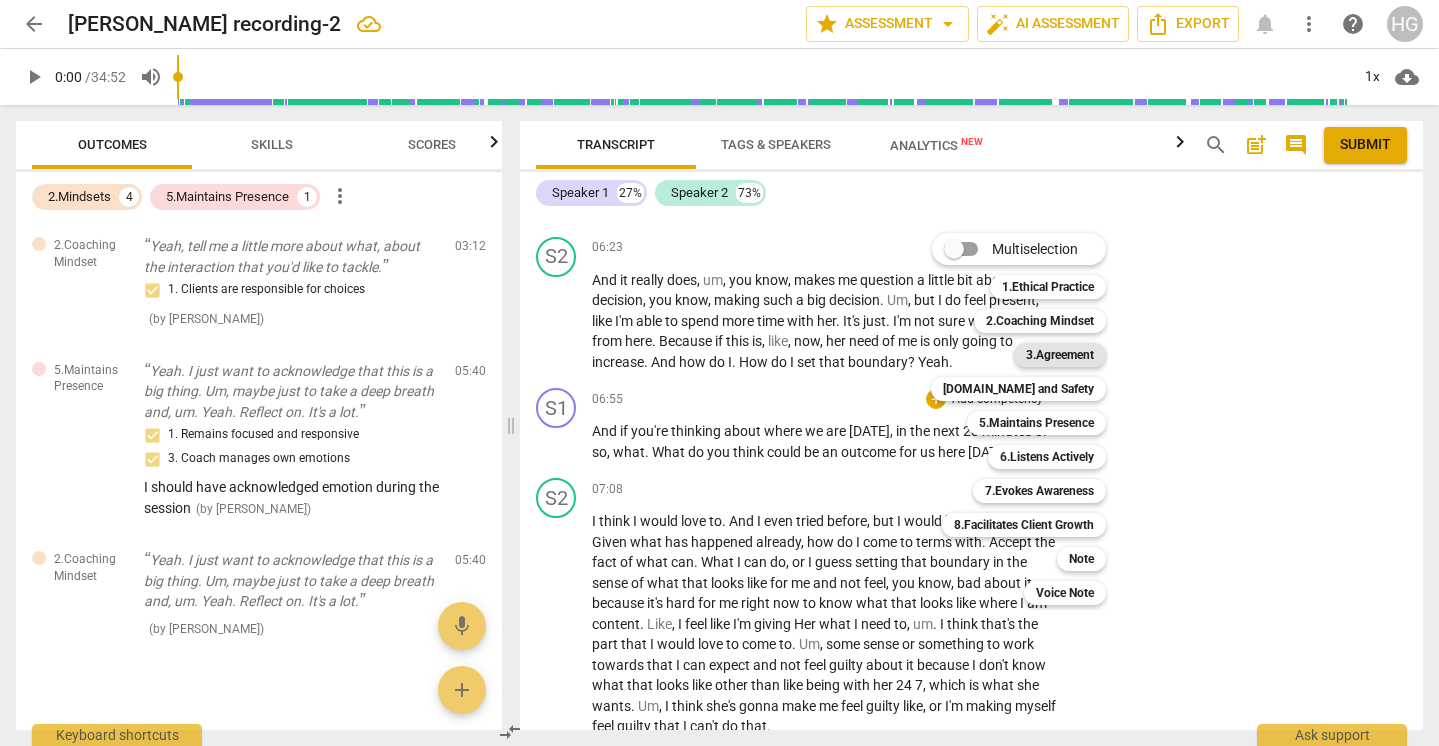 click on "3.Agreement" at bounding box center (1060, 355) 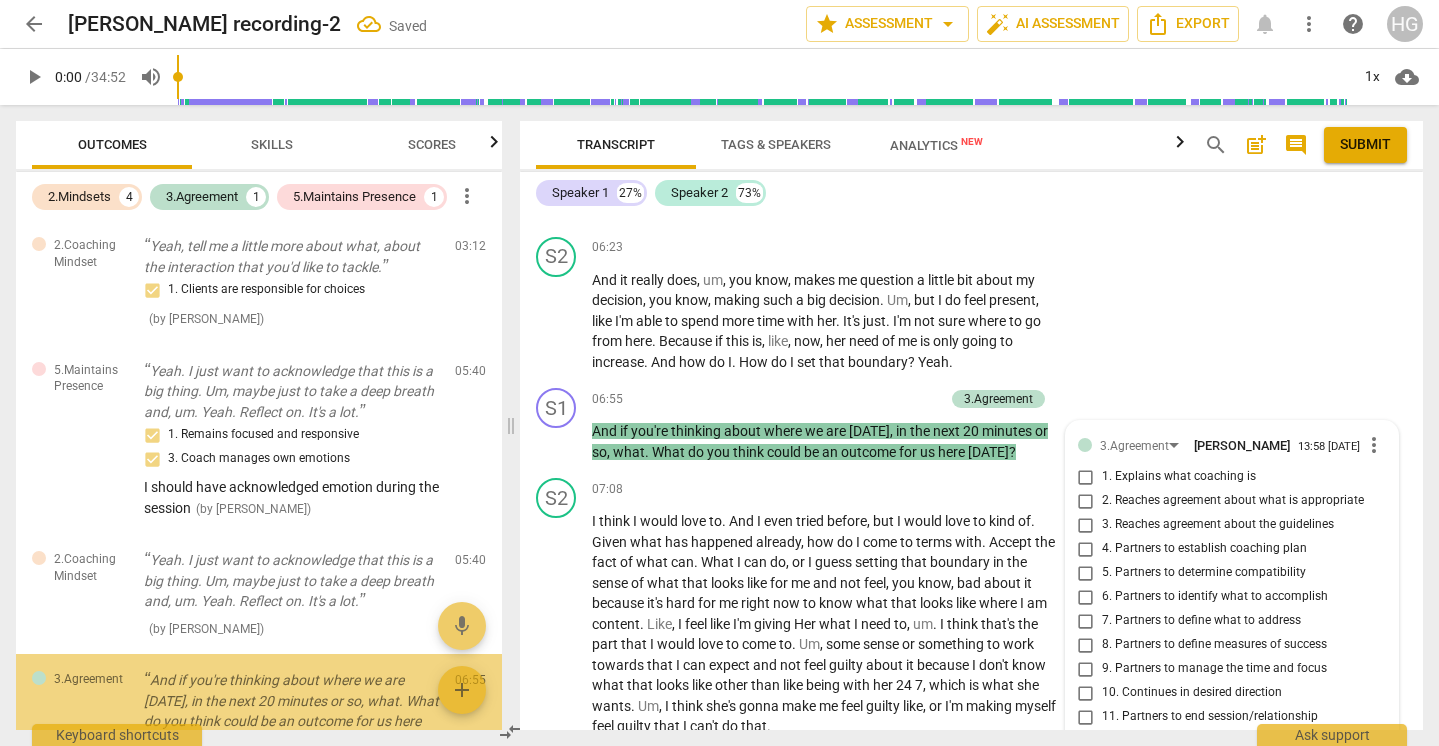 scroll, scrollTop: 2046, scrollLeft: 0, axis: vertical 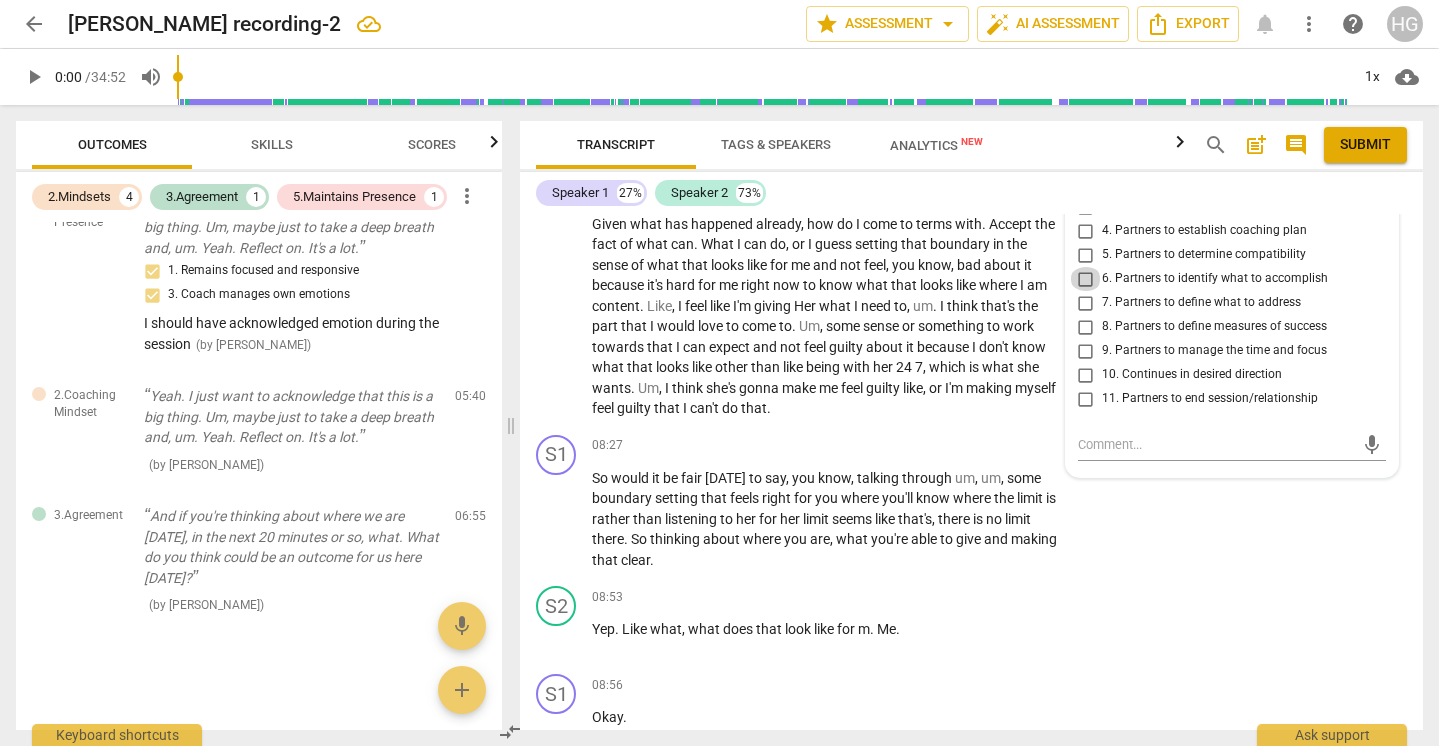 click on "6. Partners to identify what to accomplish" at bounding box center [1086, 279] 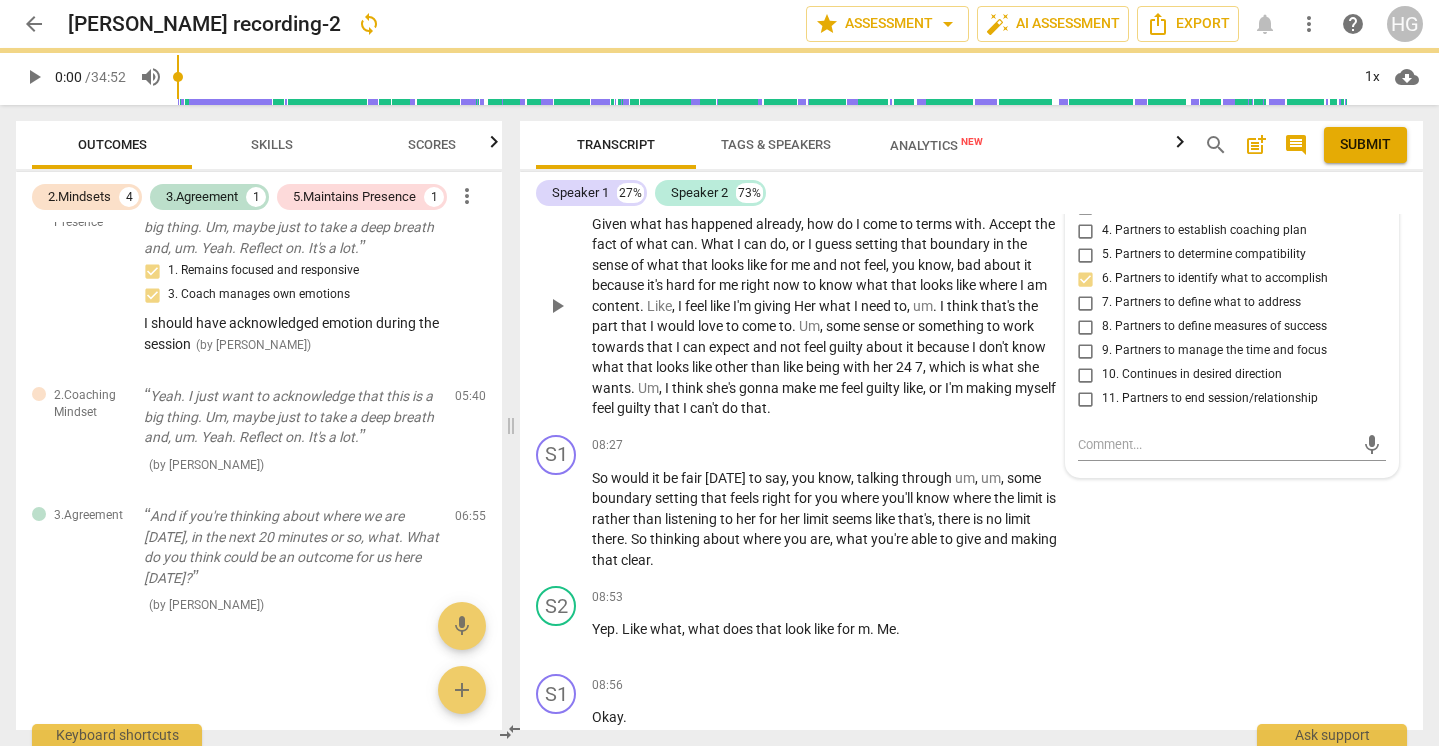 click on "I   think   I   would   love   to .   And   I   even   tried   before ,   but   I   would   love   to   kind   of .   Given   what   has   happened   already ,   how   do   I   come   to   terms   with .   Accept   the   fact   of   what   can .   What   I   can   do ,   or   I   guess   setting   that   boundary   in   the   sense   of   what   that   looks   like   for   me   and   not   feel ,   you   know ,   bad   about   it   because   it's   hard   for   me   right   now   to   know   what   that   looks   like   where   I   am   content .   Like ,   I   feel   like   I'm   giving   Her   what   I   need   to ,   um .   I   think   that's   the   part   that   I   would   love   to   come   to .   Um ,   some   sense   or   something   to   work   towards   that   I   can   expect   and   not   feel   guilty   about   it   because   I   don't   know   what   that   looks   like   other   than   like   being   with   her   24   7 ,   which   is   what   she   wants .   Um ,   I   think   she's   gonna" at bounding box center [825, 306] 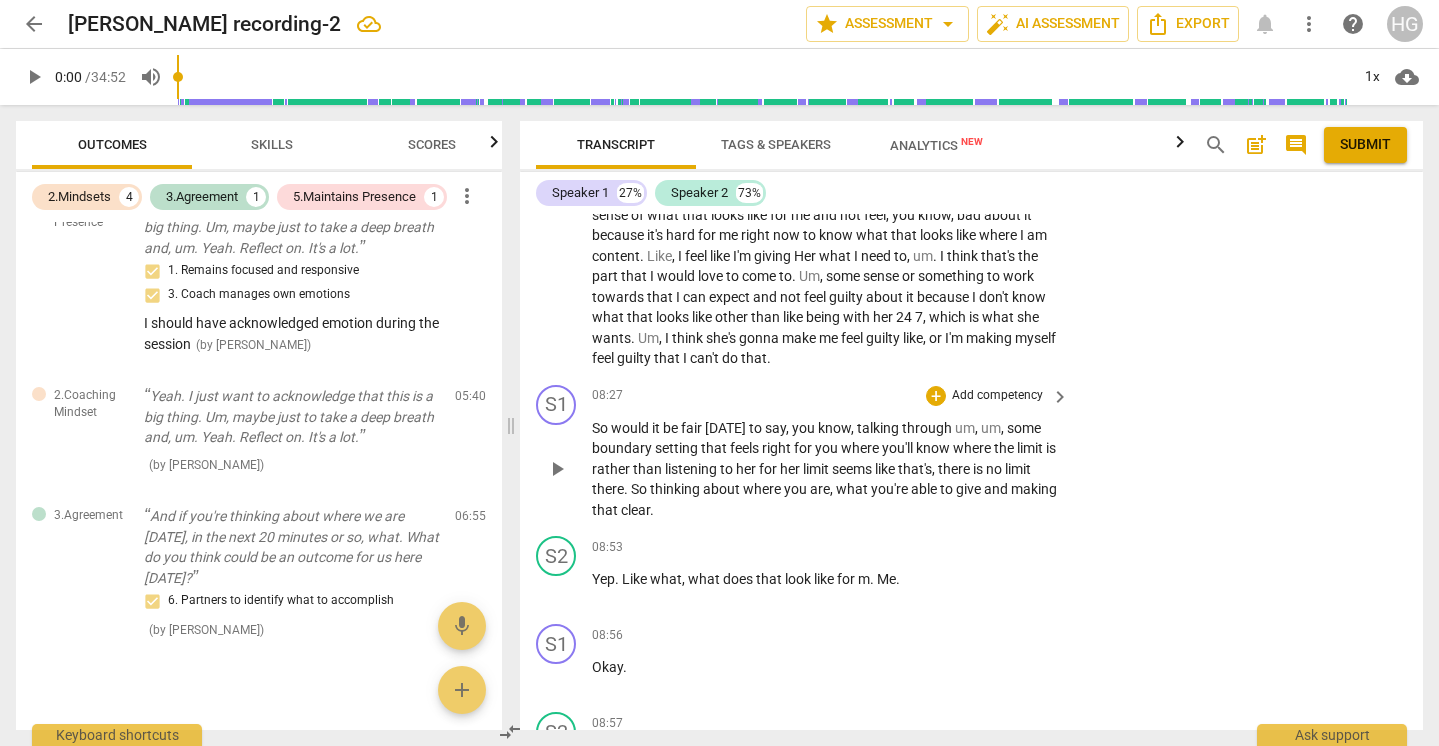 scroll, scrollTop: 2092, scrollLeft: 0, axis: vertical 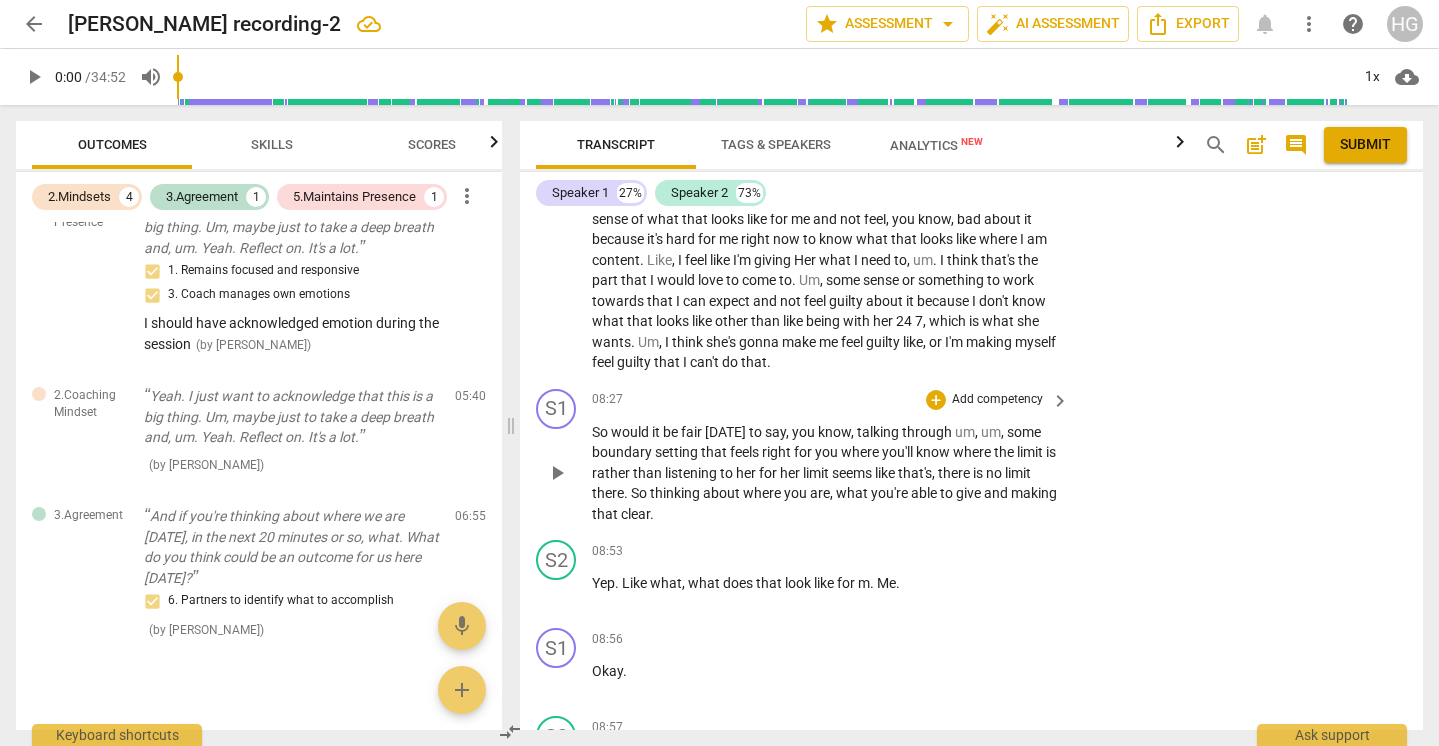 click on "Add competency" at bounding box center (997, 400) 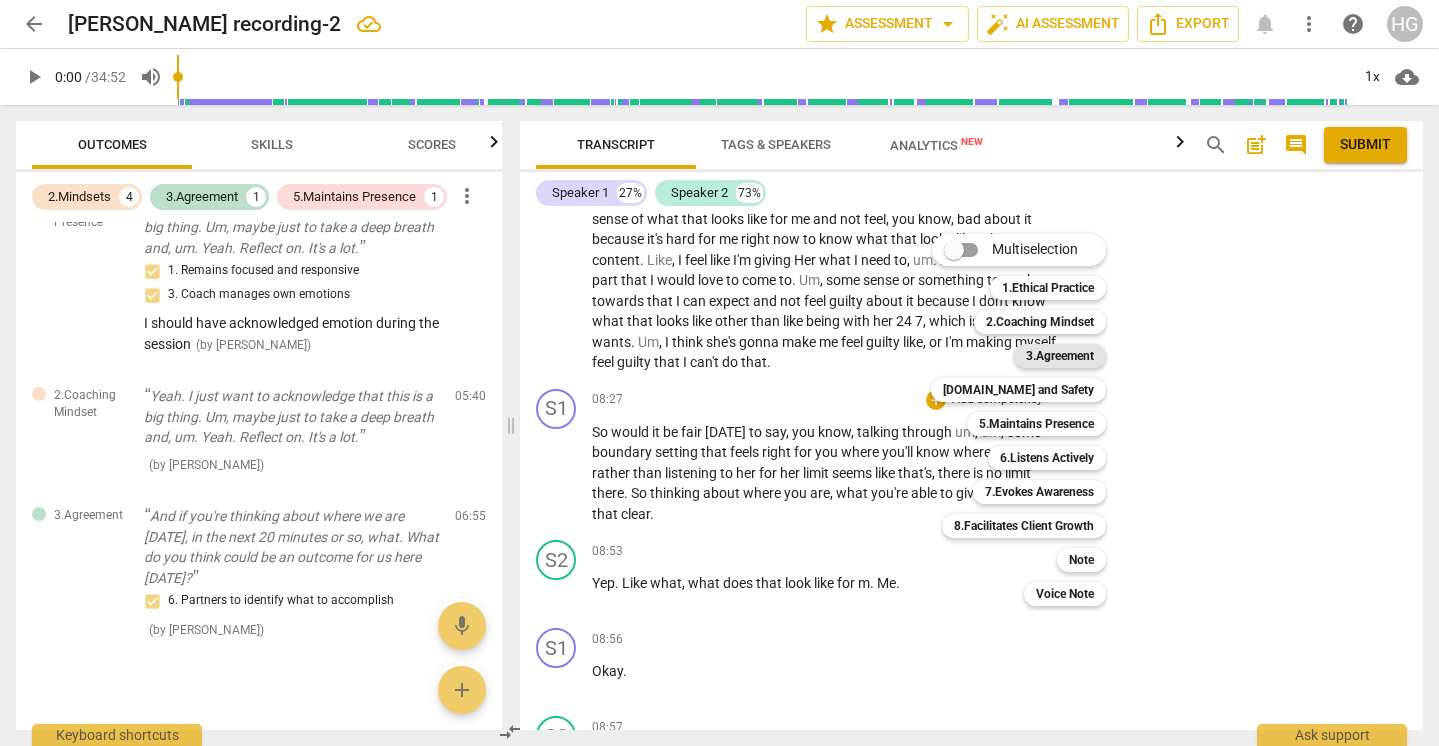 click on "3.Agreement" at bounding box center [1060, 356] 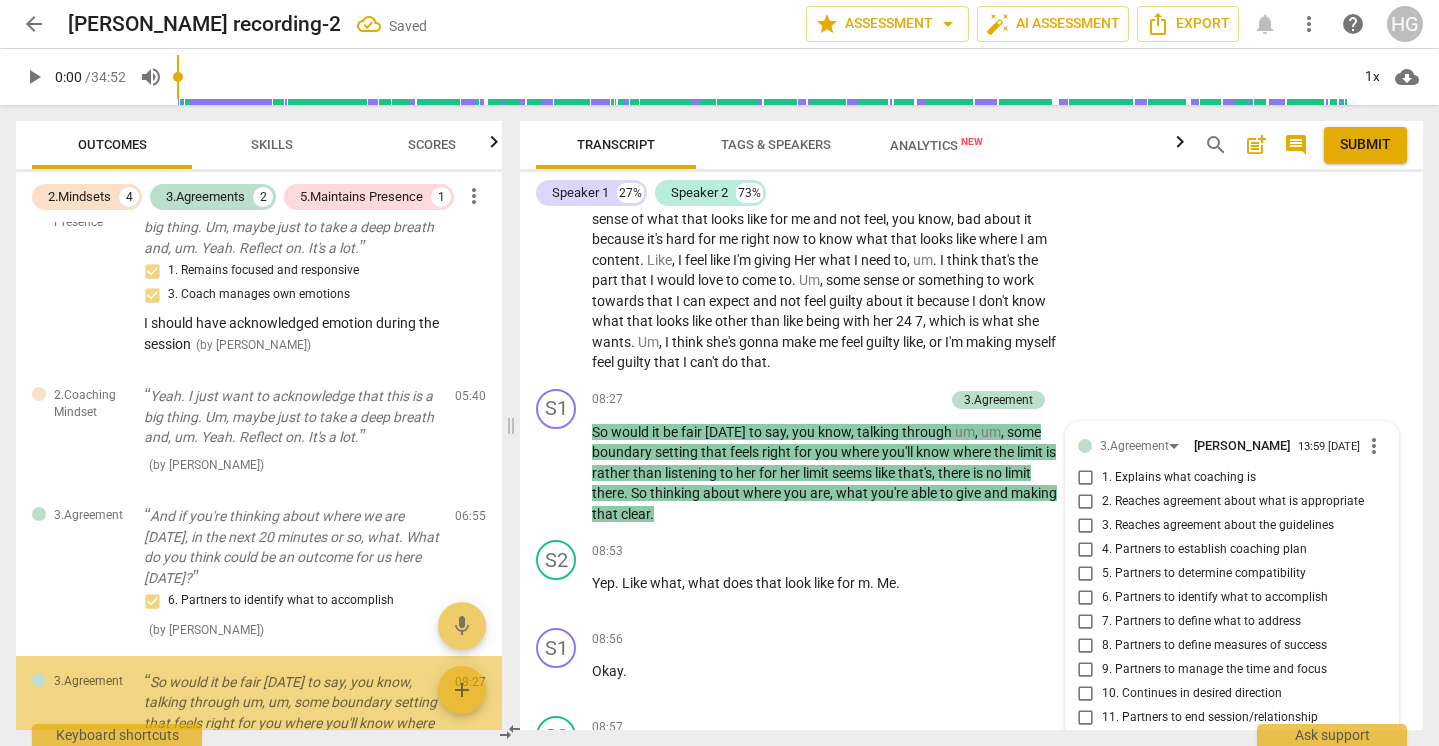 scroll, scrollTop: 2411, scrollLeft: 0, axis: vertical 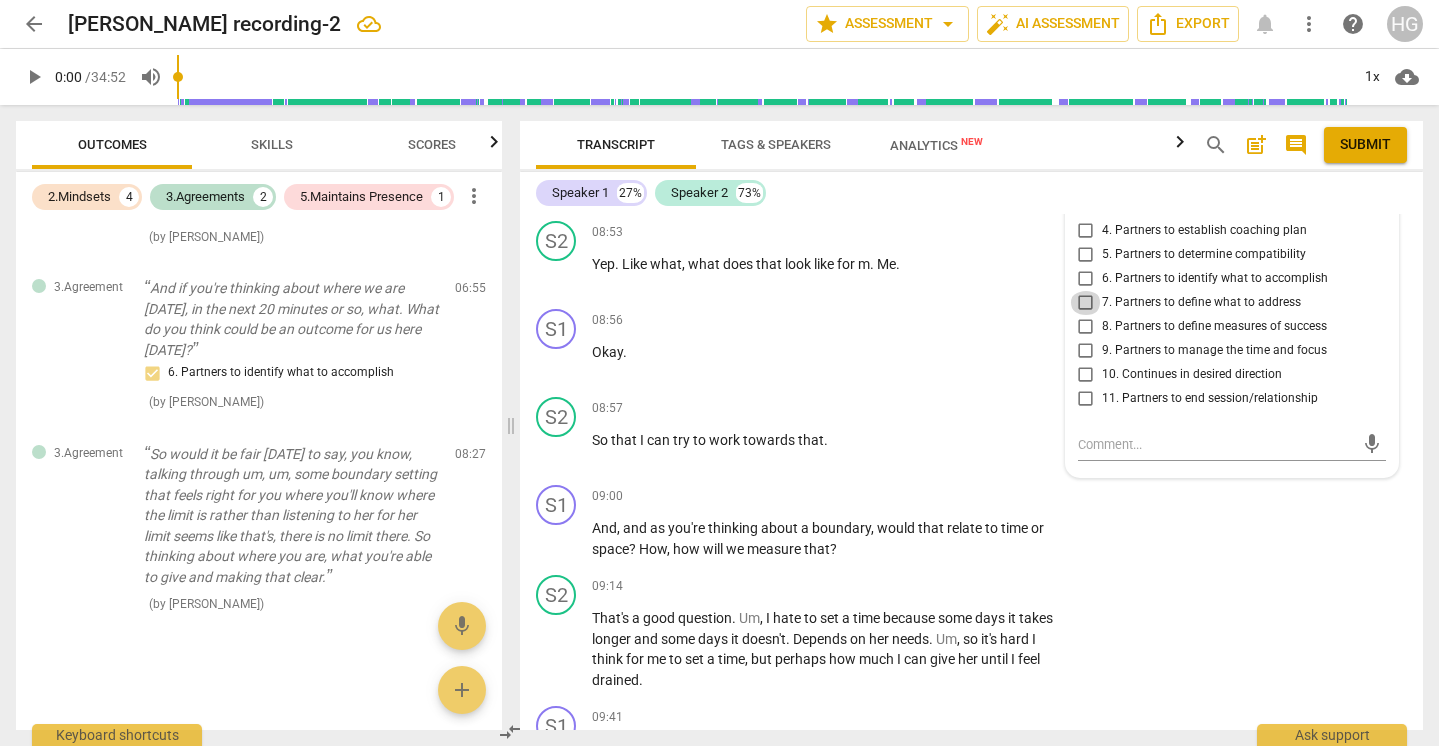 click on "7. Partners to define what to address" at bounding box center [1086, 303] 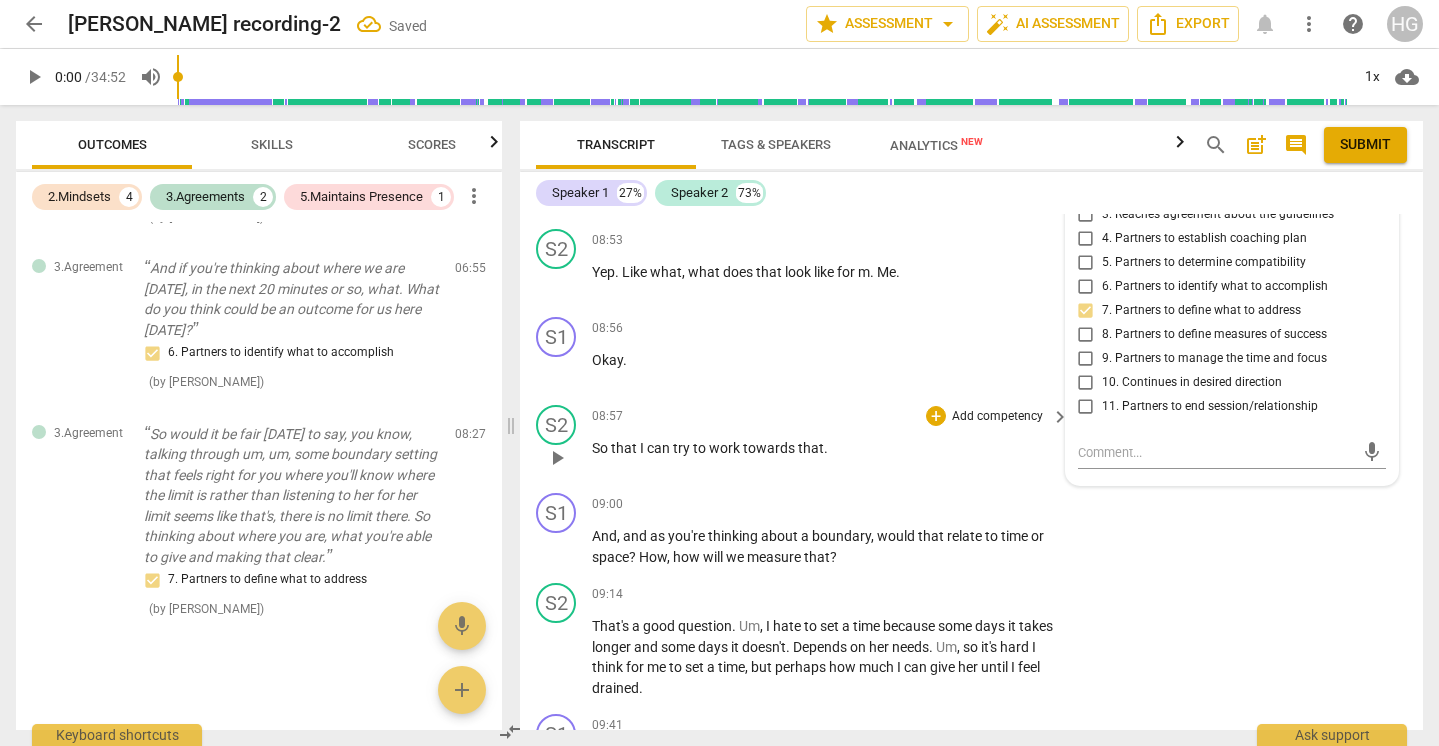 scroll, scrollTop: 2405, scrollLeft: 0, axis: vertical 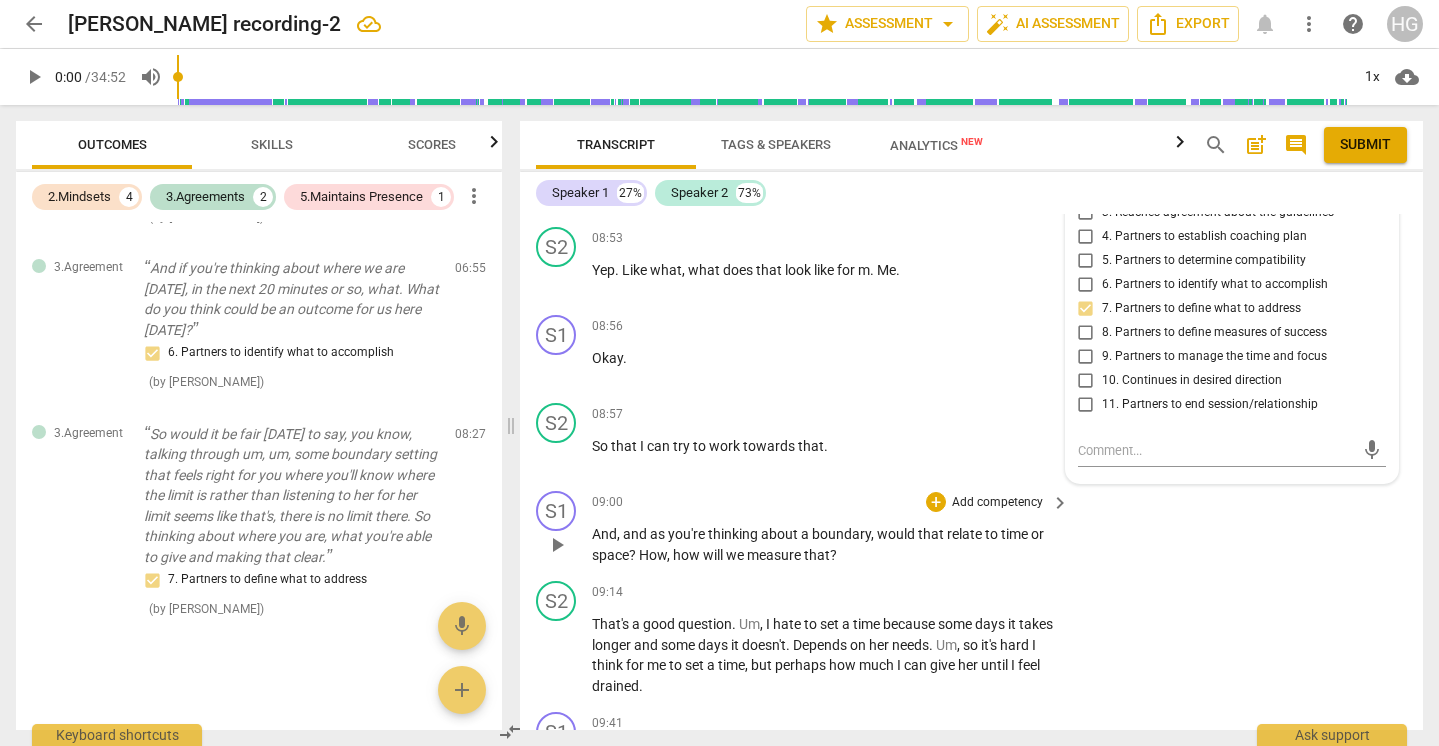 click on "Add competency" at bounding box center (997, 503) 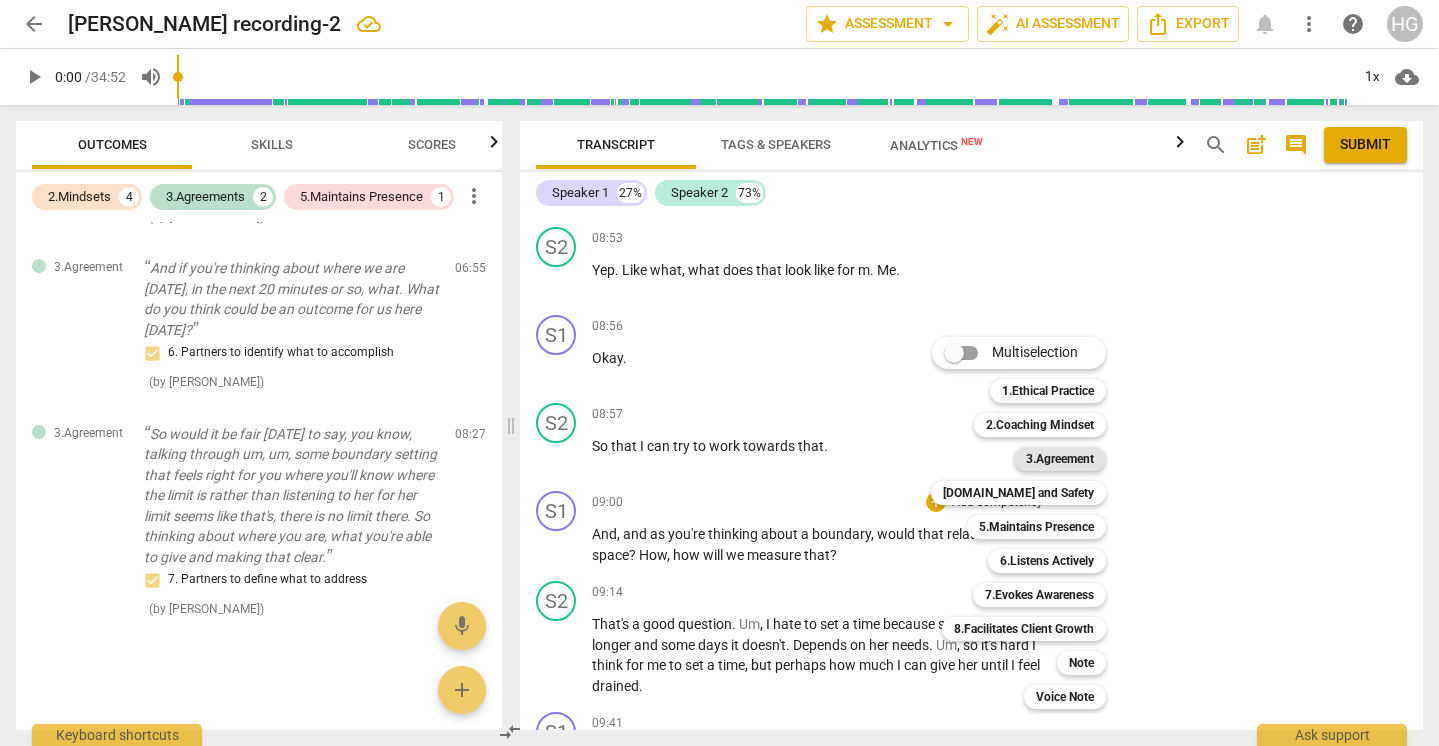 click on "3.Agreement" at bounding box center [1060, 459] 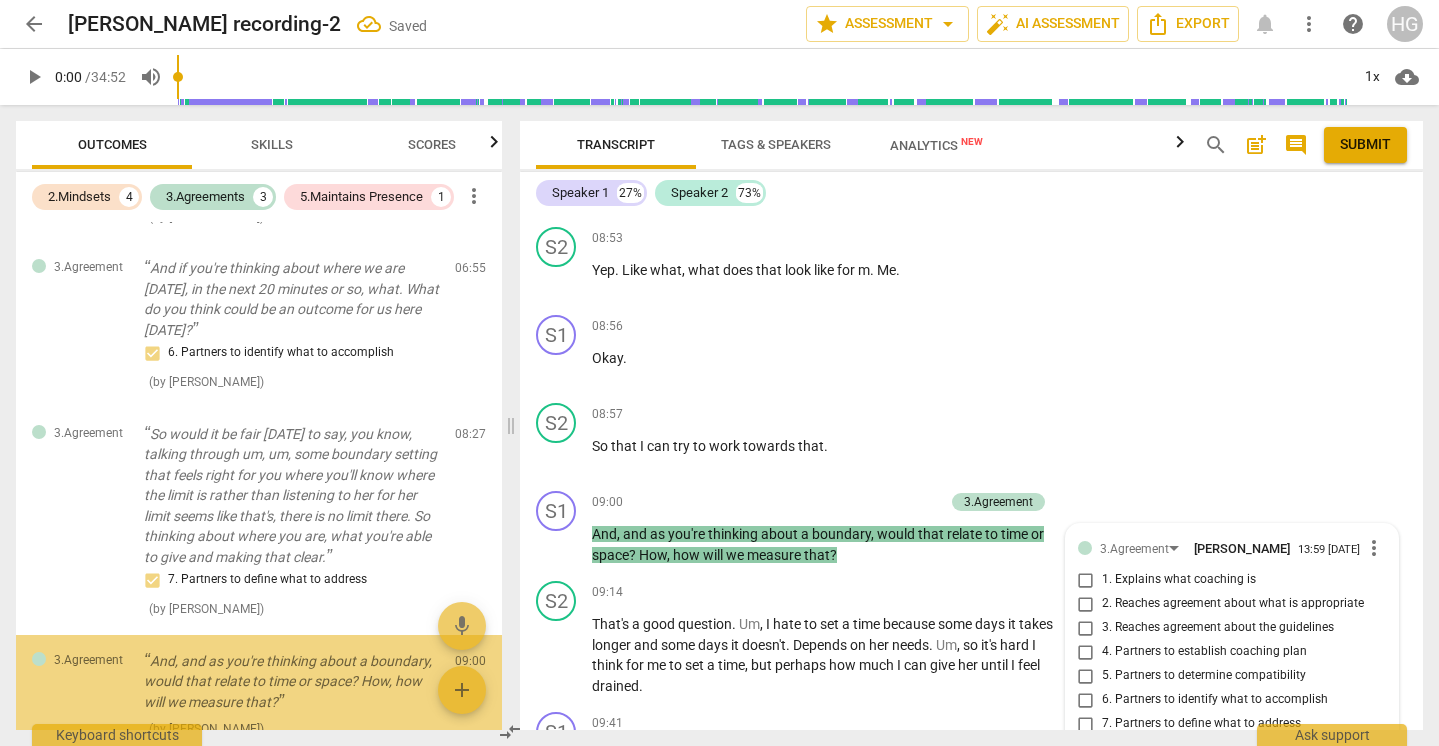 scroll, scrollTop: 2826, scrollLeft: 0, axis: vertical 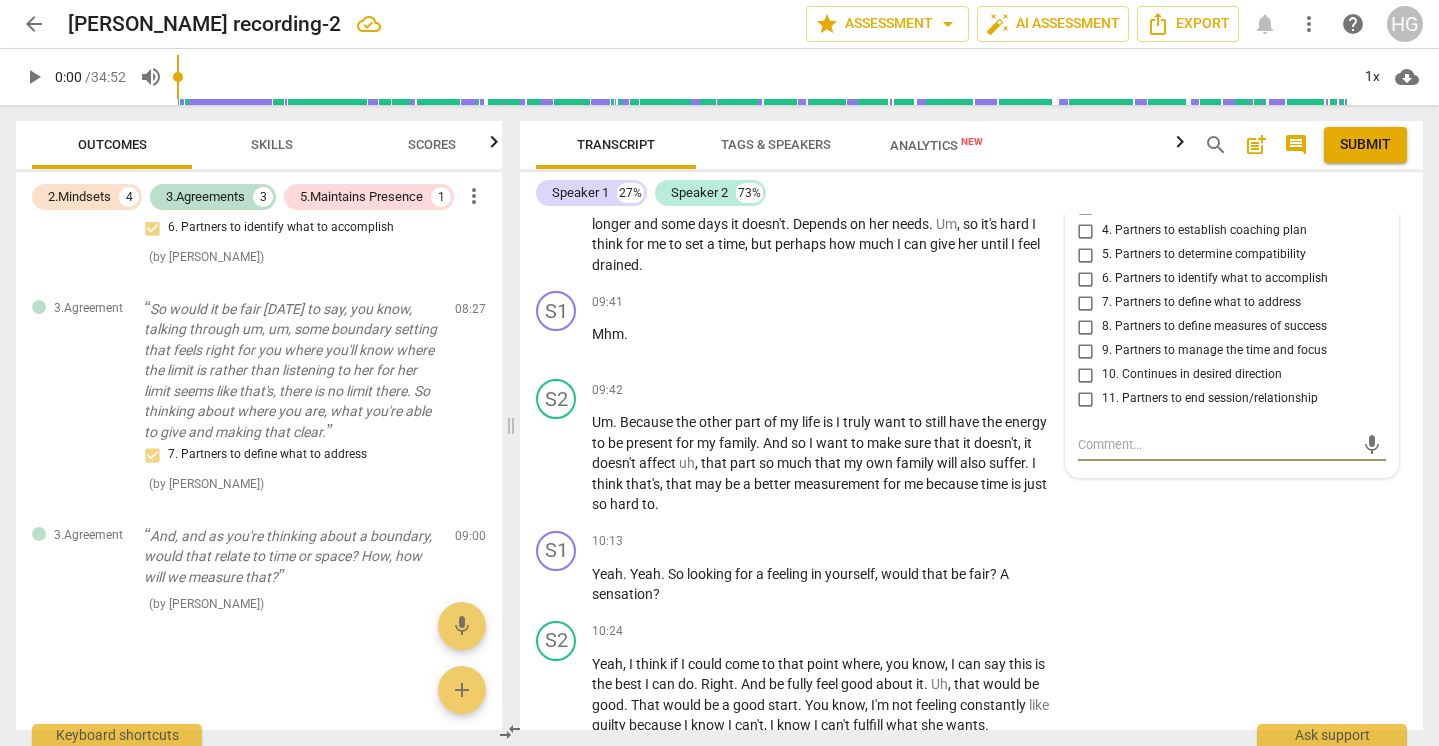 click on "7. Partners to define what to address" at bounding box center [1086, 303] 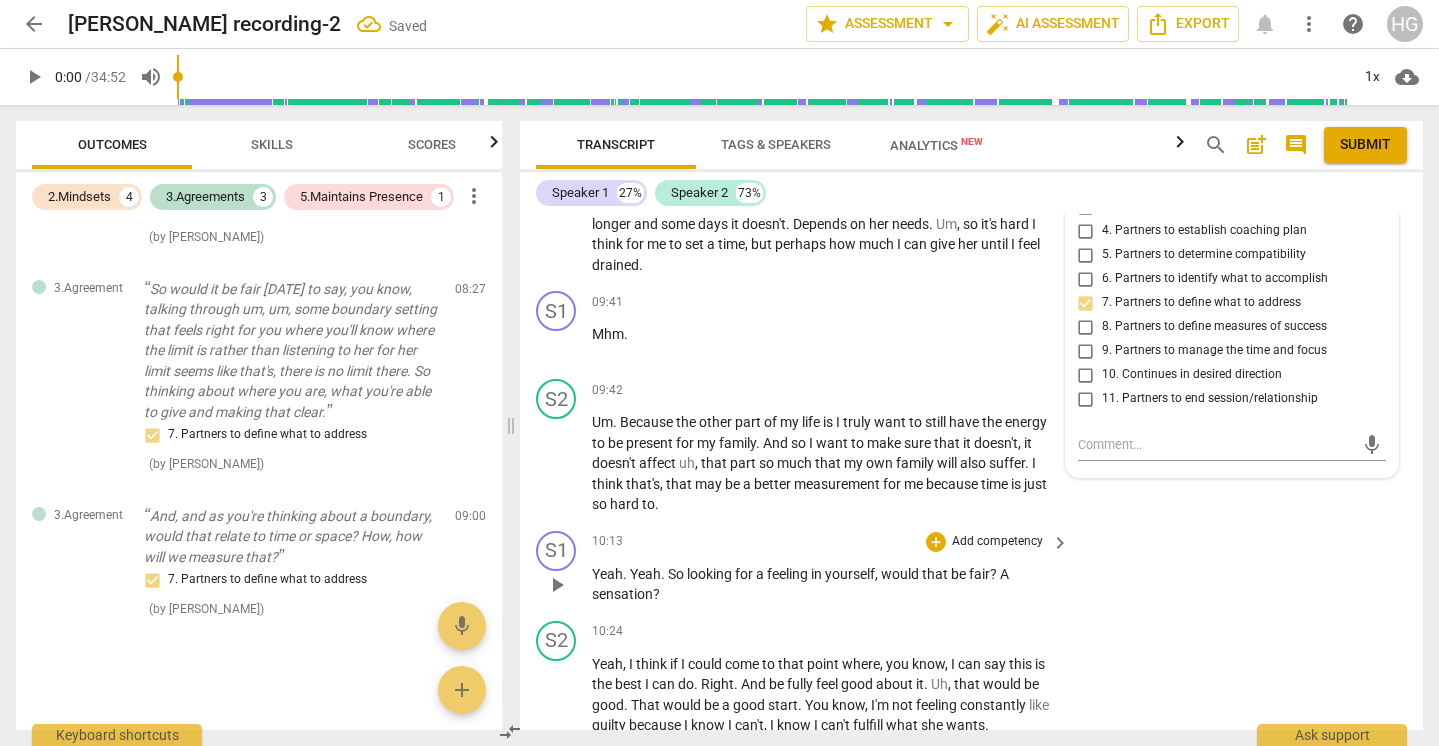 click on "Yeah .   Yeah .   So   looking   for   a   feeling   in   yourself ,   would   that   be   fair ?   A   sensation ?" at bounding box center [831, 584] 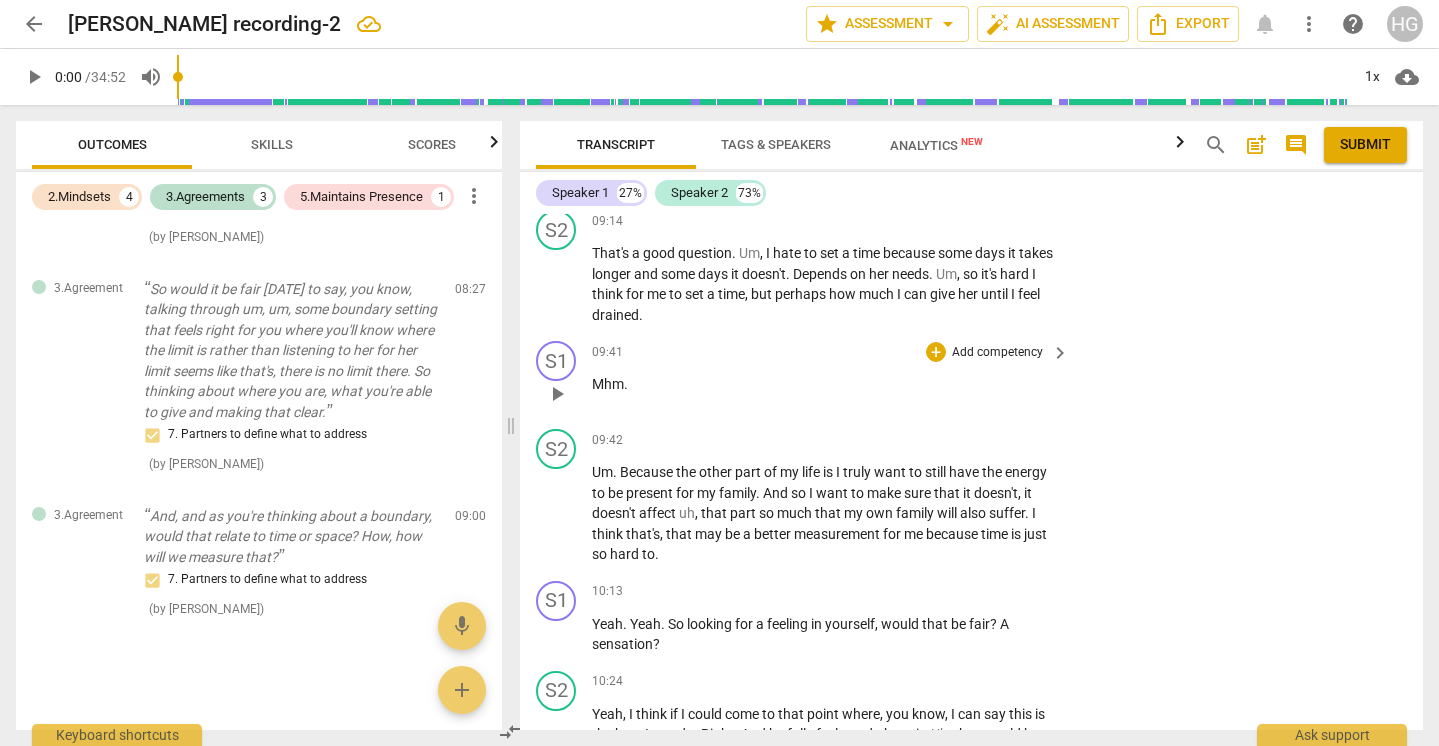 scroll, scrollTop: 2864, scrollLeft: 0, axis: vertical 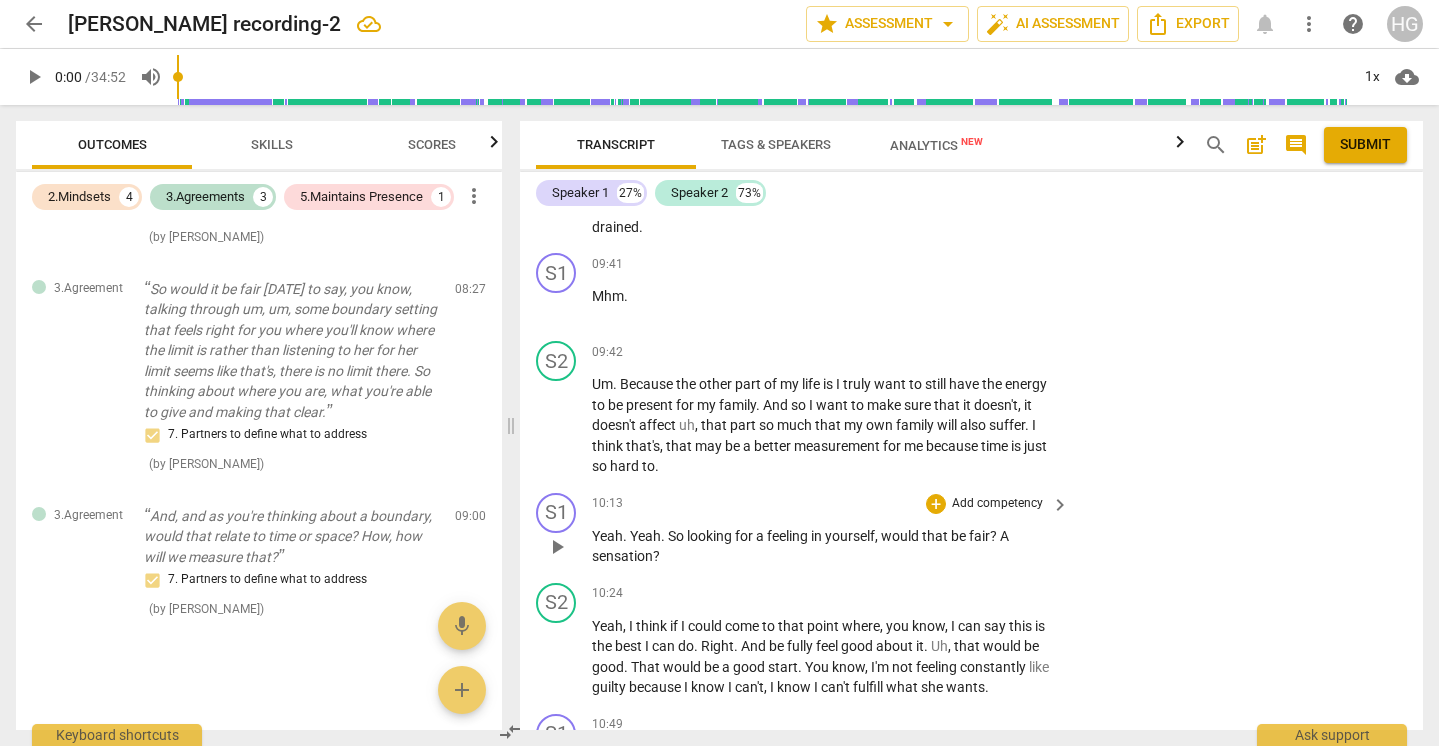 click on "Add competency" at bounding box center [997, 504] 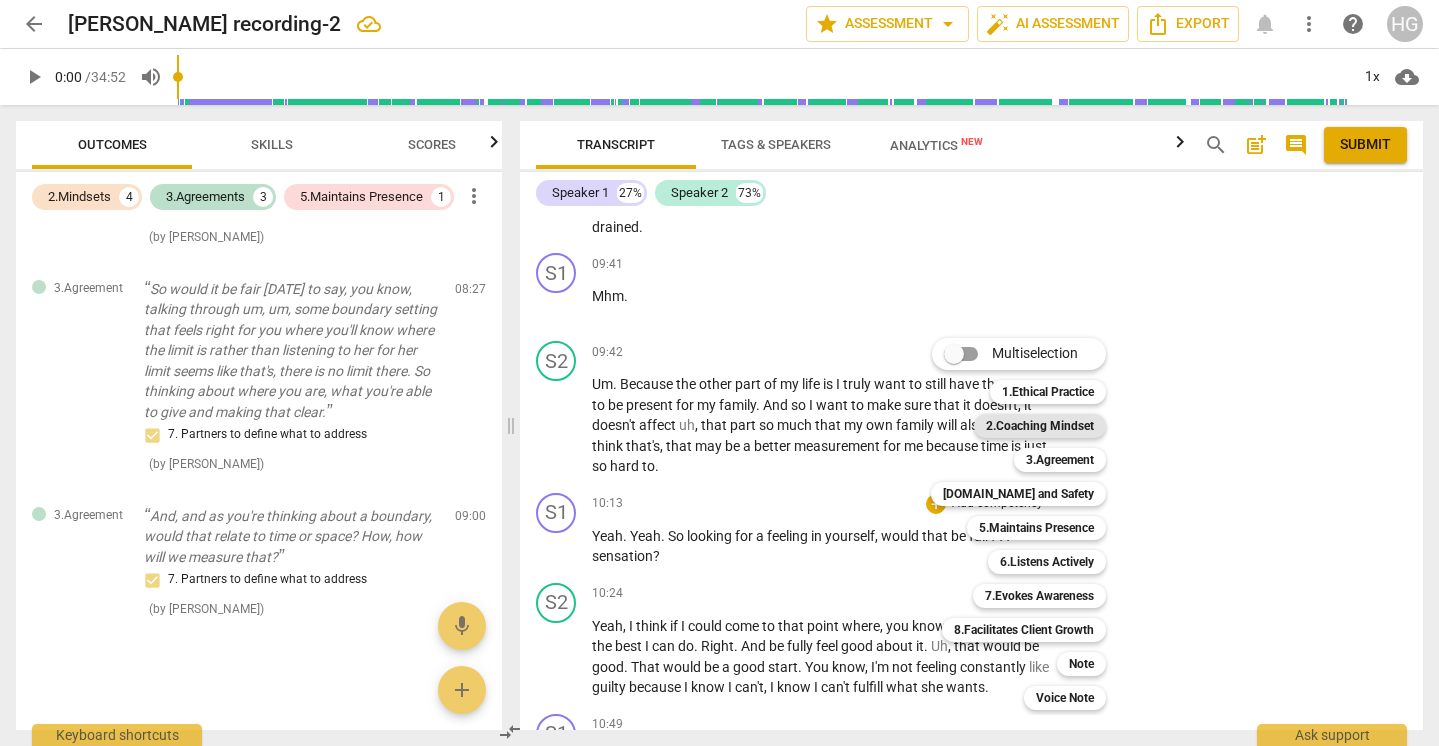 click on "2.Coaching Mindset" at bounding box center (1040, 426) 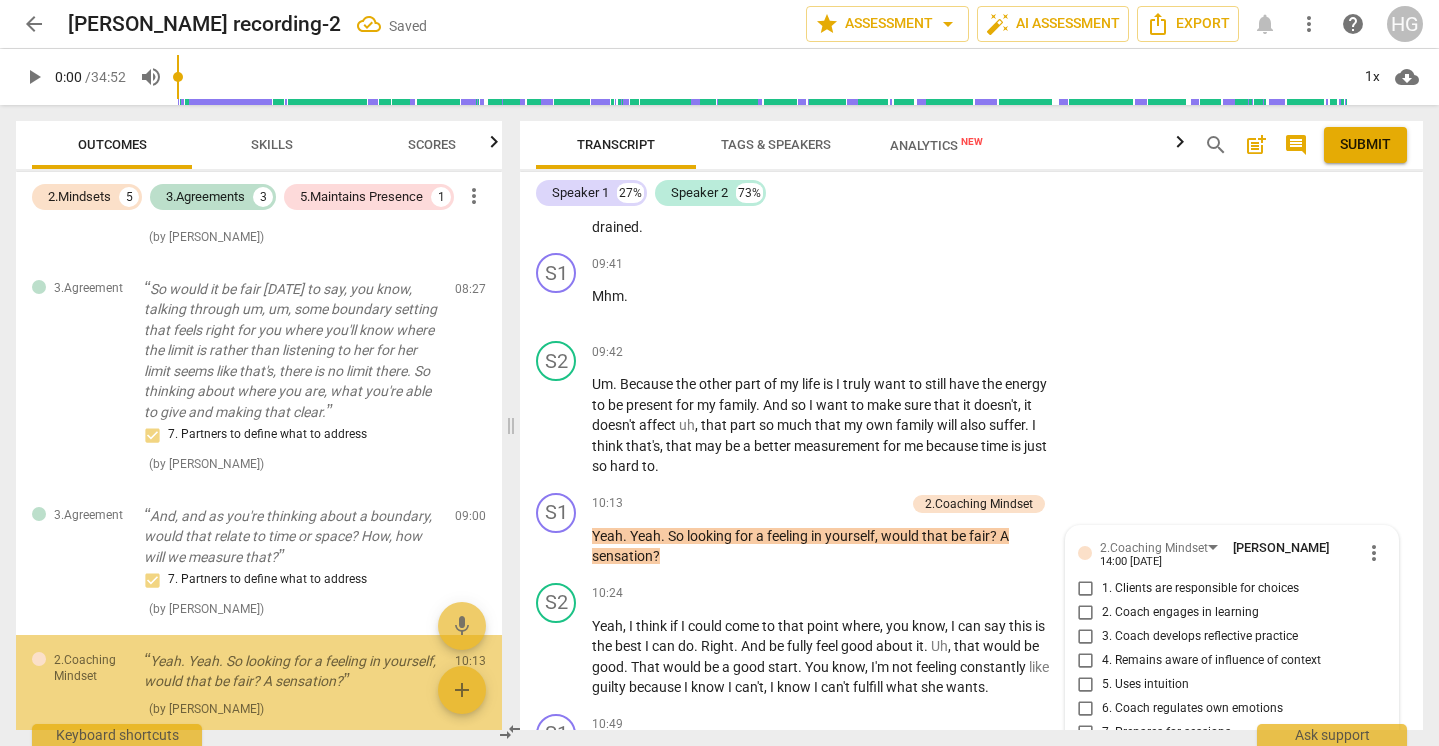 scroll, scrollTop: 3215, scrollLeft: 0, axis: vertical 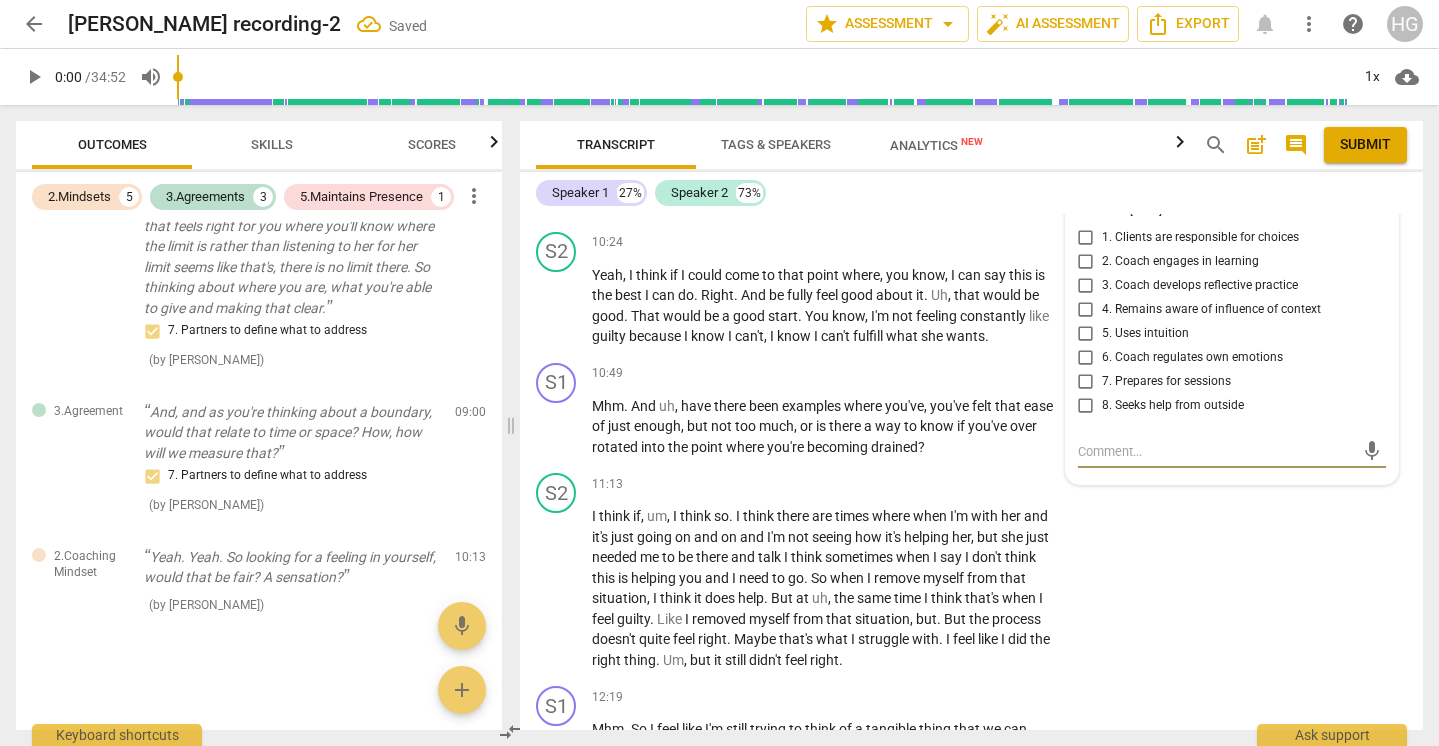 click on "1. Clients are responsible for choices" at bounding box center (1086, 238) 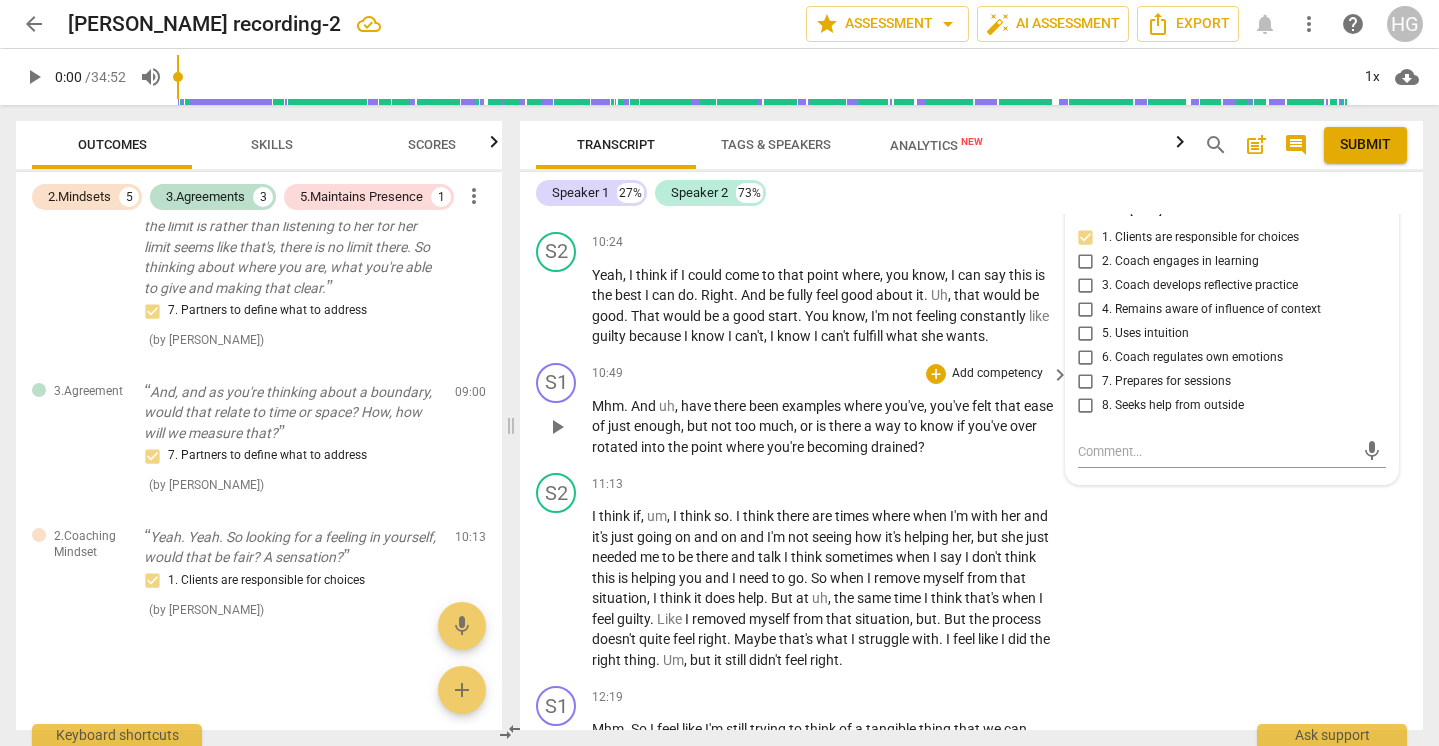 click on "is" at bounding box center (822, 426) 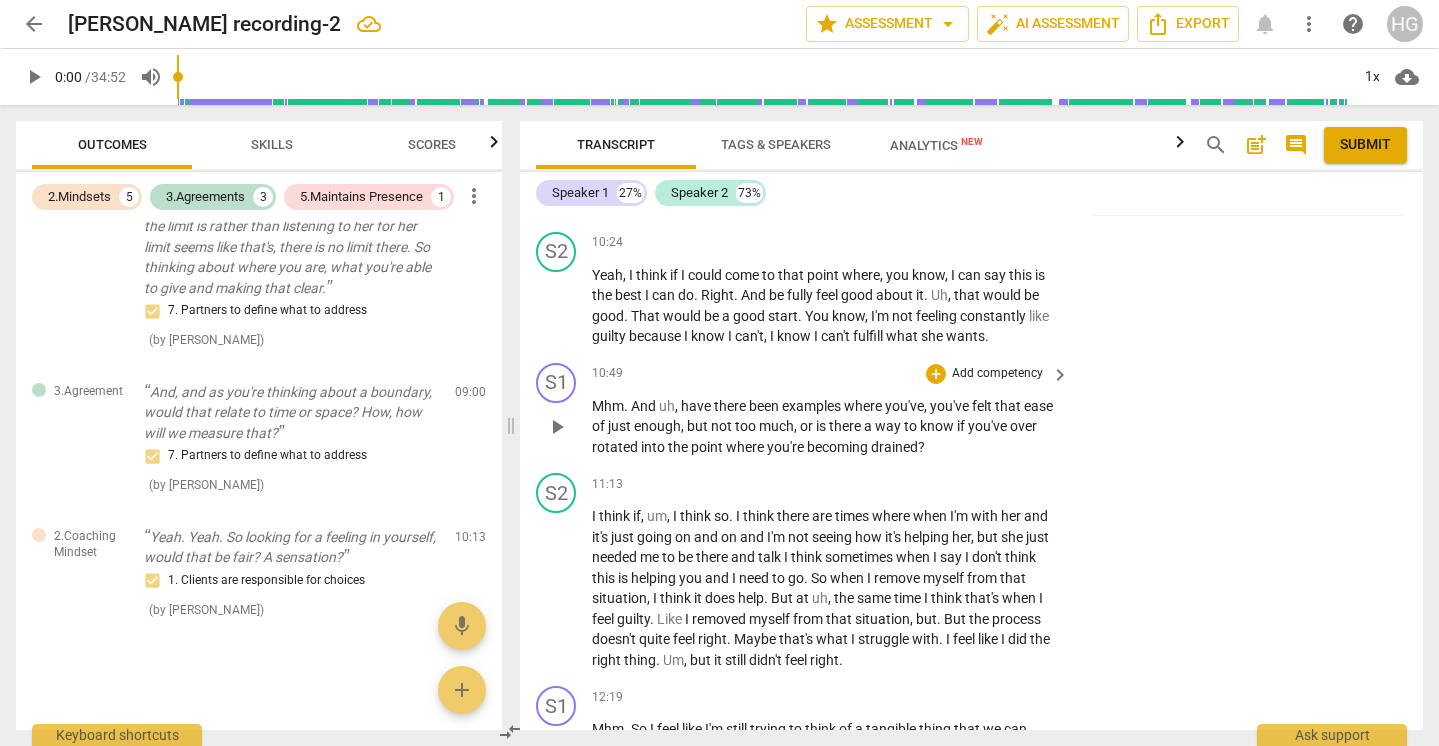 click on "Add competency" at bounding box center [997, 374] 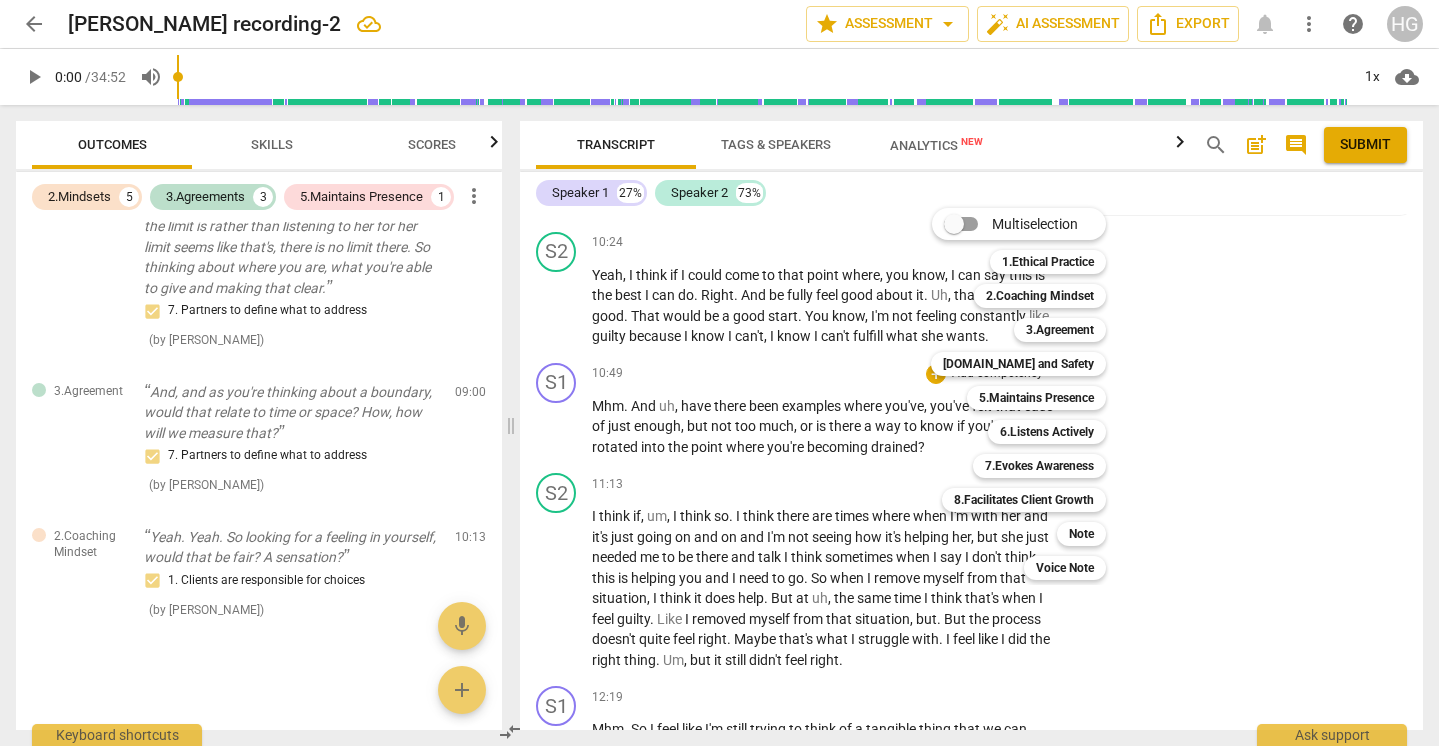 click at bounding box center (719, 373) 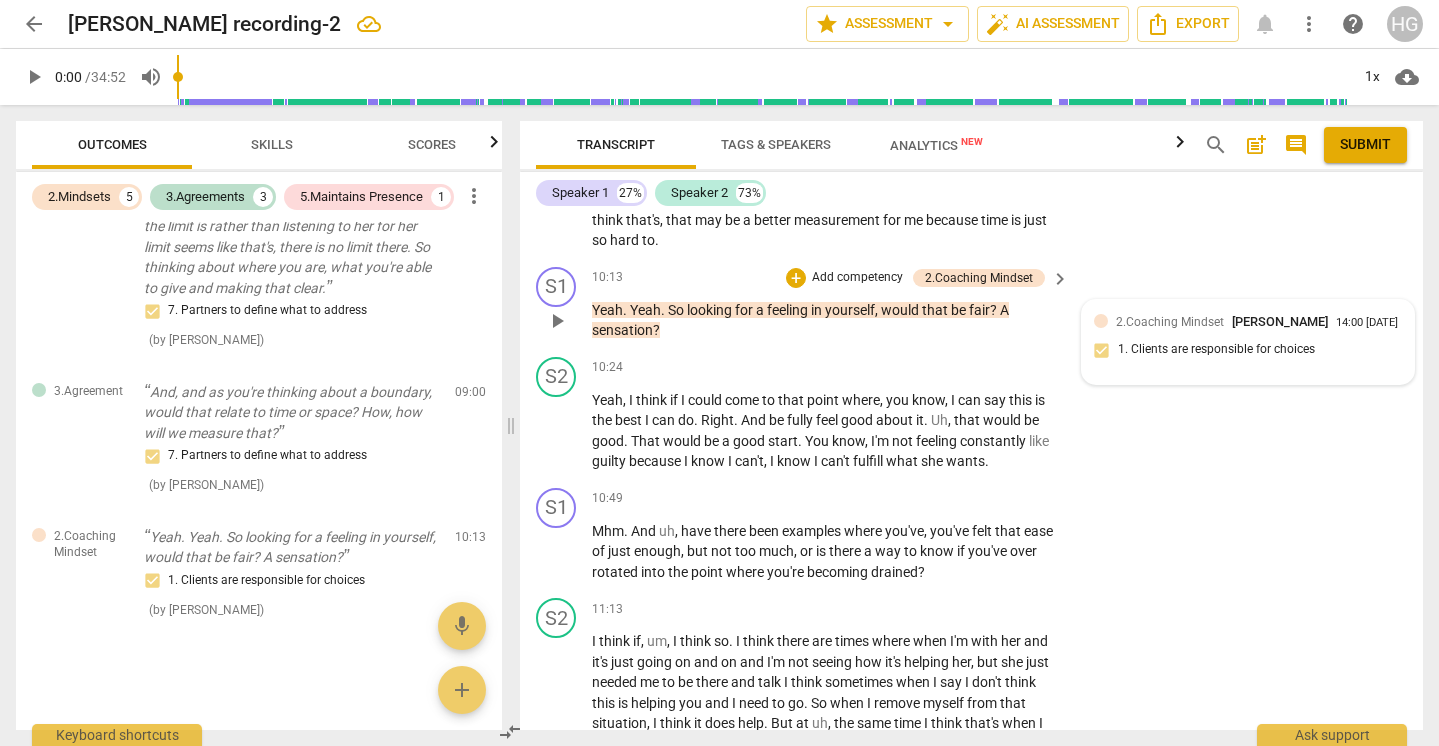 scroll, scrollTop: 3089, scrollLeft: 0, axis: vertical 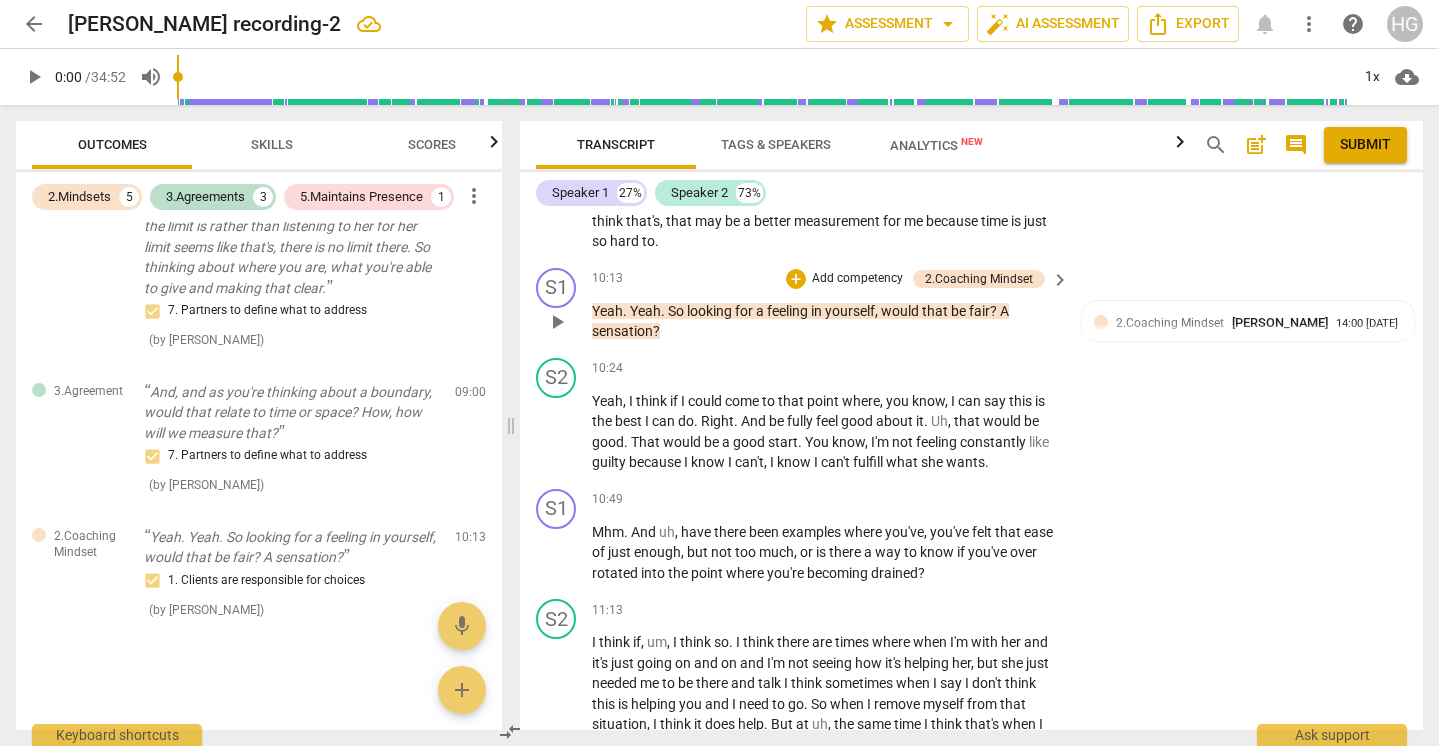 click on "Add competency" at bounding box center (857, 279) 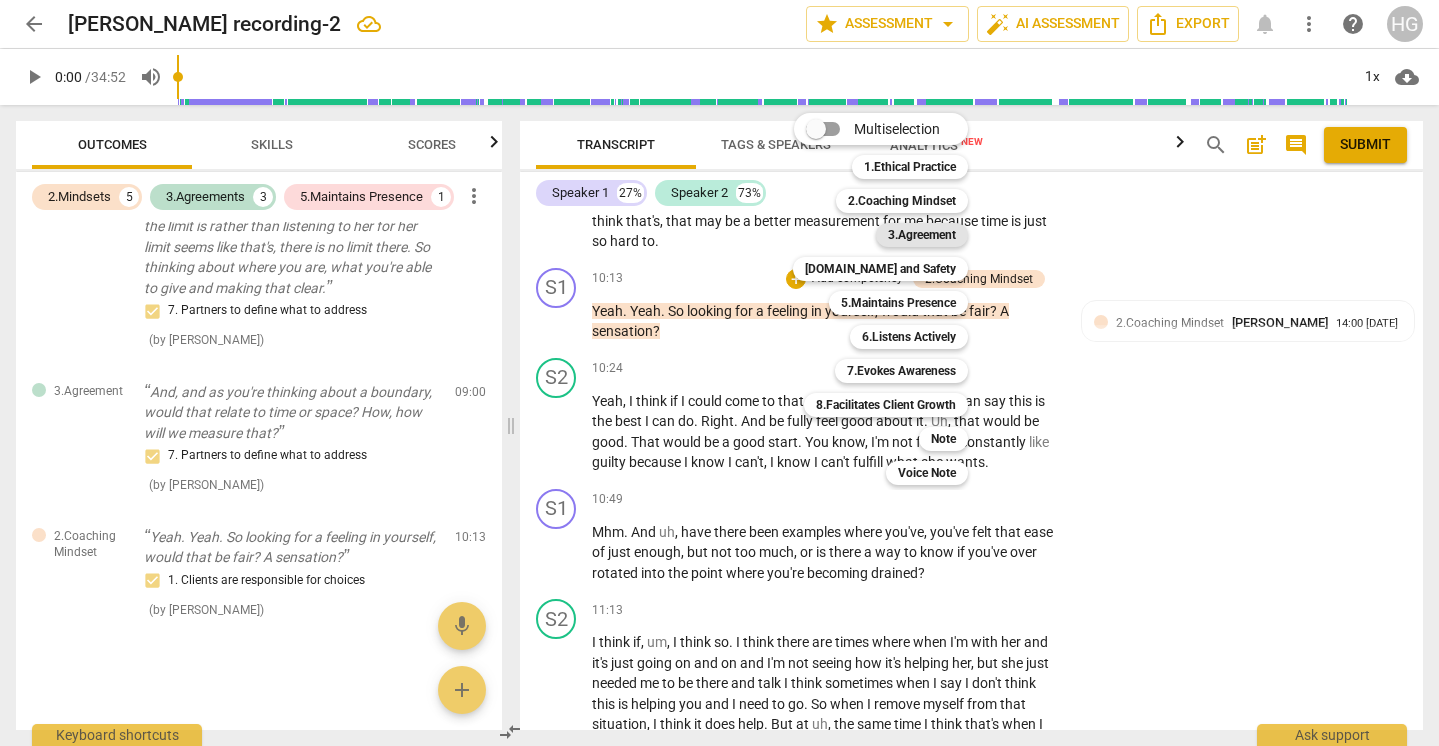click on "3.Agreement" at bounding box center [922, 235] 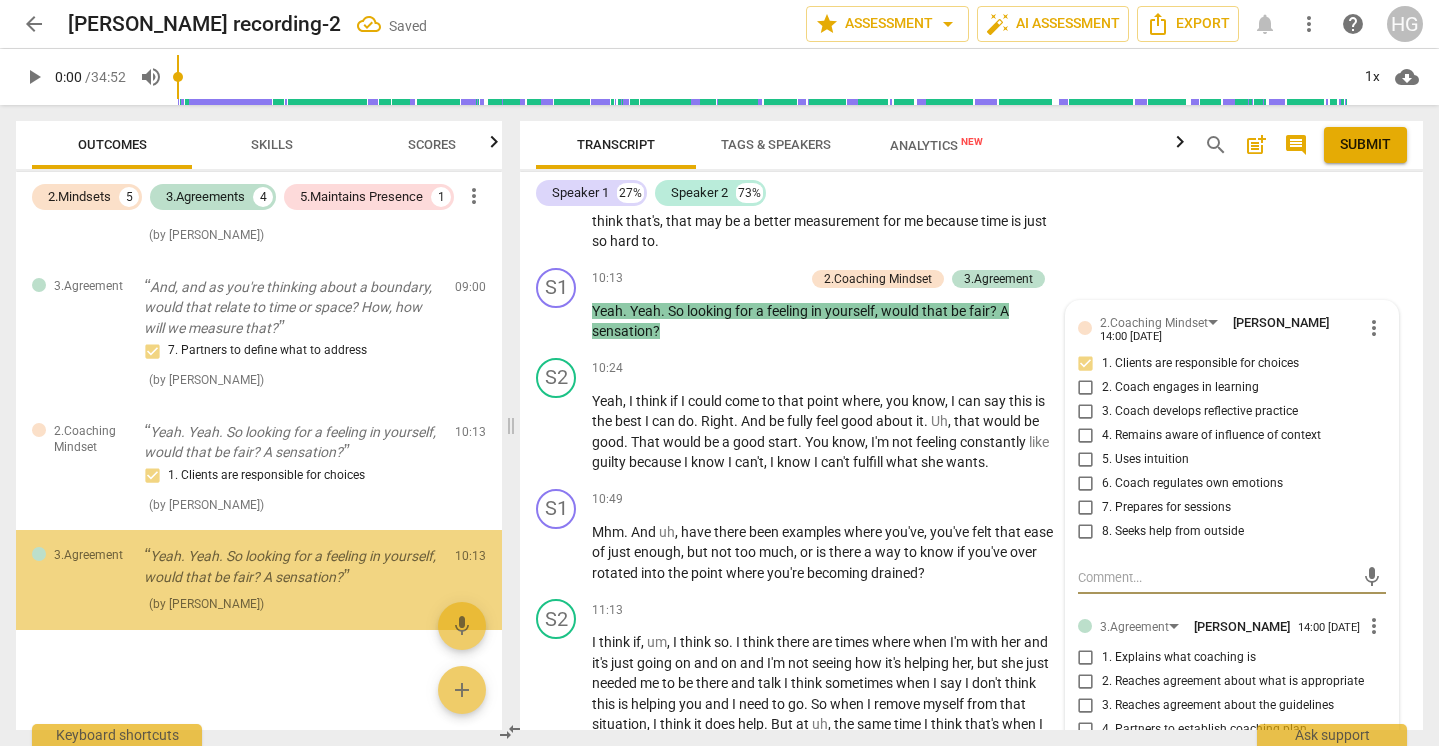 scroll, scrollTop: 1590, scrollLeft: 0, axis: vertical 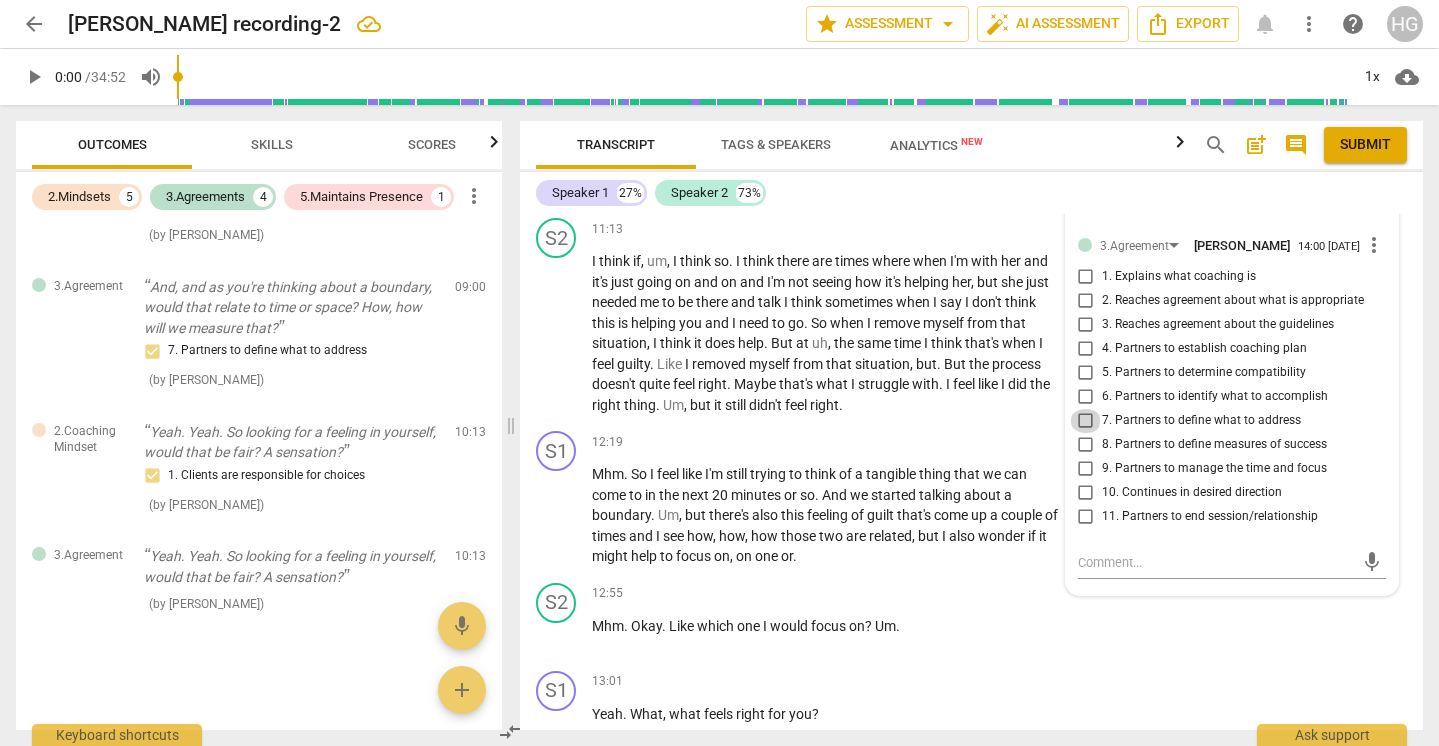 click on "7. Partners to define what to address" at bounding box center (1086, 421) 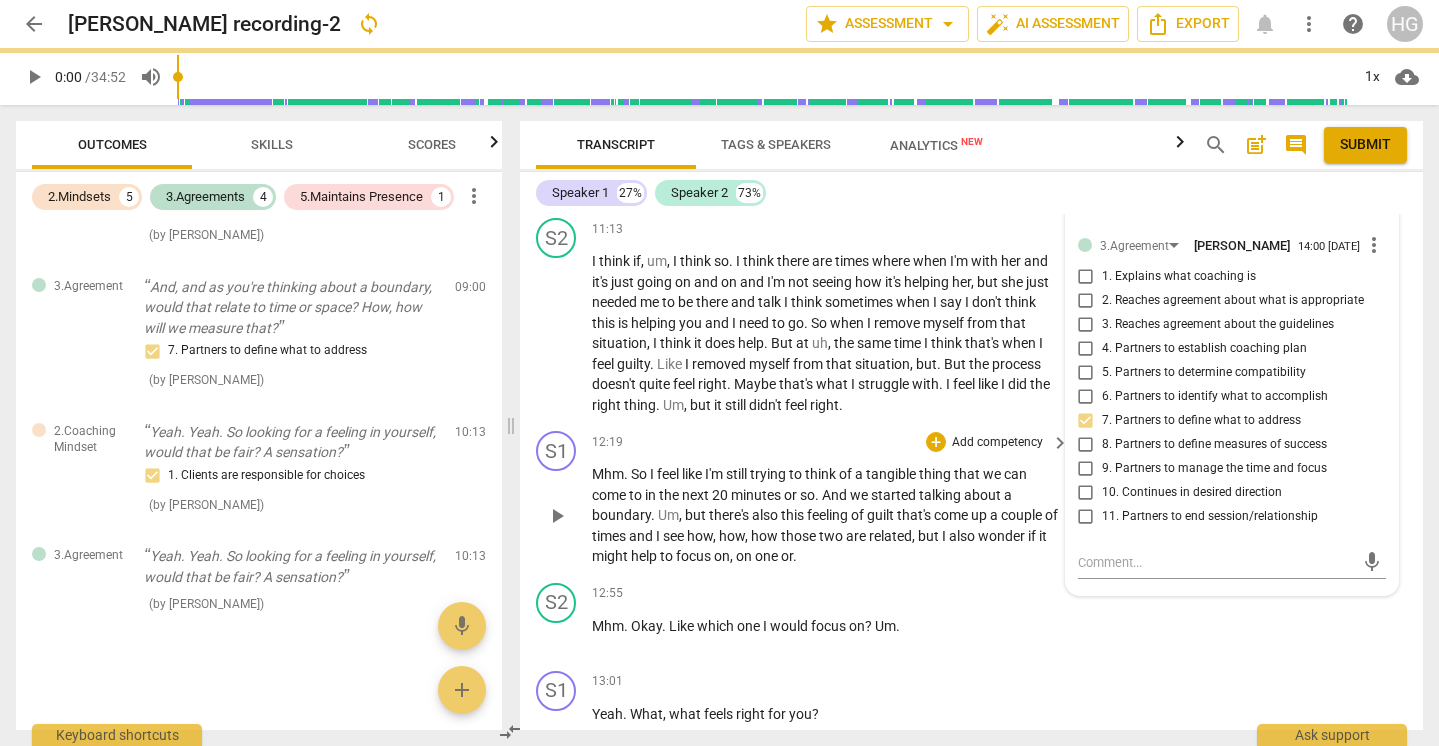 click on "12:19 + Add competency keyboard_arrow_right" at bounding box center (831, 442) 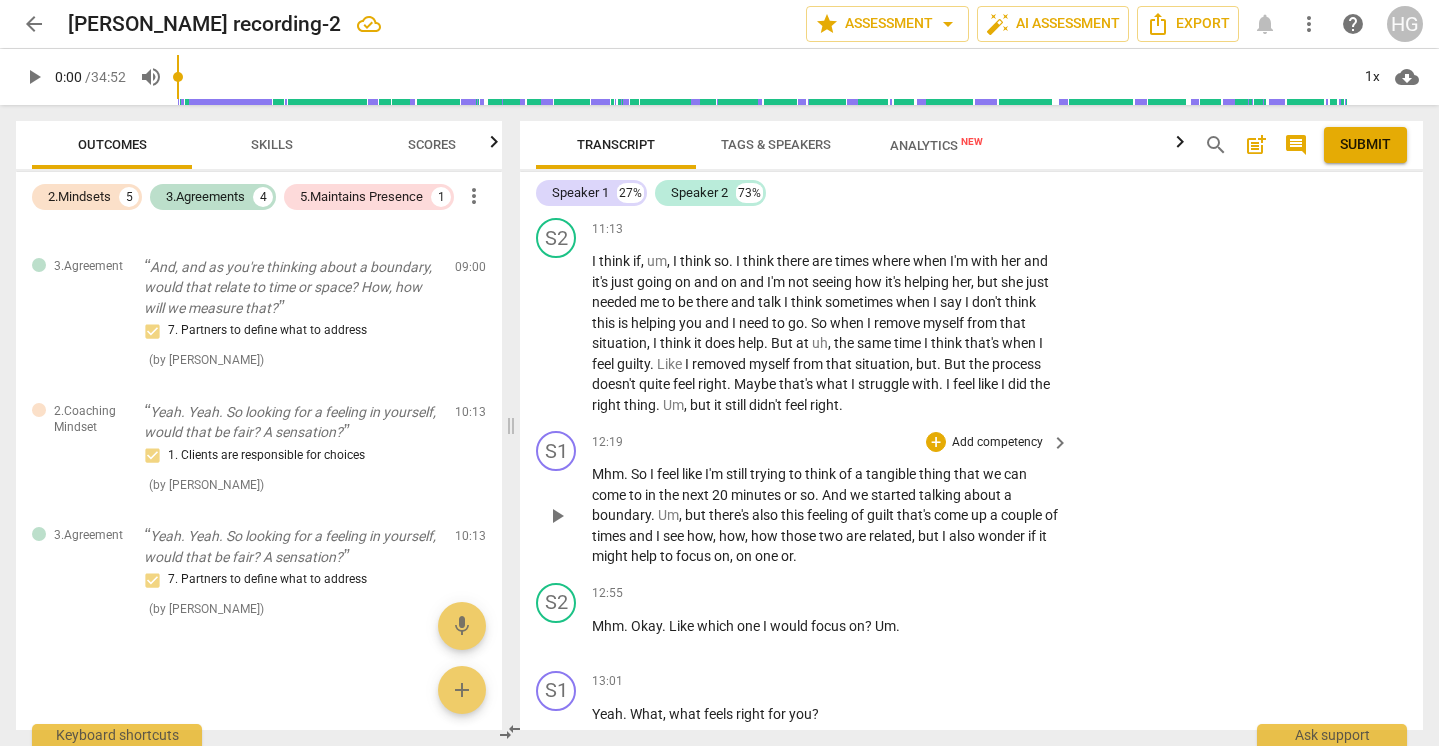 click on "Add competency" at bounding box center (997, 443) 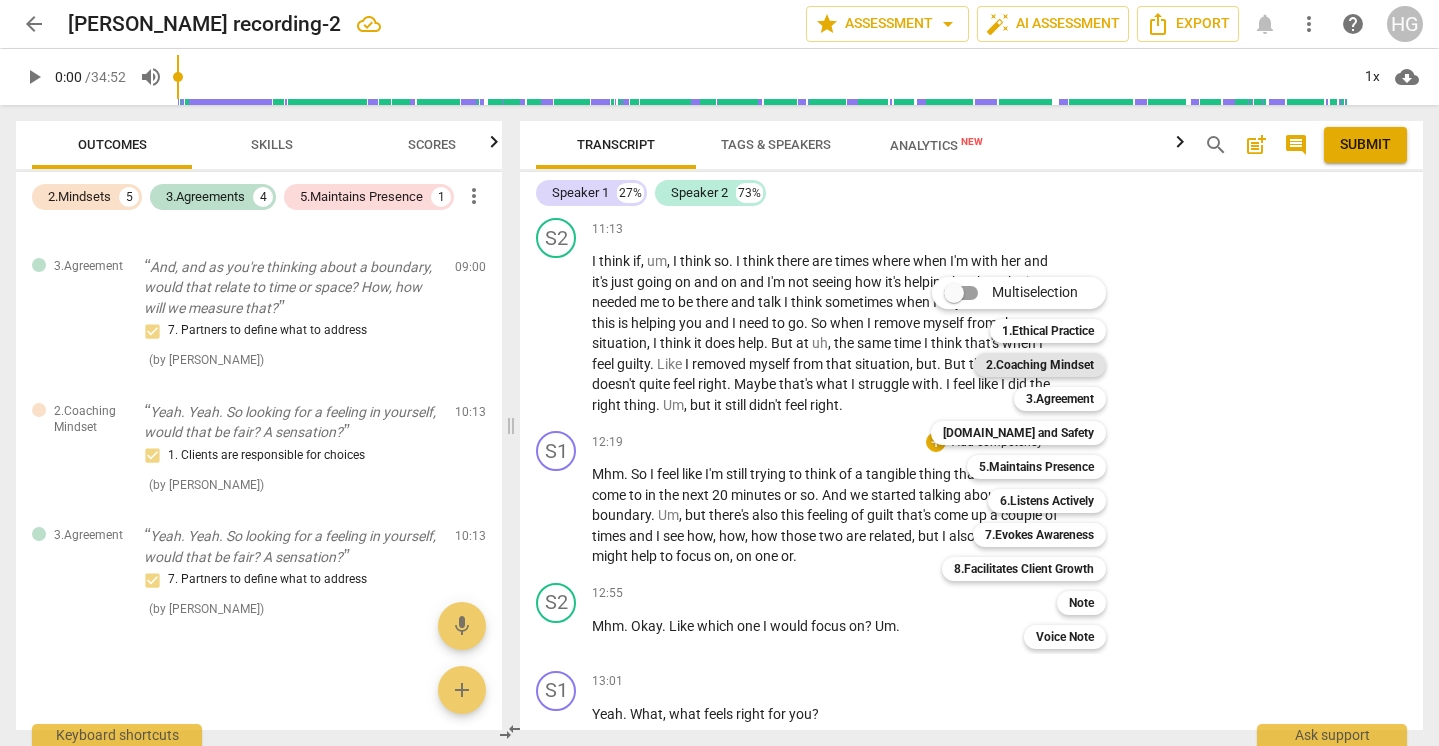 click on "2.Coaching Mindset" at bounding box center [1040, 365] 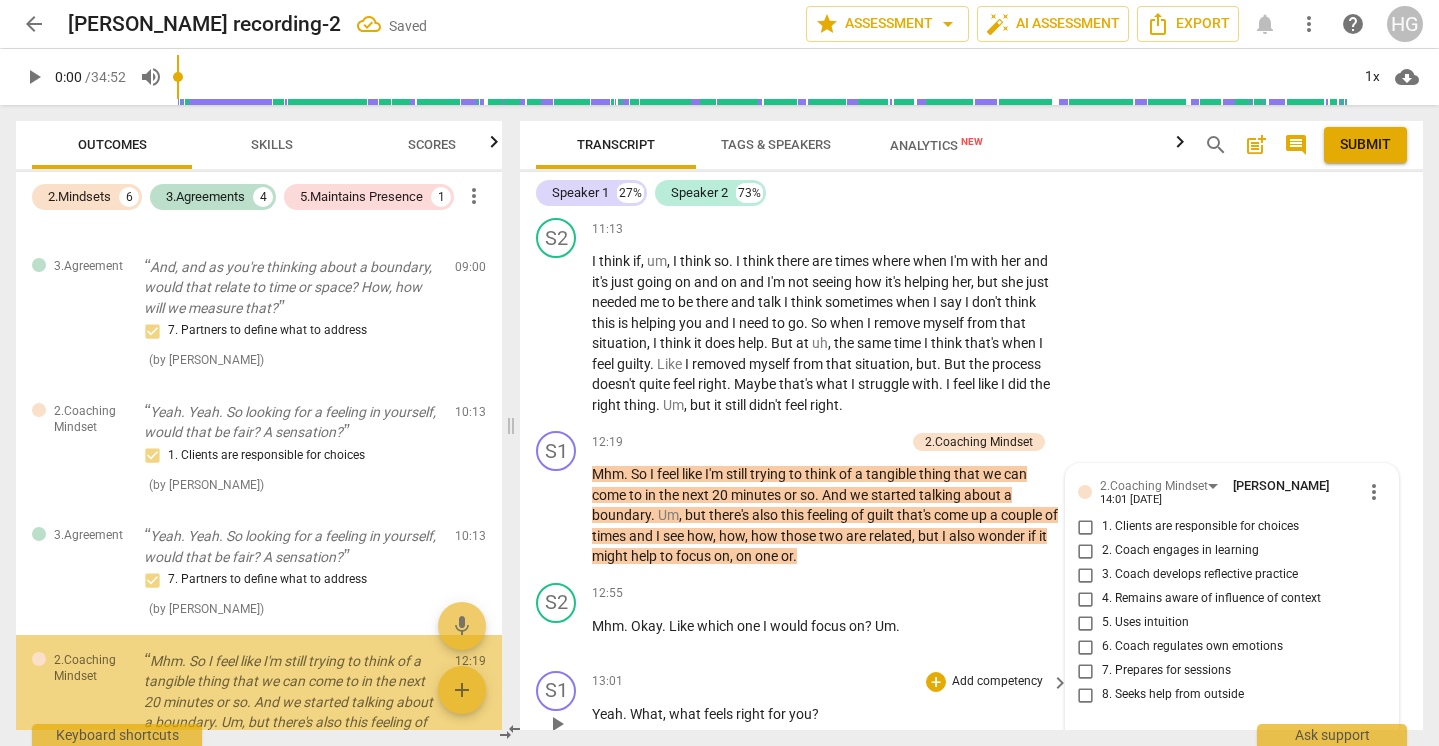 scroll, scrollTop: 3759, scrollLeft: 0, axis: vertical 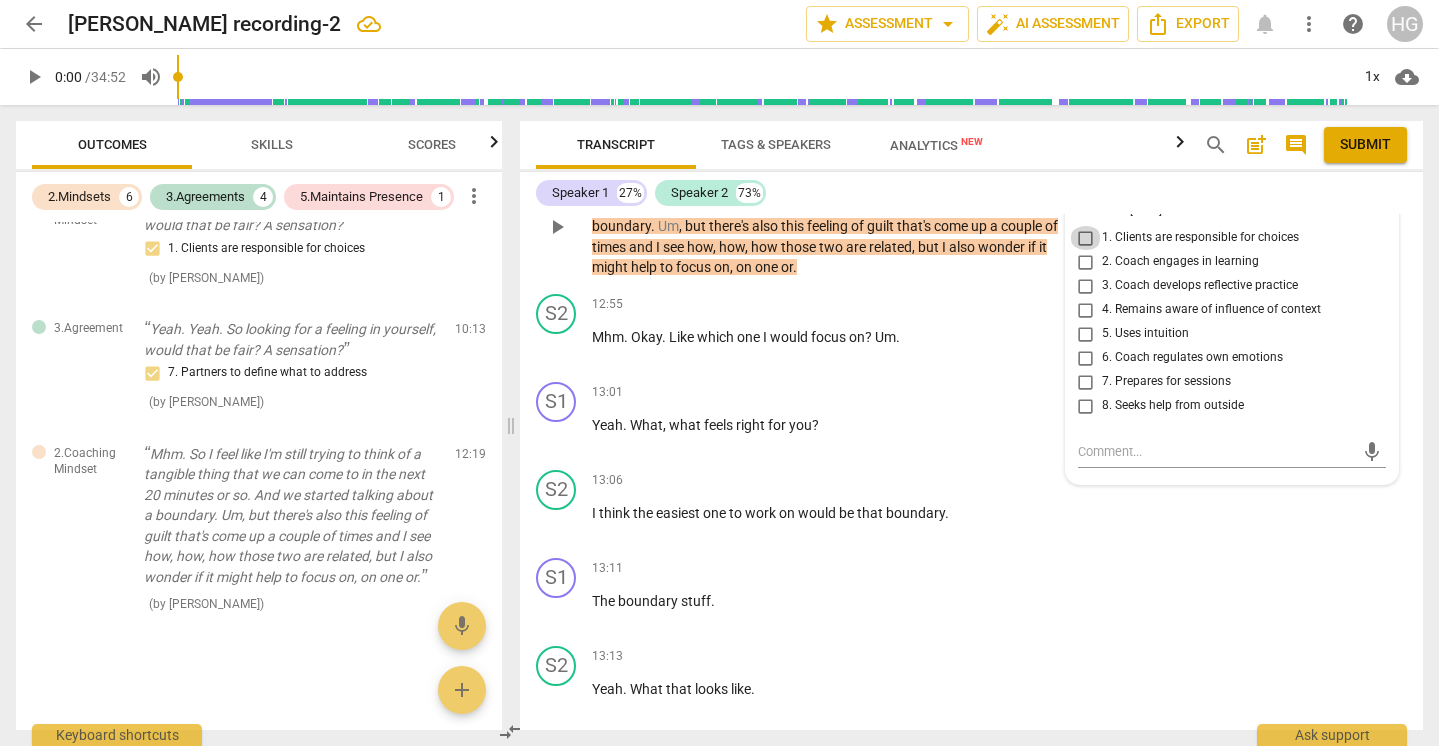 click on "1. Clients are responsible for choices" at bounding box center (1086, 238) 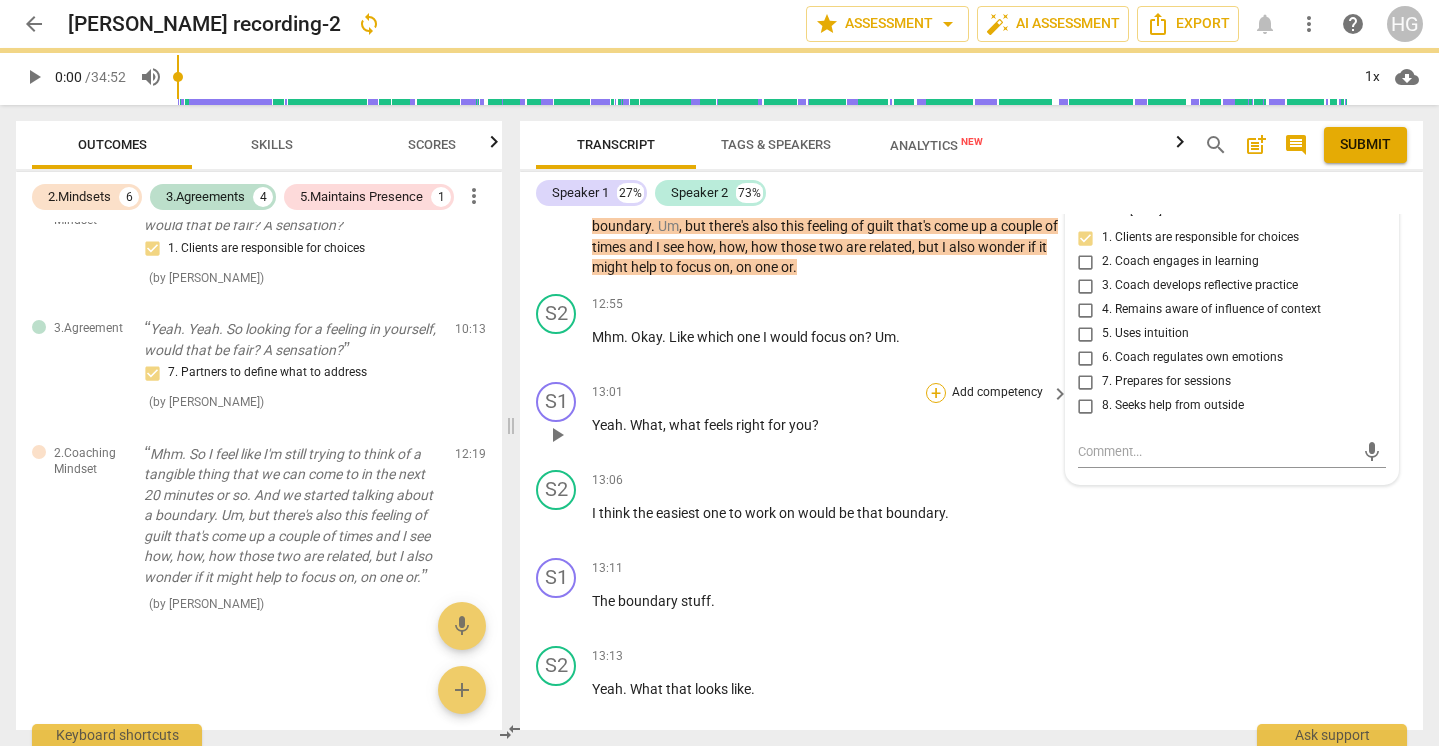 scroll, scrollTop: 3638, scrollLeft: 0, axis: vertical 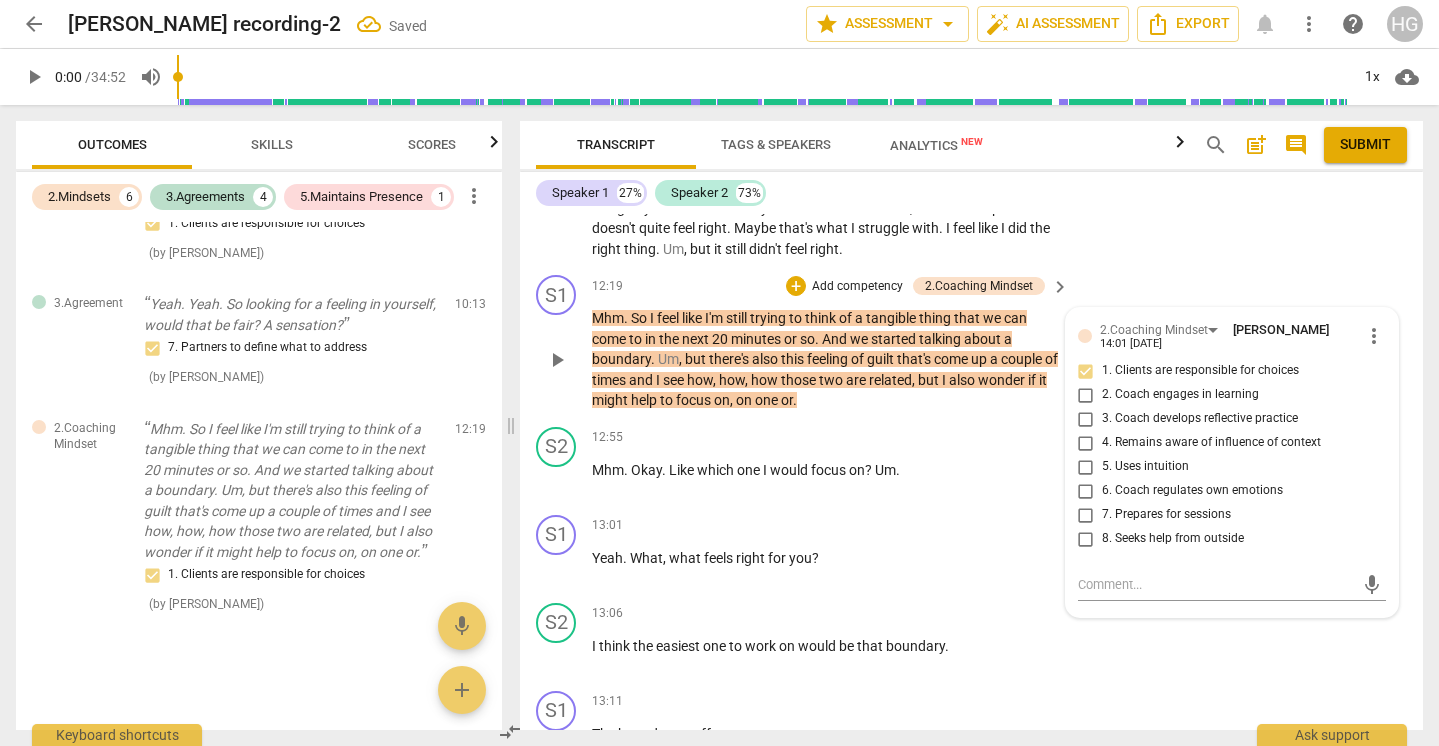 click on "Add competency" at bounding box center [857, 287] 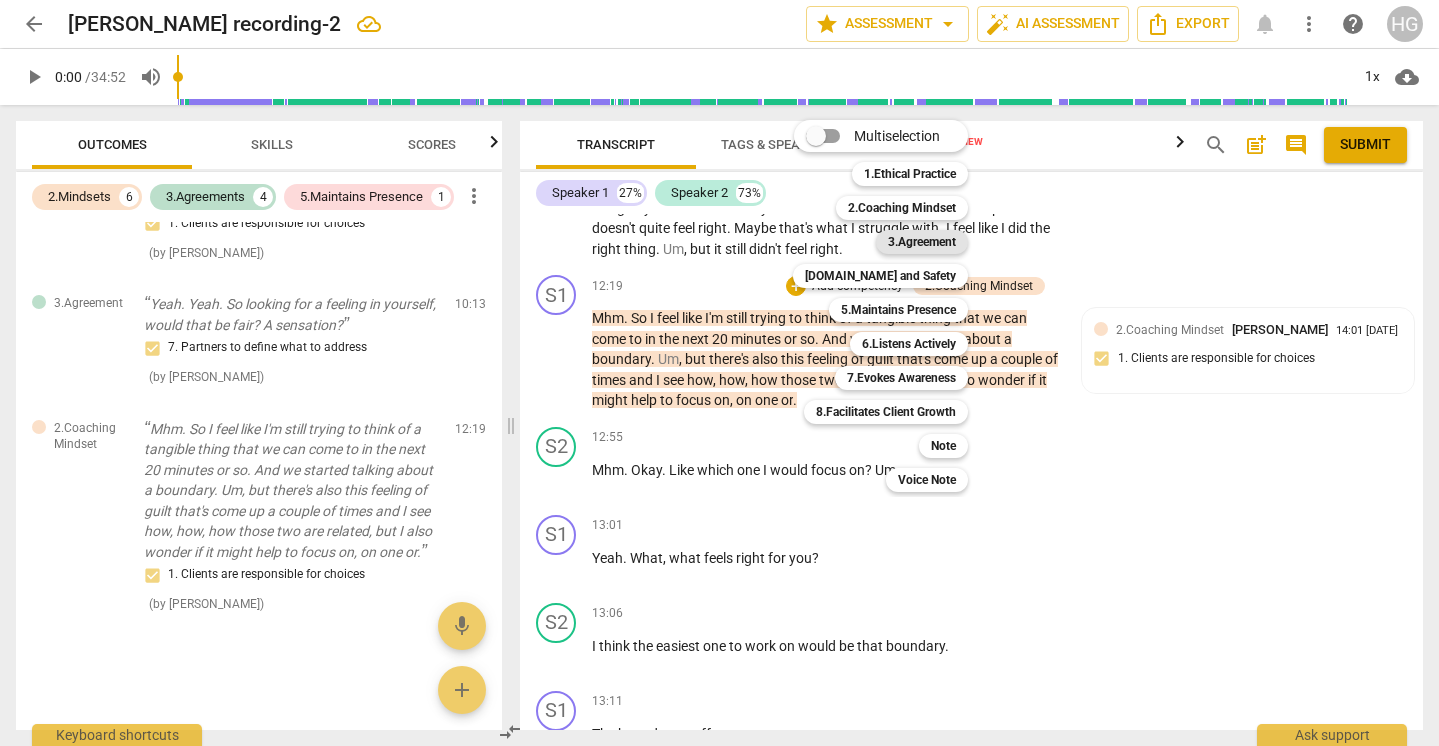 click on "3.Agreement" at bounding box center [922, 242] 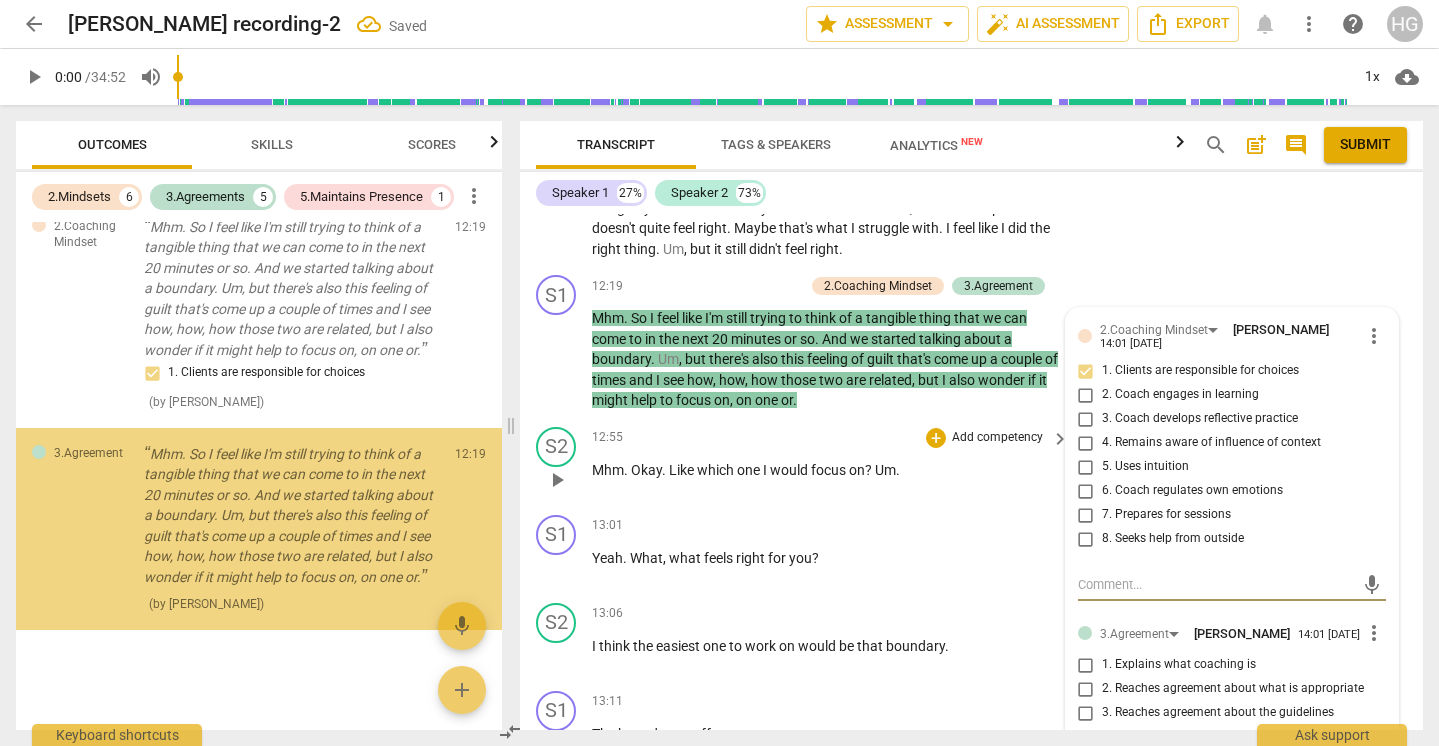 scroll, scrollTop: 2085, scrollLeft: 0, axis: vertical 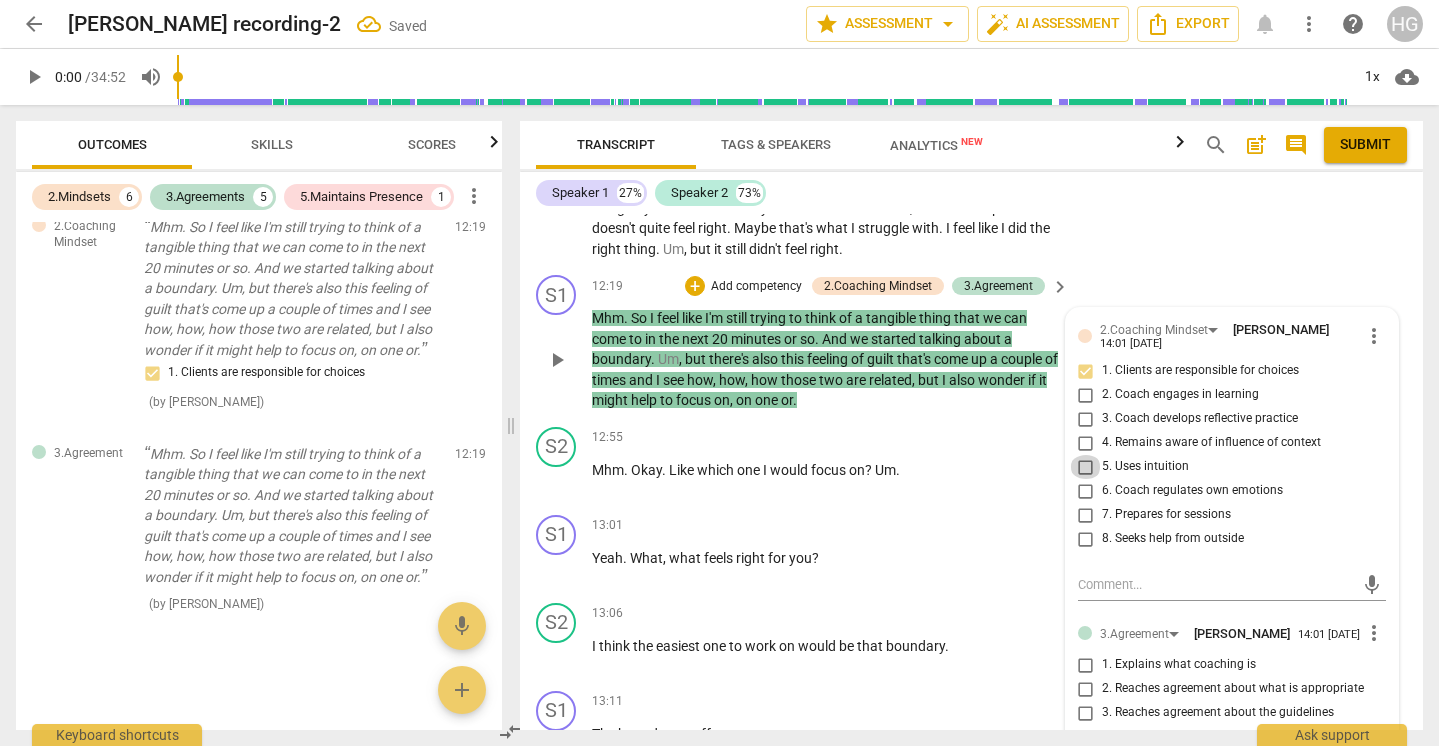 click on "5. Uses intuition" at bounding box center (1086, 467) 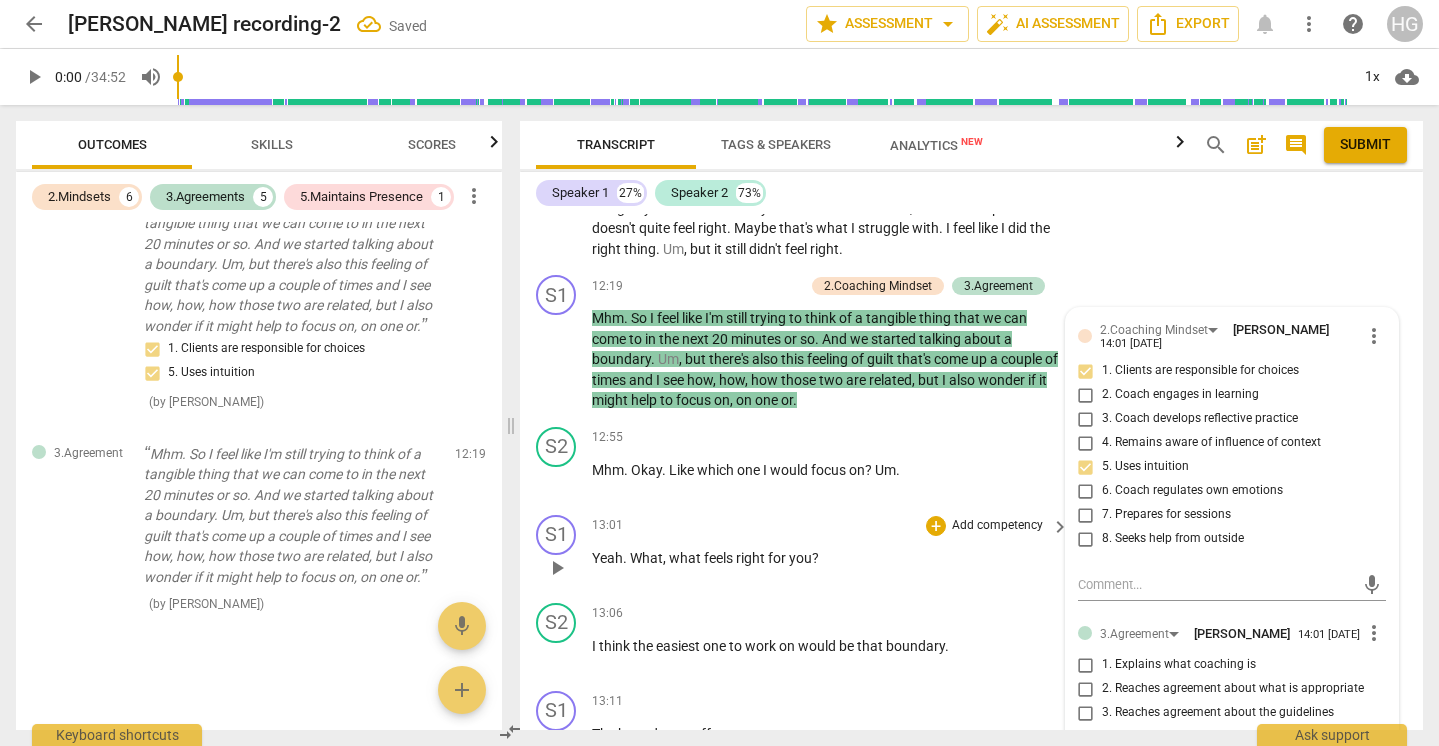 click on "Add competency" at bounding box center [997, 526] 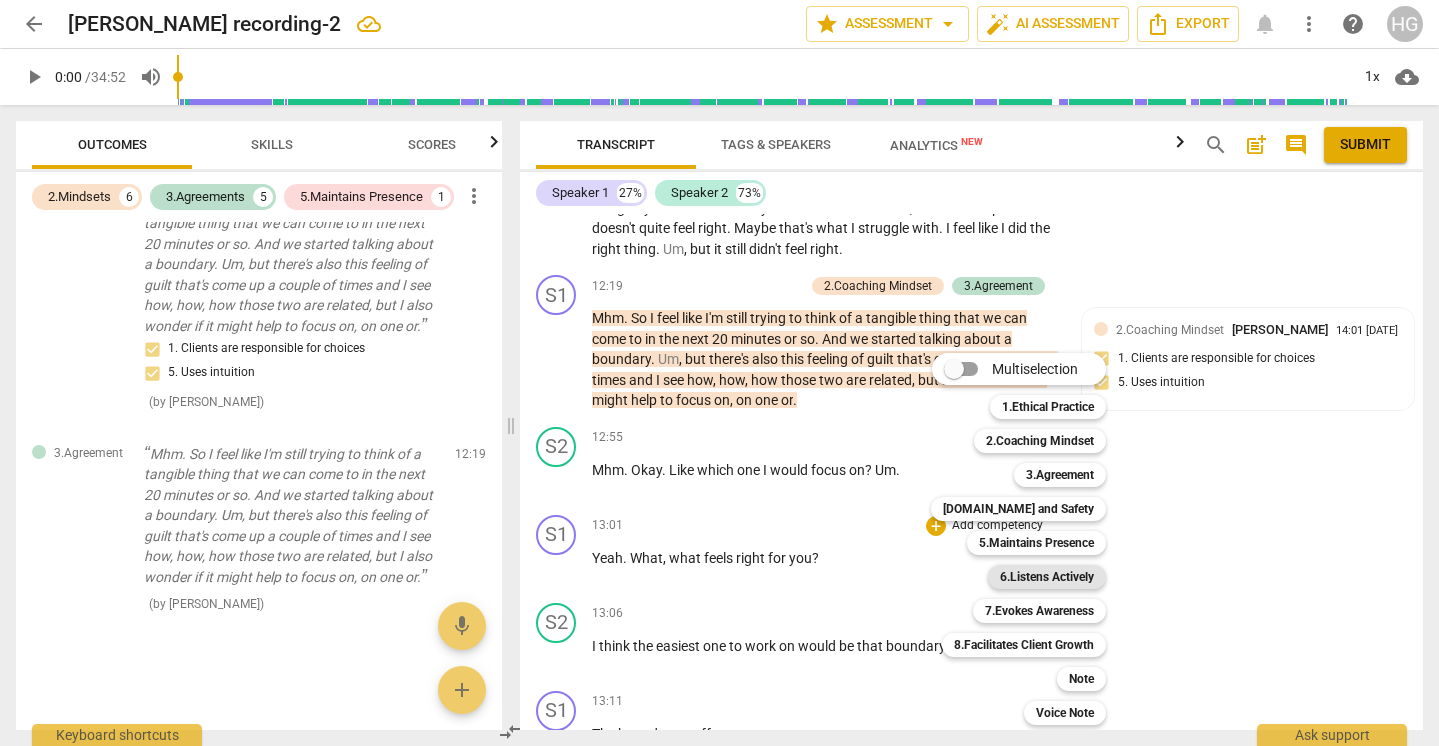 click on "6.Listens Actively" at bounding box center [1047, 577] 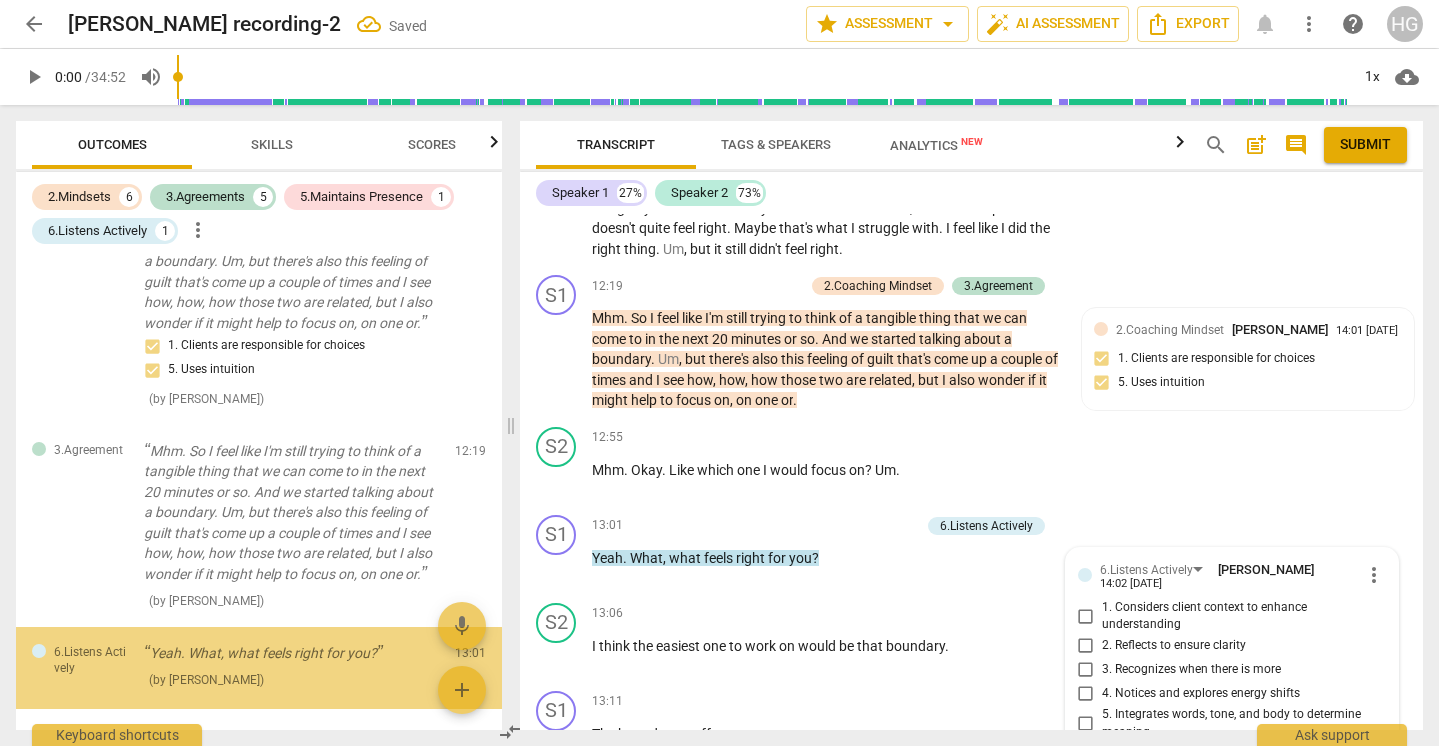 scroll, scrollTop: 3973, scrollLeft: 0, axis: vertical 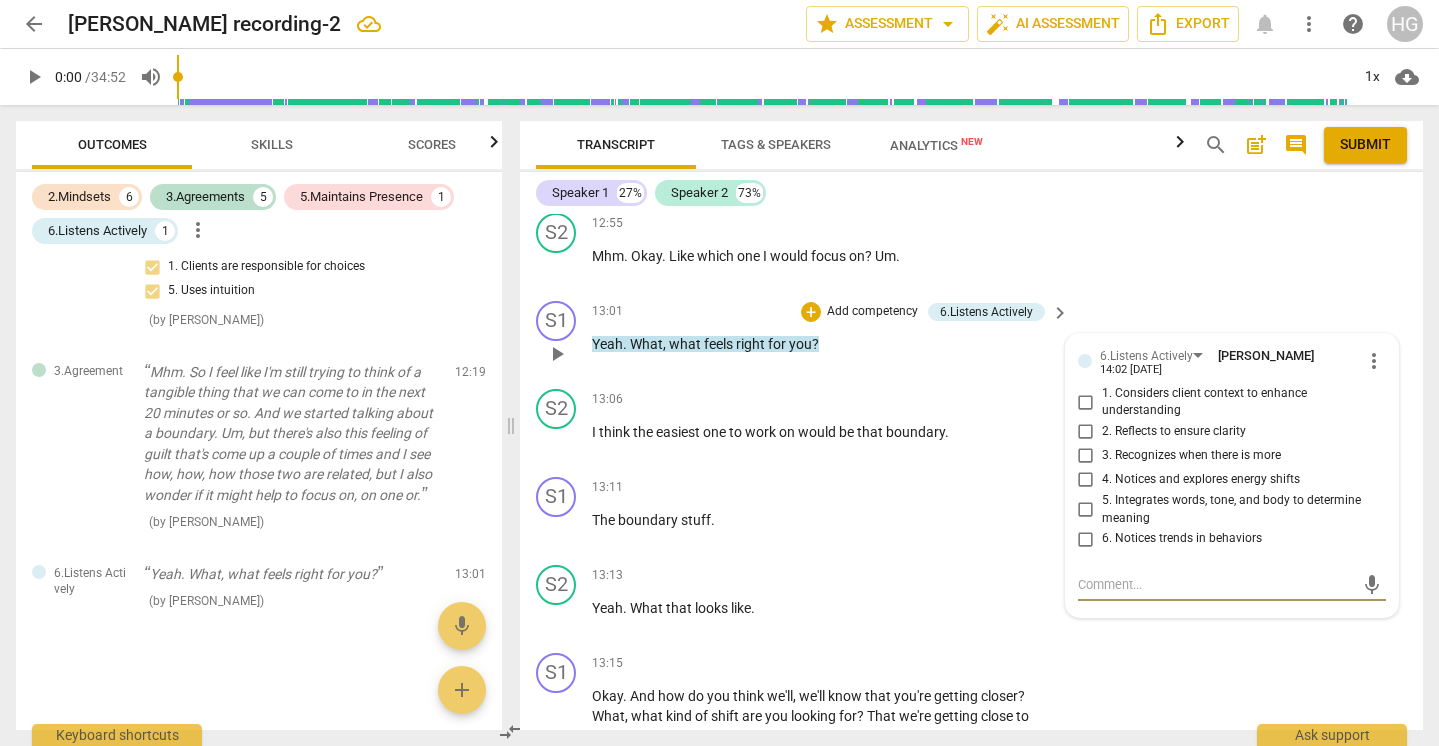 click on "13:01 + Add competency 6.Listens Actively keyboard_arrow_right" at bounding box center (831, 312) 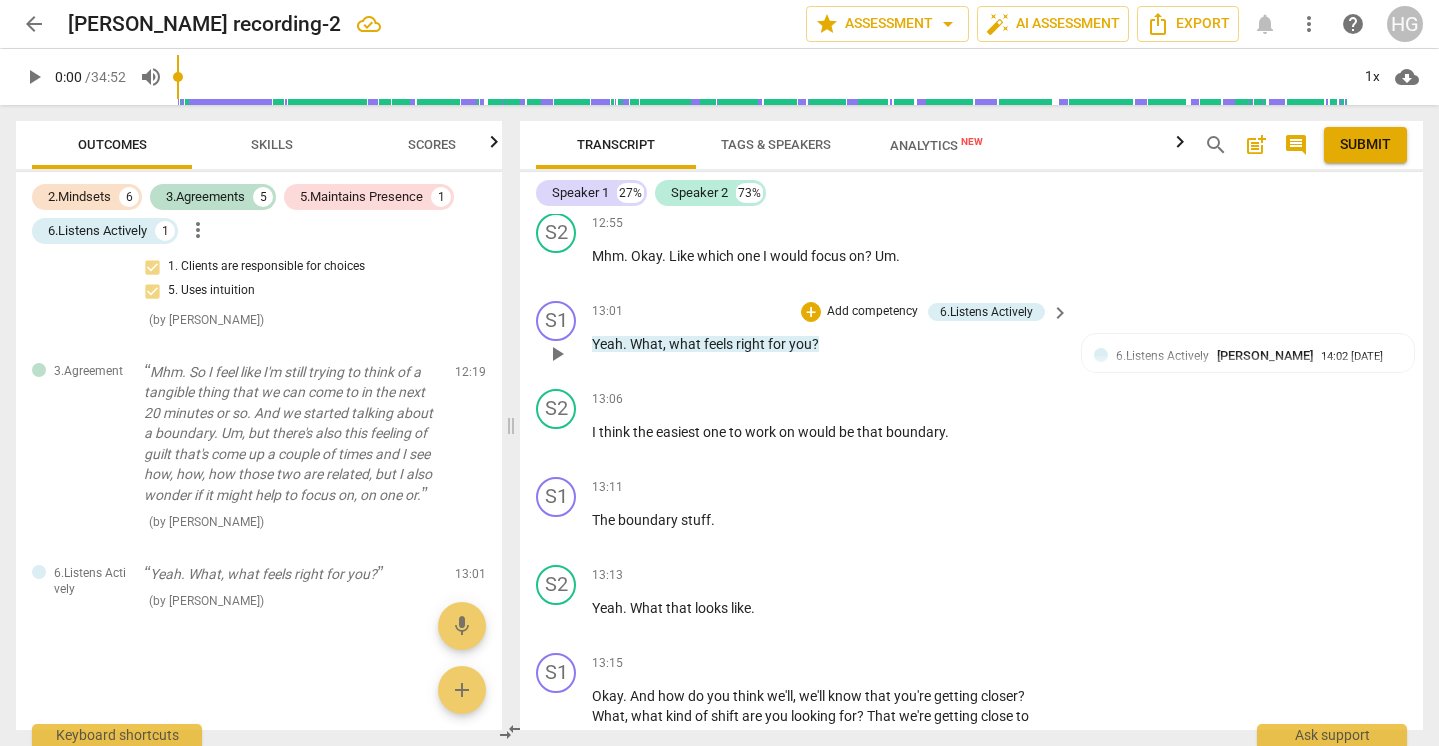 scroll, scrollTop: 3828, scrollLeft: 0, axis: vertical 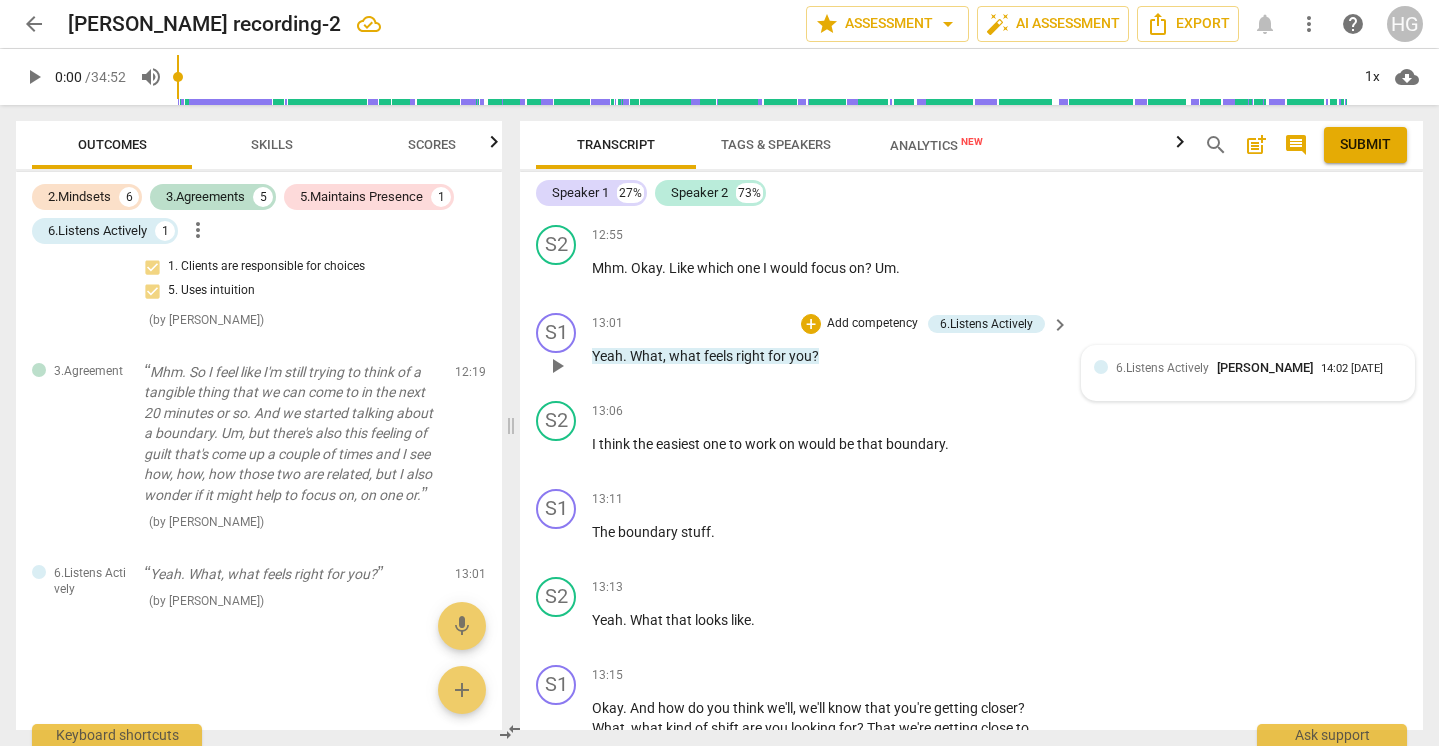 click on "6.Listens Actively" at bounding box center (1162, 368) 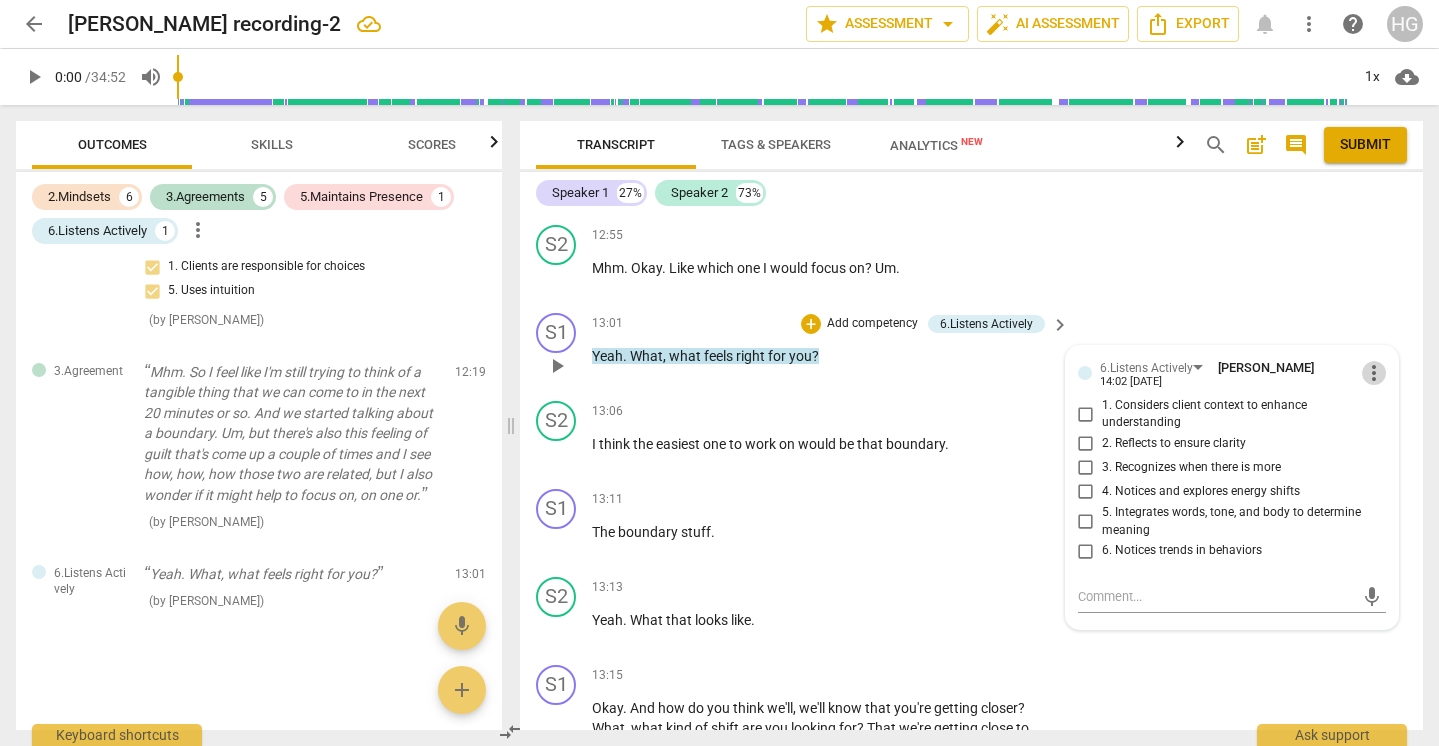 click on "more_vert" at bounding box center [1374, 373] 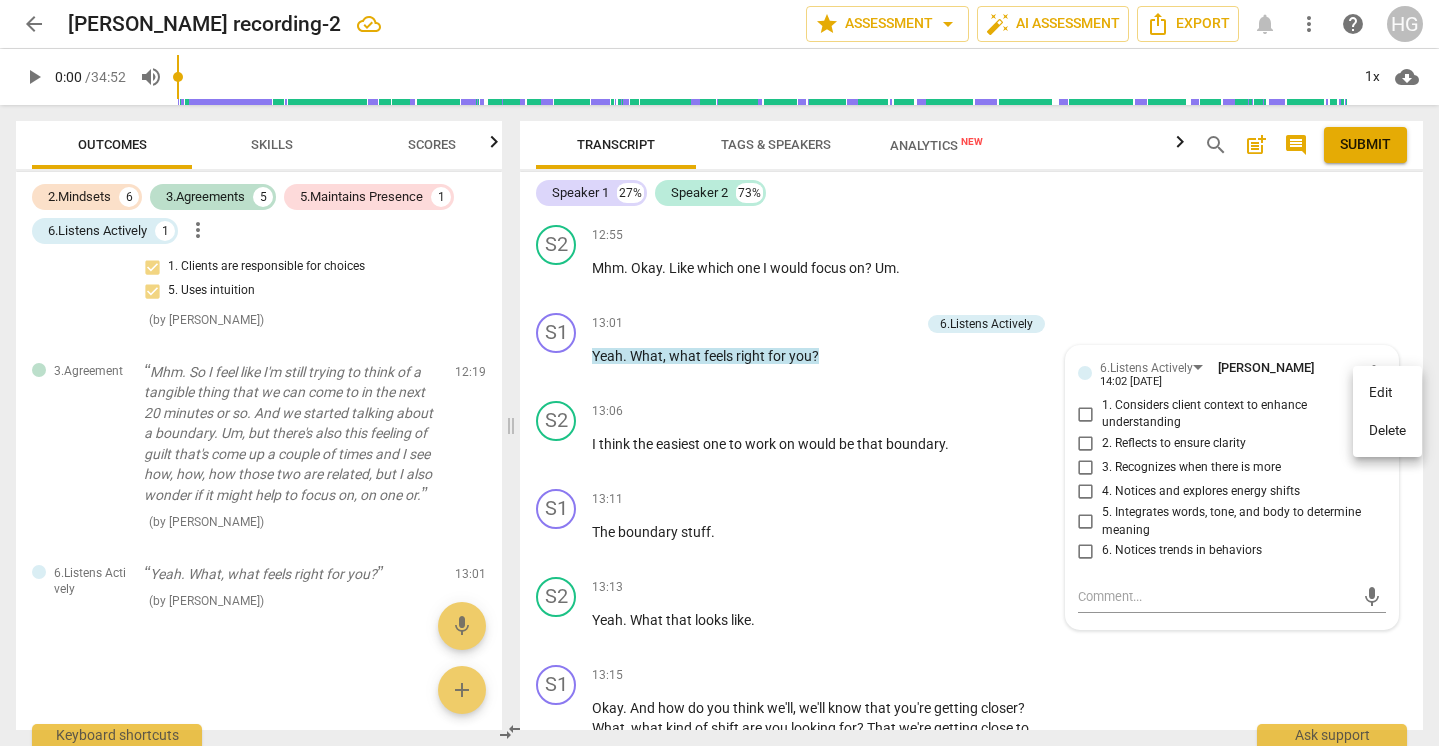click on "Delete" at bounding box center [1387, 431] 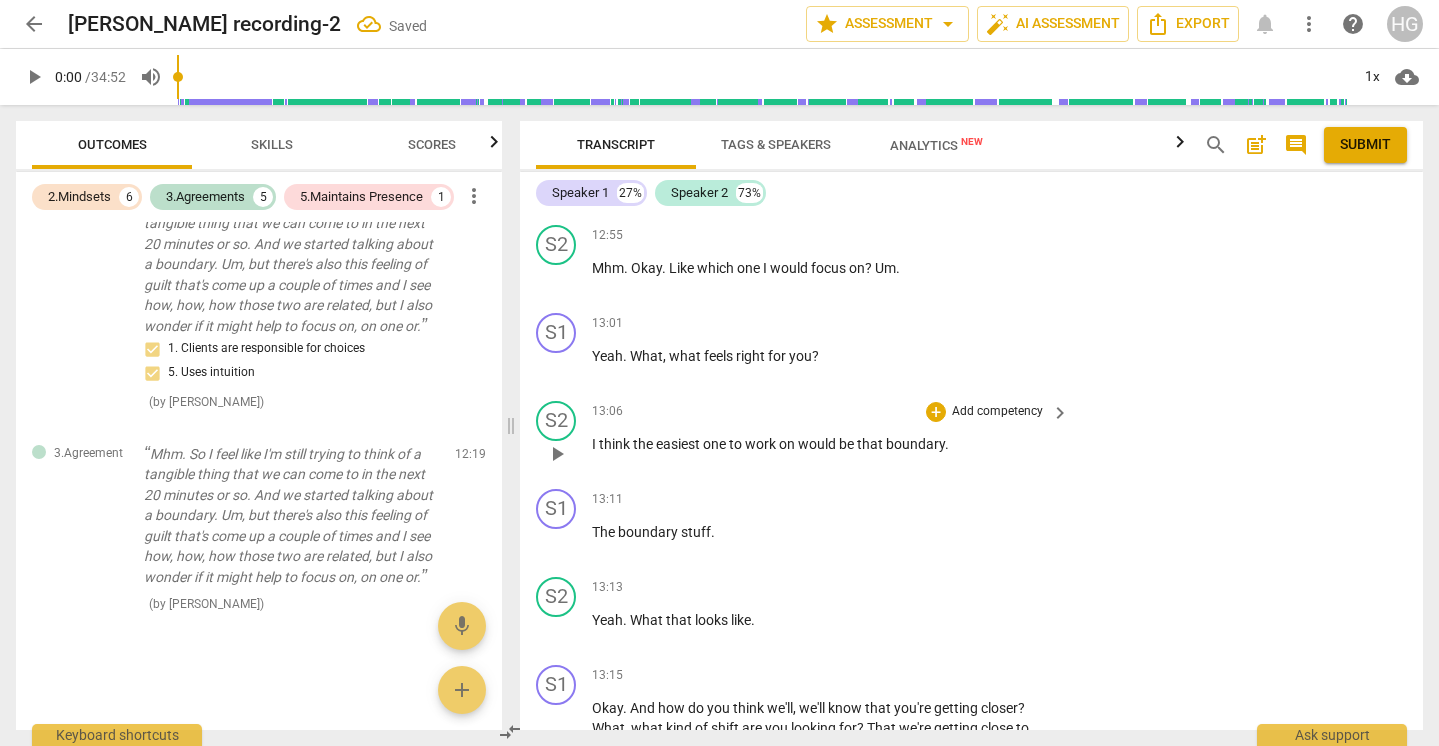 scroll, scrollTop: 2109, scrollLeft: 0, axis: vertical 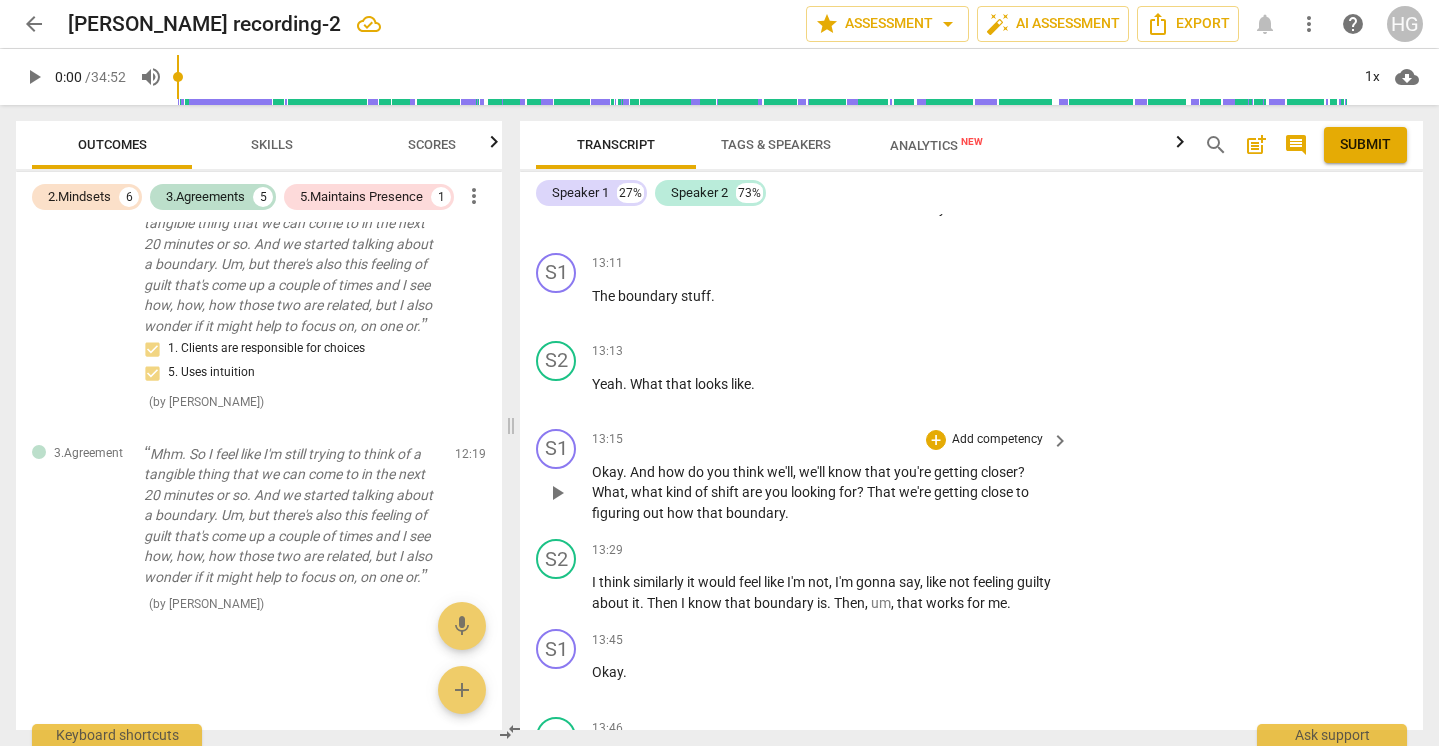 click on "Add competency" at bounding box center (997, 440) 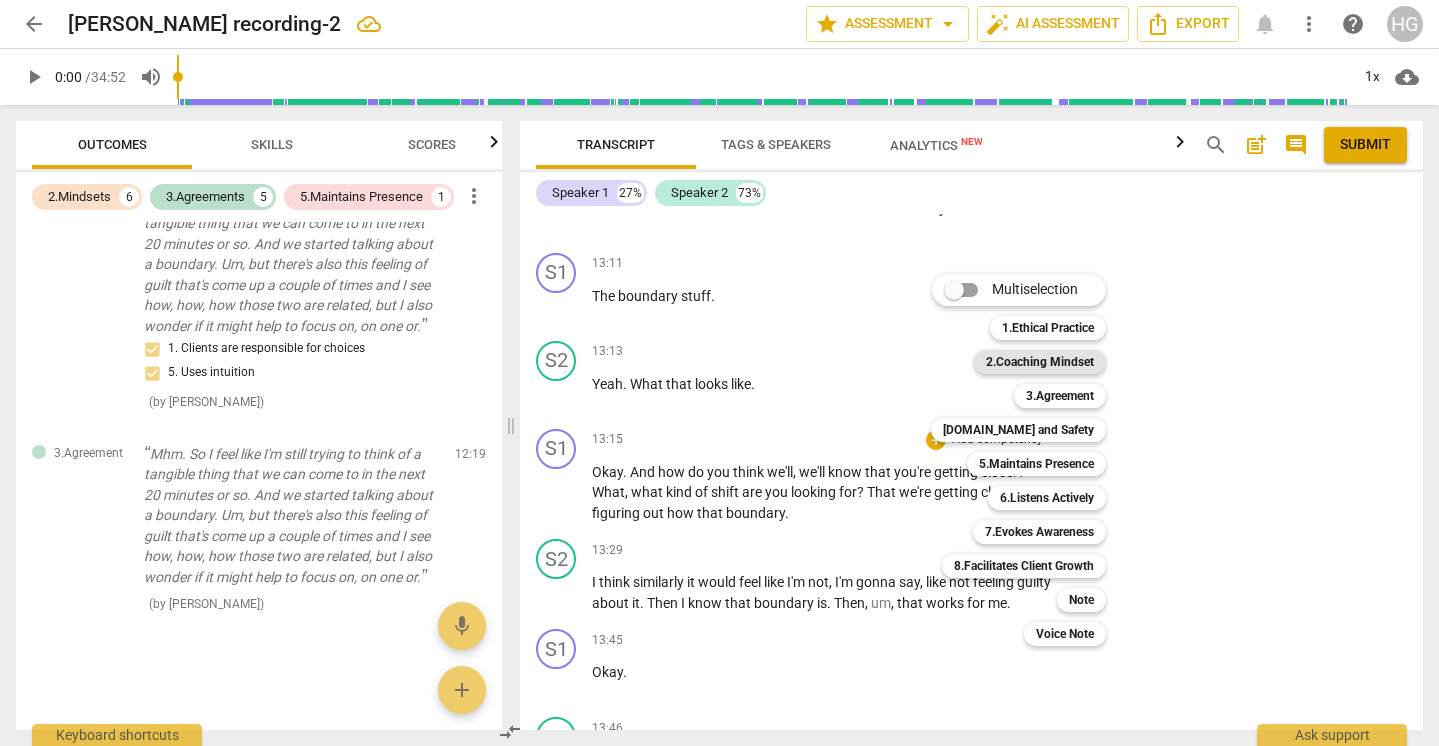 click on "2.Coaching Mindset" at bounding box center [1040, 362] 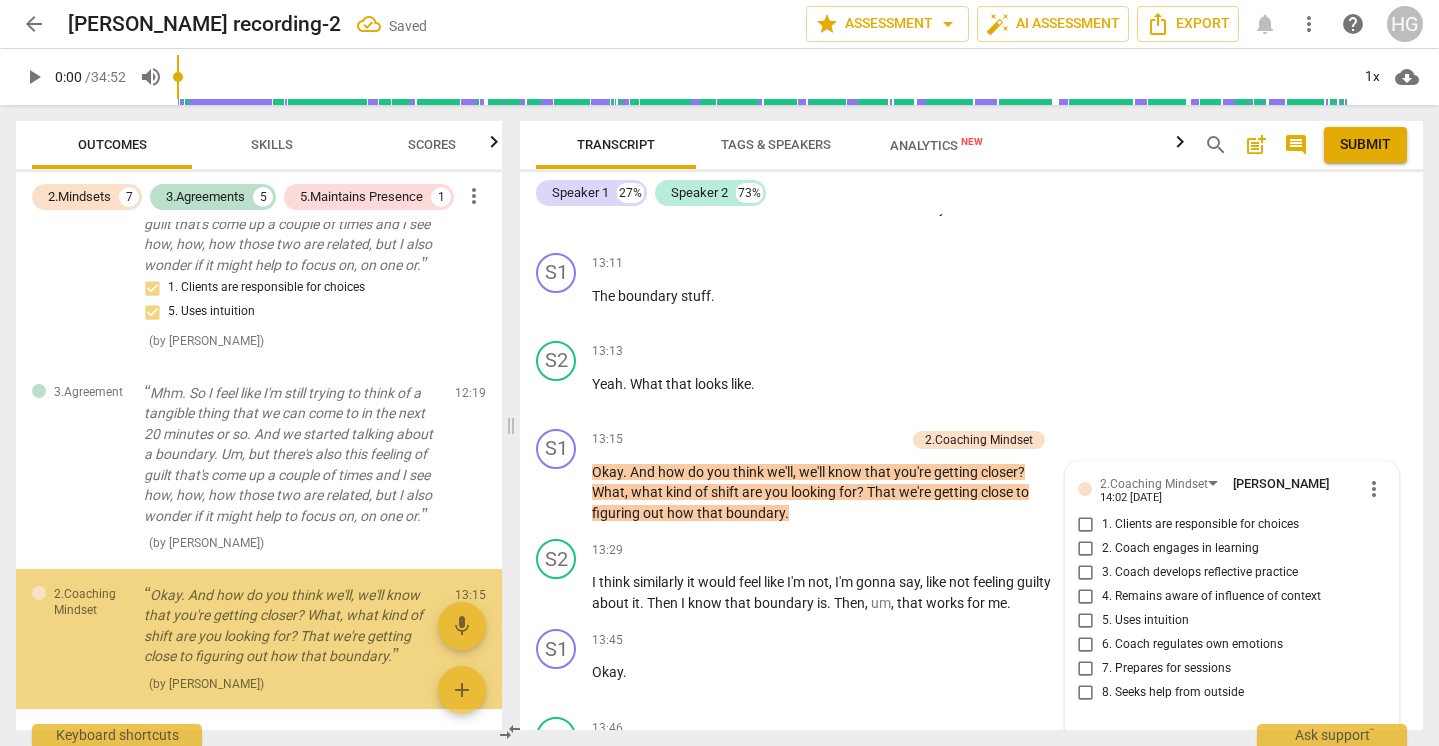 scroll, scrollTop: 4351, scrollLeft: 0, axis: vertical 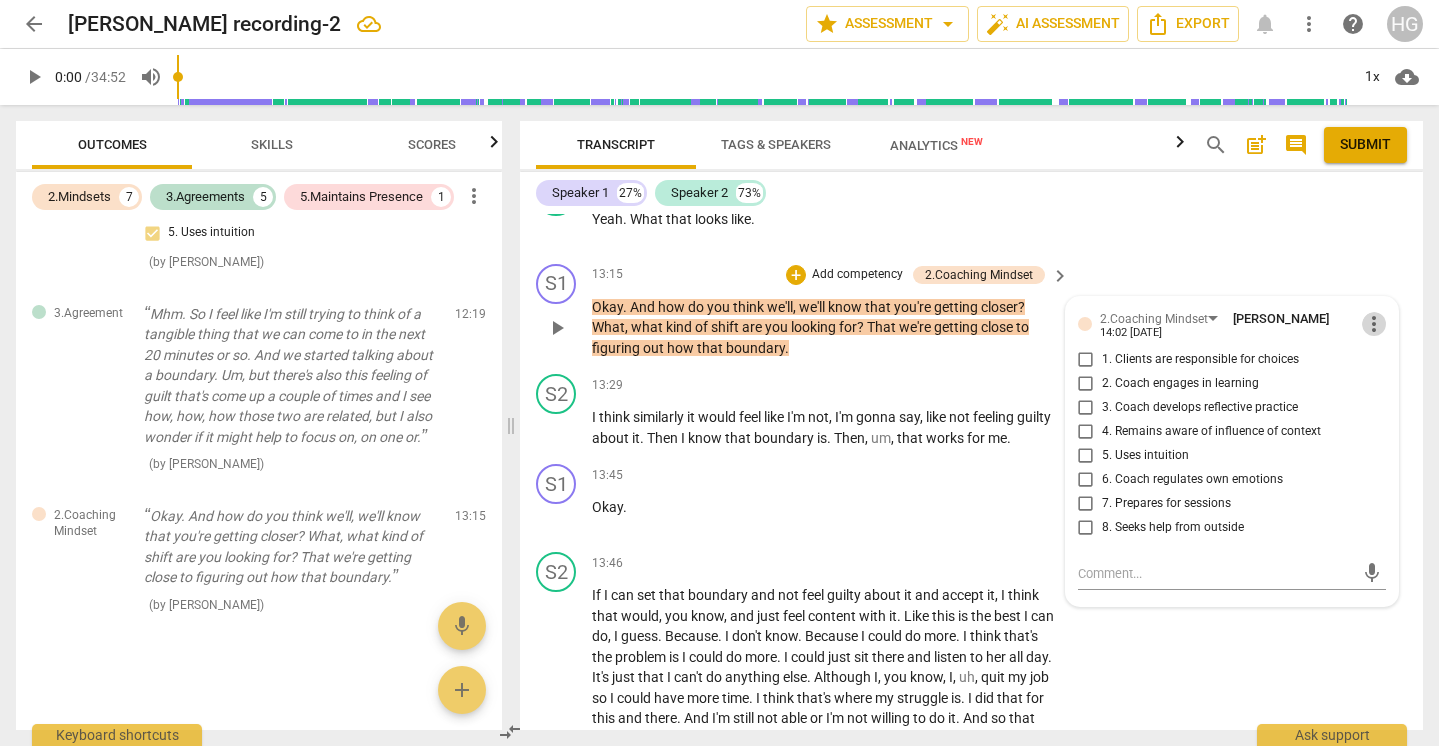 click on "more_vert" at bounding box center [1374, 324] 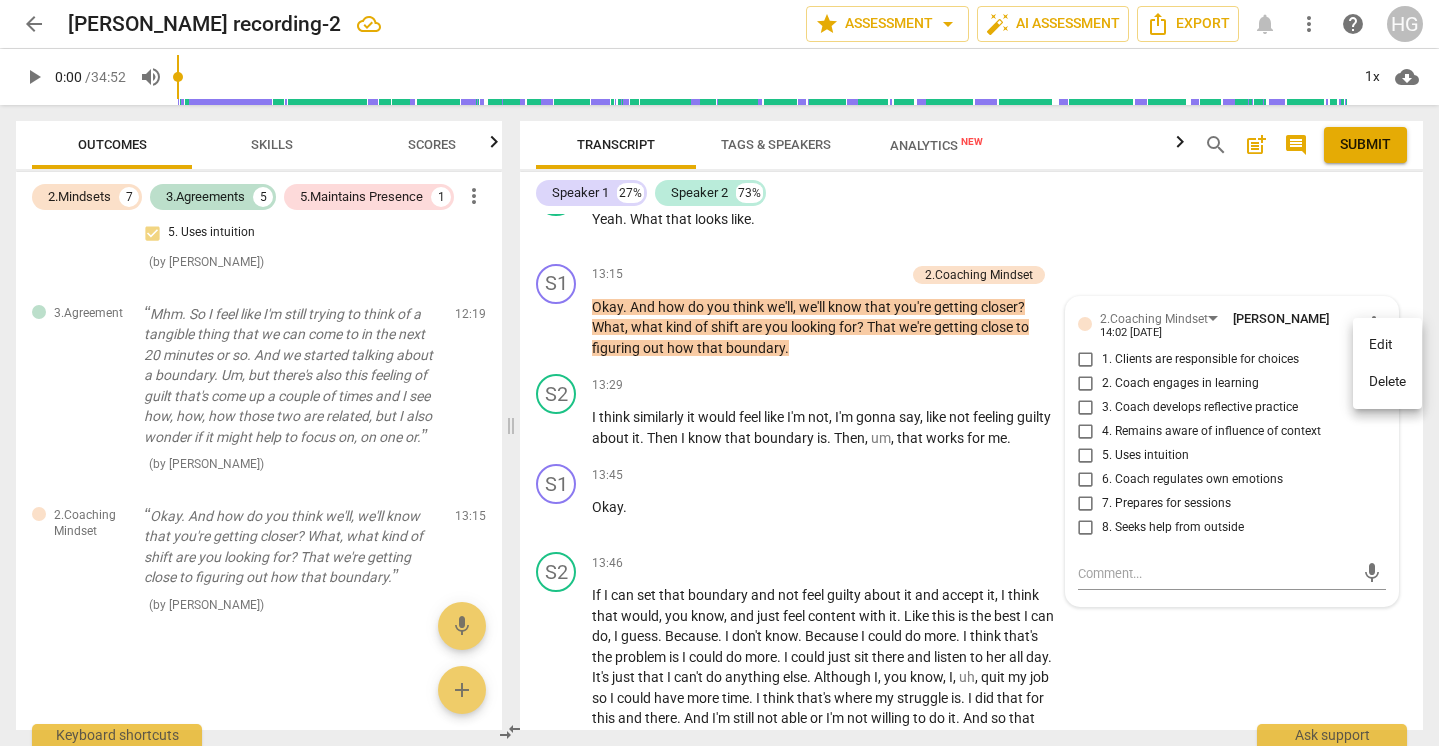 click on "Delete" at bounding box center (1387, 382) 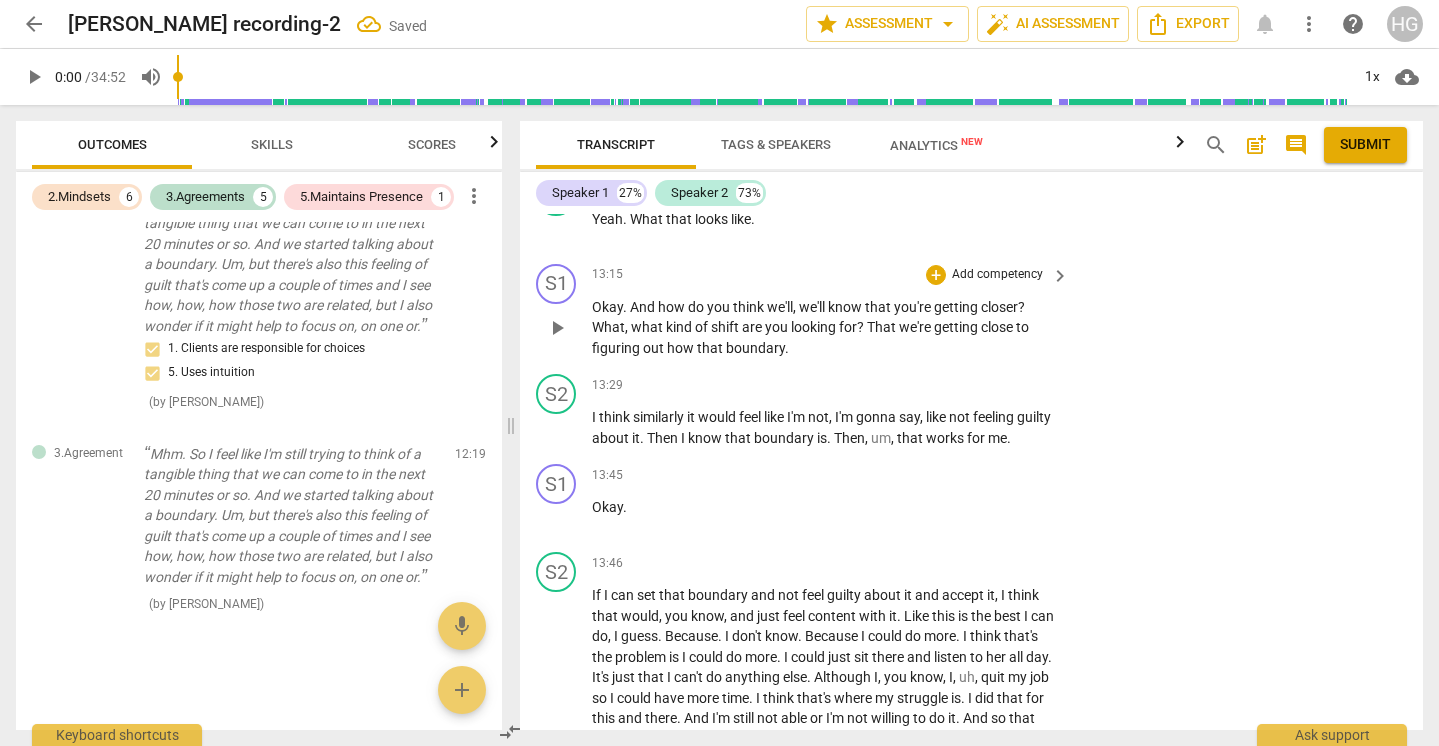 scroll, scrollTop: 2109, scrollLeft: 0, axis: vertical 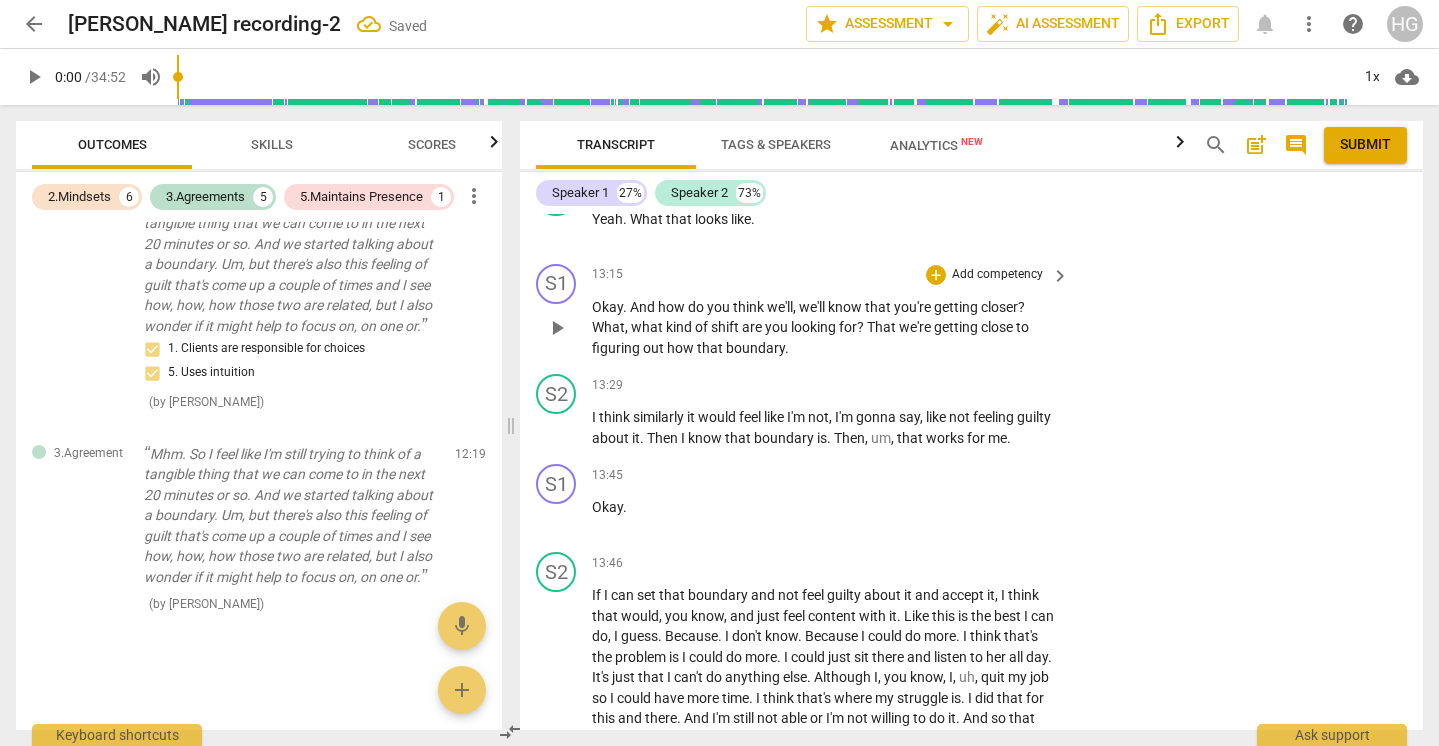 click on "Add competency" at bounding box center (997, 275) 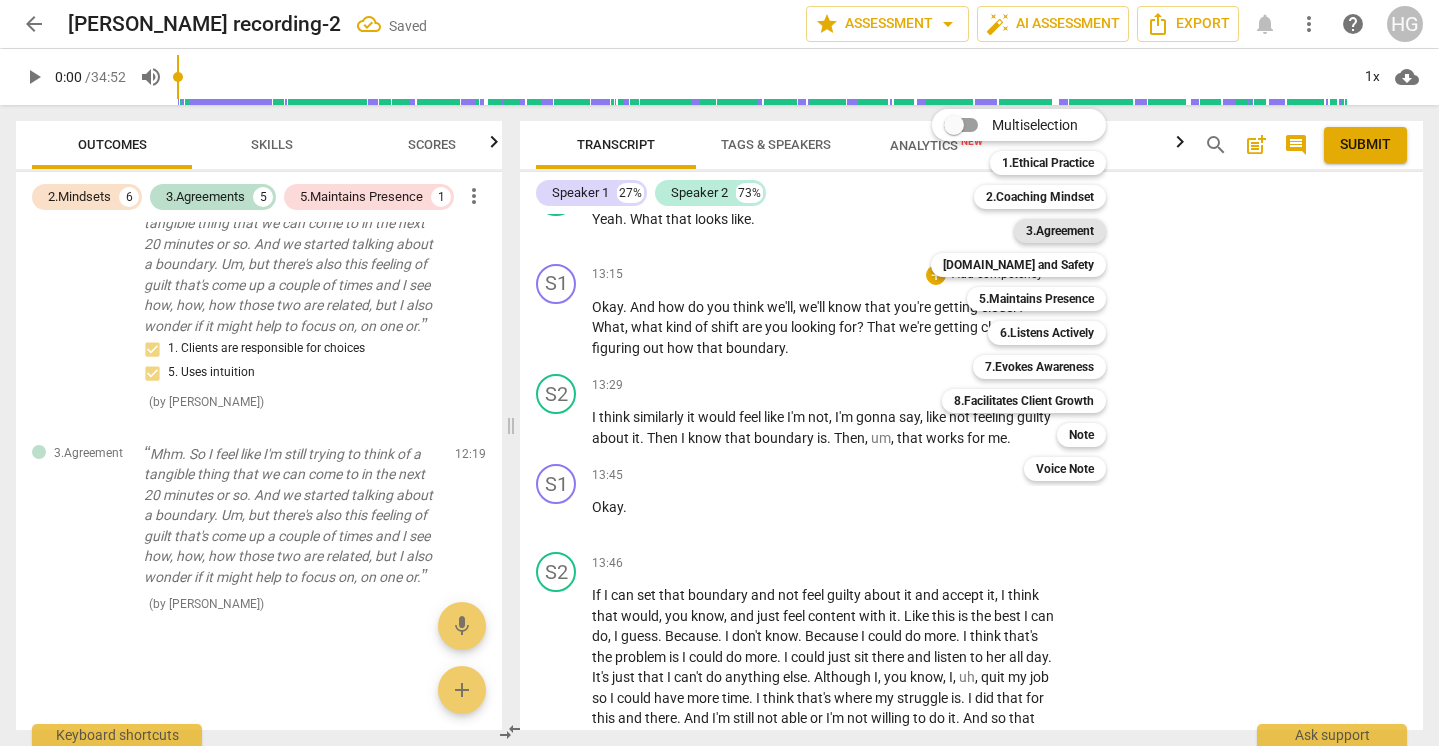 click on "3.Agreement" at bounding box center [1060, 231] 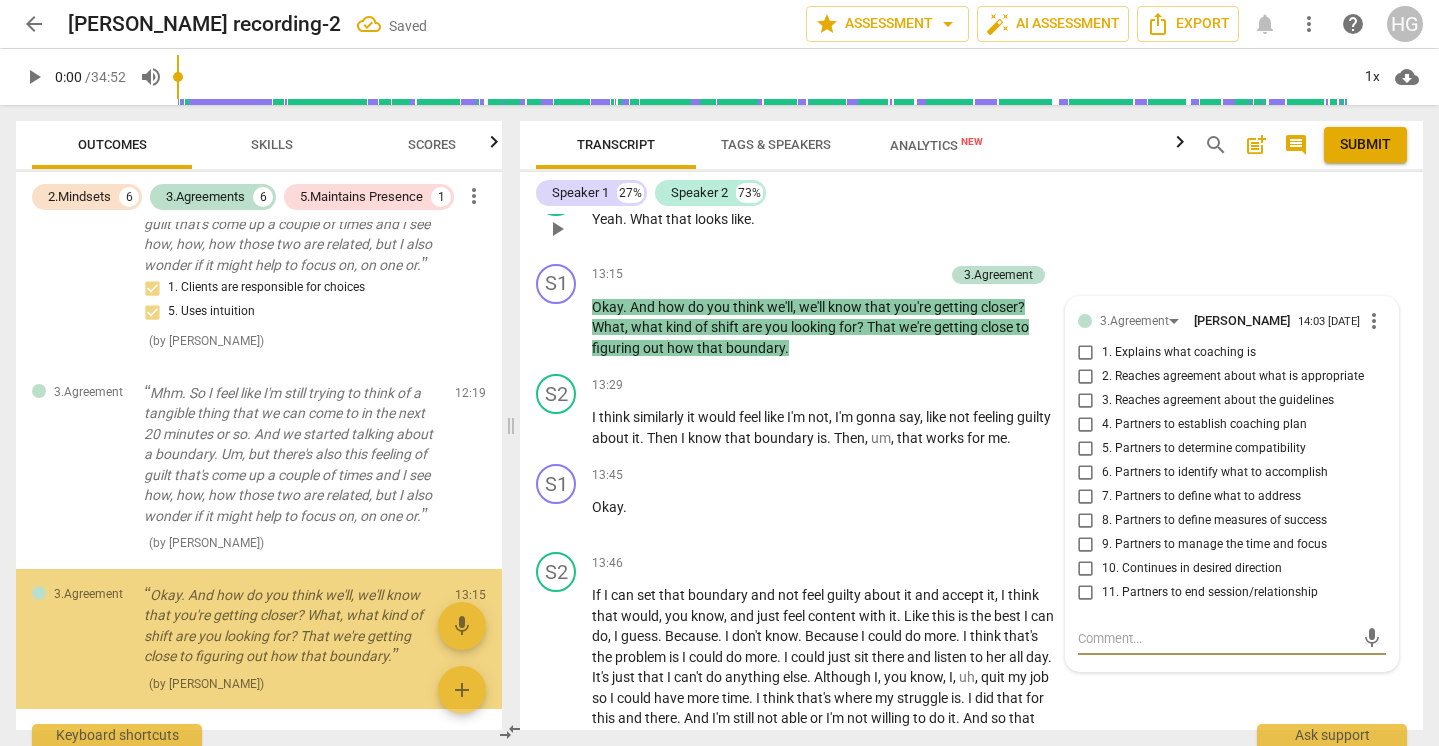 scroll, scrollTop: 2249, scrollLeft: 0, axis: vertical 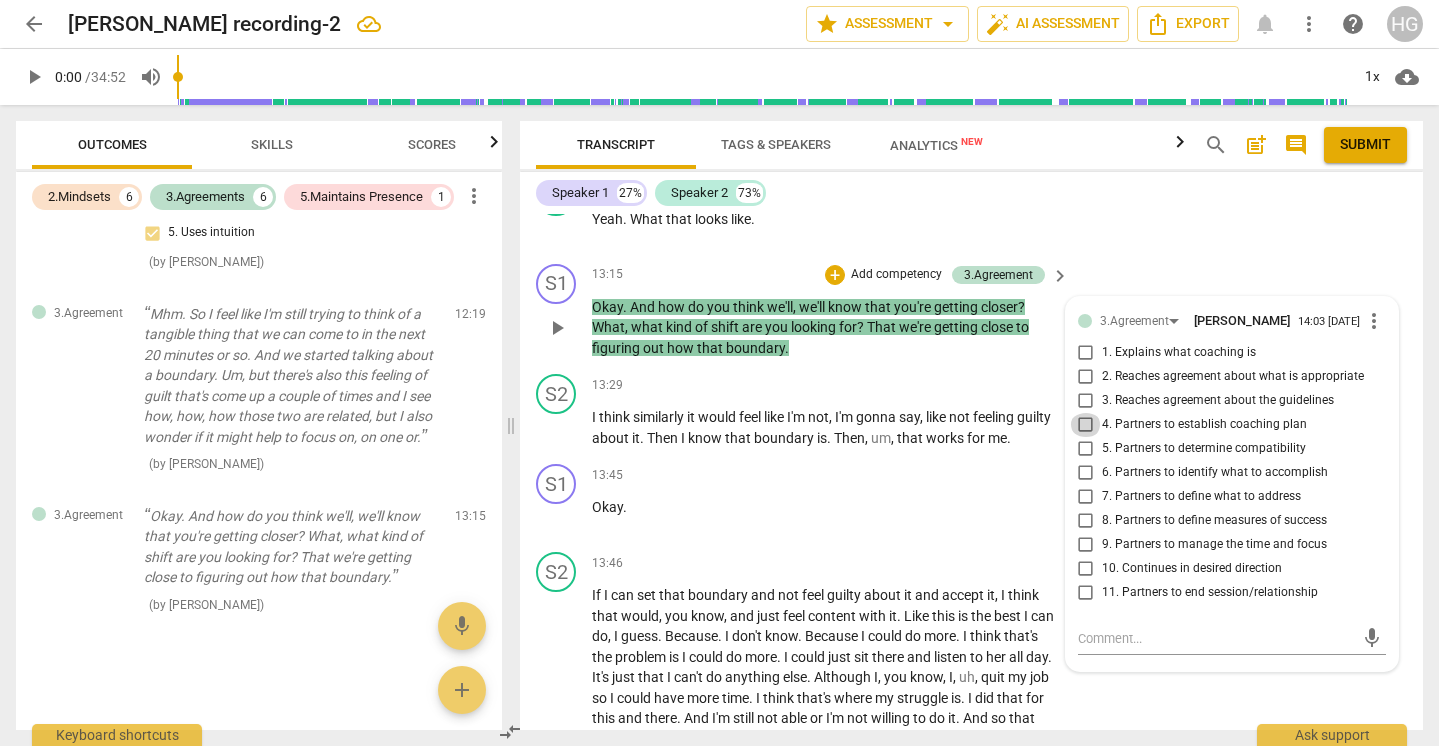 click on "4. Partners to establish coaching plan" at bounding box center (1086, 425) 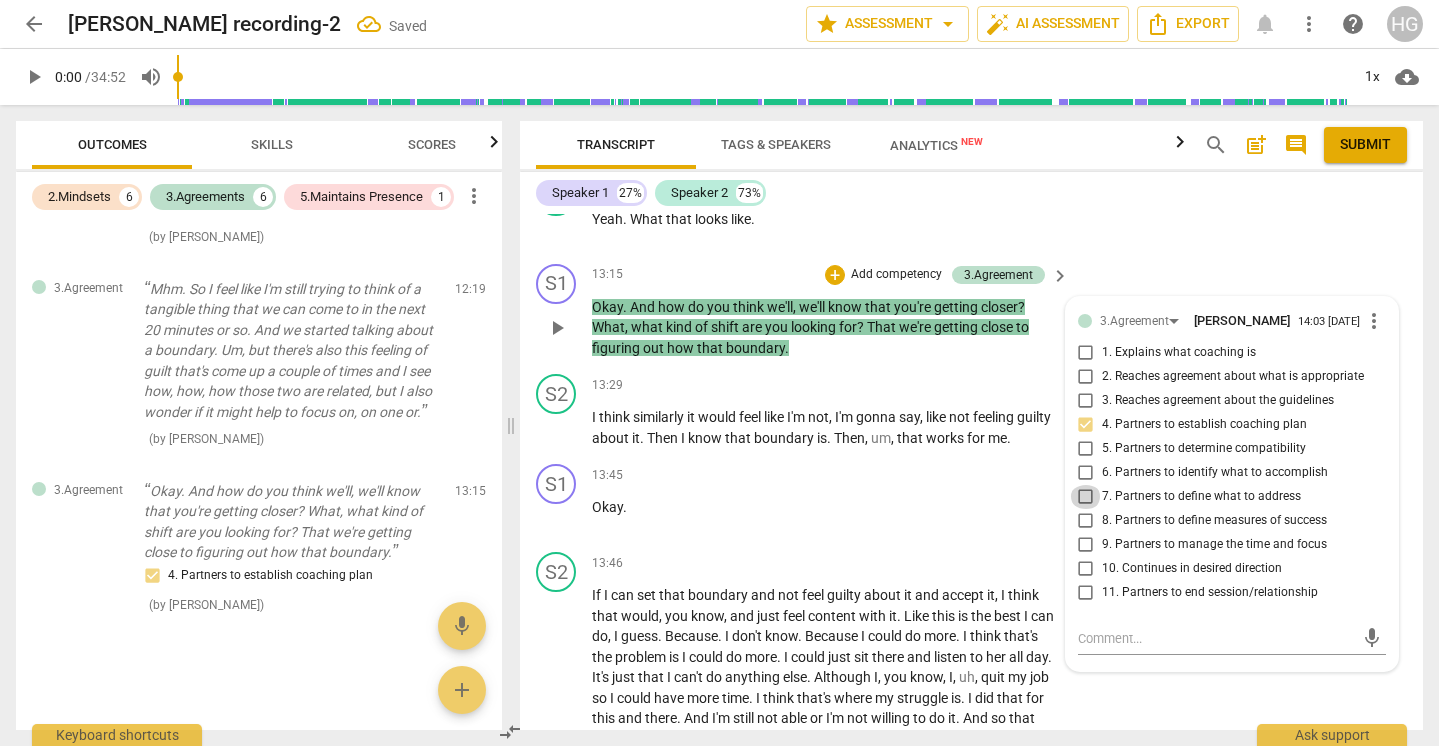 click on "7. Partners to define what to address" at bounding box center (1086, 497) 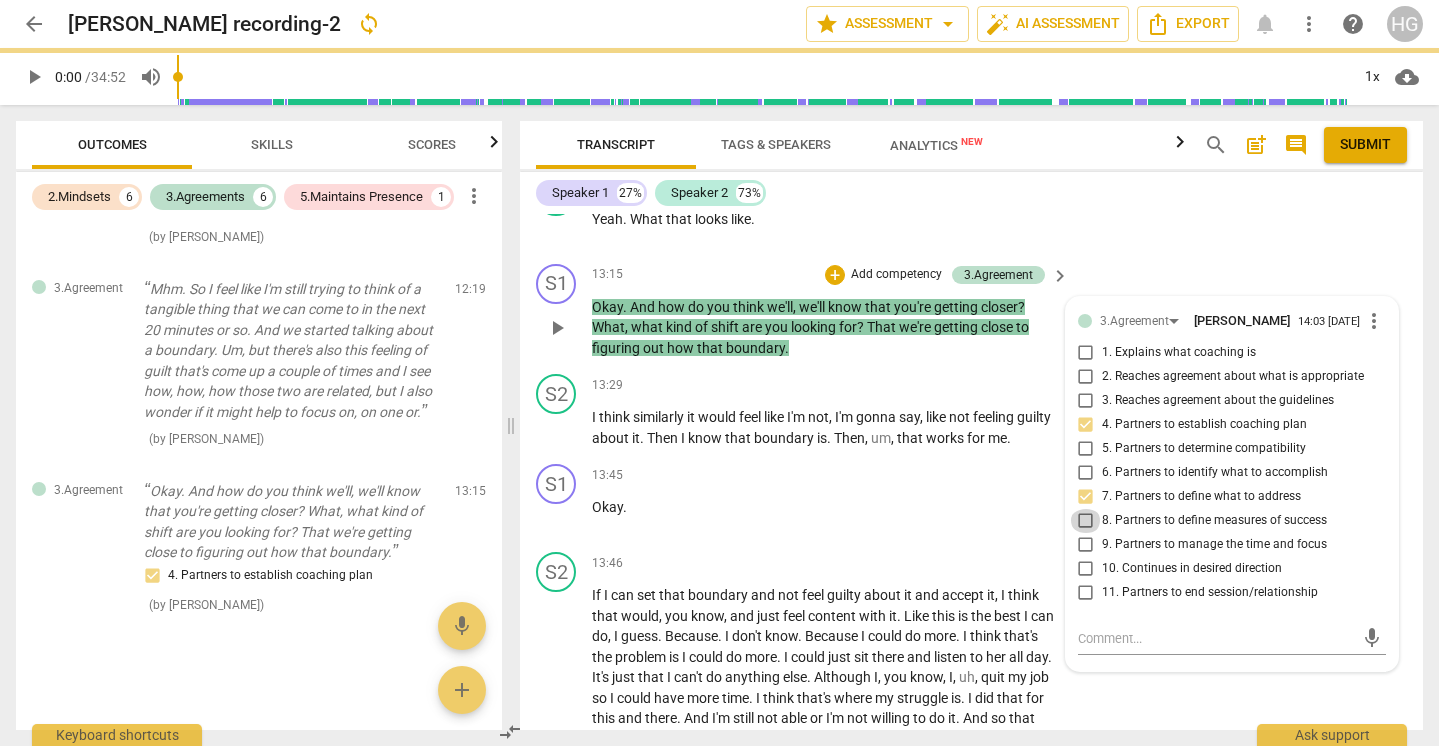 click on "8. Partners to define measures of success" at bounding box center (1086, 521) 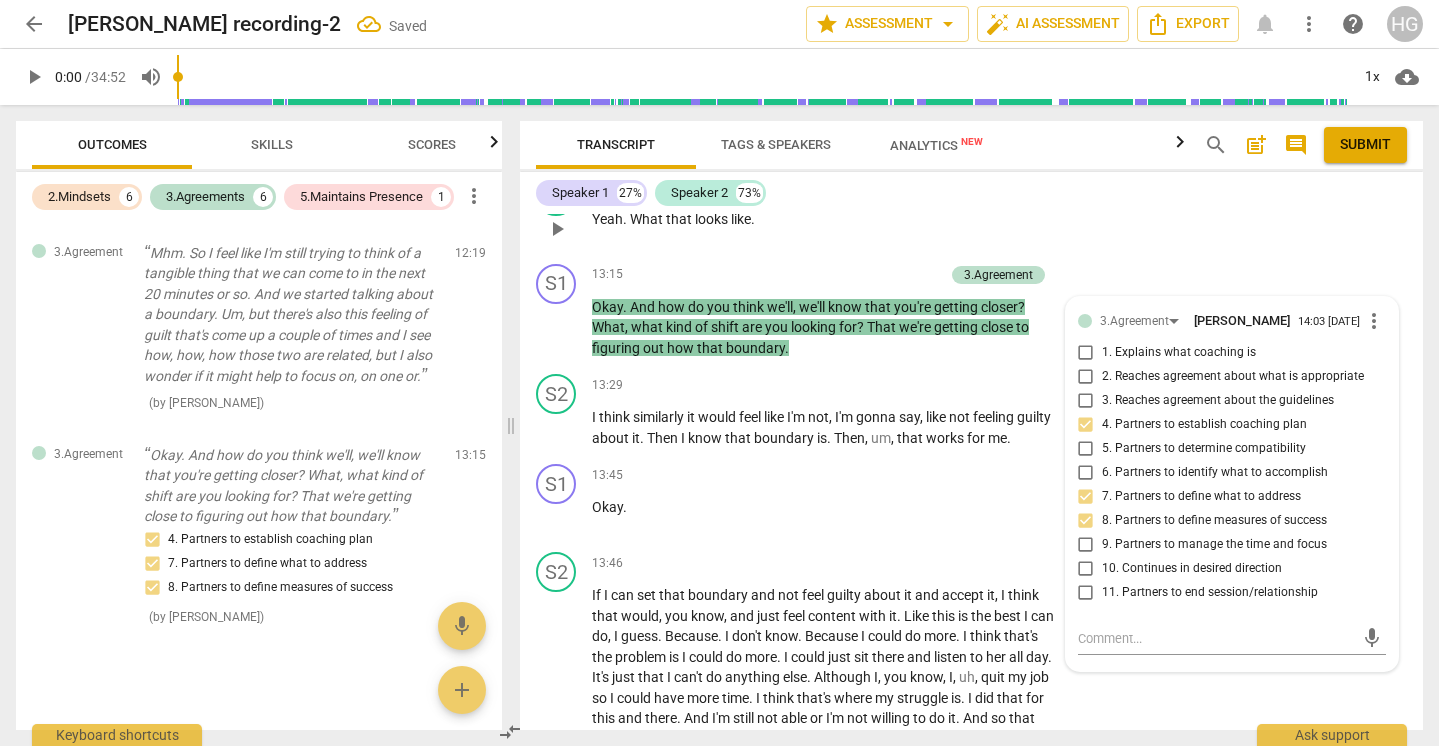 click on "S2 play_arrow pause 13:13 + Add competency keyboard_arrow_right Yeah .   What   that   looks   like ." at bounding box center (971, 212) 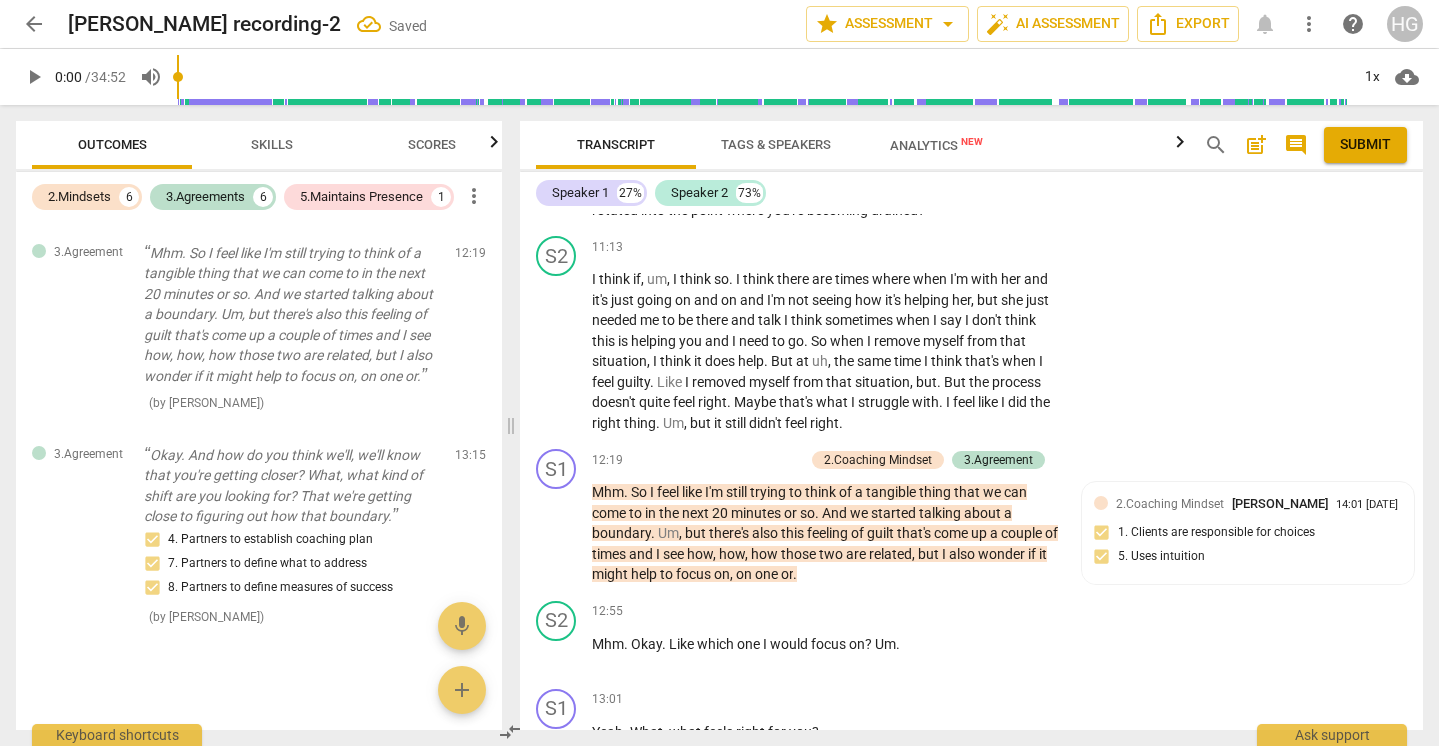 scroll, scrollTop: 3416, scrollLeft: 0, axis: vertical 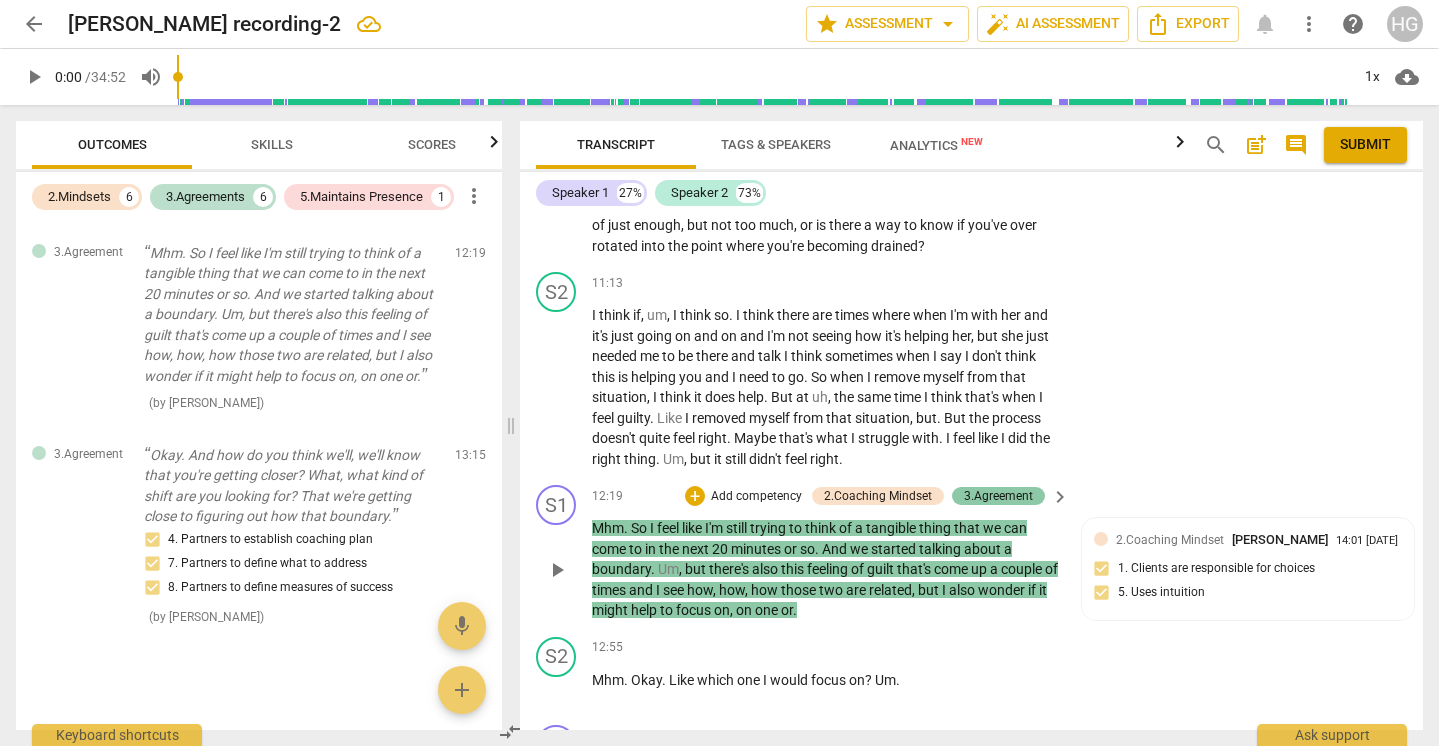 click on "3.Agreement" at bounding box center (998, 496) 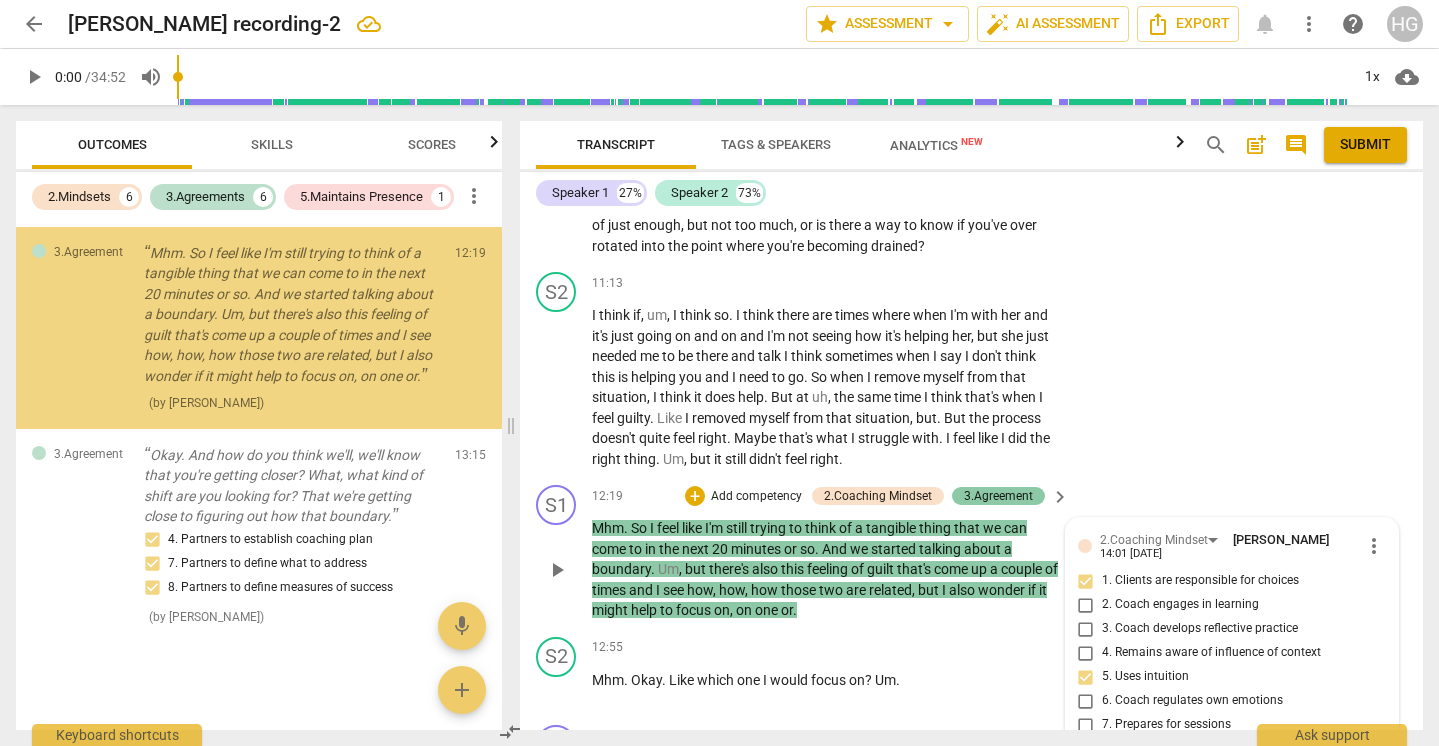 scroll, scrollTop: 3759, scrollLeft: 0, axis: vertical 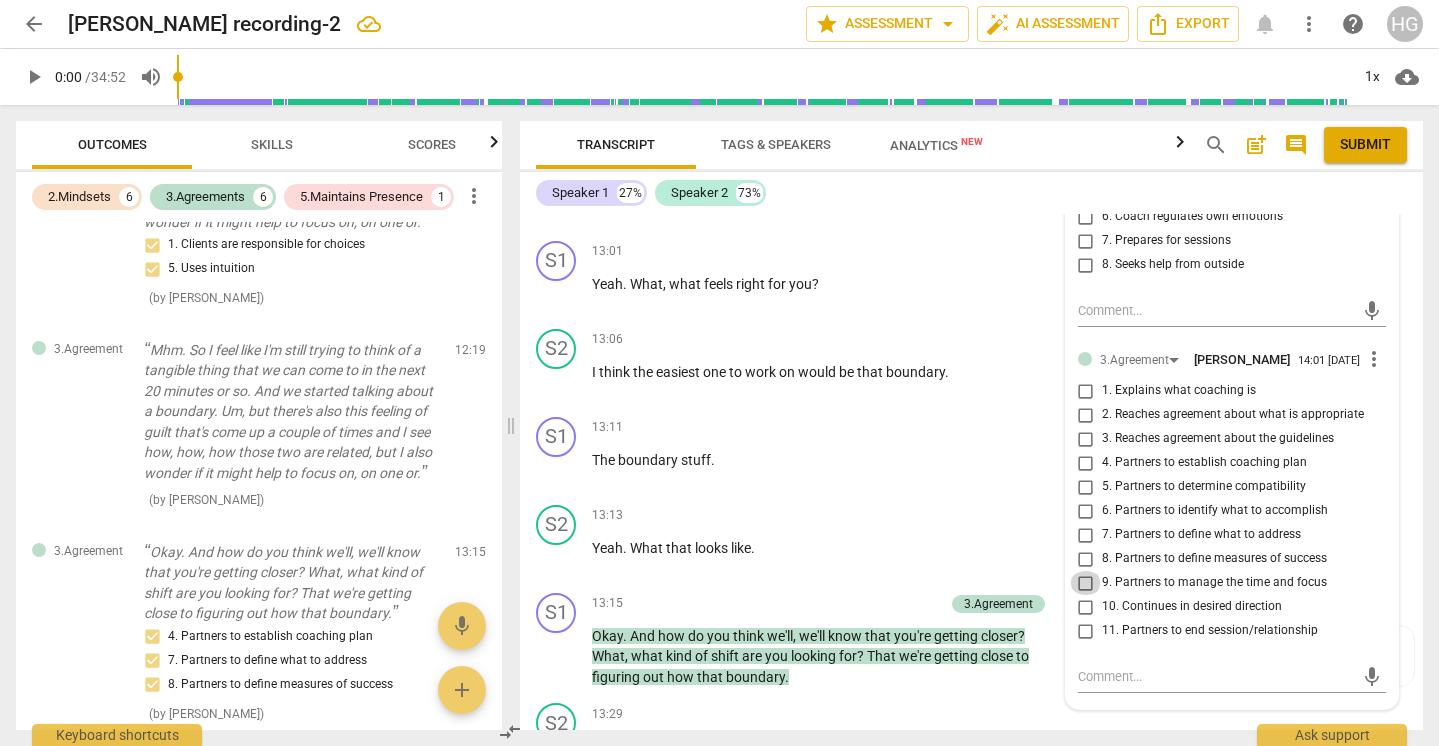 click on "9. Partners to manage the time and focus" at bounding box center [1086, 583] 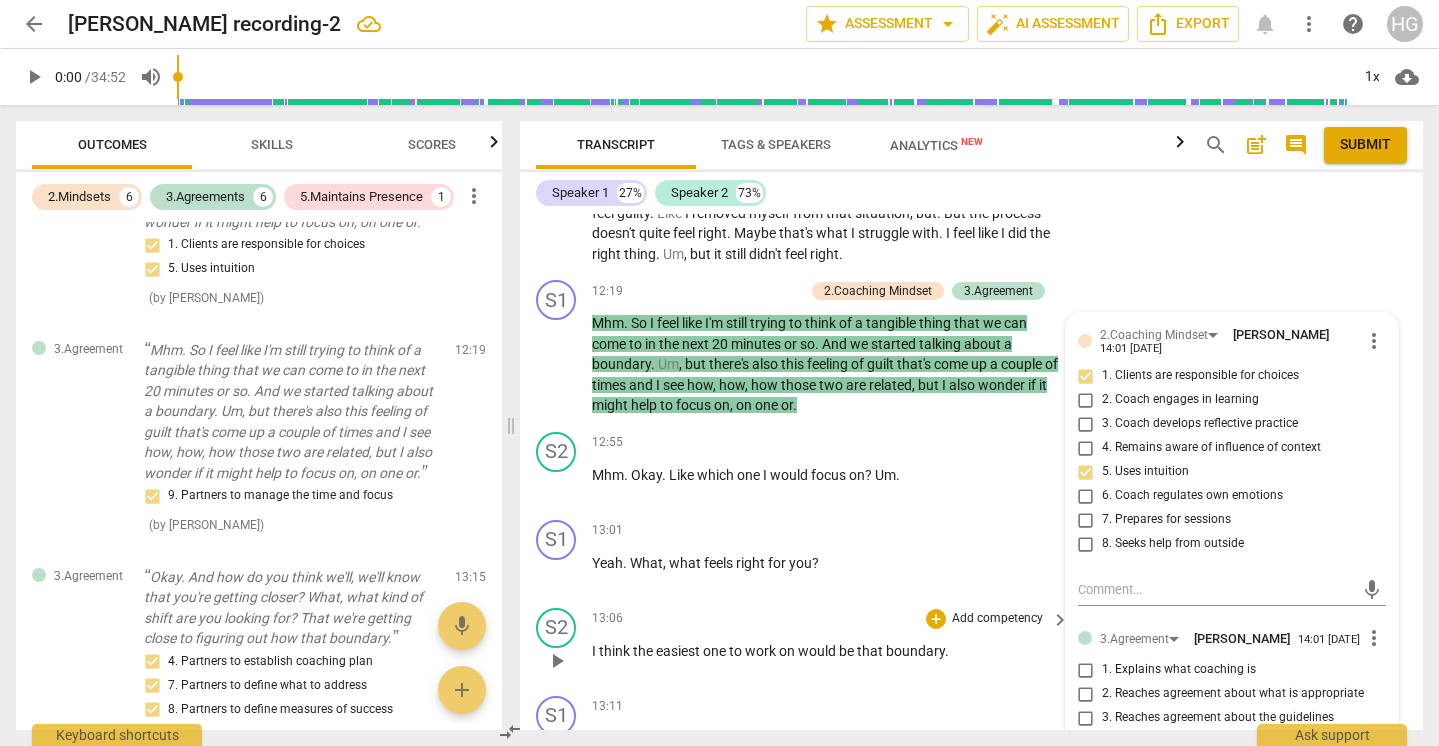 scroll, scrollTop: 3577, scrollLeft: 0, axis: vertical 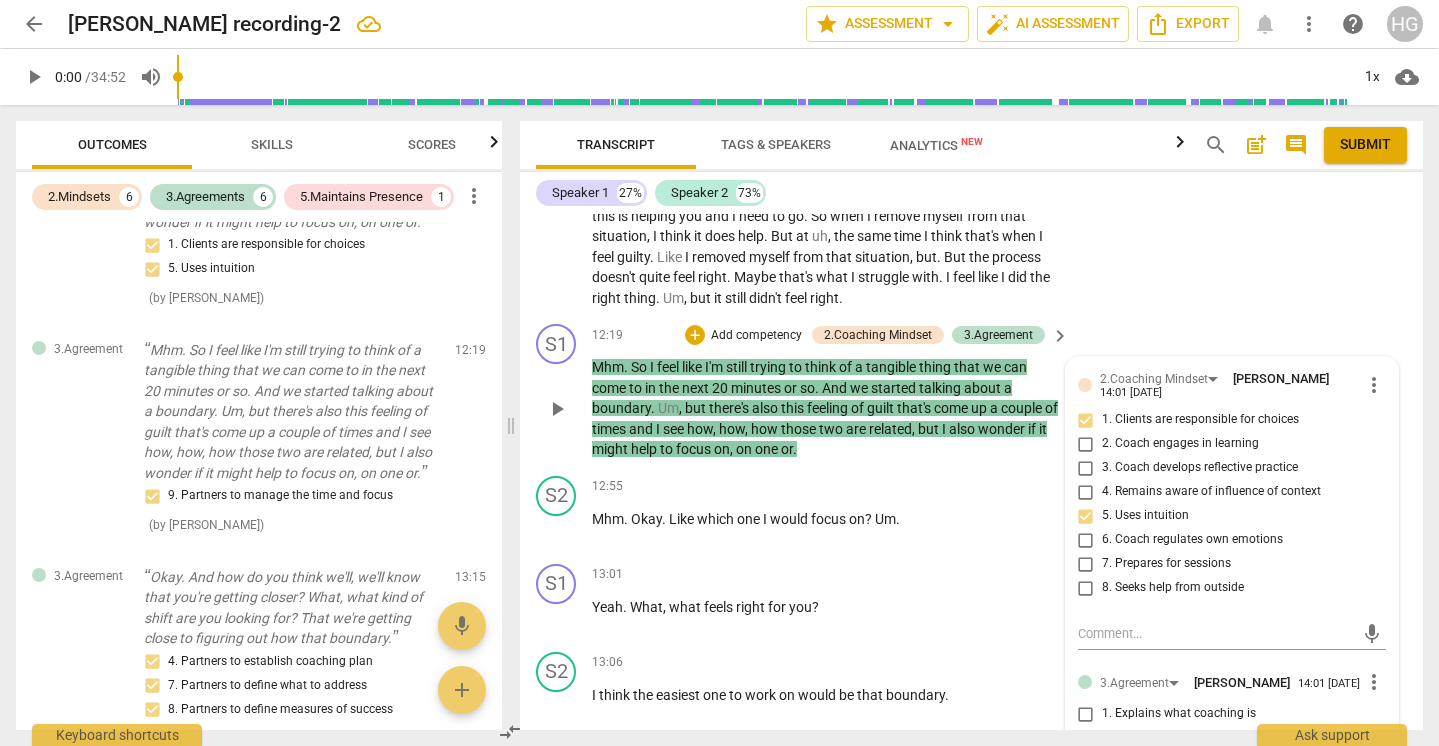 click on "S1 play_arrow pause 12:19 + Add competency 2.Coaching Mindset 3.Agreement keyboard_arrow_right Mhm .   So   I   feel   like   I'm   still   trying   to   think   of   a   tangible   thing   that   we   can   come   to   in   the   next   20   minutes   or   so .   And   we   started   talking   about   a   boundary .   Um ,   but   there's   also   this   feeling   of   guilt   that's   come   up   a   couple   of   times   and   I   see   how ,   how ,   how   those   two   are   related ,   but   I   also   wonder   if   it   might   help   to   focus   on ,   on   one   or . 2.Coaching Mindset [PERSON_NAME] 14:01 [DATE] more_vert 1. Clients are responsible for choices 2. Coach engages in learning 3. Coach develops reflective practice 4. Remains aware of influence of context 5. Uses intuition 6. Coach regulates own emotions 7. Prepares for sessions 8. Seeks help from outside mic 3.Agreement [PERSON_NAME] 14:01 [DATE] more_vert 1. Explains what coaching is 2. Reaches agreement about what is appropriate" at bounding box center [971, 392] 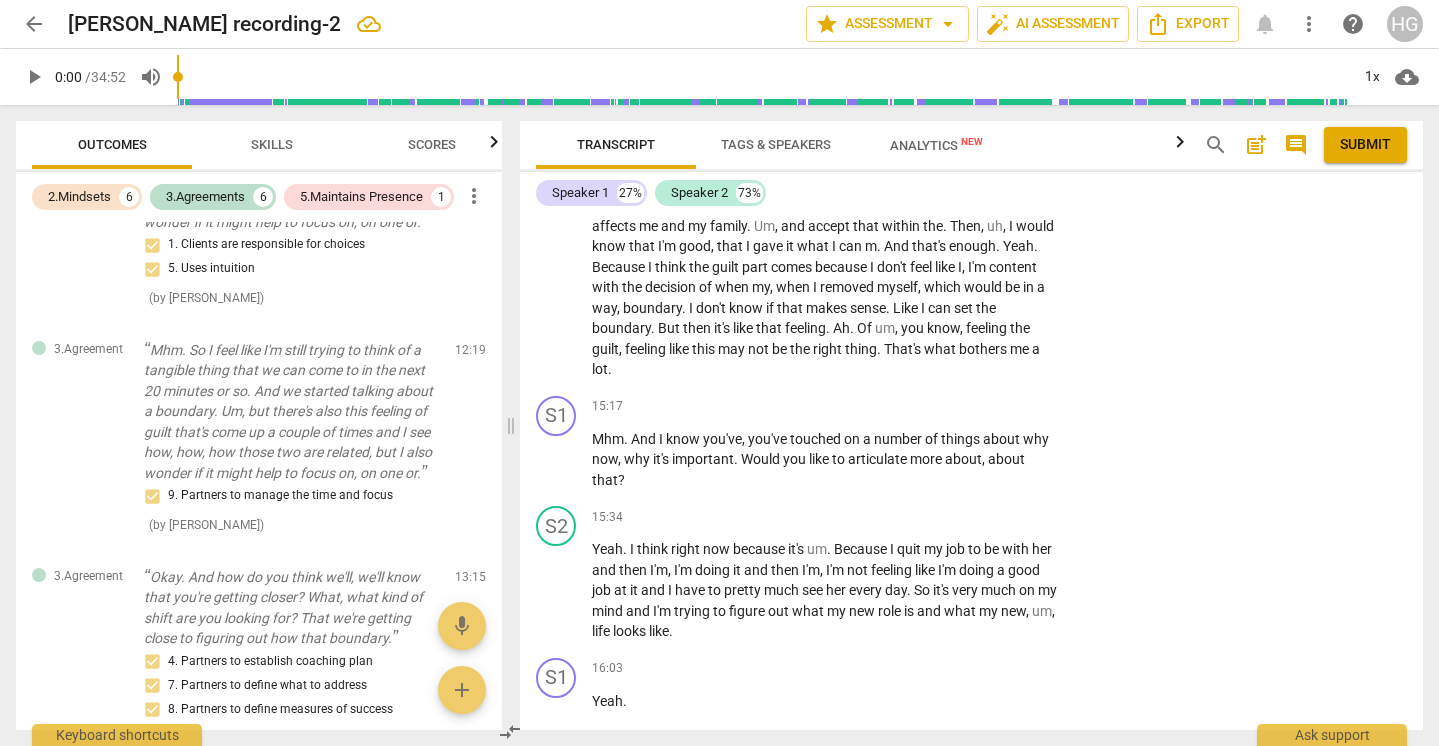 scroll, scrollTop: 4793, scrollLeft: 0, axis: vertical 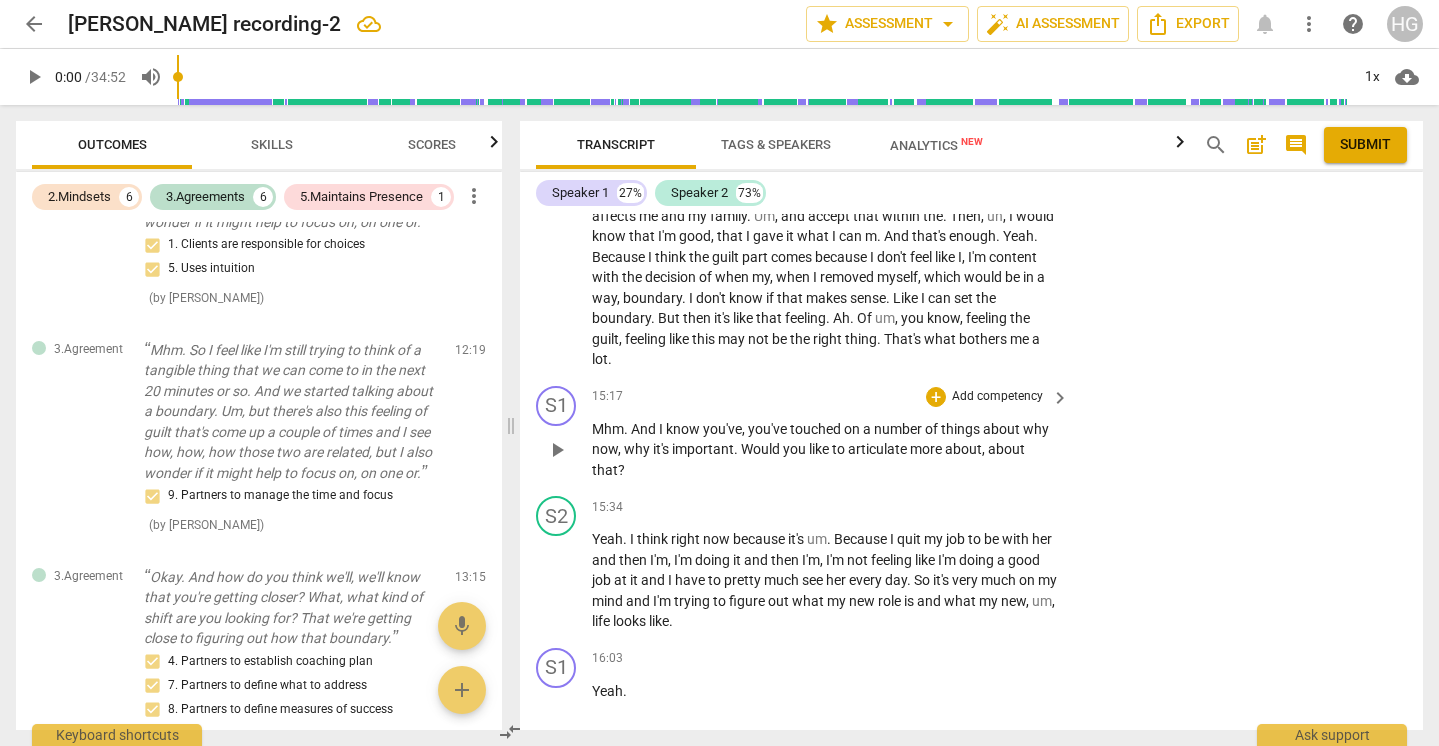 click on "Add competency" at bounding box center (997, 397) 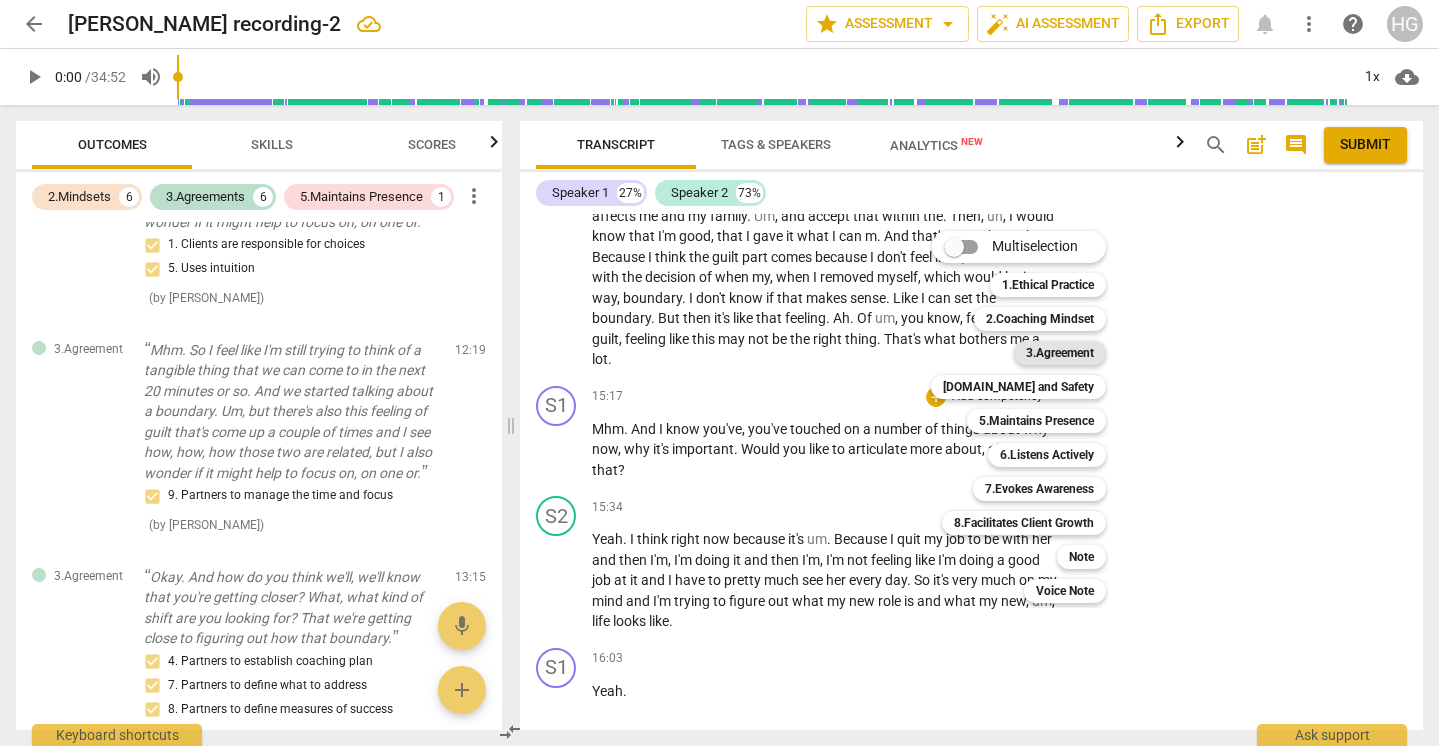 click on "3.Agreement" at bounding box center (1060, 353) 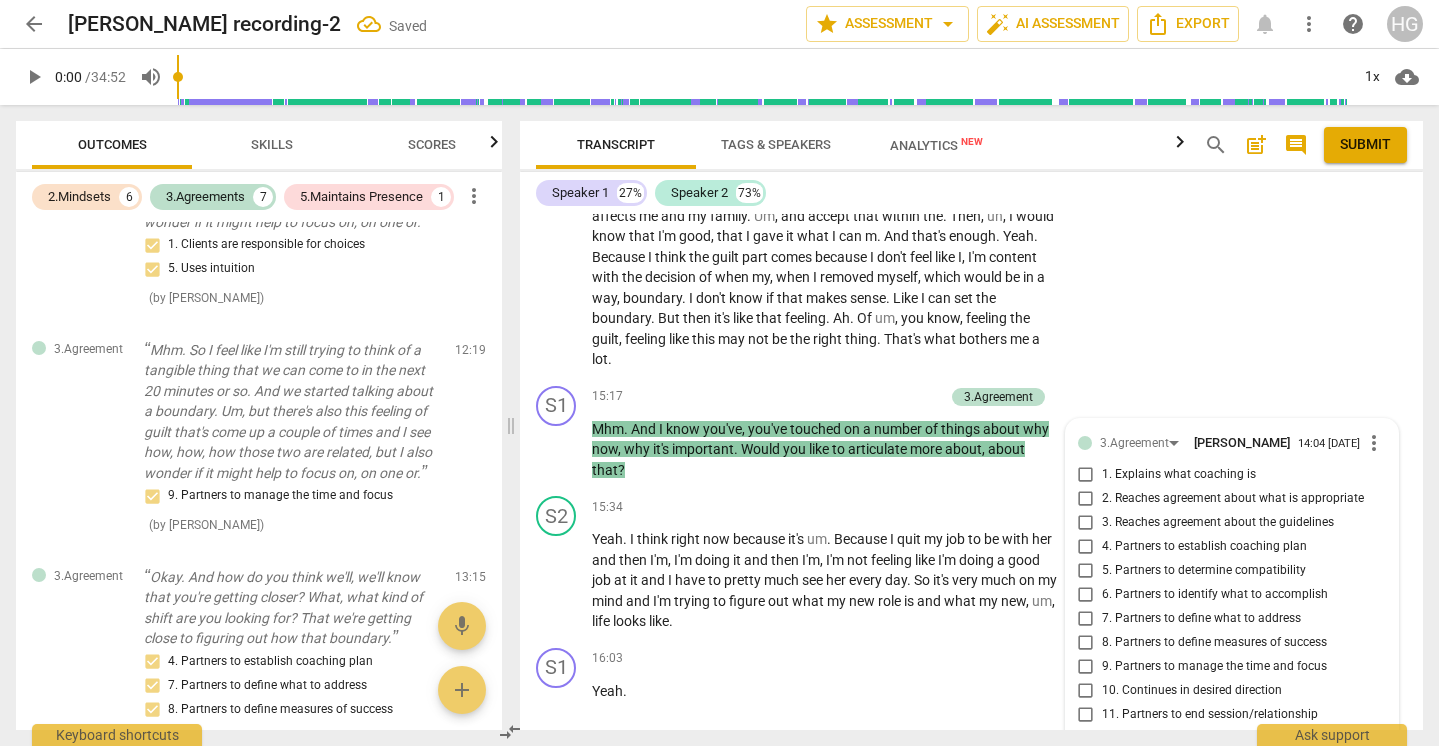 scroll, scrollTop: 5109, scrollLeft: 0, axis: vertical 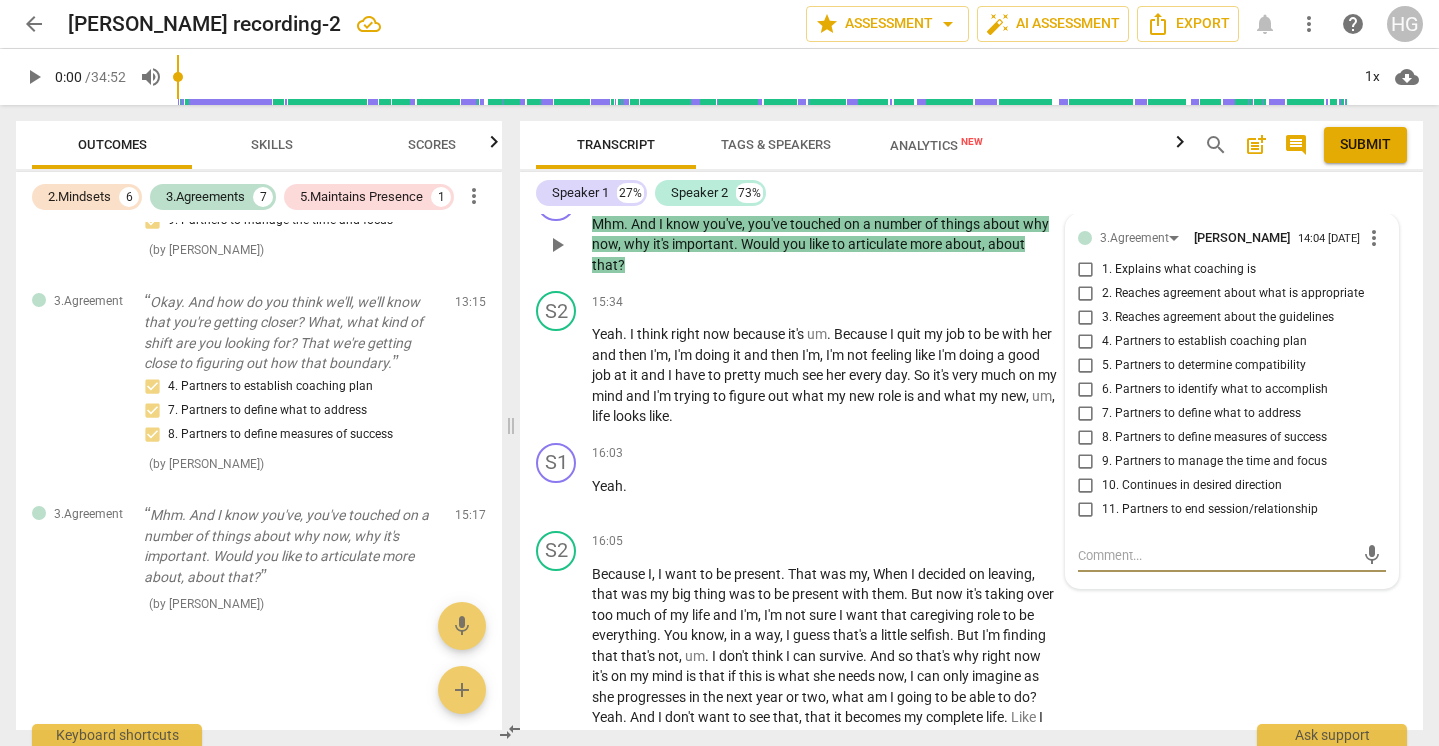 click on "S1 play_arrow pause 15:17 + Add competency 3.Agreement keyboard_arrow_right Mhm .   And   I   know   you've ,   you've   touched   on   a   number   of   things   about   why   now ,   why   it's   important .   Would   you   like   to   articulate   more   about ,   about   that ? 3.Agreement [PERSON_NAME] 14:04 [DATE] more_vert 1. Explains what coaching is 2. Reaches agreement about what is appropriate 3. Reaches agreement about the guidelines 4. Partners to establish coaching plan 5. Partners to determine compatibility 6. Partners to identify what to accomplish 7. Partners to define what to address 8. Partners to define measures of success 9. Partners to manage the time and focus 10. Continues in desired direction 11. Partners to end session/relationship mic" at bounding box center (971, 228) 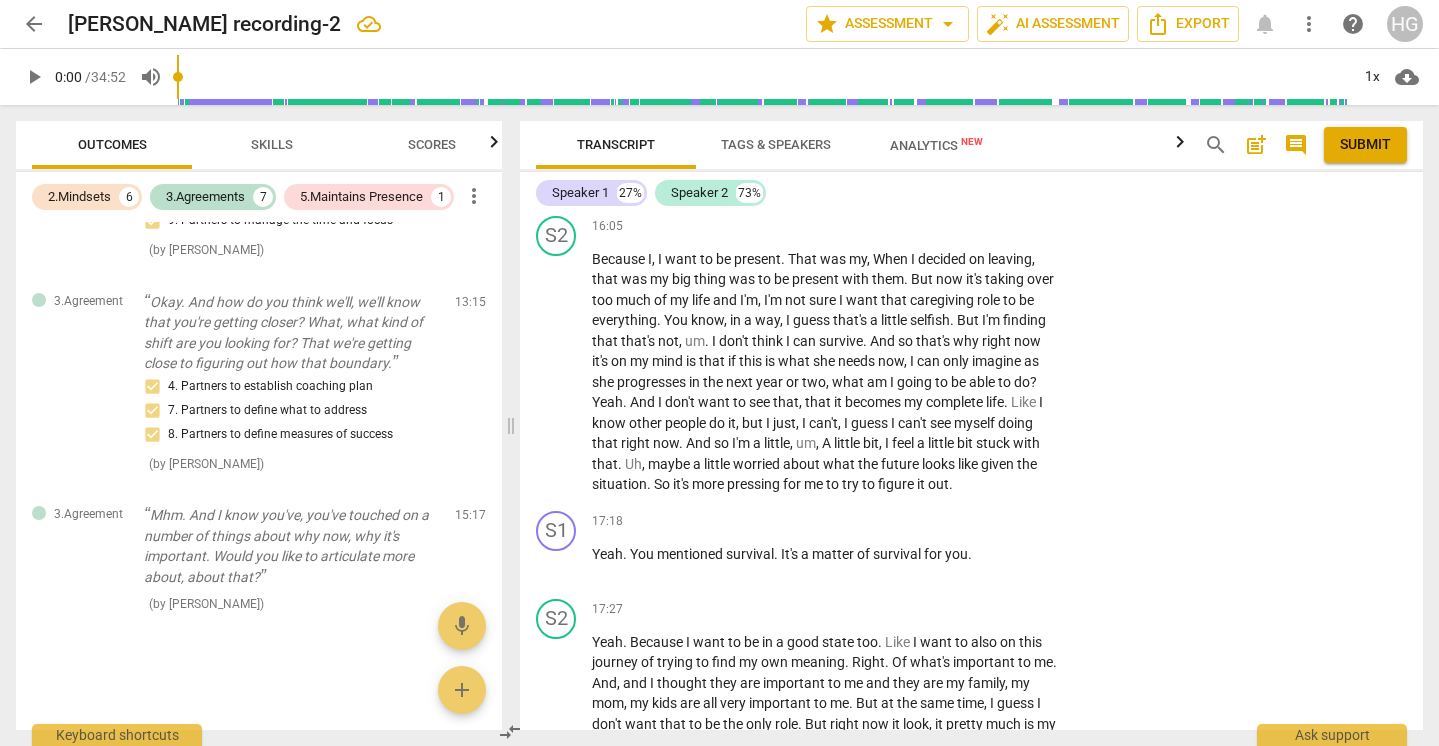 scroll, scrollTop: 5320, scrollLeft: 0, axis: vertical 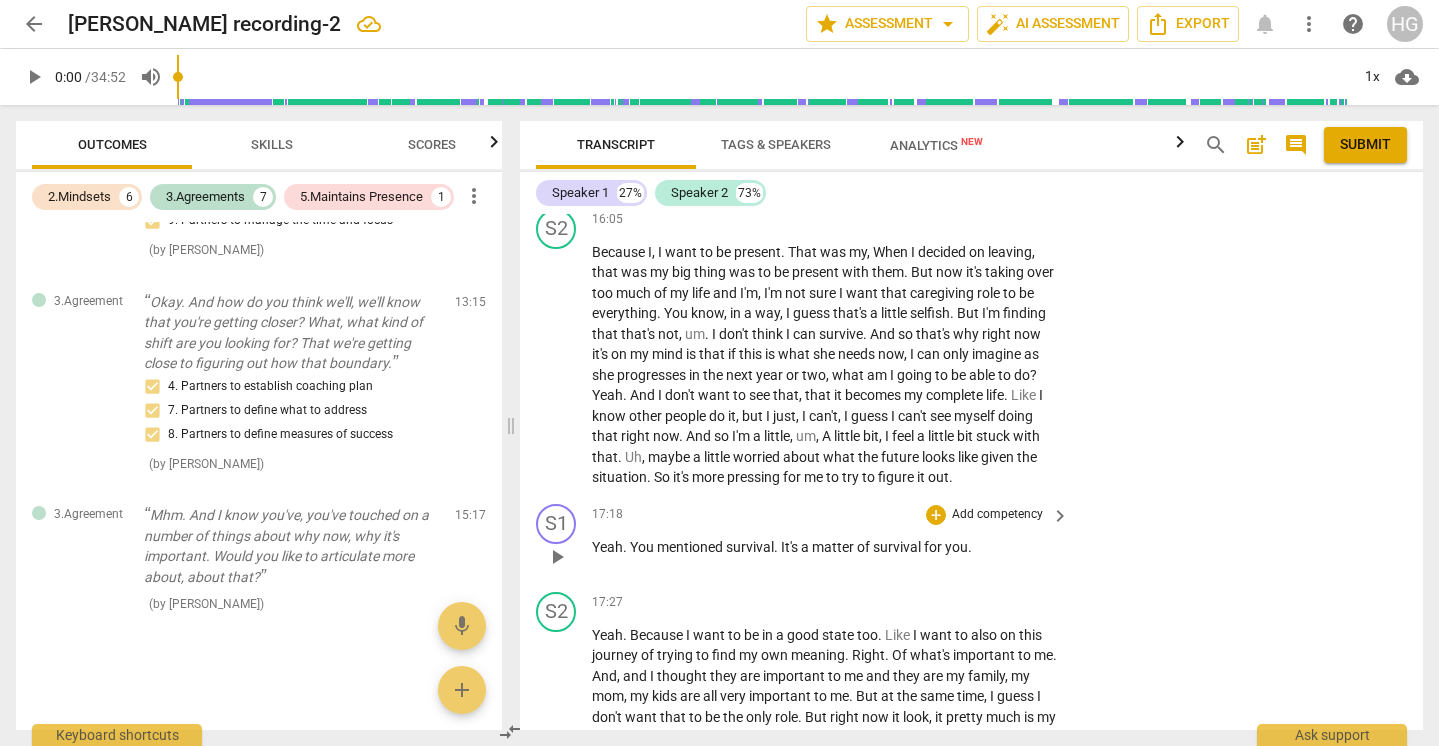 click on "Add competency" at bounding box center (997, 515) 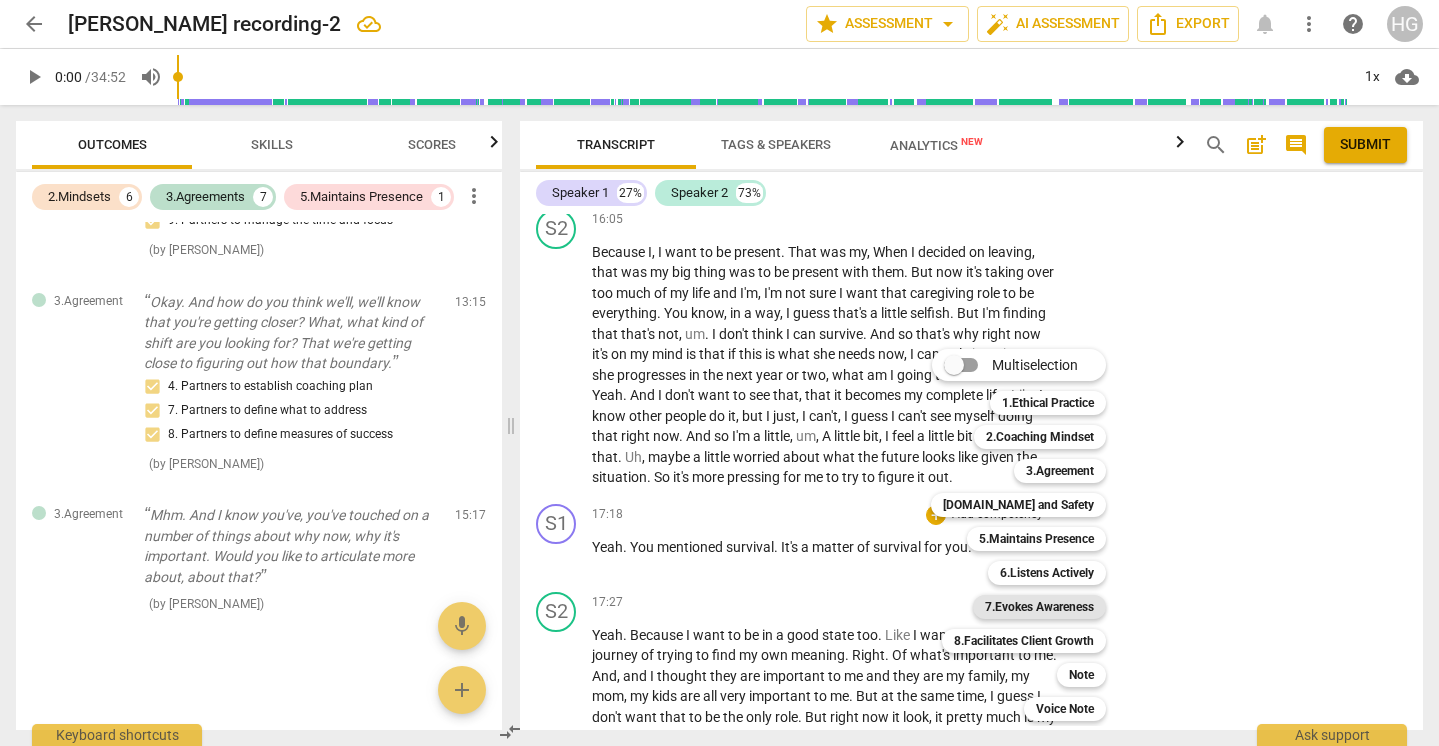 click on "7.Evokes Awareness" at bounding box center (1039, 607) 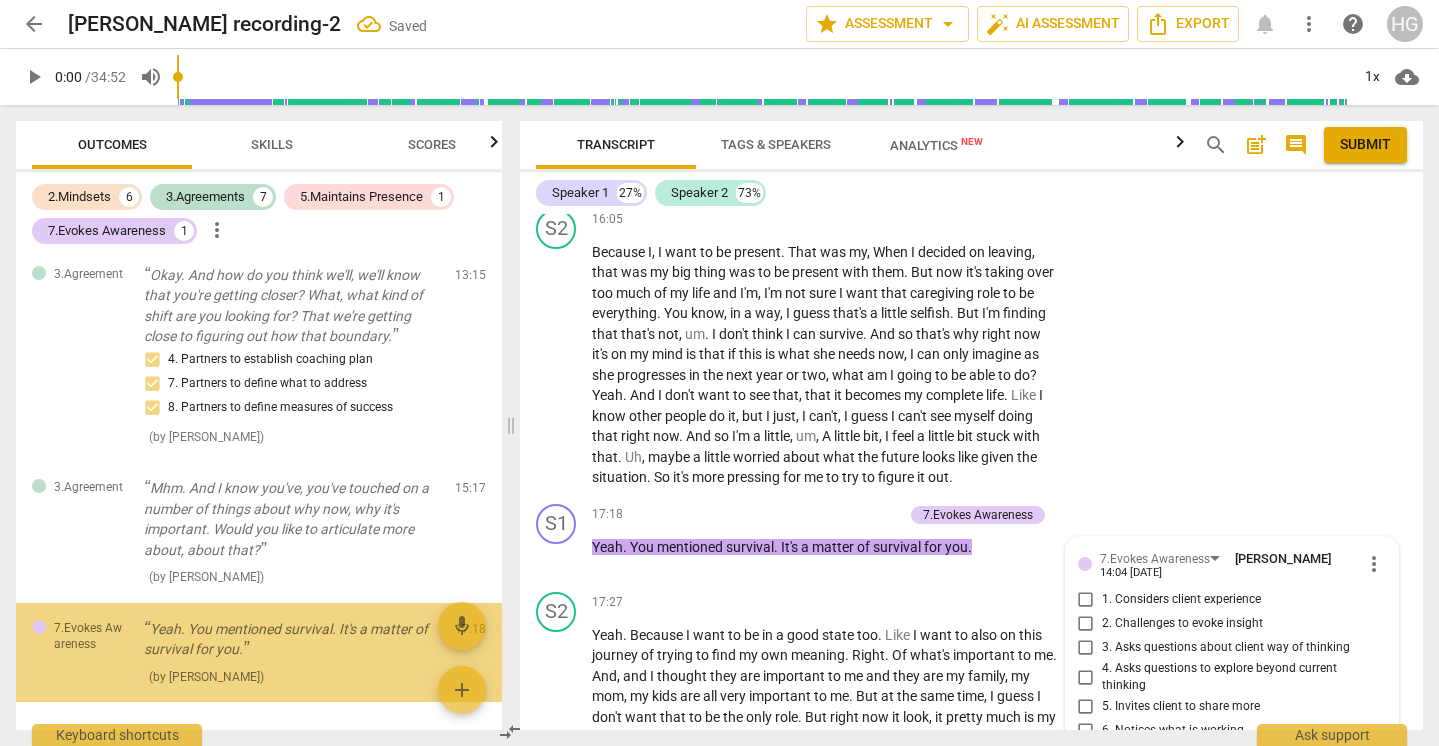 scroll, scrollTop: 5765, scrollLeft: 0, axis: vertical 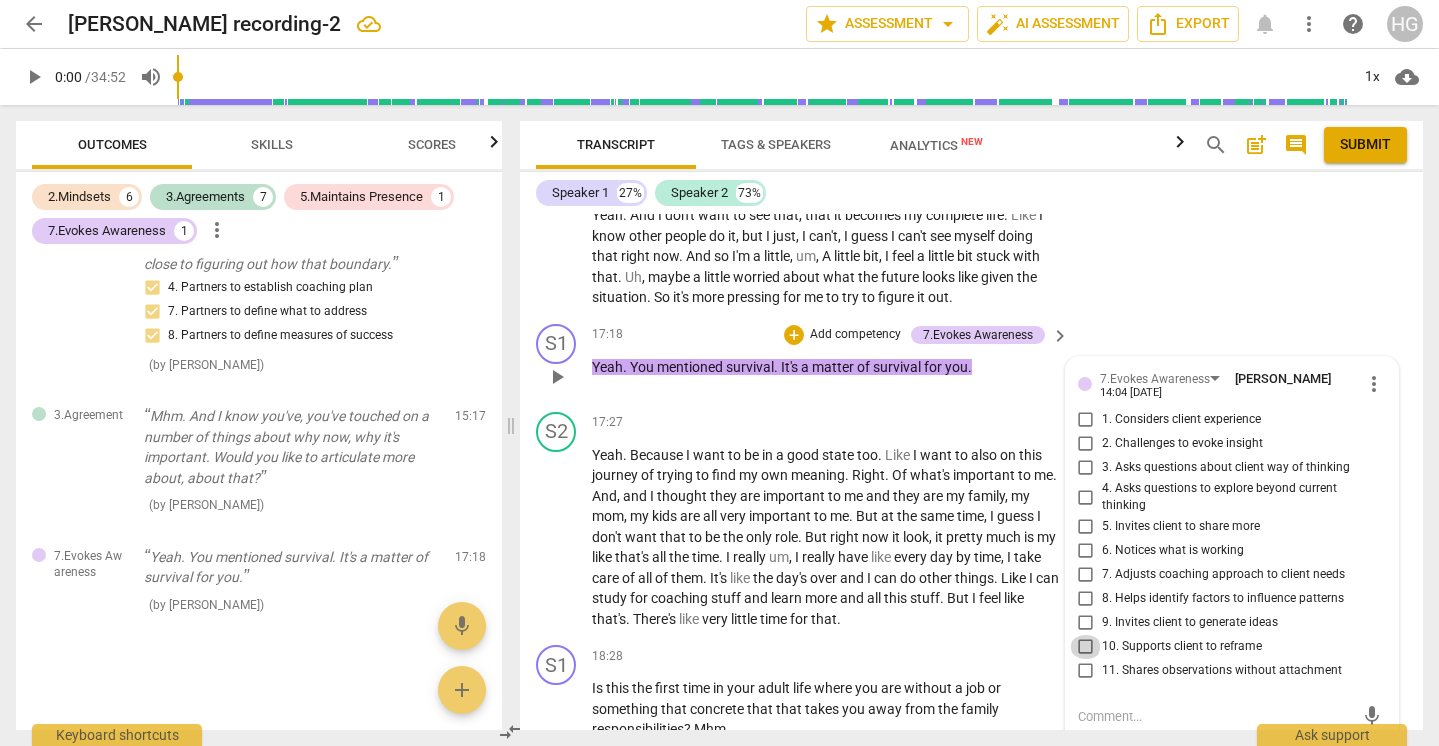 click on "10. Supports client to reframe" at bounding box center [1086, 647] 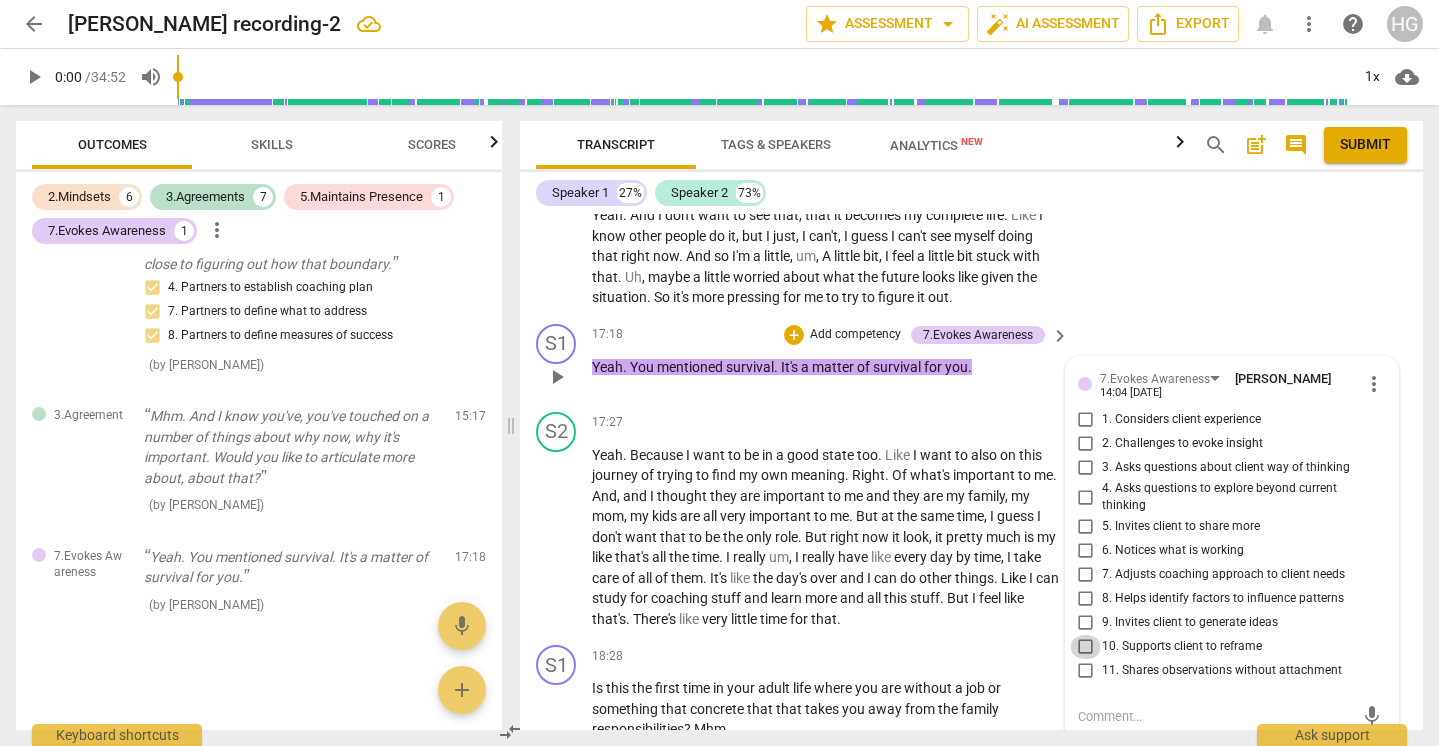 checkbox on "true" 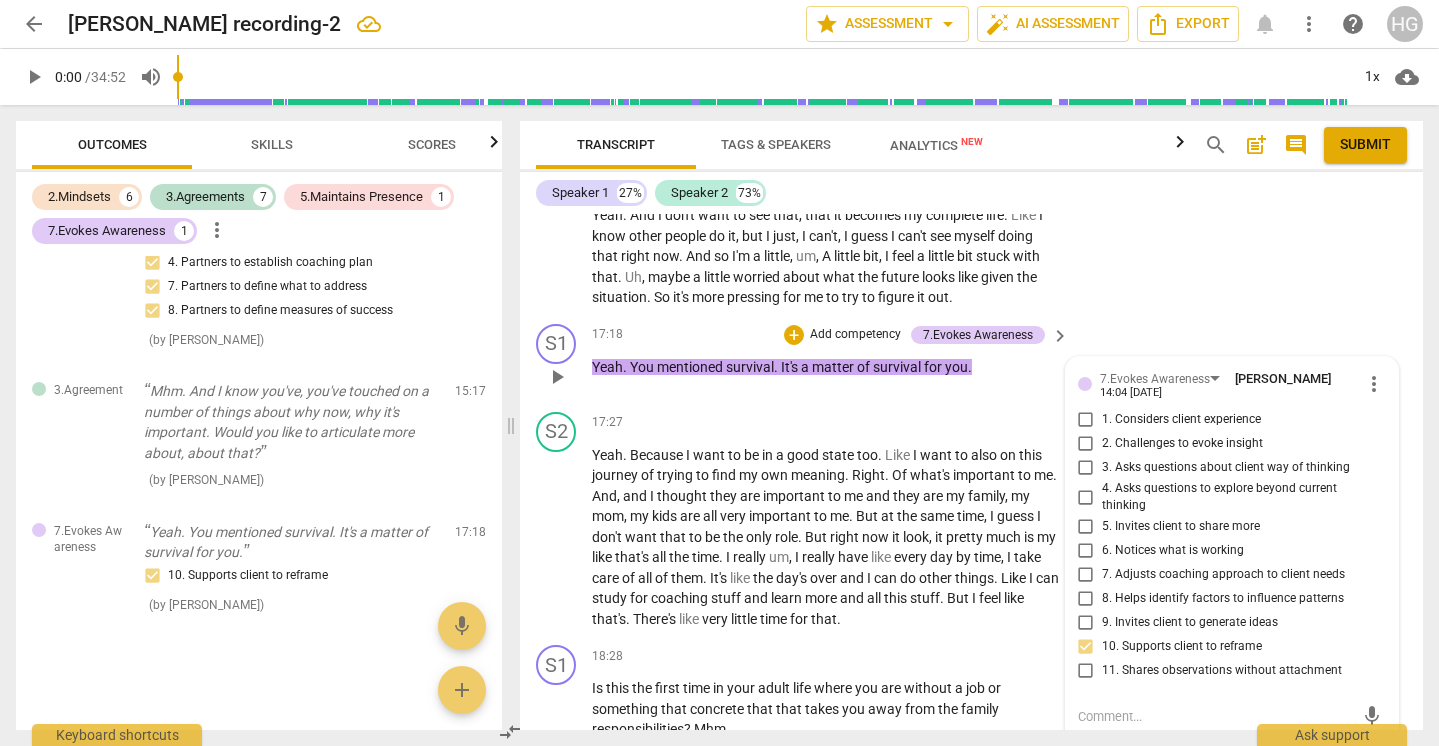 click on "5. Invites client to share more" at bounding box center [1086, 527] 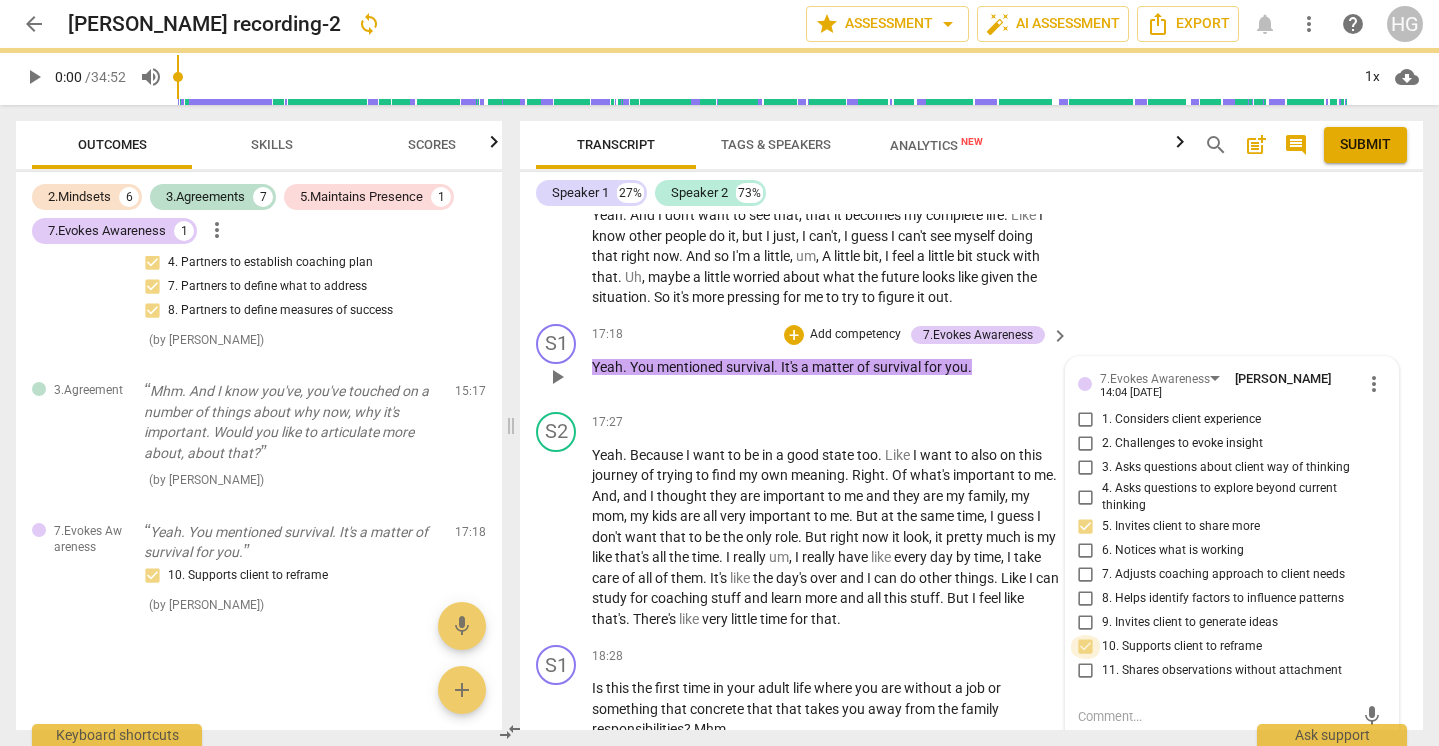 click on "10. Supports client to reframe" at bounding box center [1086, 647] 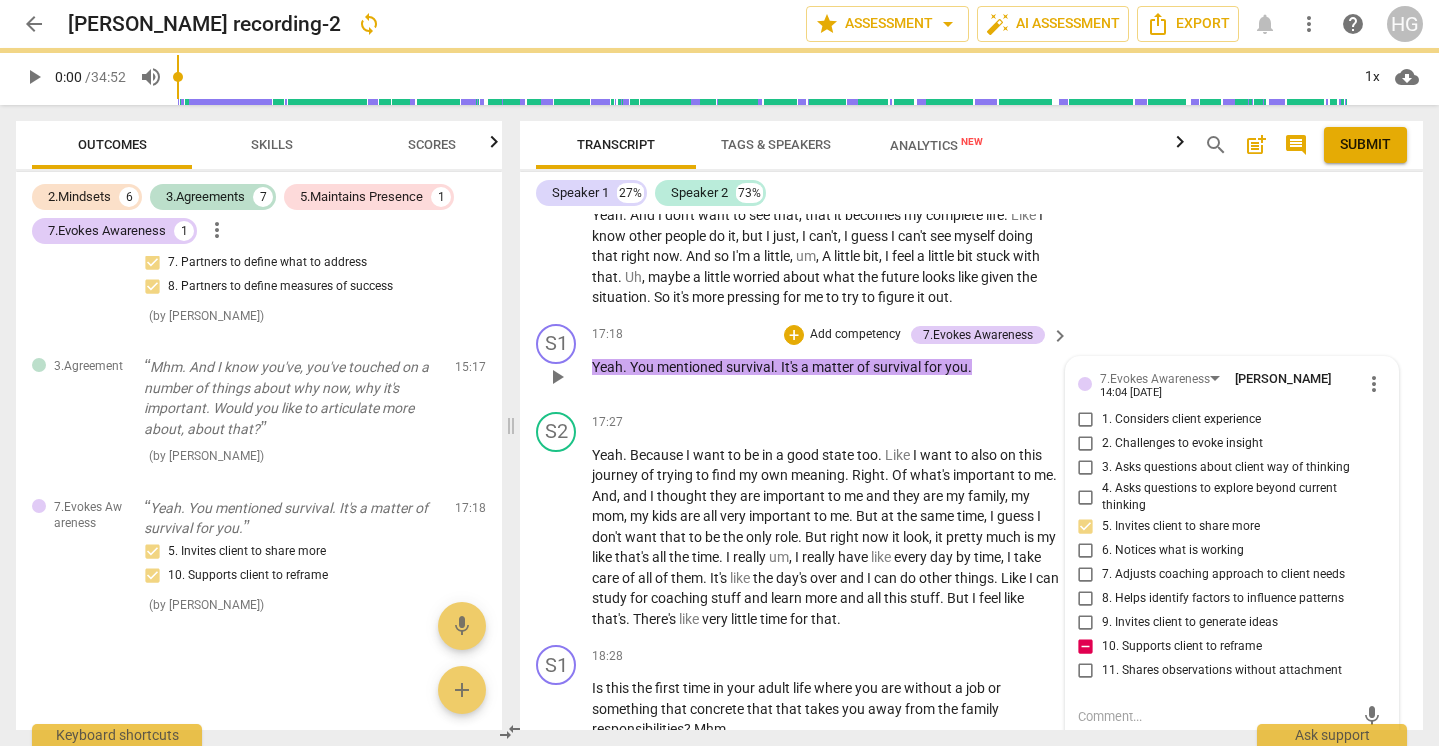 click on "10. Supports client to reframe" at bounding box center [1086, 647] 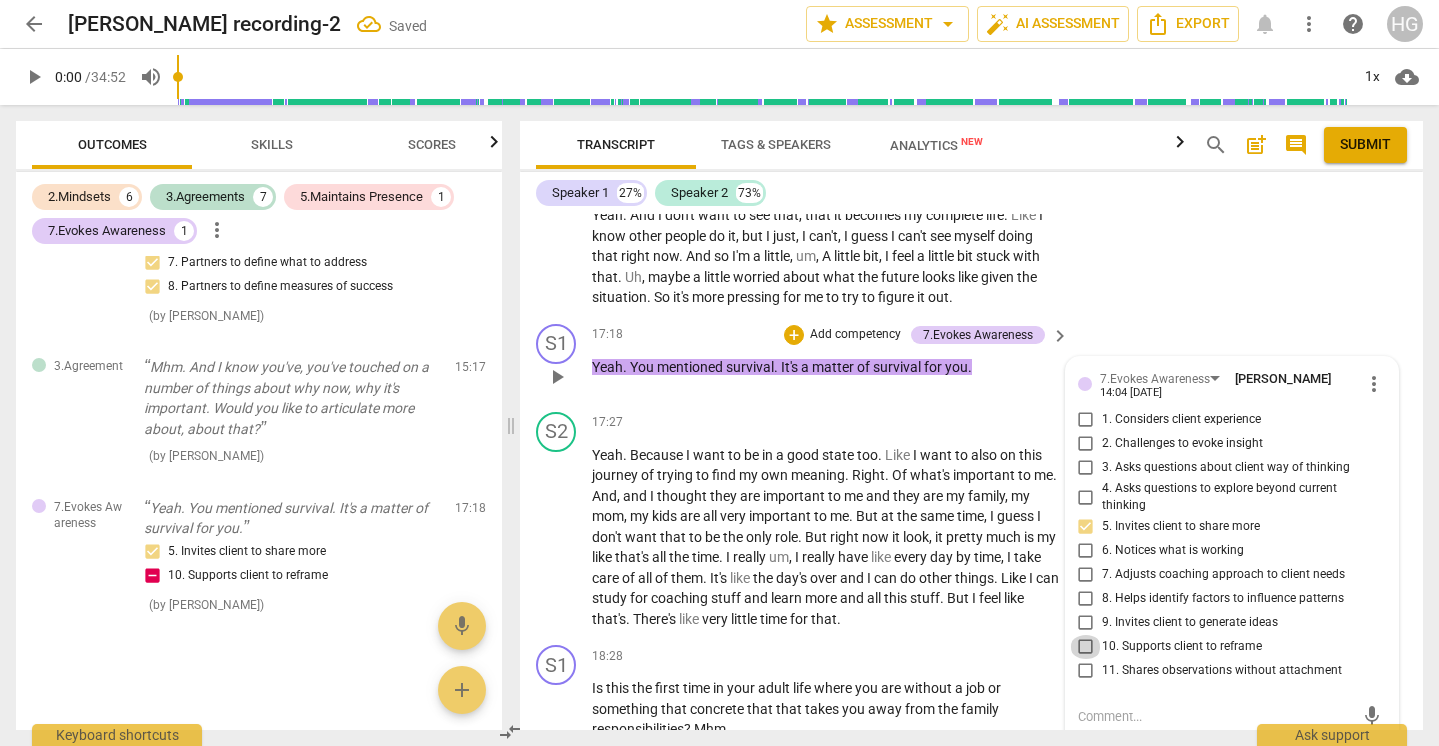 click on "10. Supports client to reframe" at bounding box center (1086, 647) 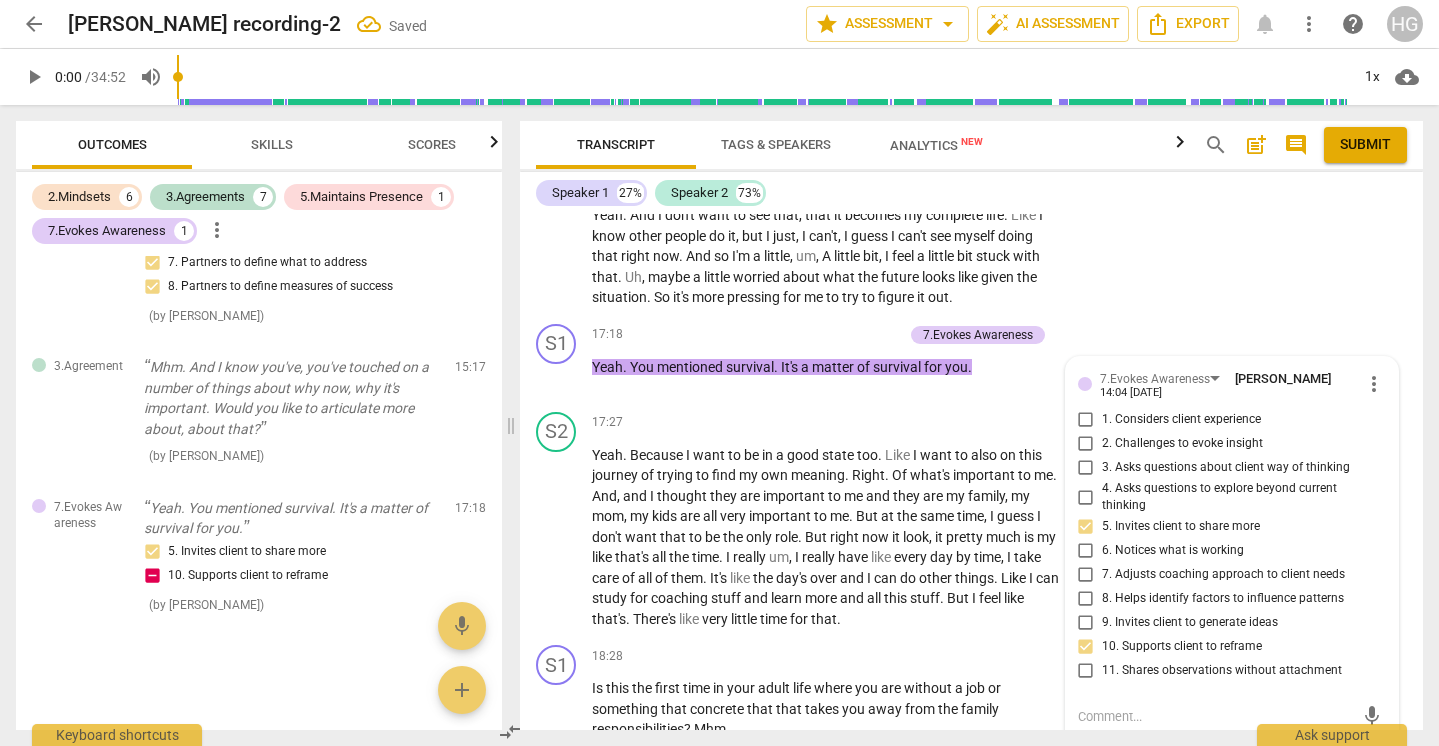 click on "S2 play_arrow pause 16:05 + Add competency keyboard_arrow_right Because   I ,   I   want   to   be   present .   That   was   my ,   When   I   decided   on   leaving ,   that   was   my   big   thing   was   to   be   present   with   them .   But   now   it's   taking   over   too   much   of   my   life   and   I'm ,   I'm   not   sure   I   want   that   caregiving   role   to   be   everything .   You   know ,   in   a   way ,   I   guess   that's   a   little   selfish .   But   I'm   finding   that   that's   not ,   um .   I   don't   think   I   can   survive .   And   so   that's   why   right   now   it's   on   my   mind   is   that   if   this   is   what   she   needs   now ,   I   can   only   imagine   as   she   progresses   in   the   next   year   or   two ,   what   am   I   going   to   be   able   to   do ?   Yeah .   And   I   don't   want   to   see   that ,   that   it   becomes   my   complete   life .   Like   I   know   other   people   do   it ,   but   I   just ,   I   can't ," at bounding box center (971, 168) 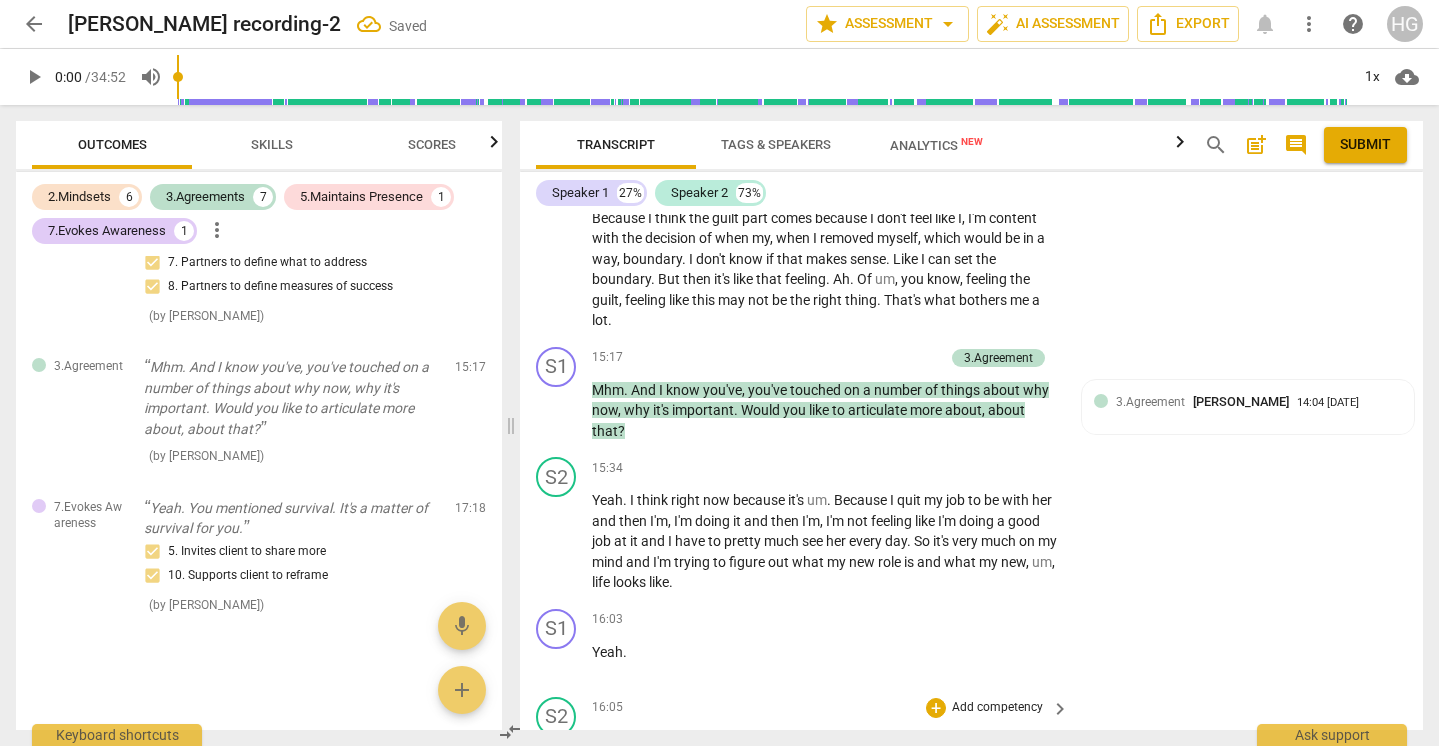 scroll, scrollTop: 4830, scrollLeft: 0, axis: vertical 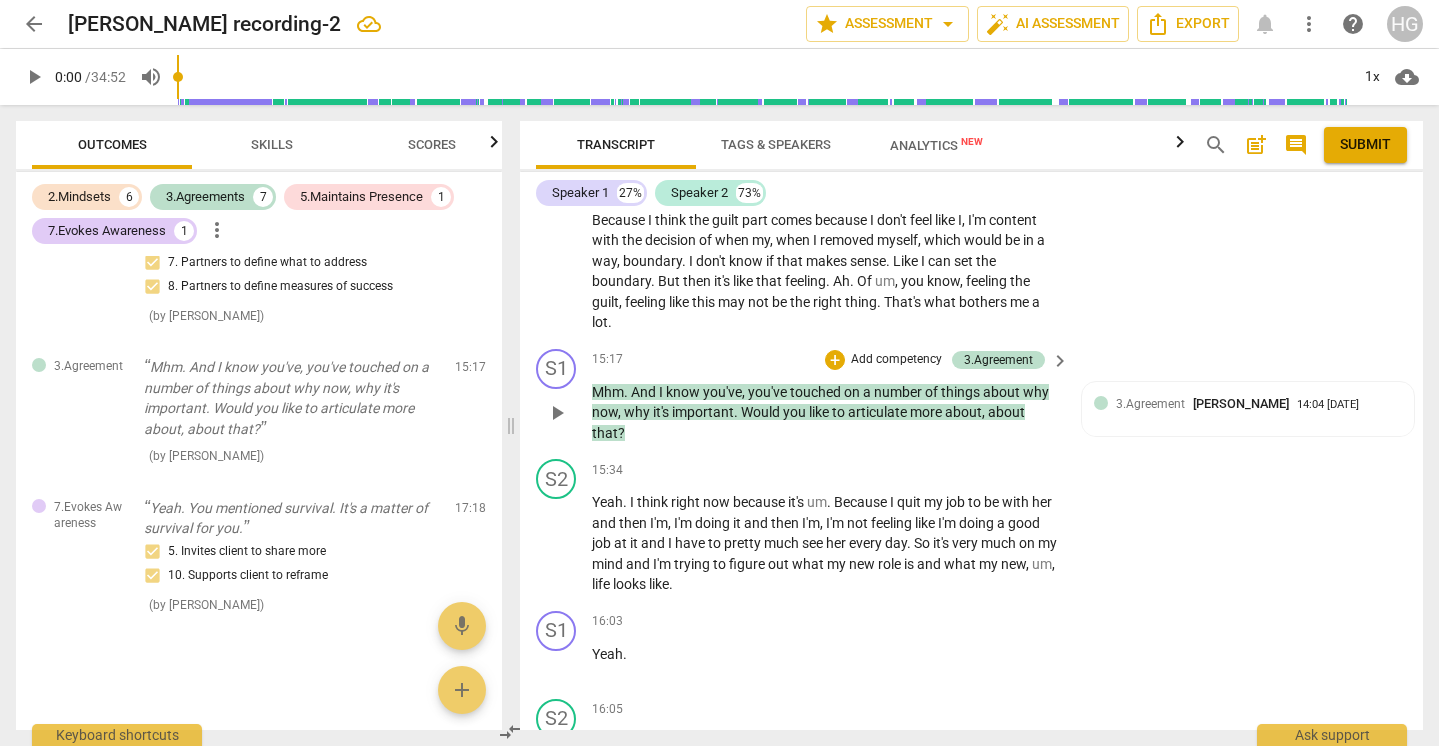 click on "Add competency" at bounding box center (896, 360) 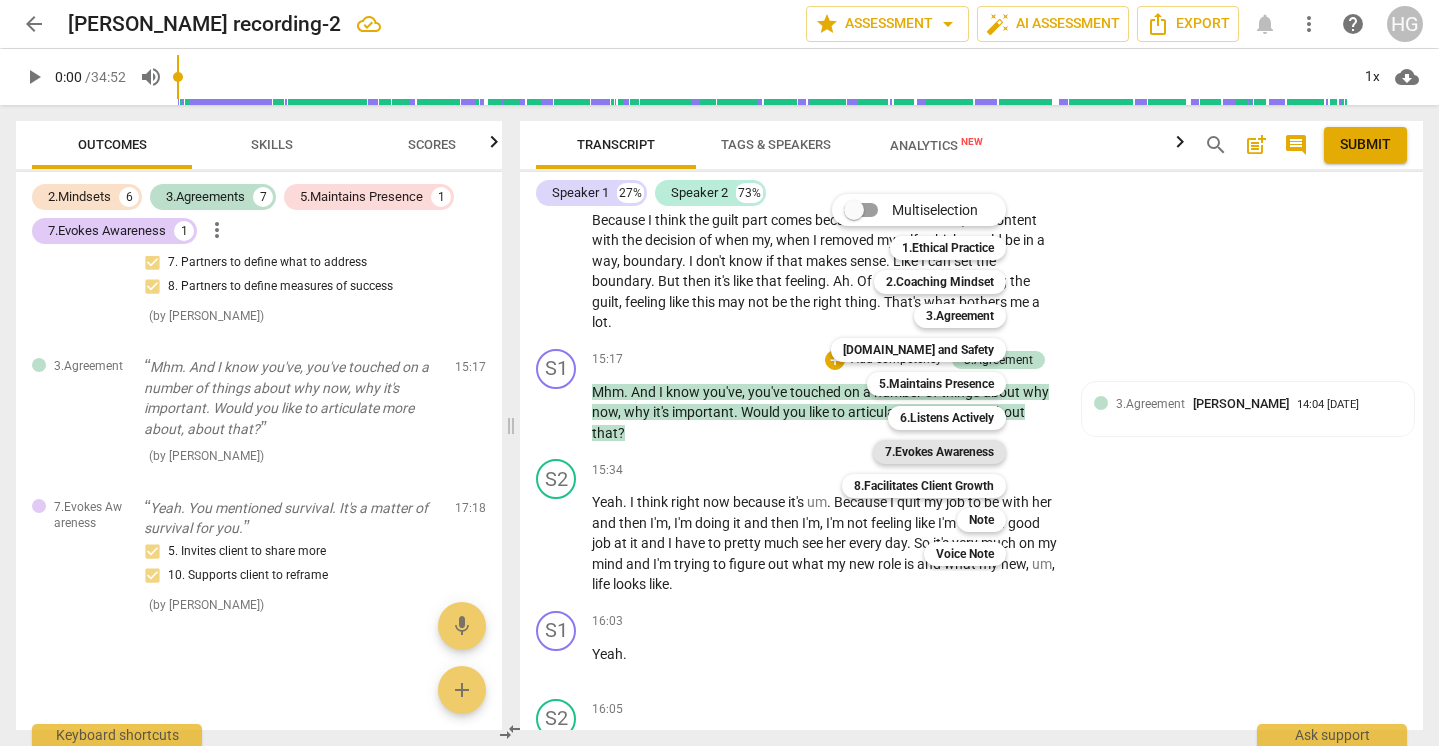 click on "7.Evokes Awareness" at bounding box center (939, 452) 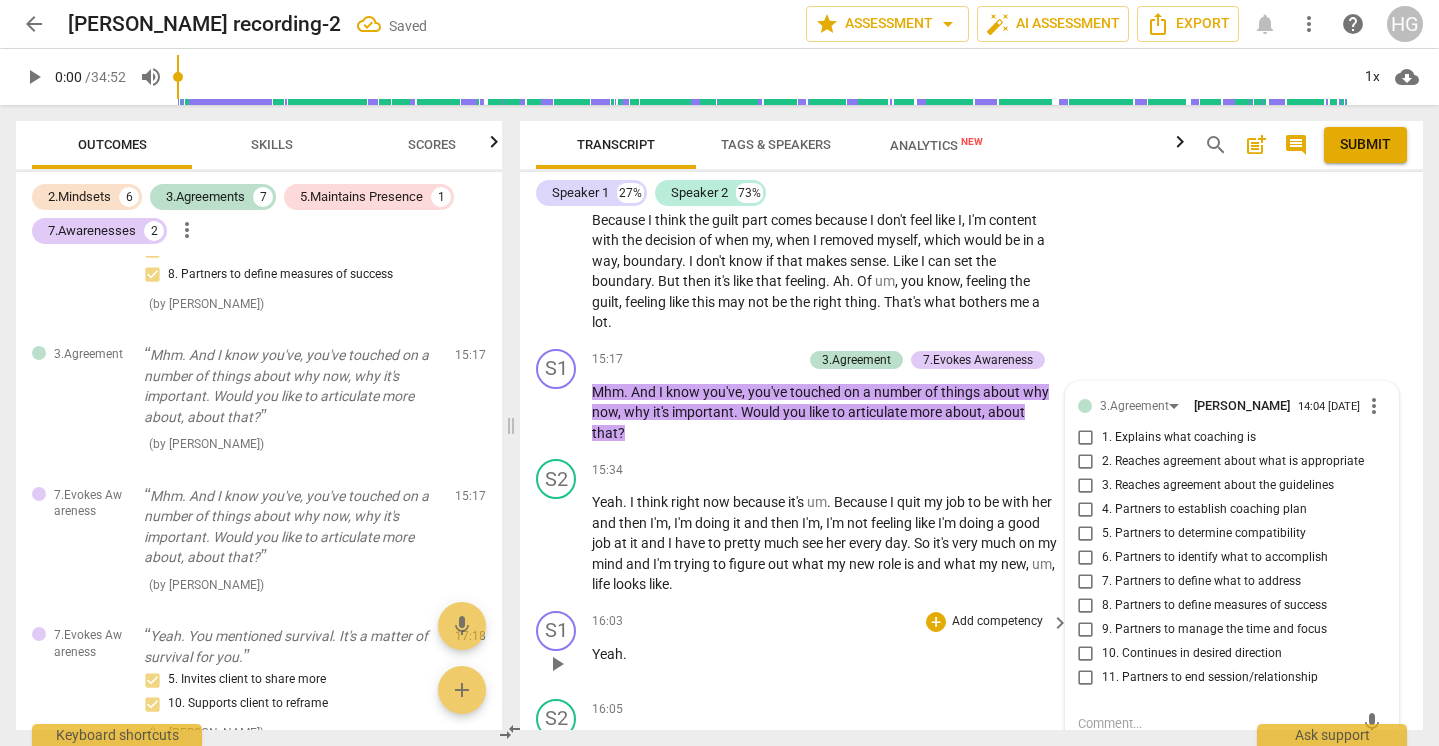 scroll, scrollTop: 5109, scrollLeft: 0, axis: vertical 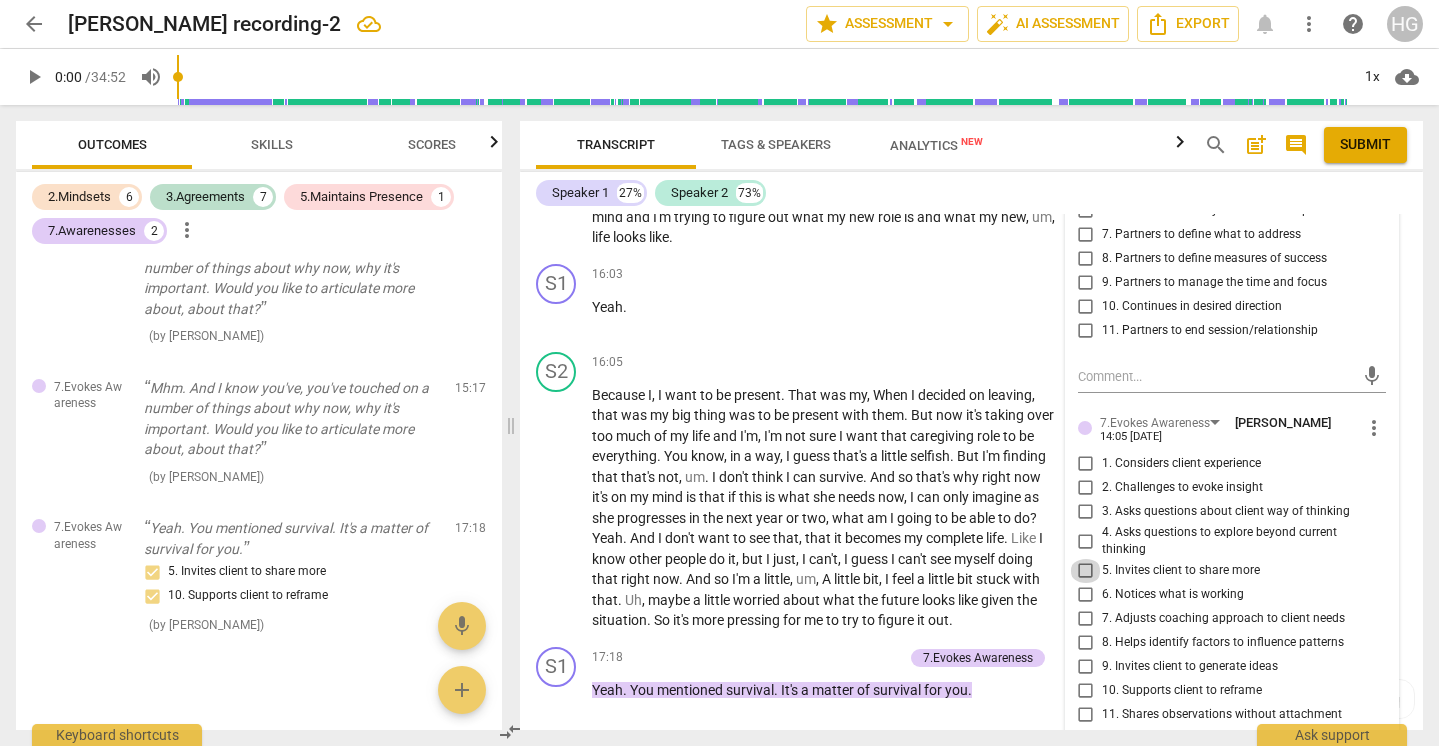 click on "5. Invites client to share more" at bounding box center (1086, 571) 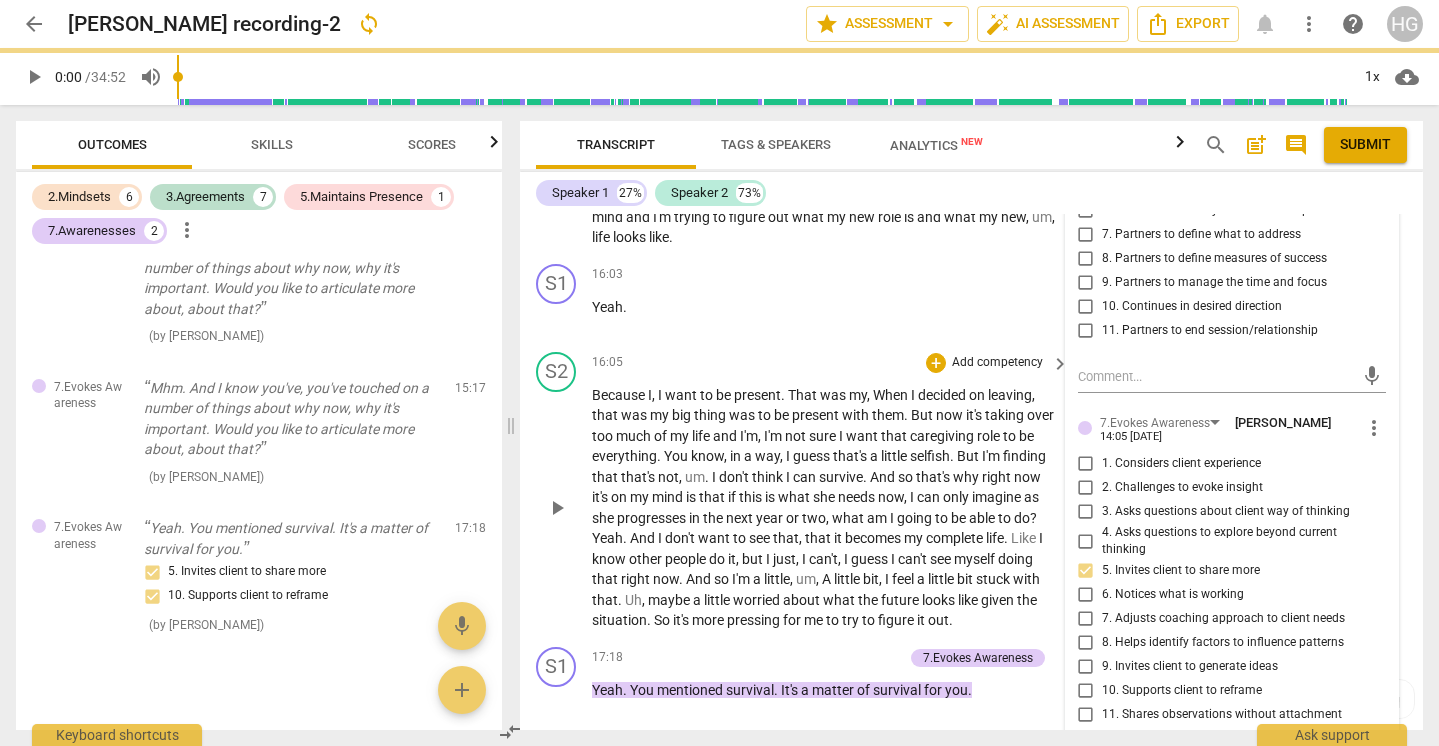 click on "not" at bounding box center (797, 436) 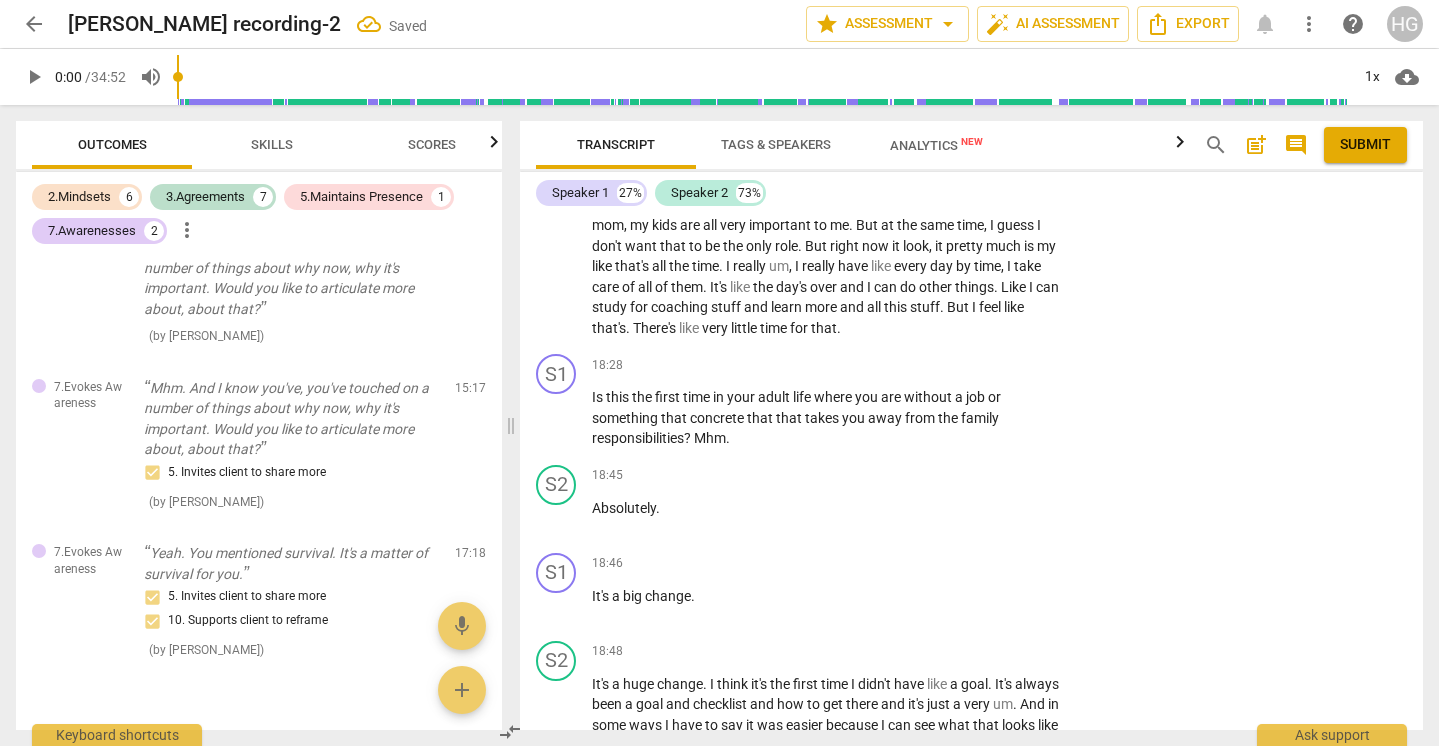 scroll, scrollTop: 5793, scrollLeft: 0, axis: vertical 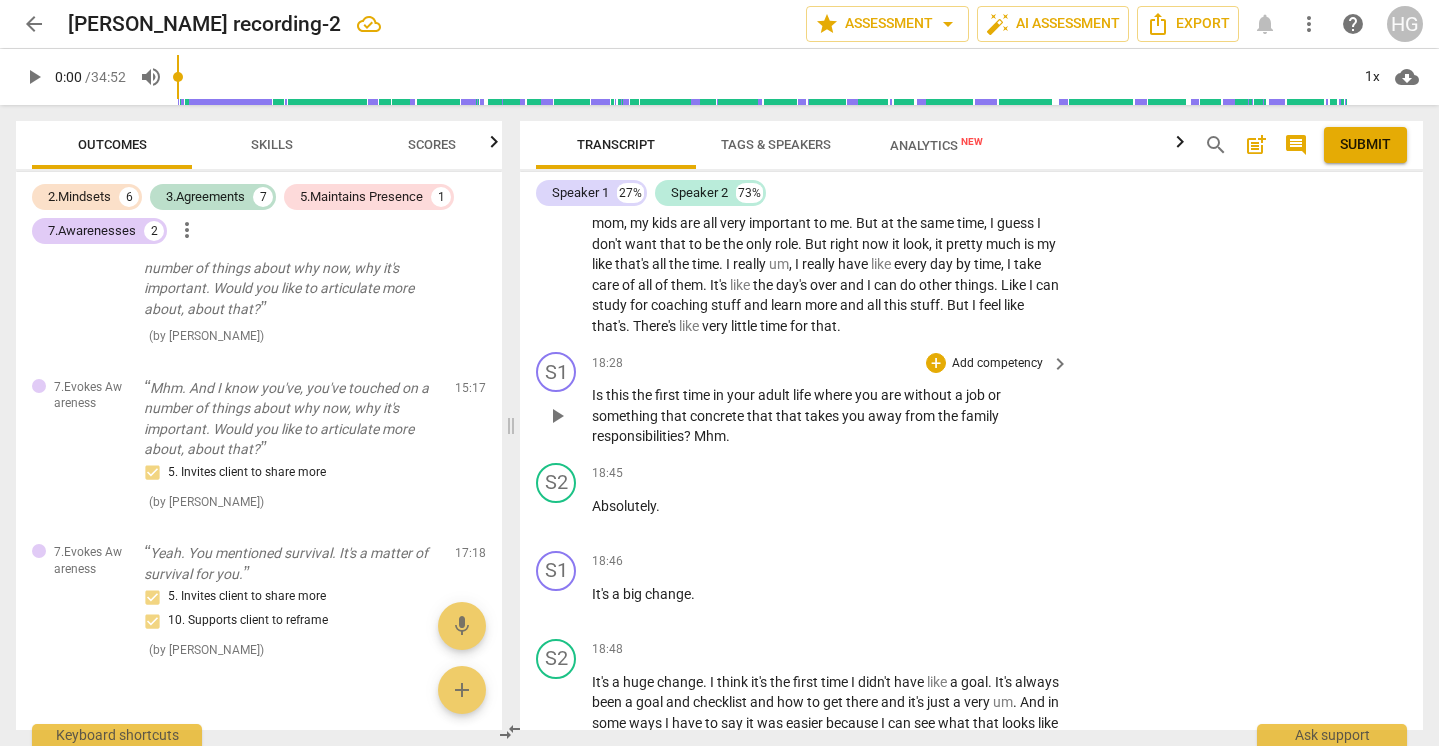 click on "Add competency" at bounding box center (997, 364) 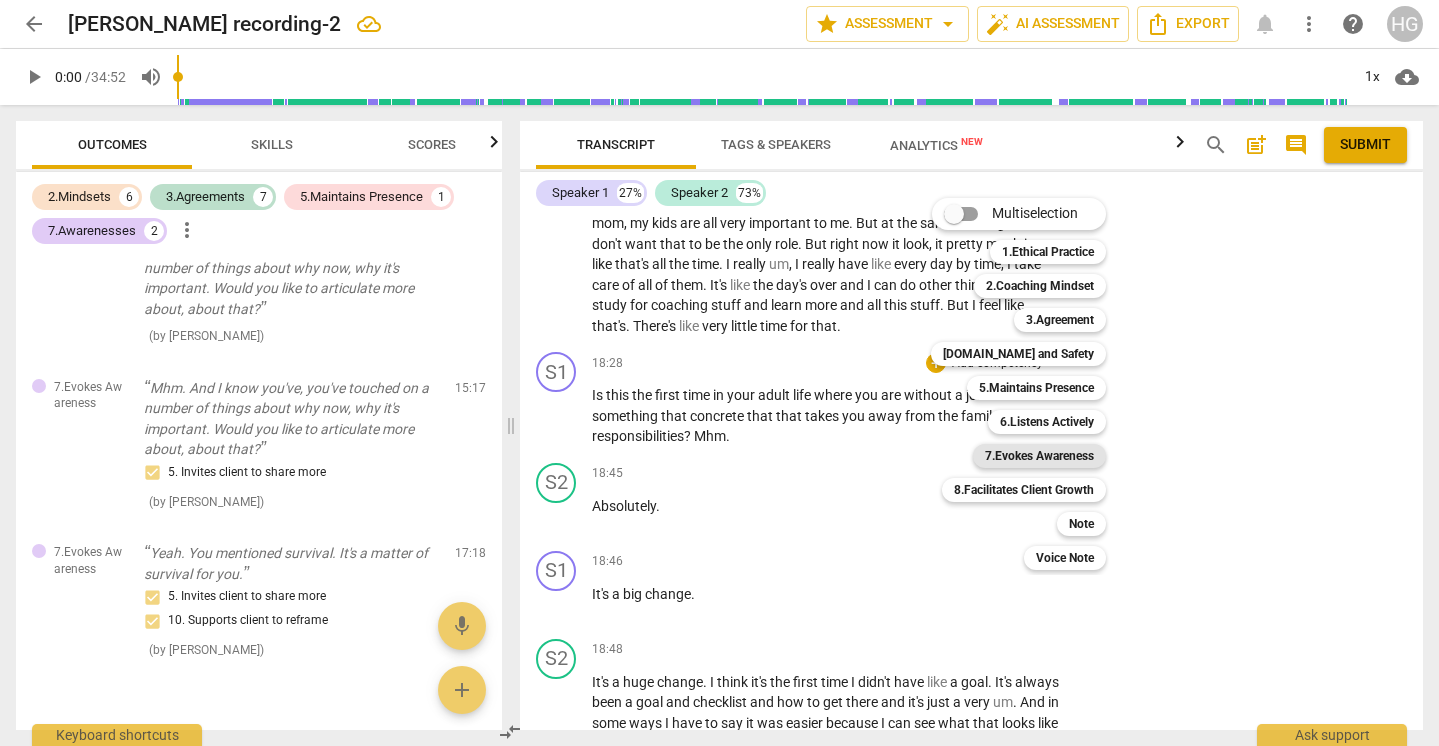 click on "7.Evokes Awareness" at bounding box center [1039, 456] 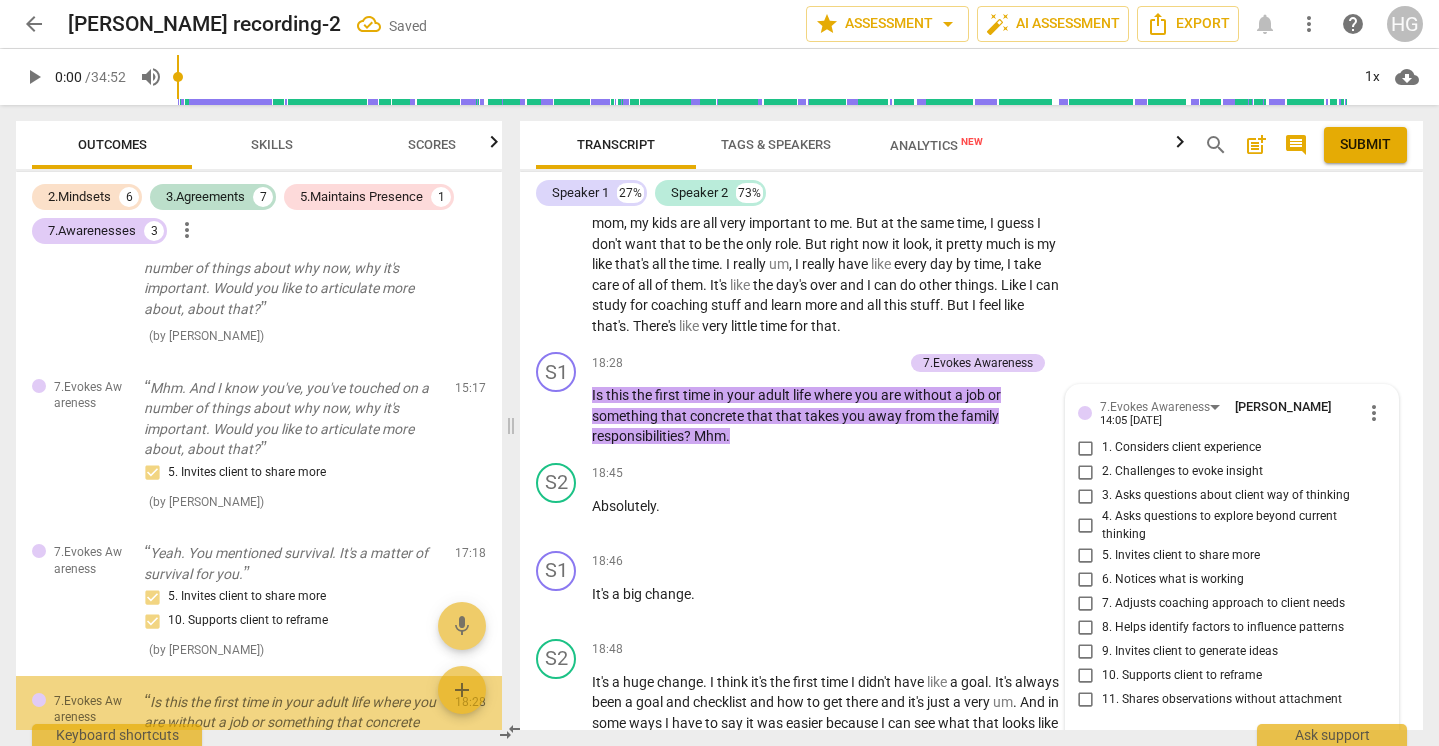 scroll, scrollTop: 6086, scrollLeft: 0, axis: vertical 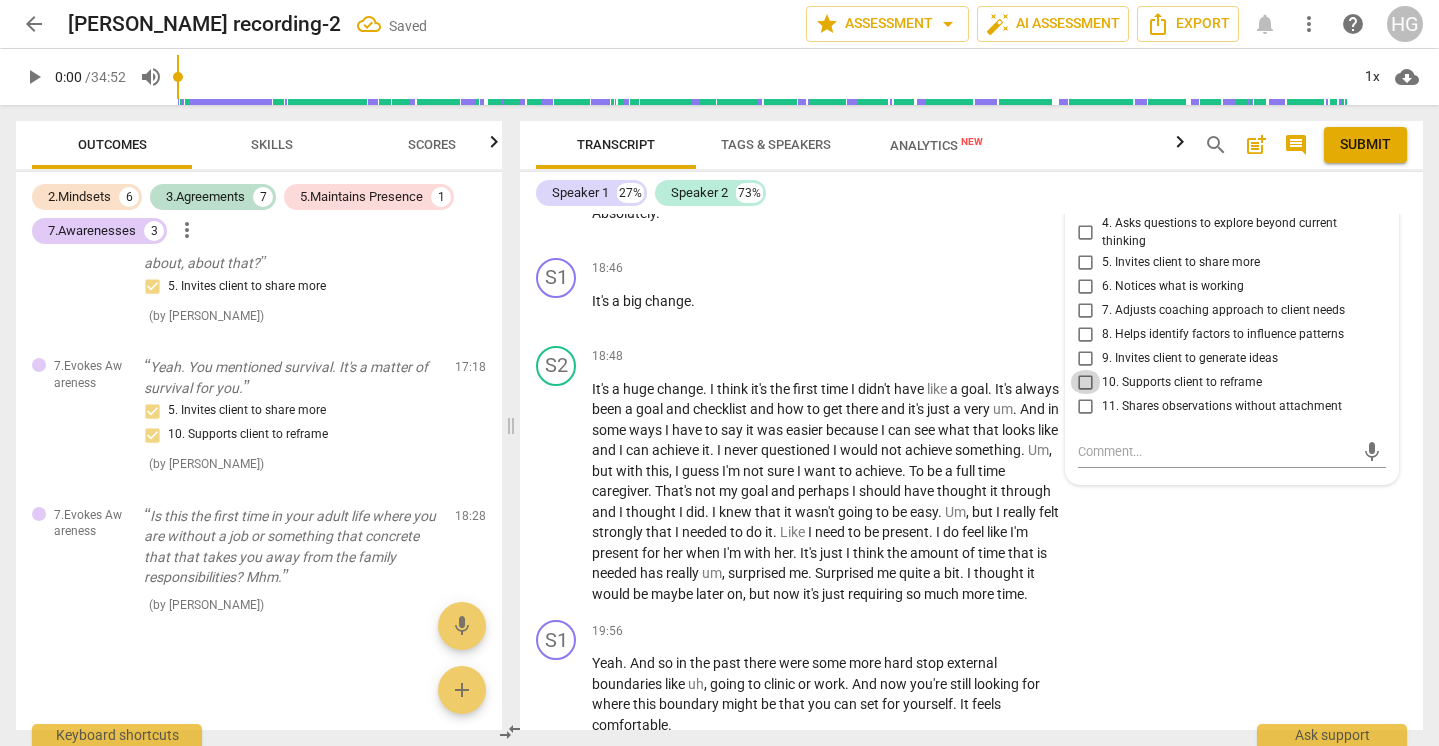 click on "10. Supports client to reframe" at bounding box center [1086, 382] 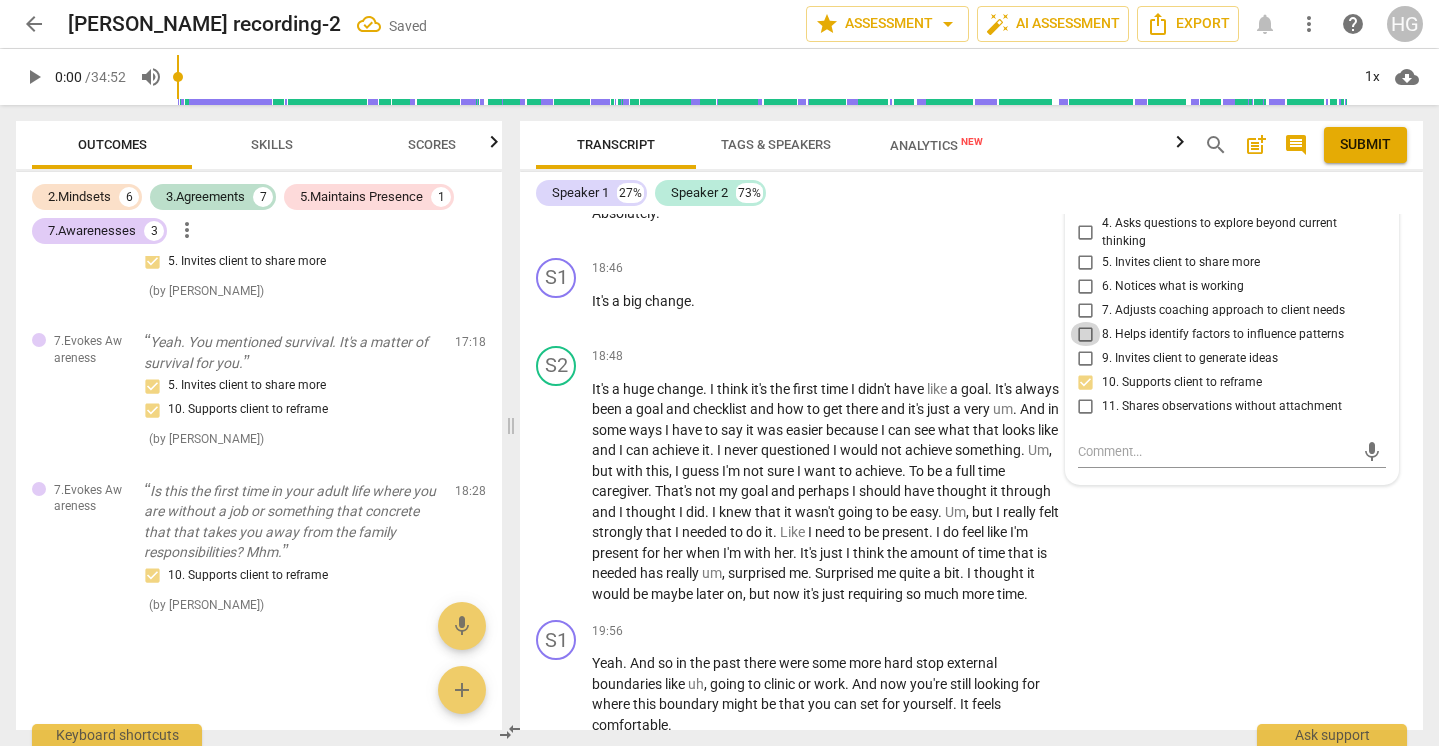 click on "8. Helps identify factors to influence patterns" at bounding box center (1086, 334) 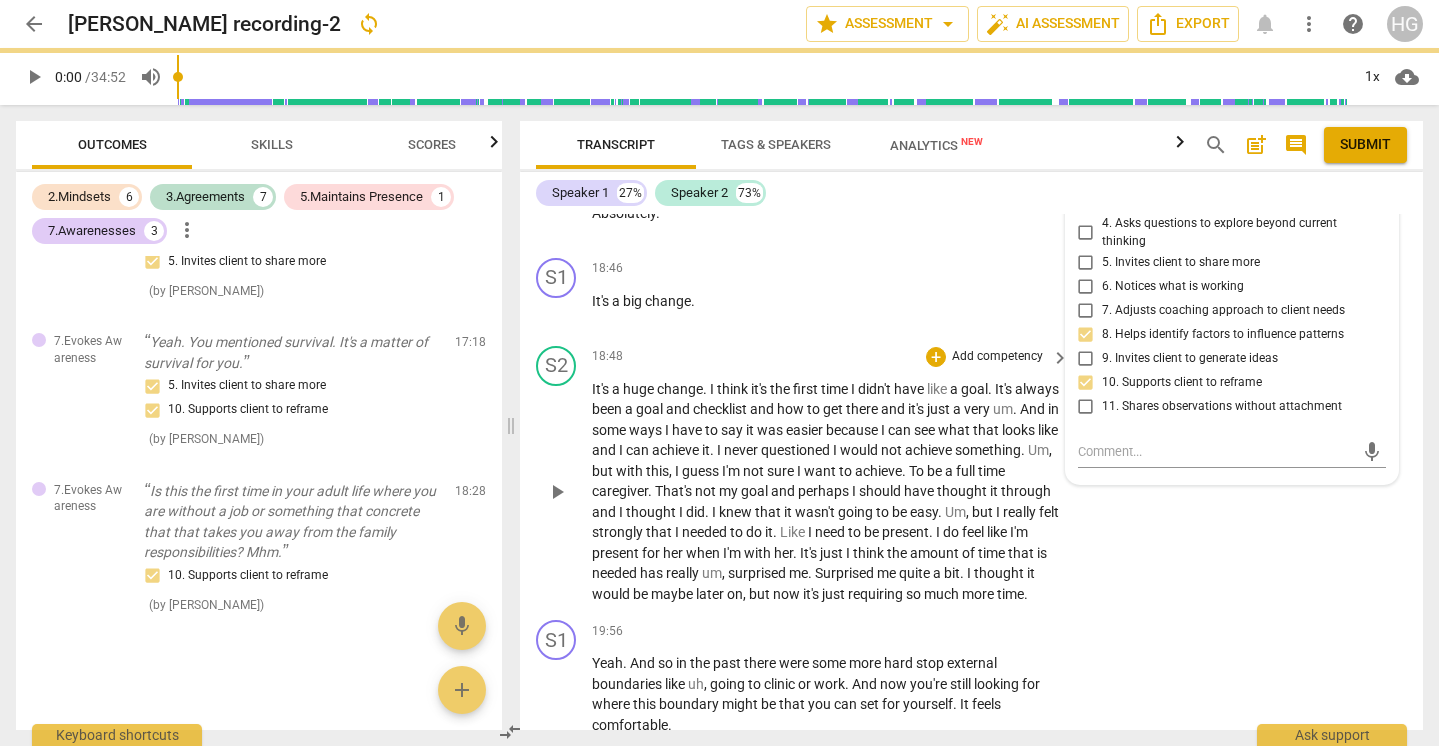 click on "Add competency" at bounding box center (997, 357) 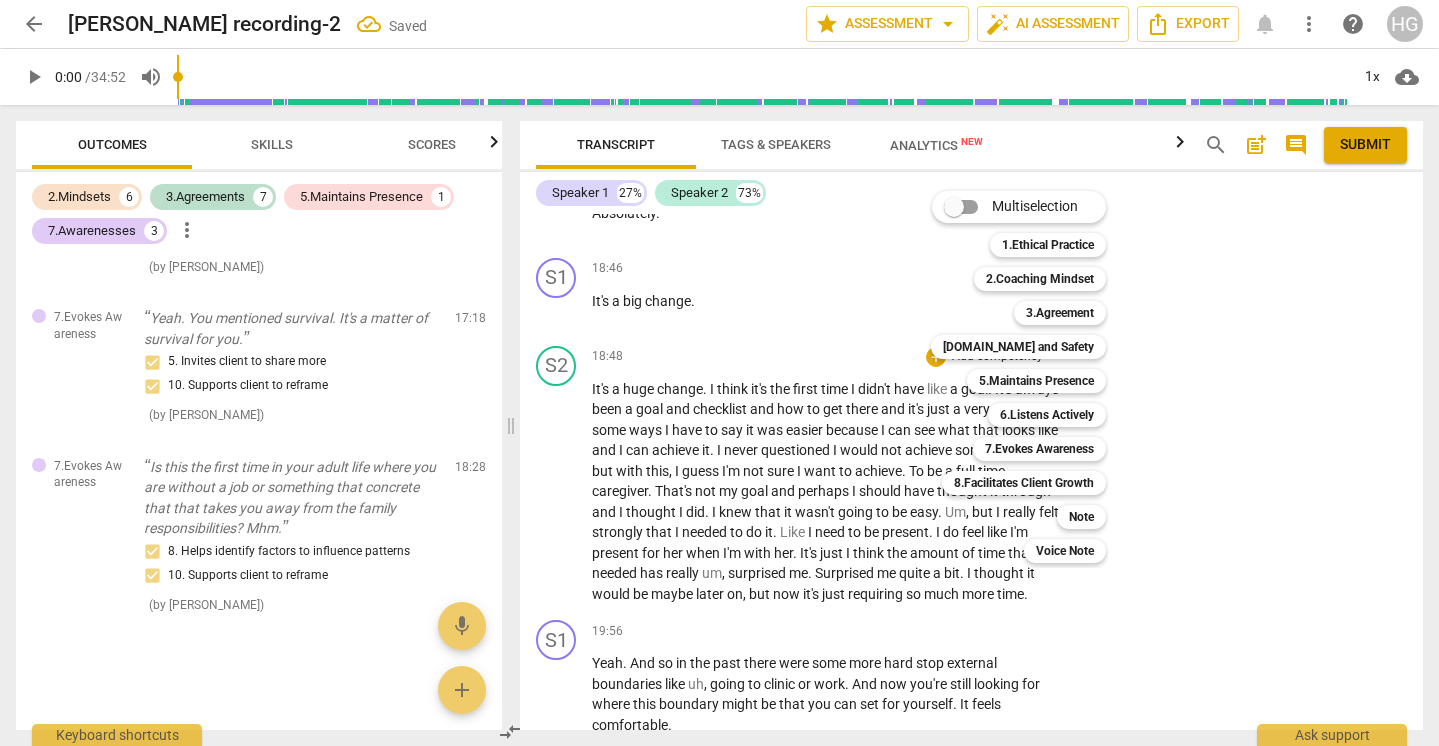 click at bounding box center [719, 373] 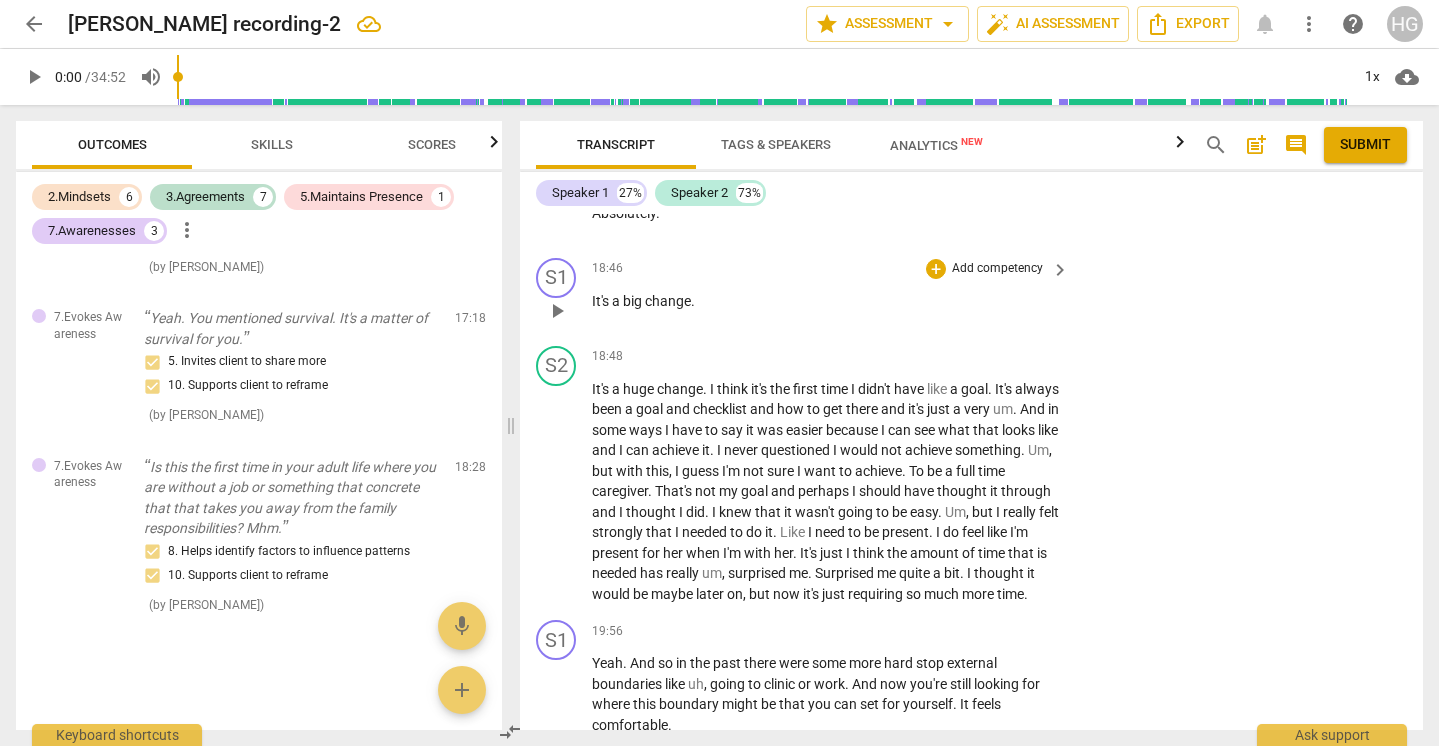 click on "Add competency" at bounding box center [997, 269] 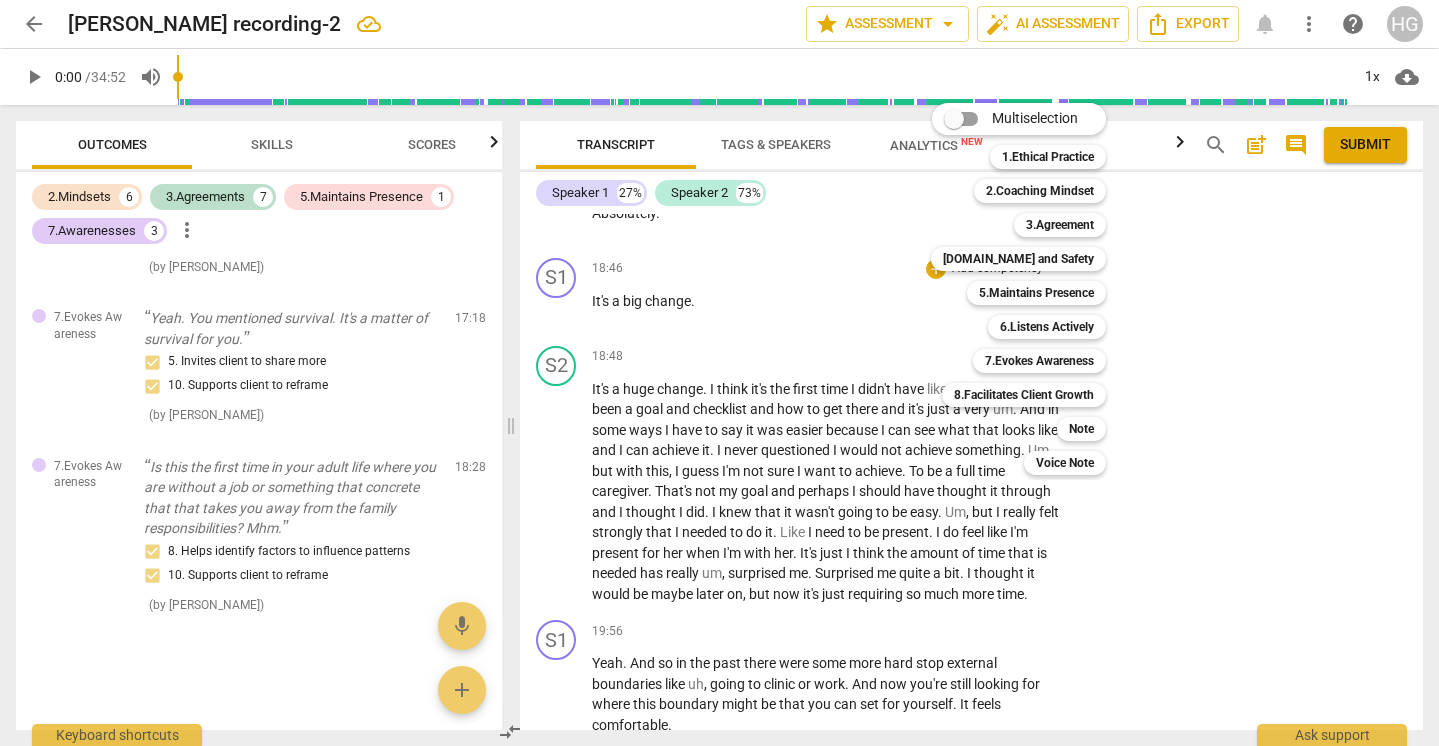 click at bounding box center [719, 373] 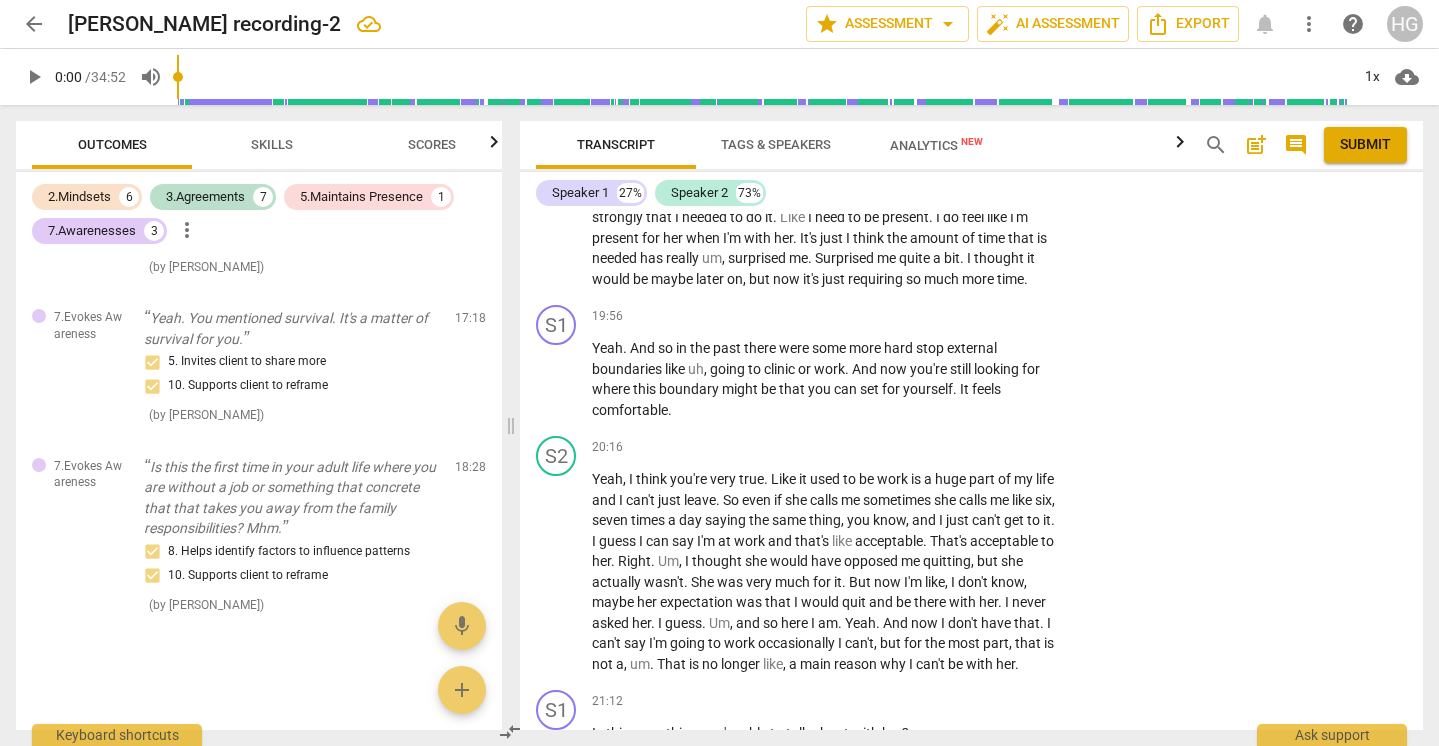 scroll, scrollTop: 6402, scrollLeft: 0, axis: vertical 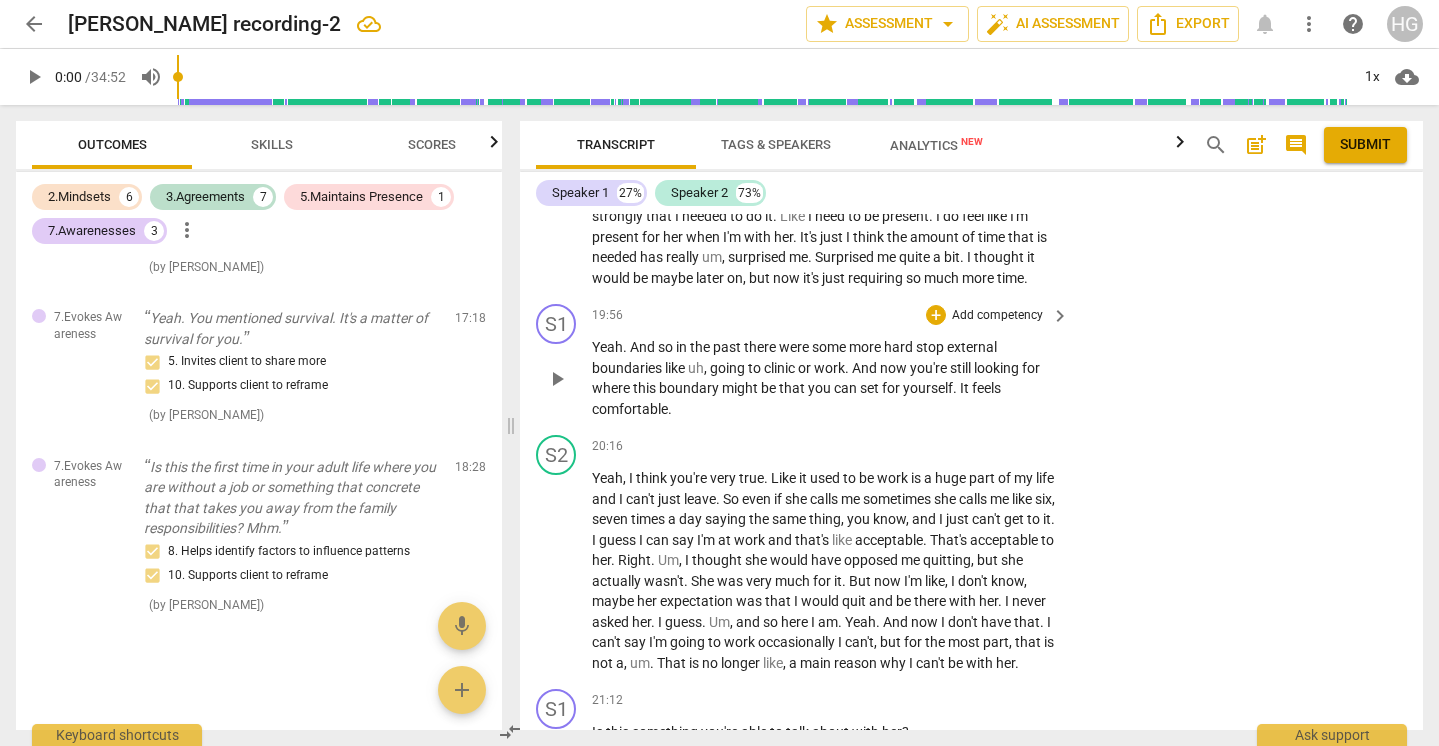 click on "Add competency" at bounding box center (997, 316) 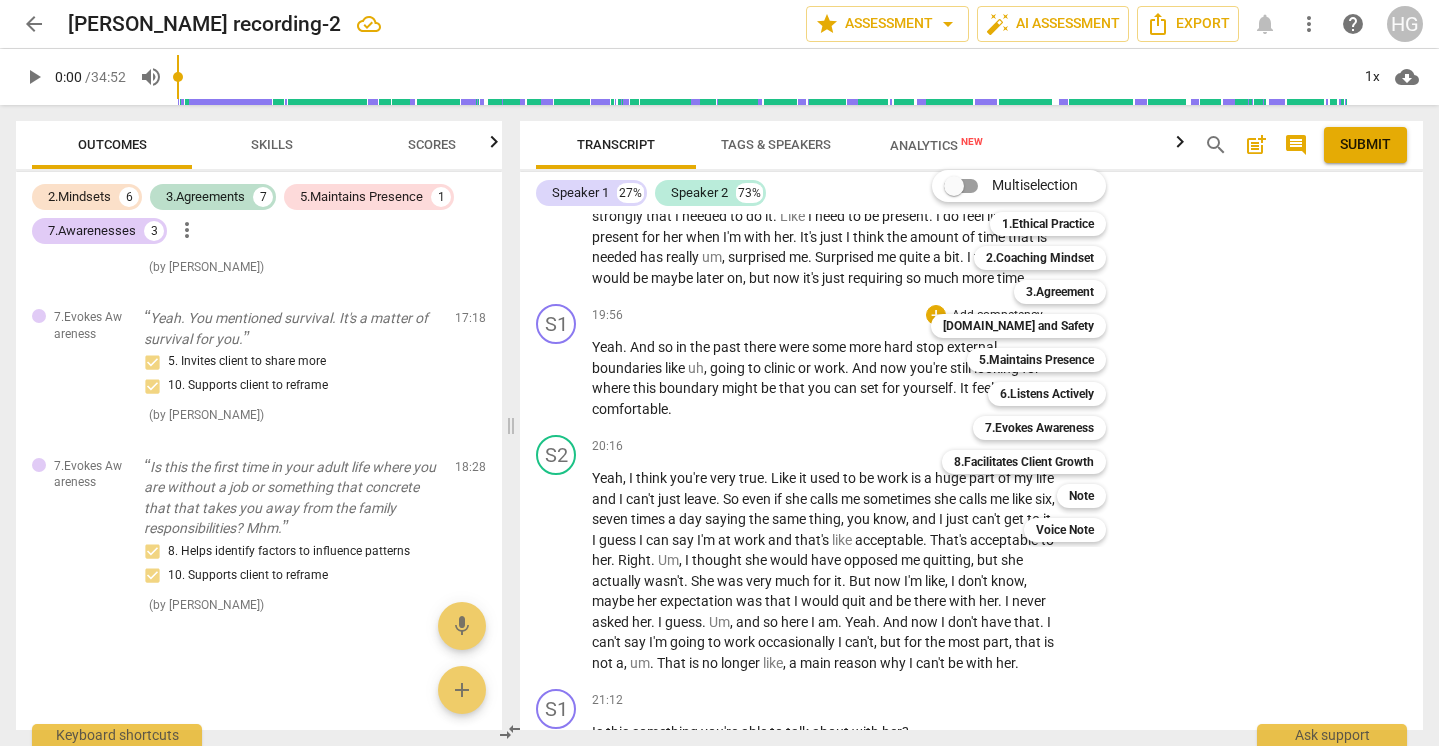 click at bounding box center (719, 373) 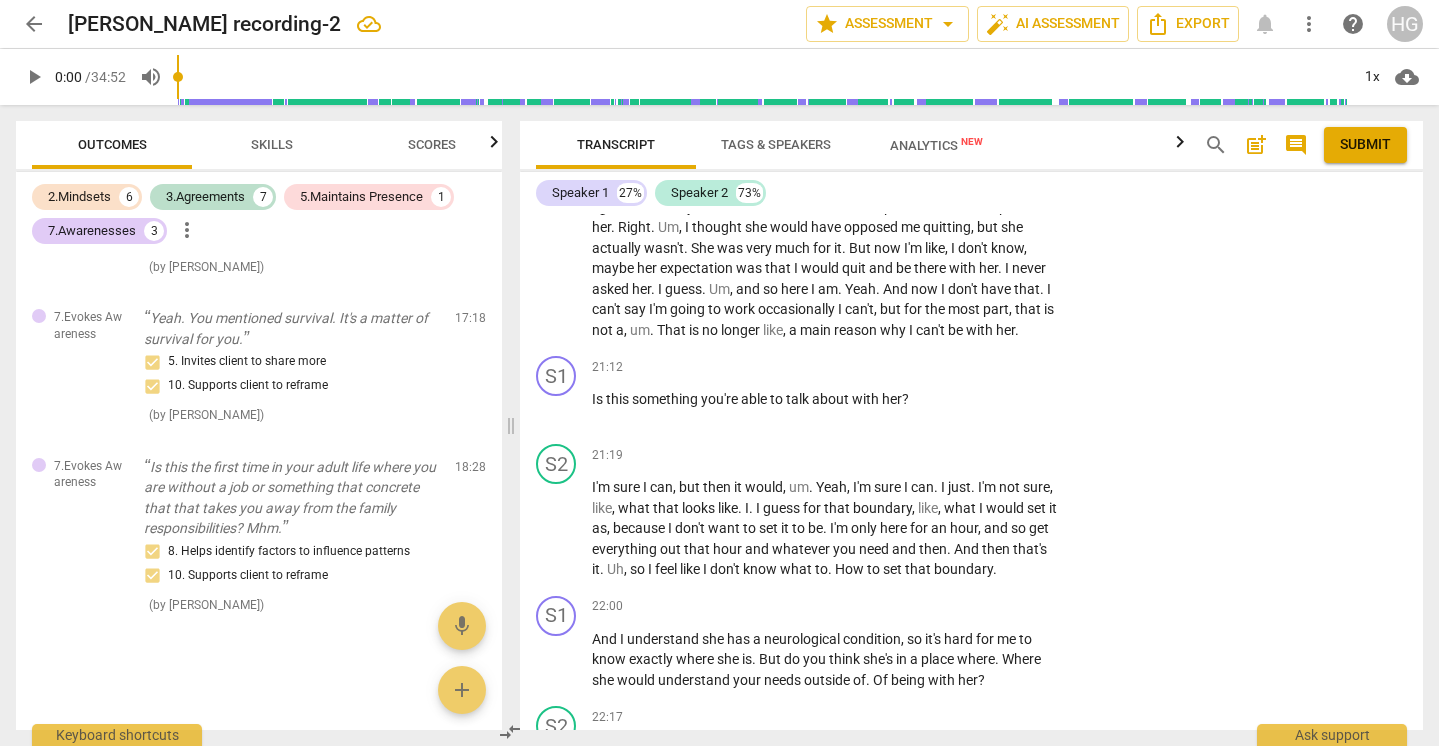 scroll, scrollTop: 6740, scrollLeft: 0, axis: vertical 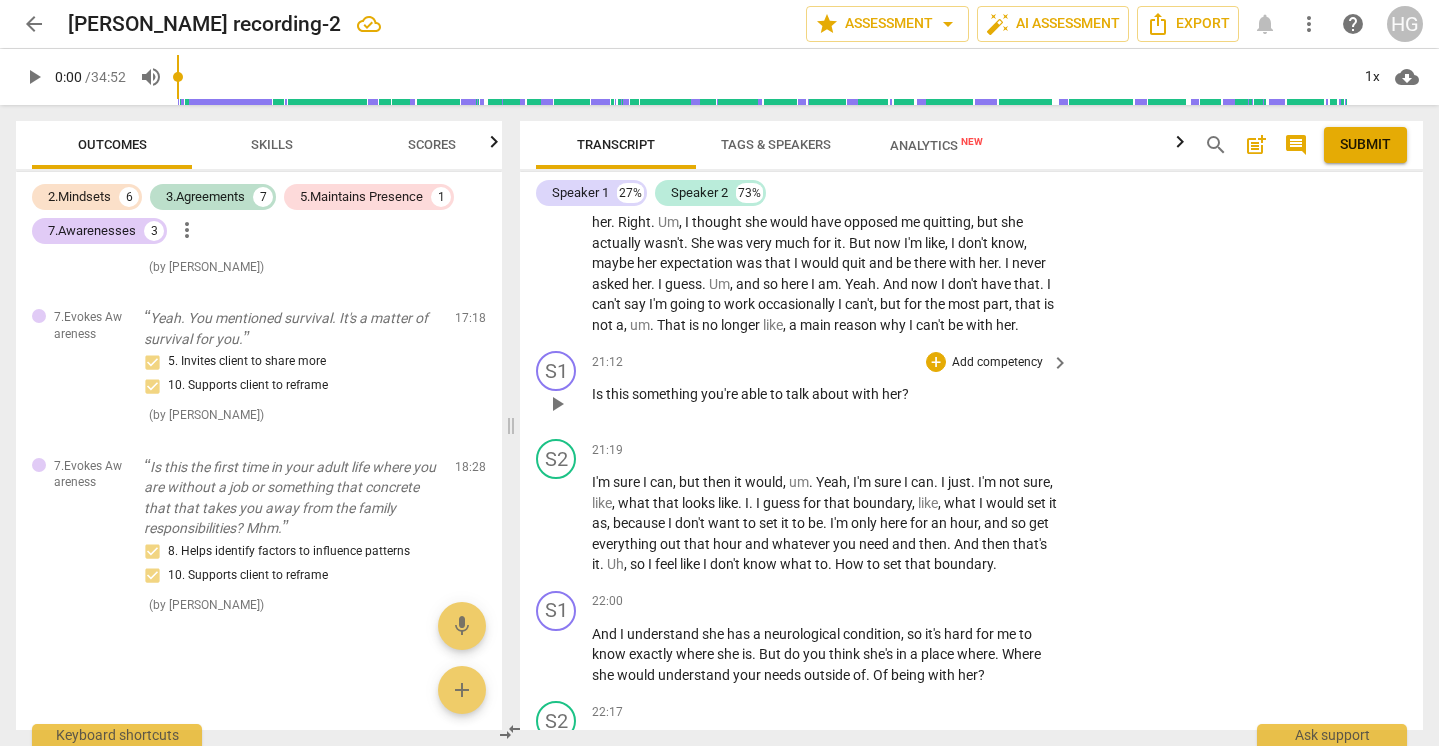click on "Add competency" at bounding box center [997, 363] 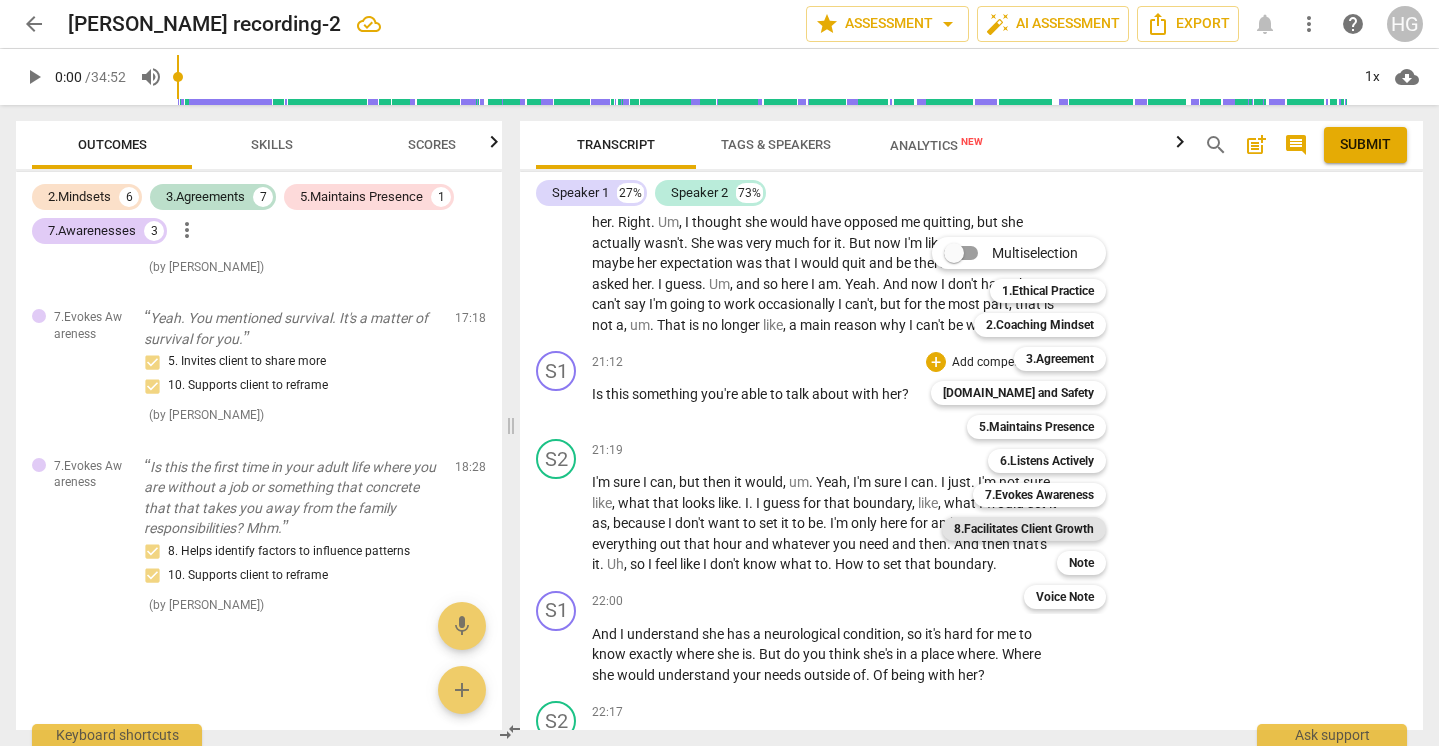 click on "8.Facilitates Client Growth" at bounding box center (1024, 529) 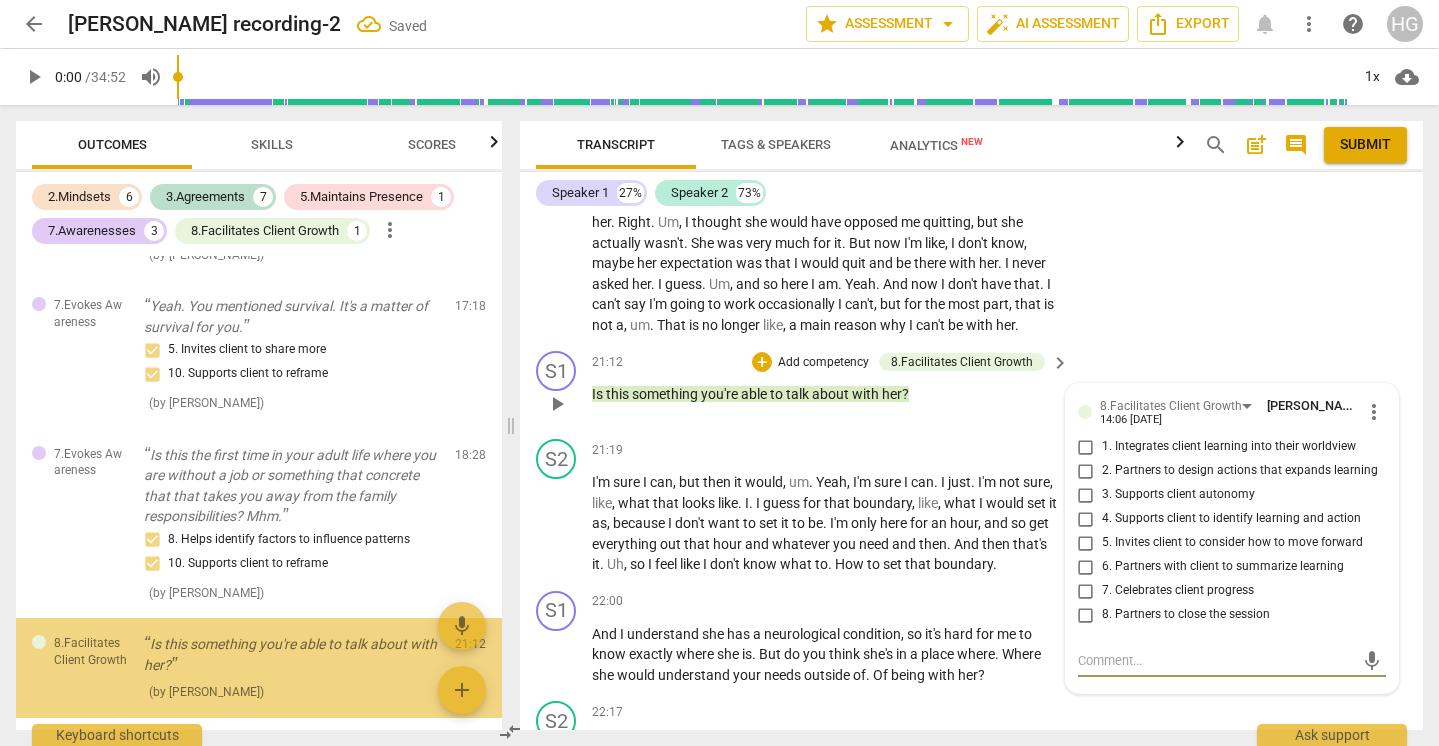scroll, scrollTop: 3125, scrollLeft: 0, axis: vertical 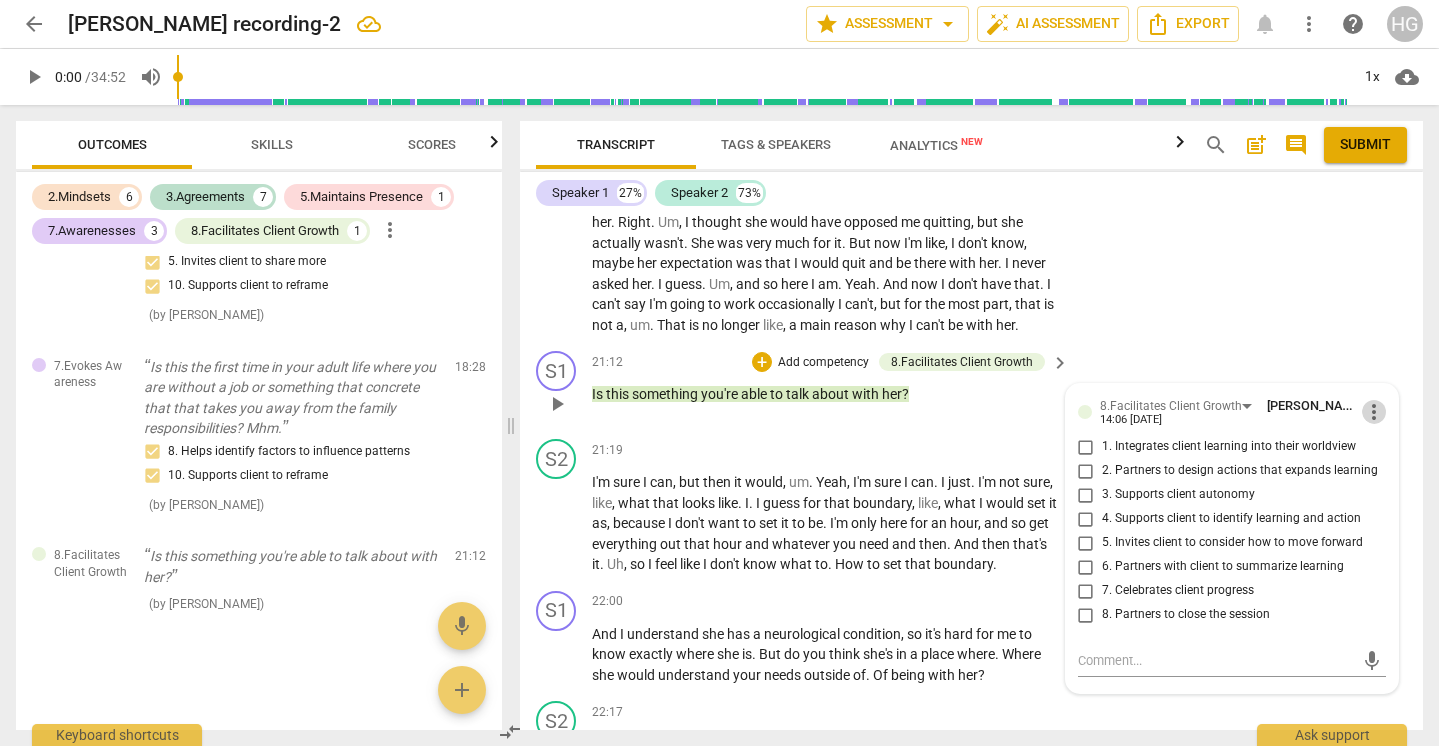 click on "more_vert" at bounding box center [1374, 412] 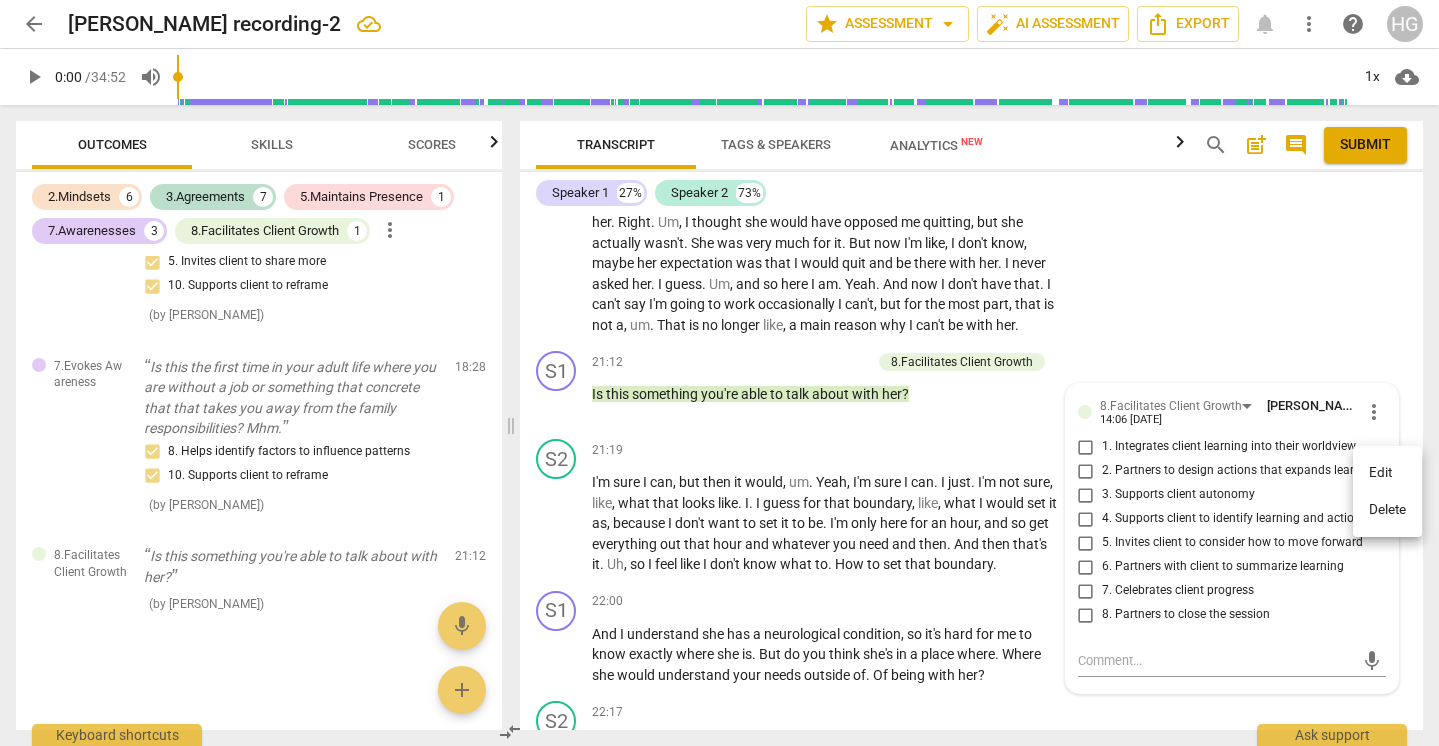 click at bounding box center [719, 373] 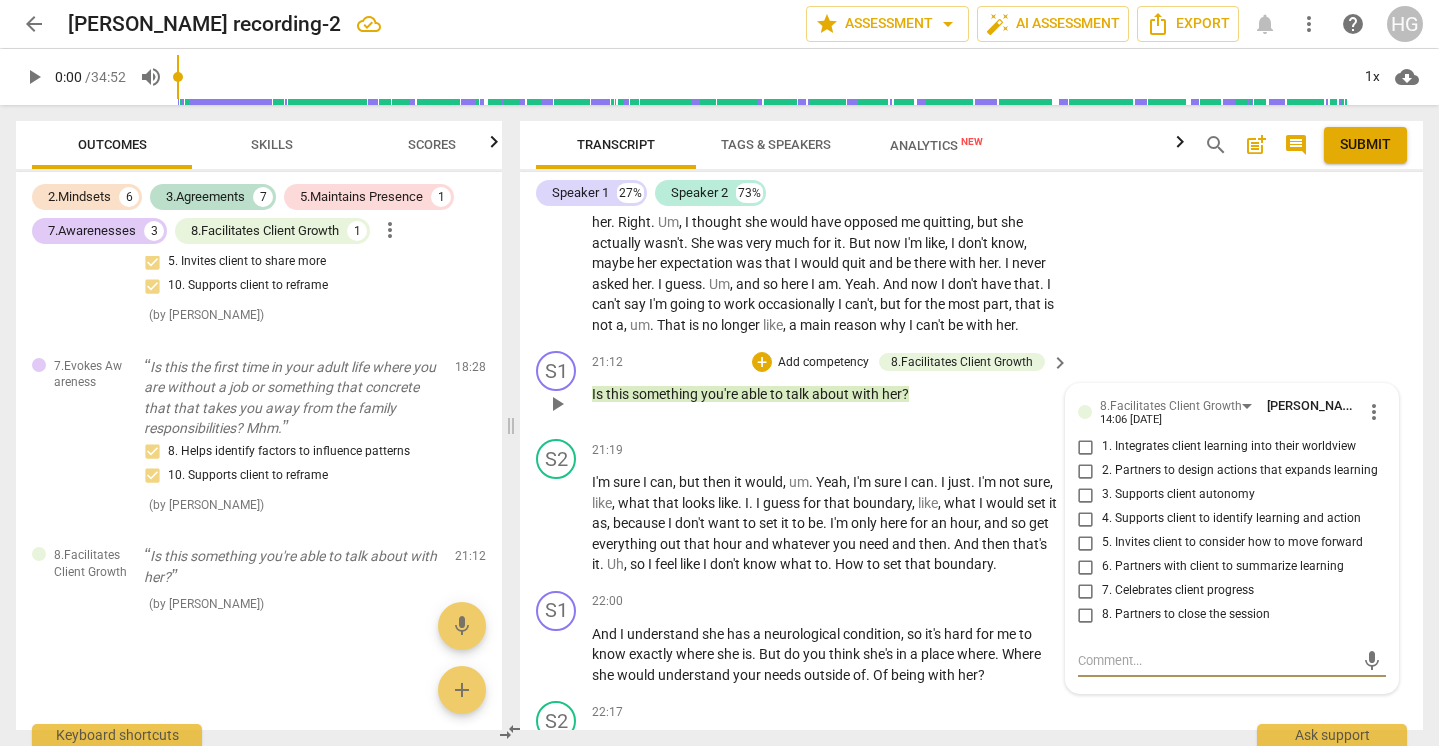 click at bounding box center [1216, 660] 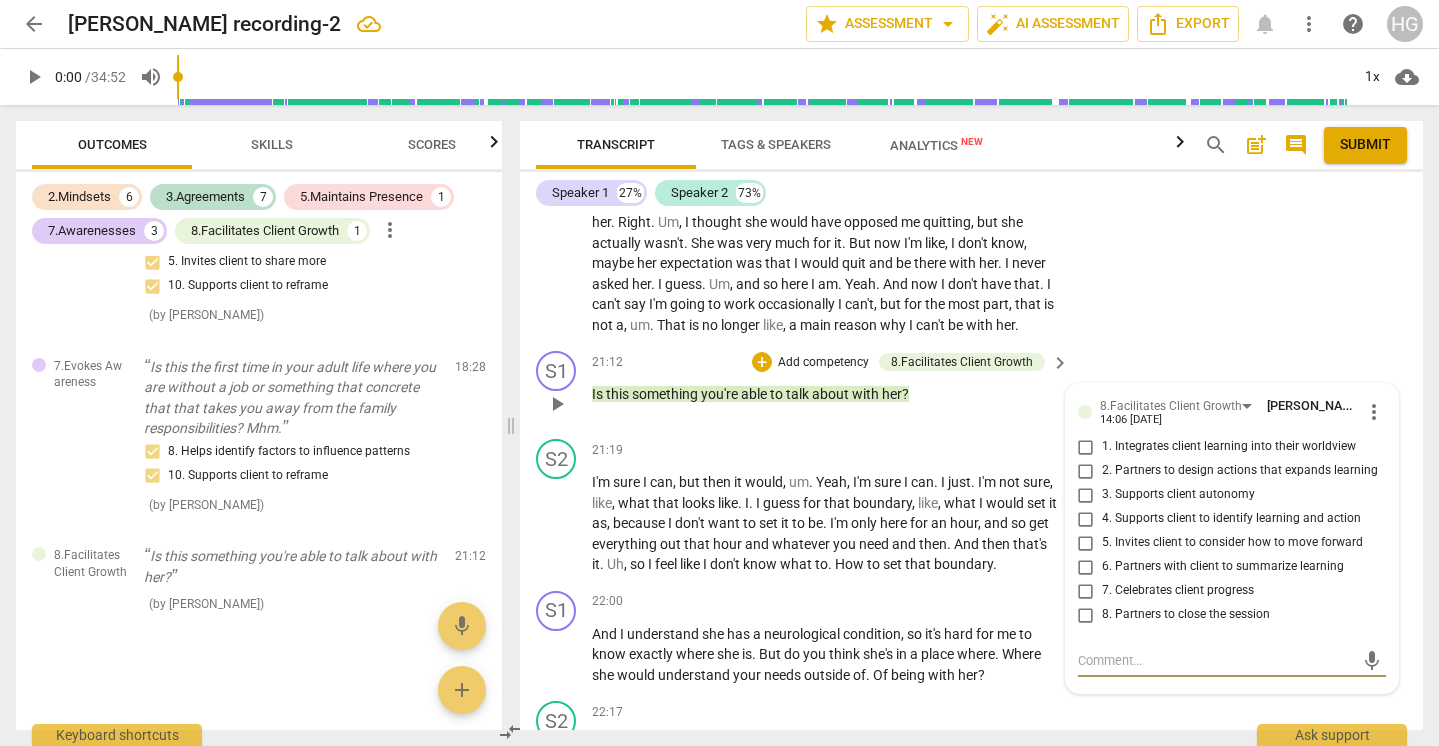 type on "o" 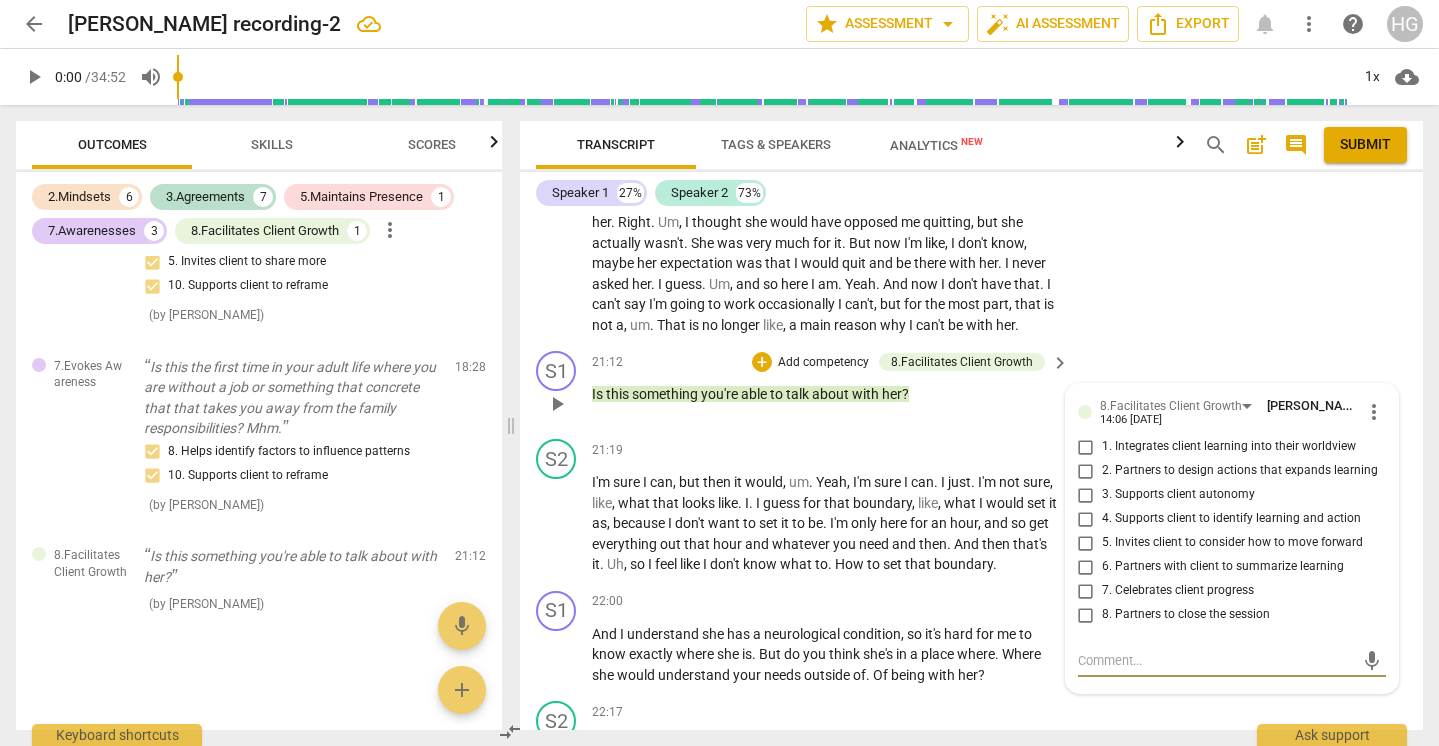 type on "o" 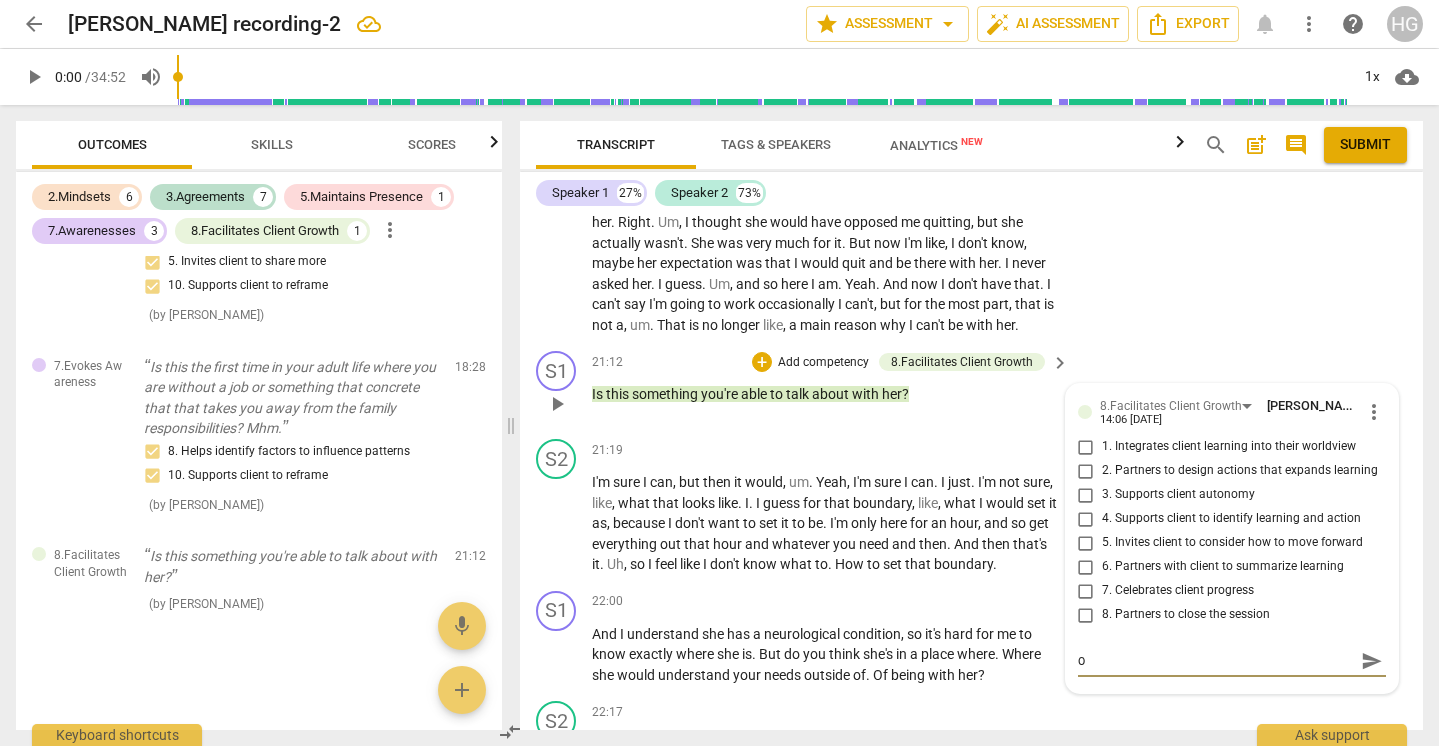 type on "on" 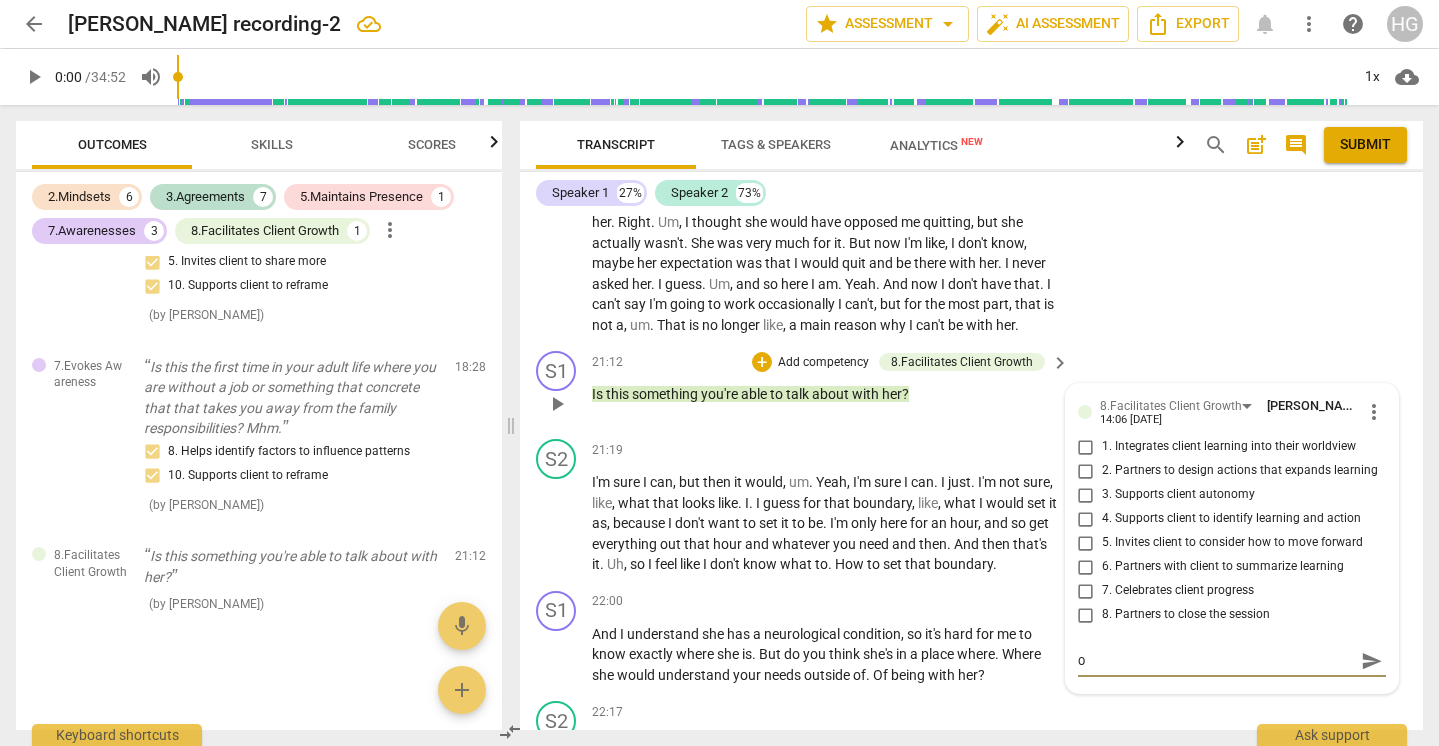 type on "on" 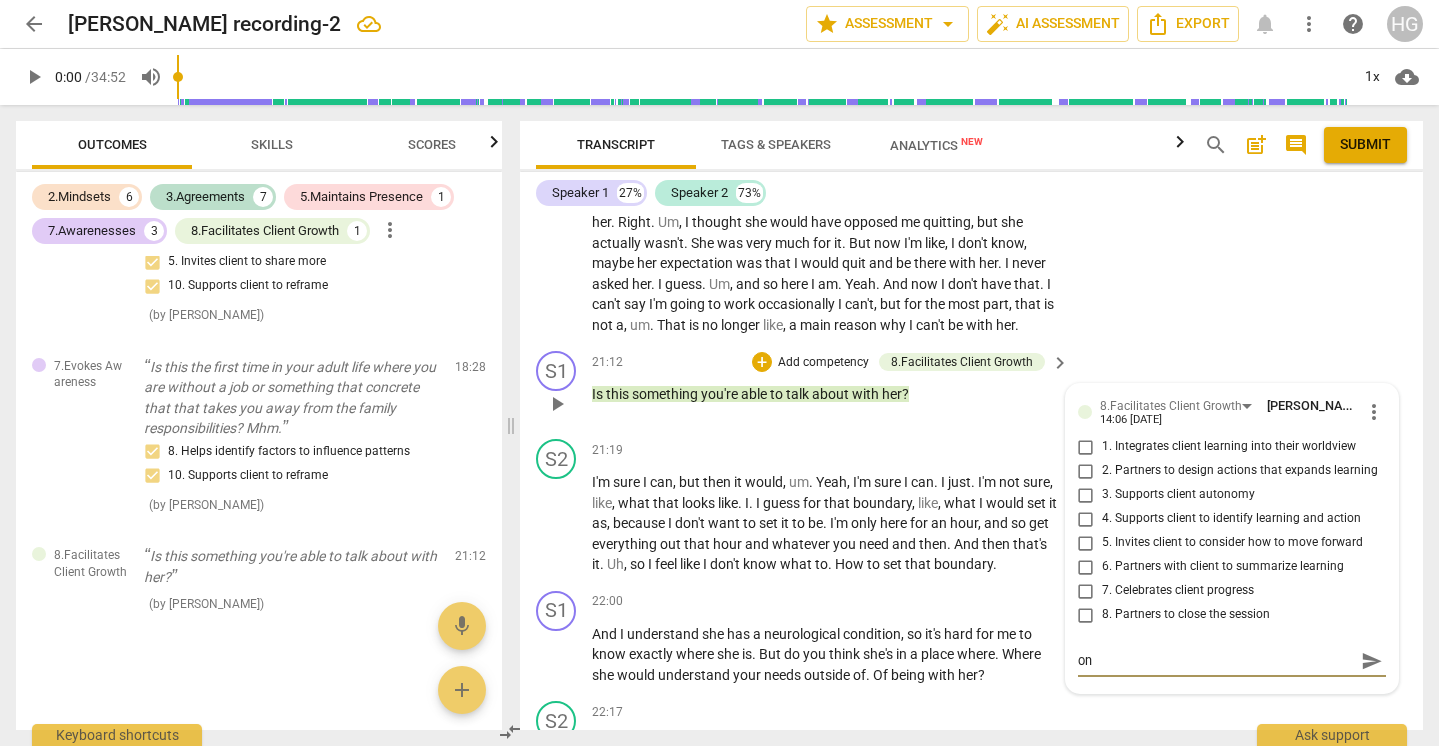 type on "on" 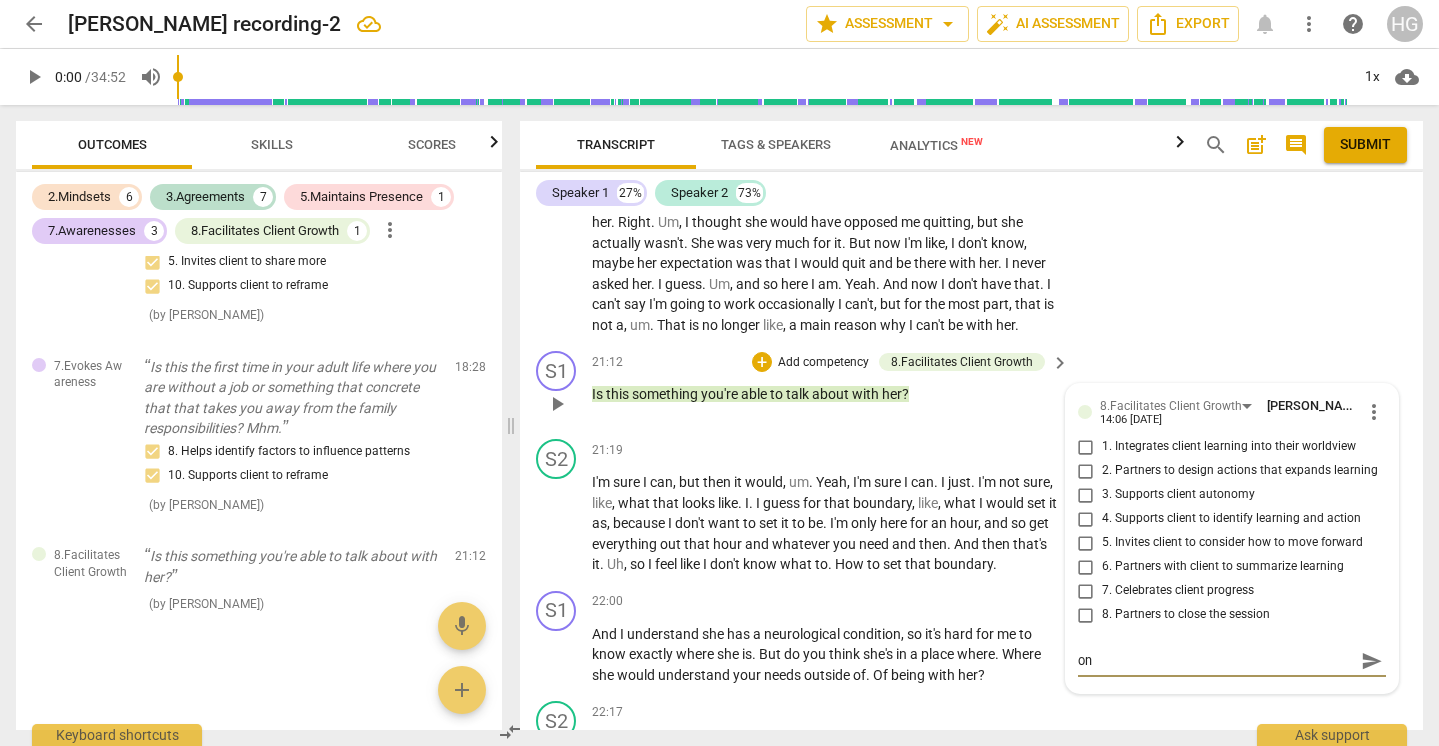 type on "on" 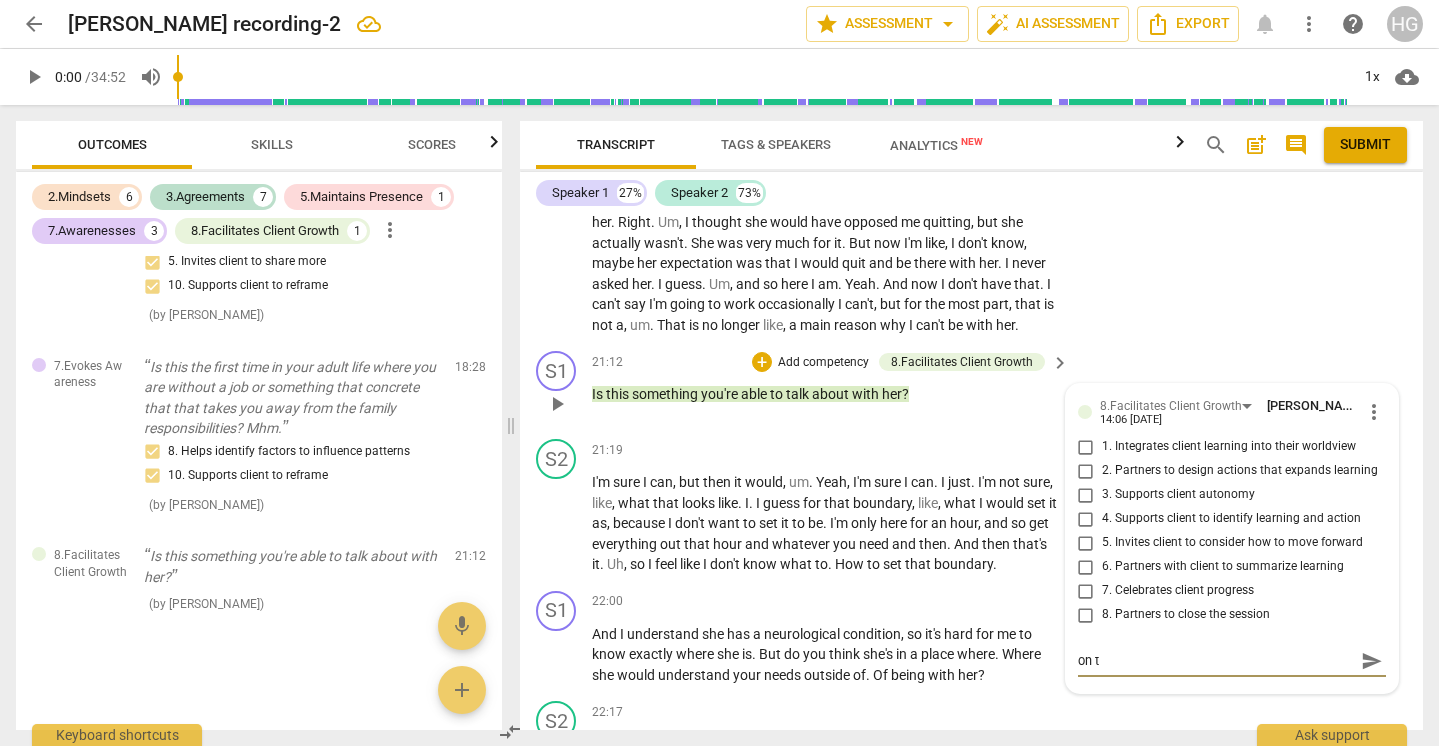 type on "on te" 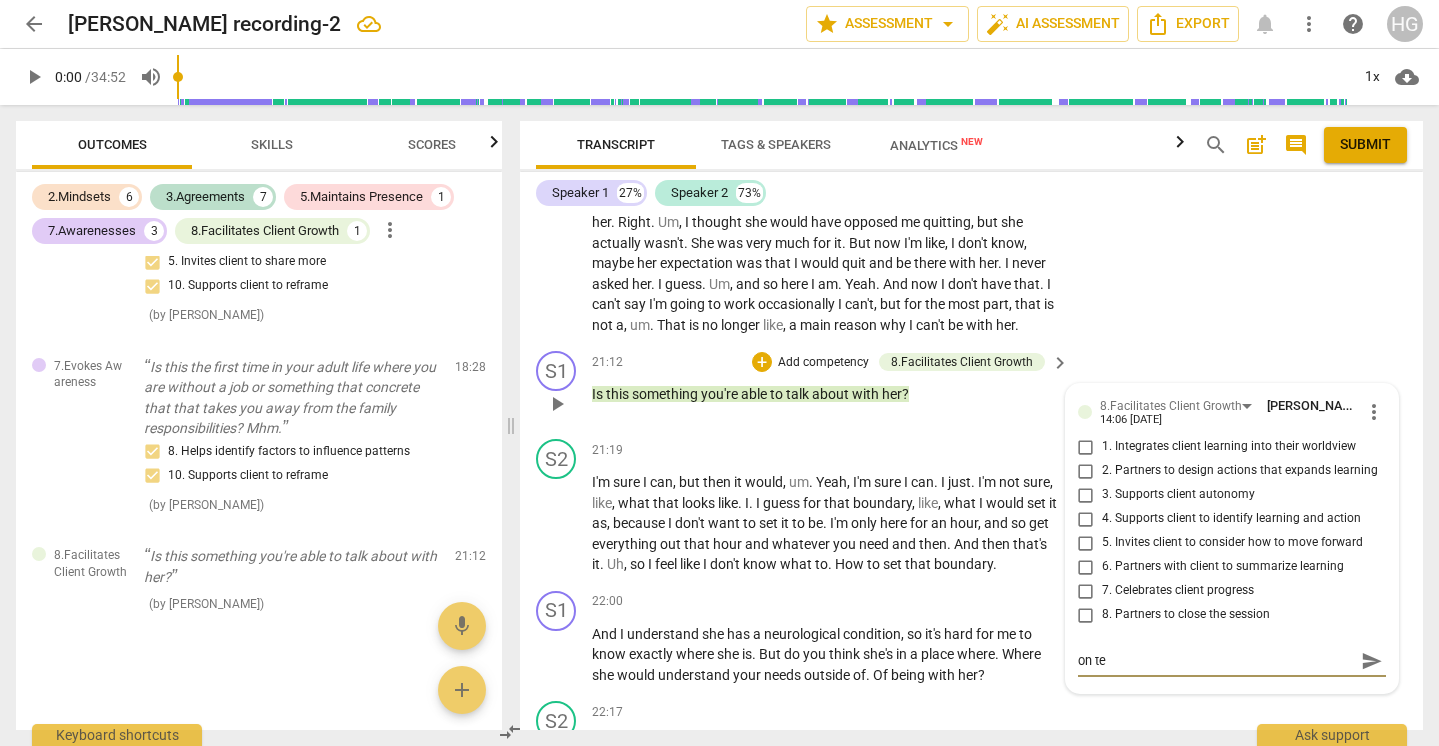 type on "on teh" 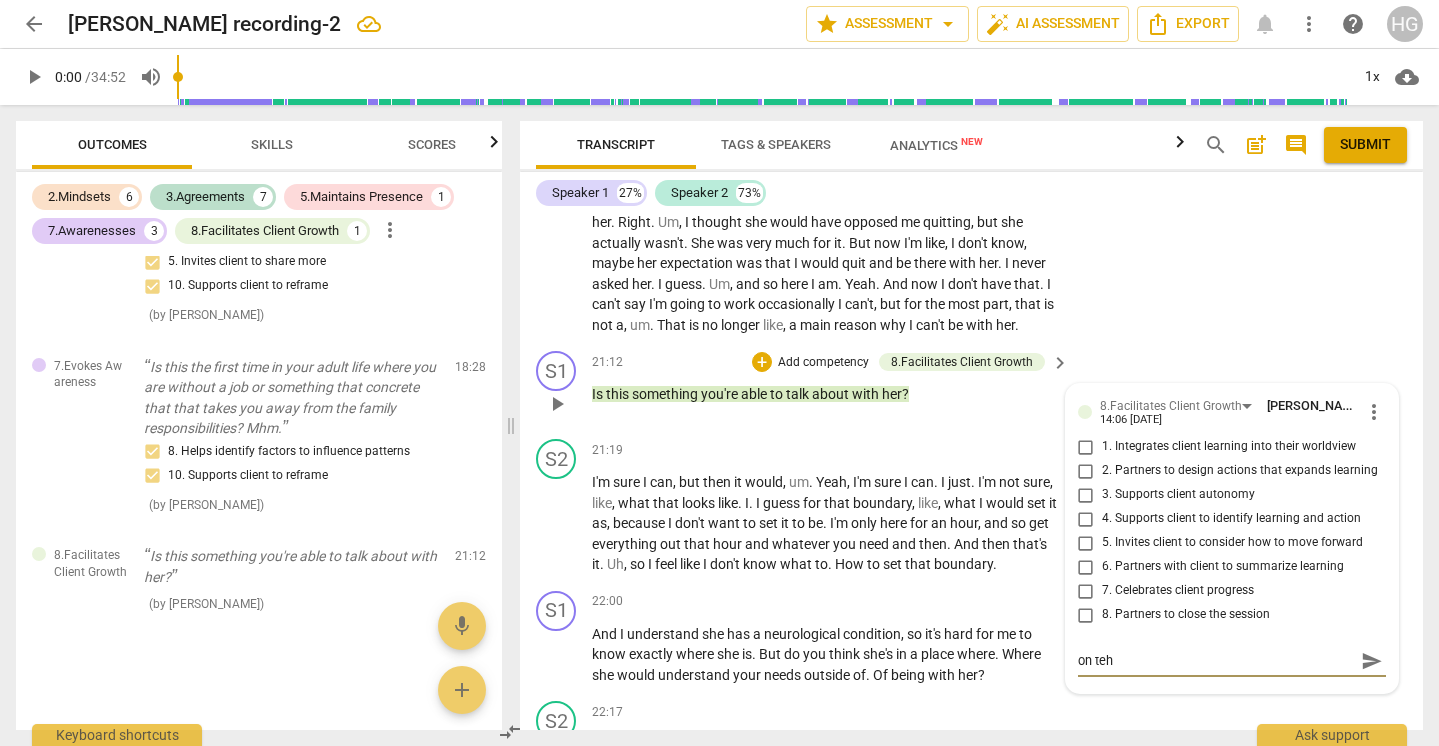 type on "on teh" 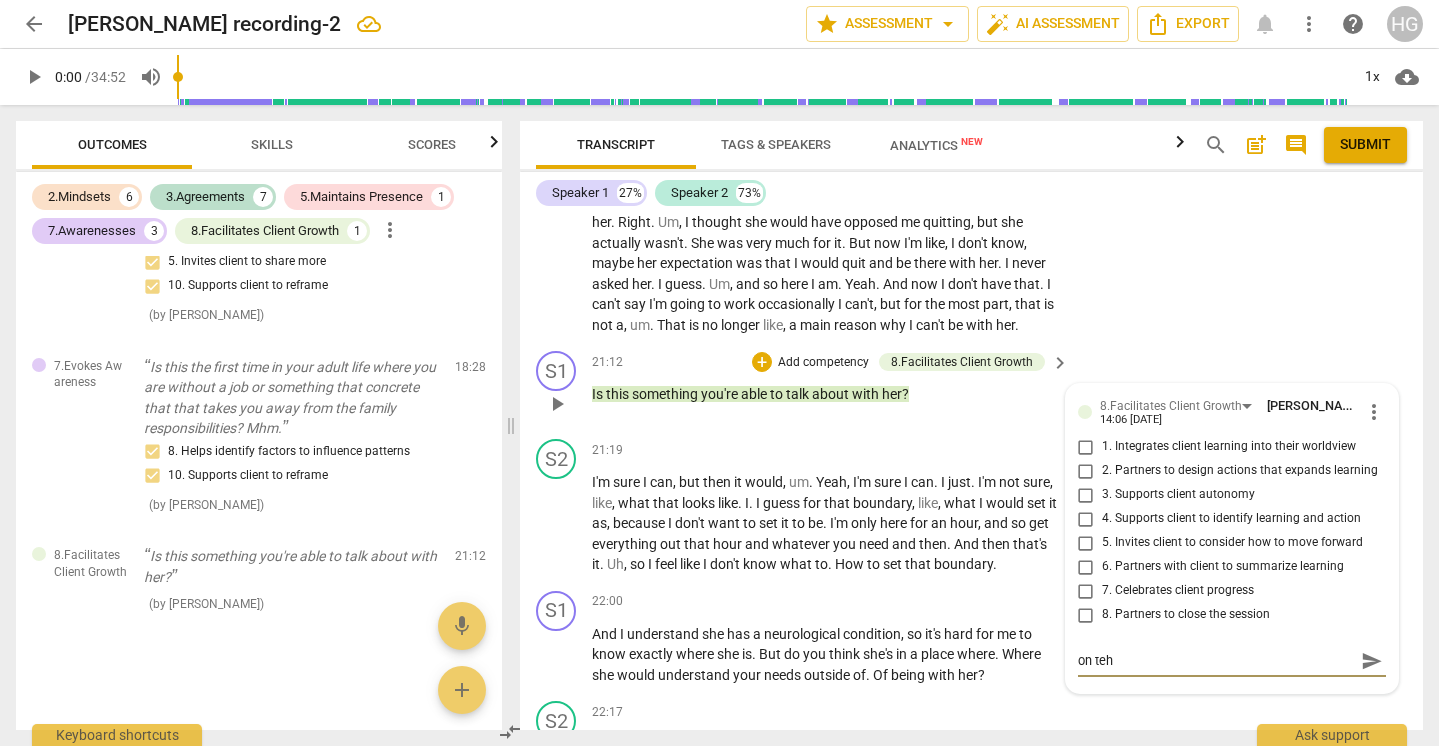 type on "on teh o" 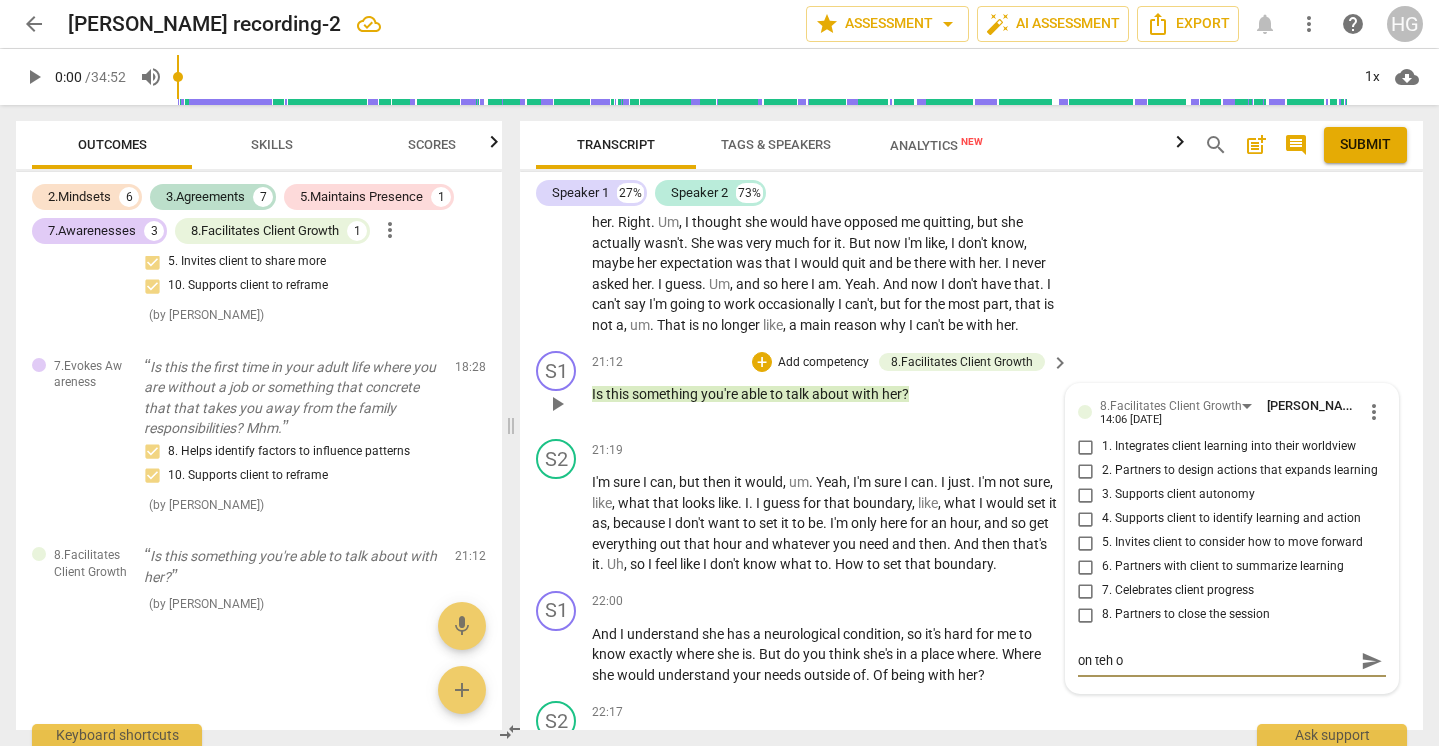 type on "on teh on" 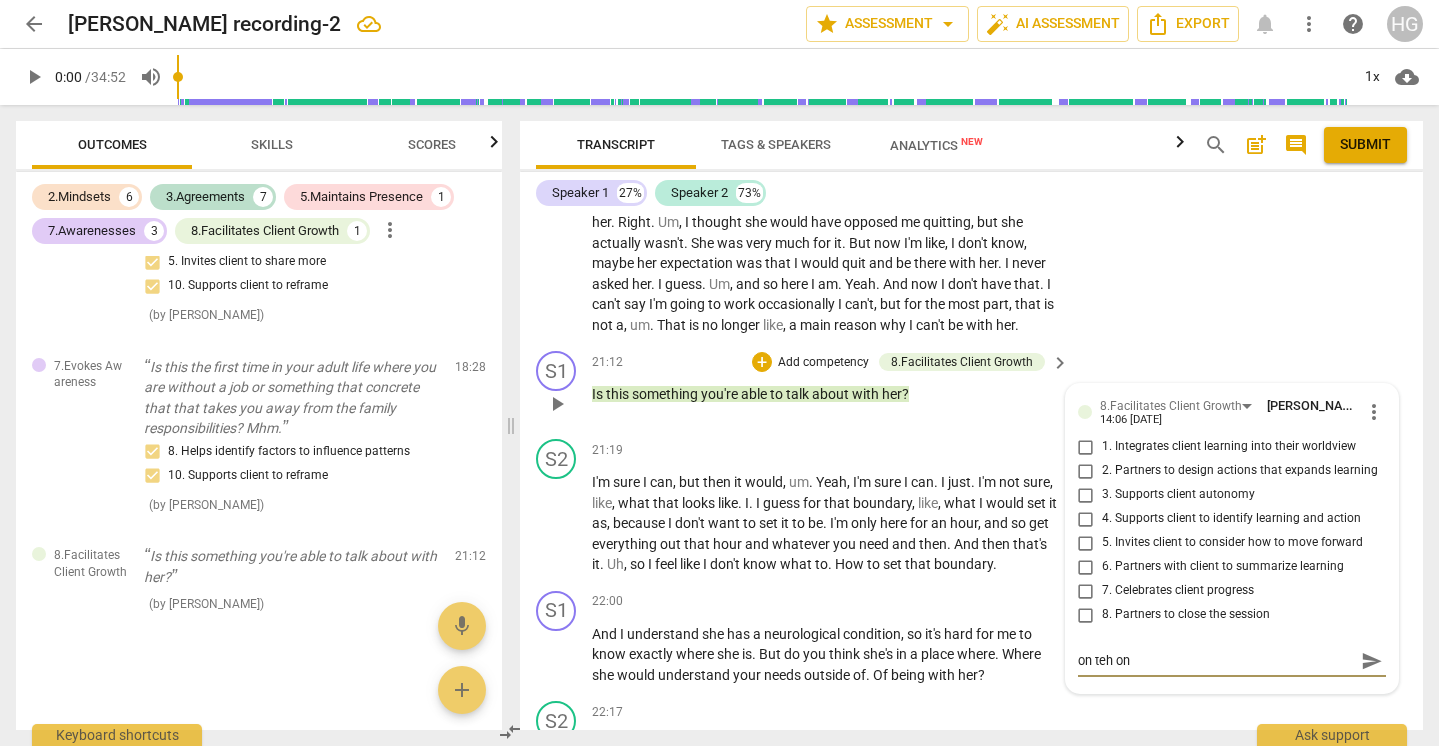 type on "on teh one" 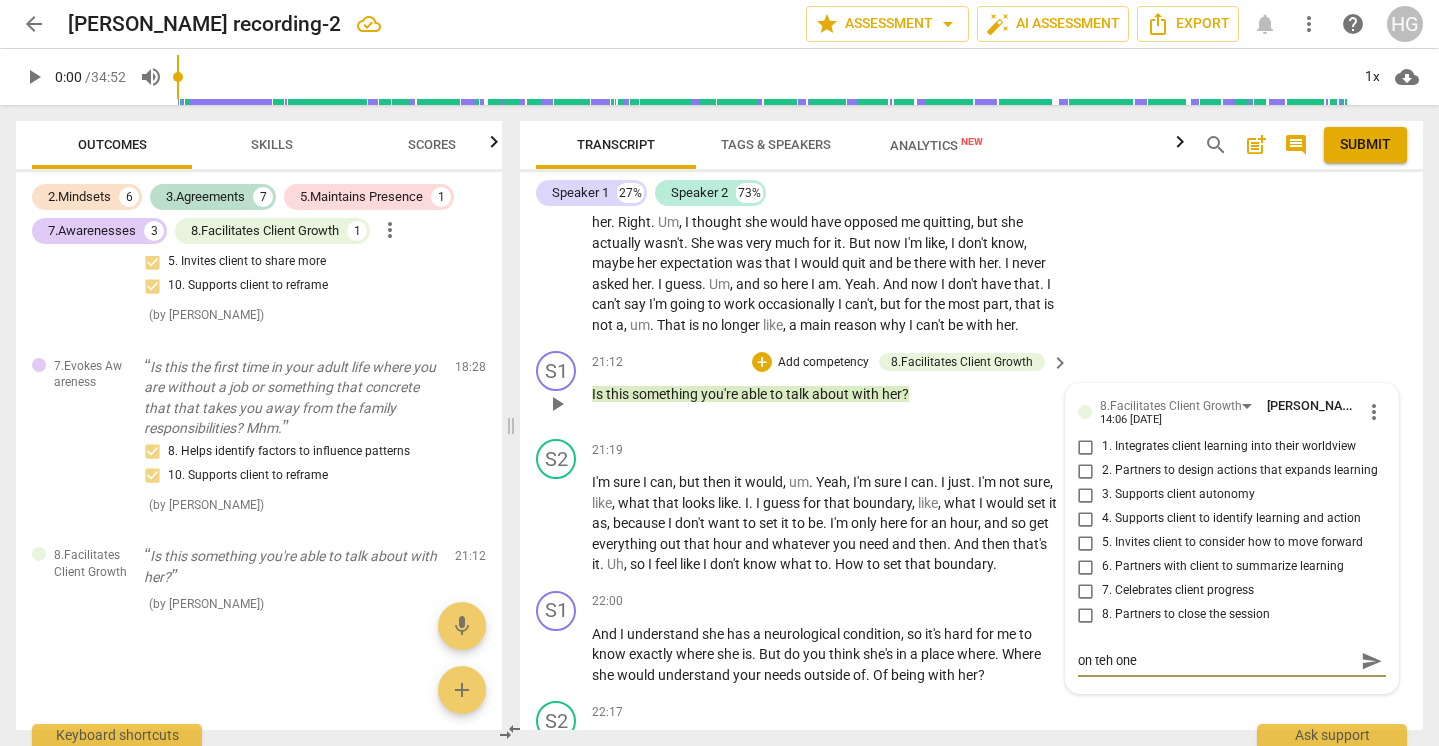type on "on teh oneh" 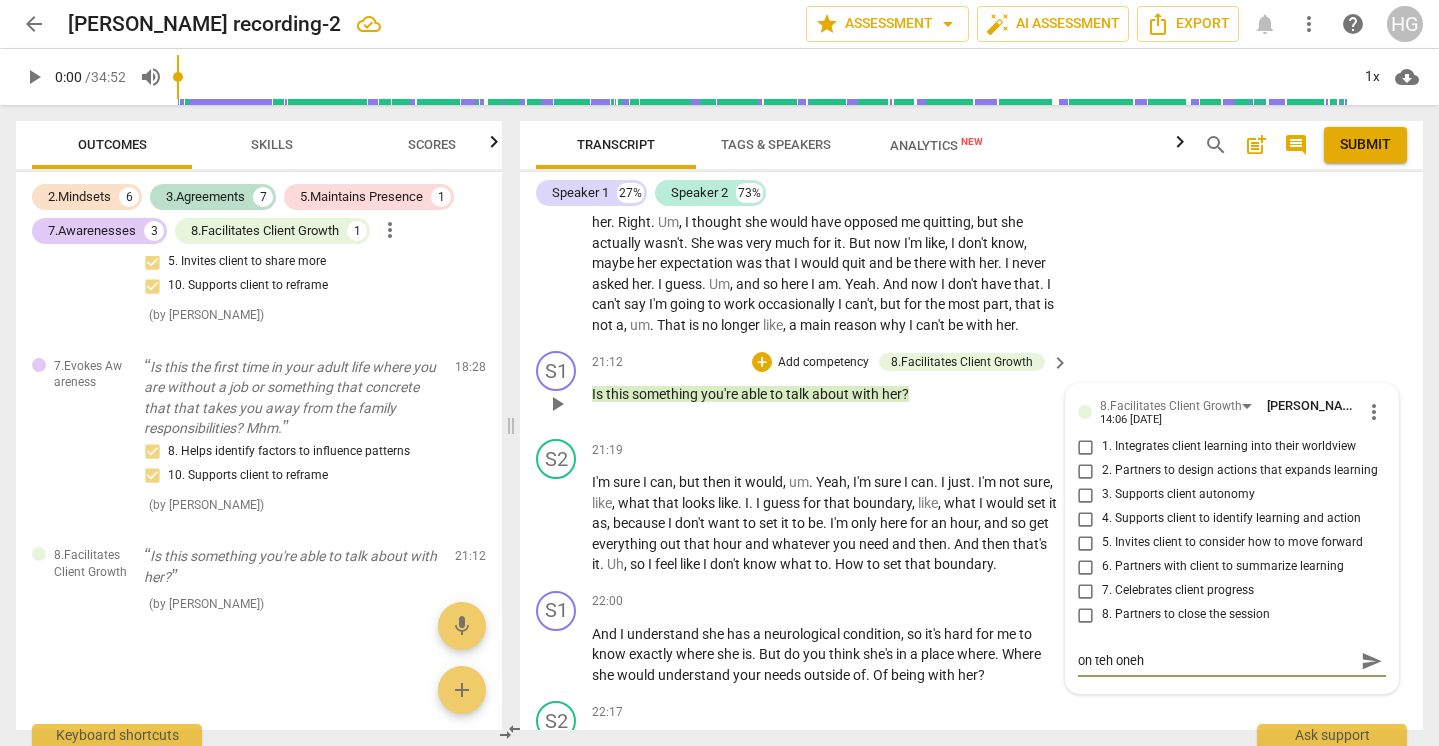 type on "on teh oneha" 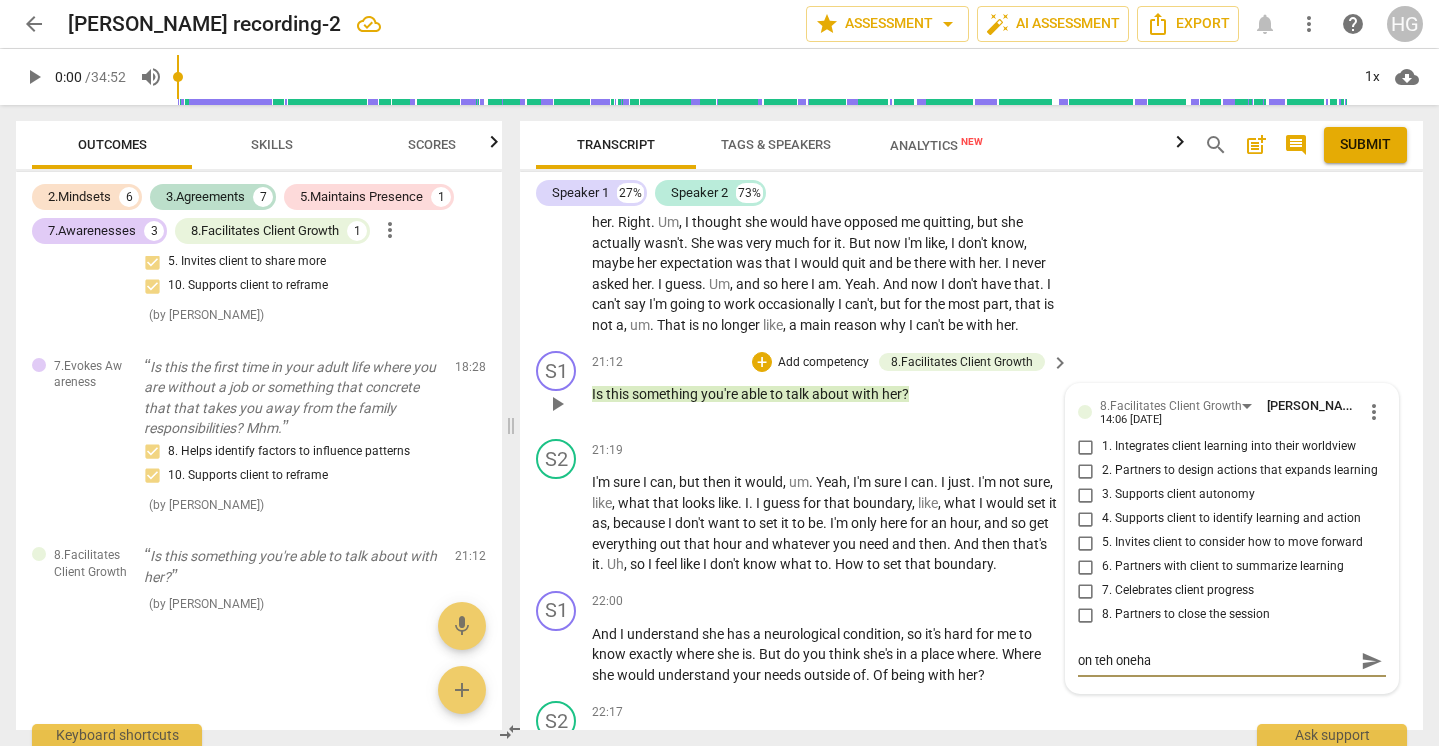 type on "on teh onehan" 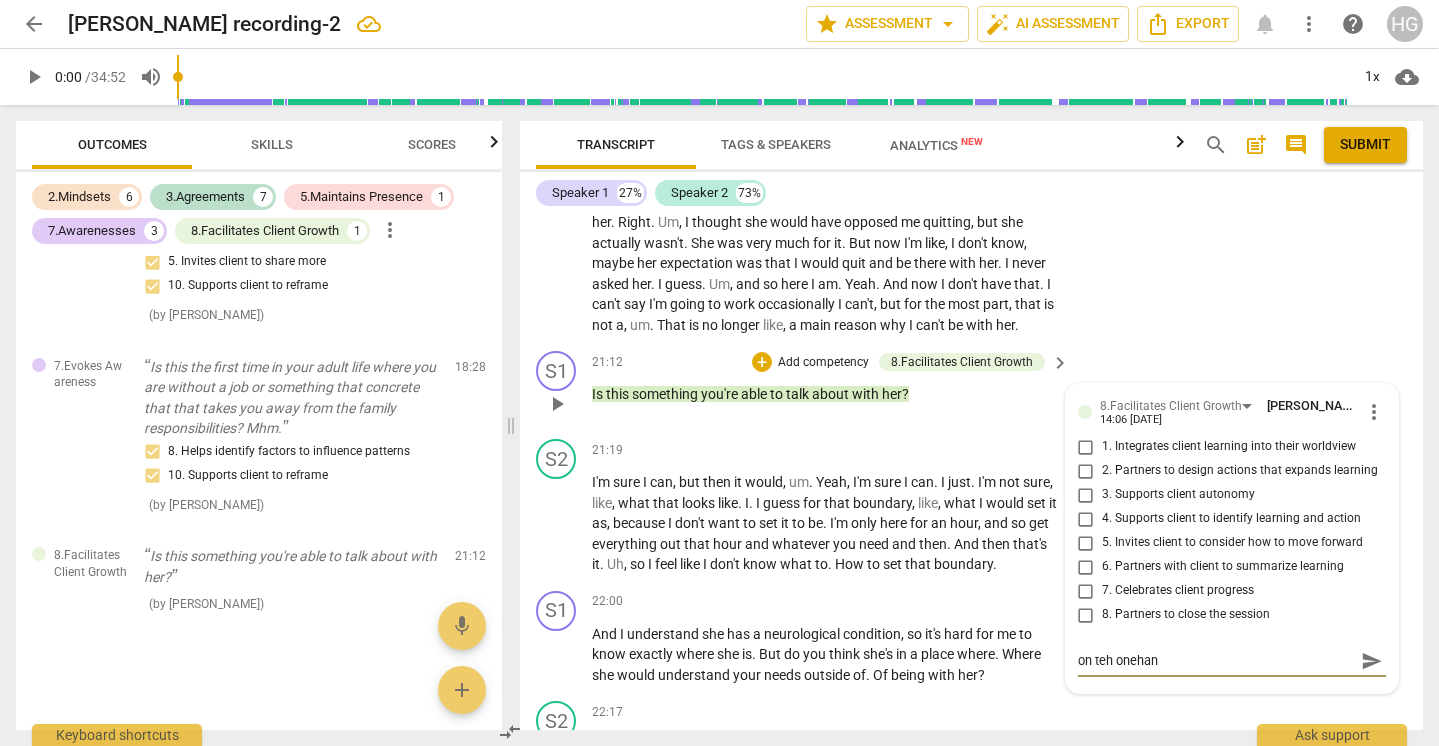 type on "on teh onehand" 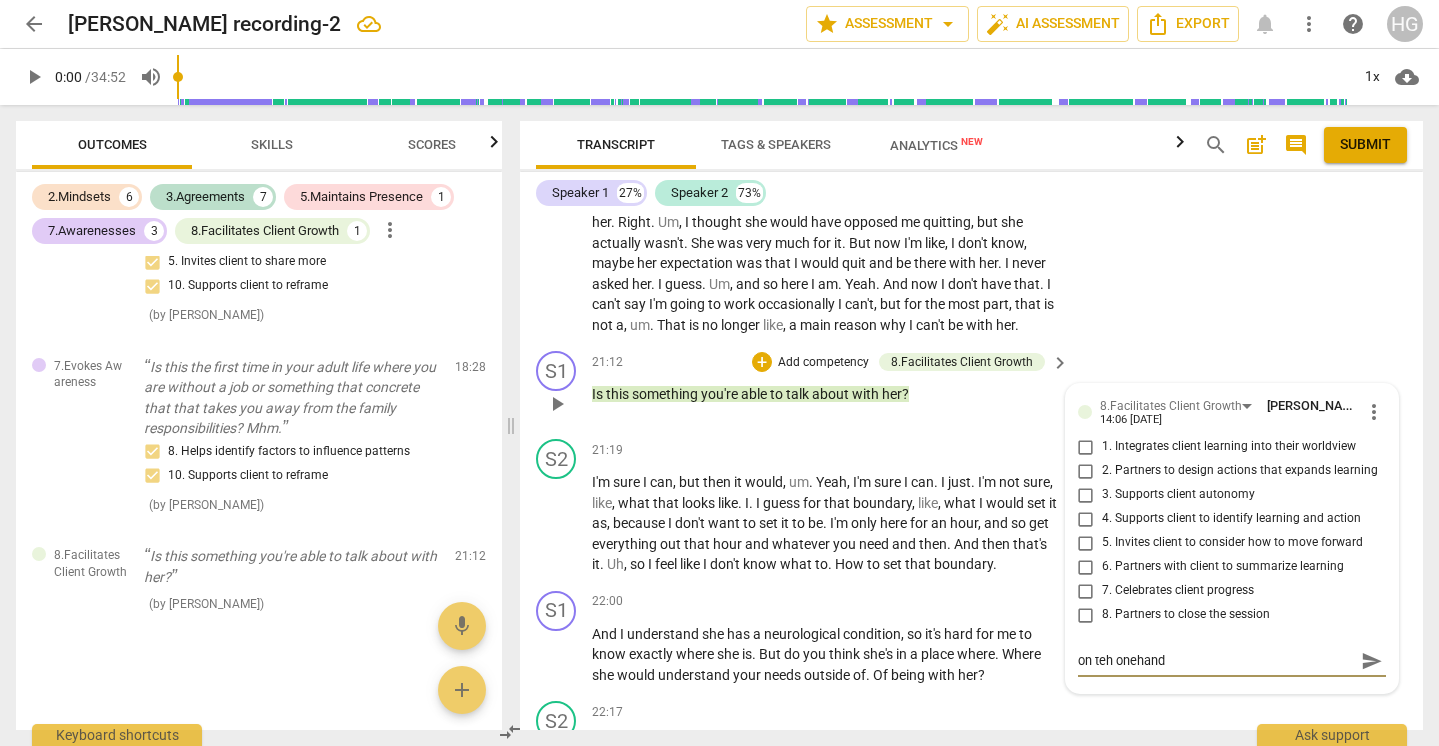 type on "on teh onehand" 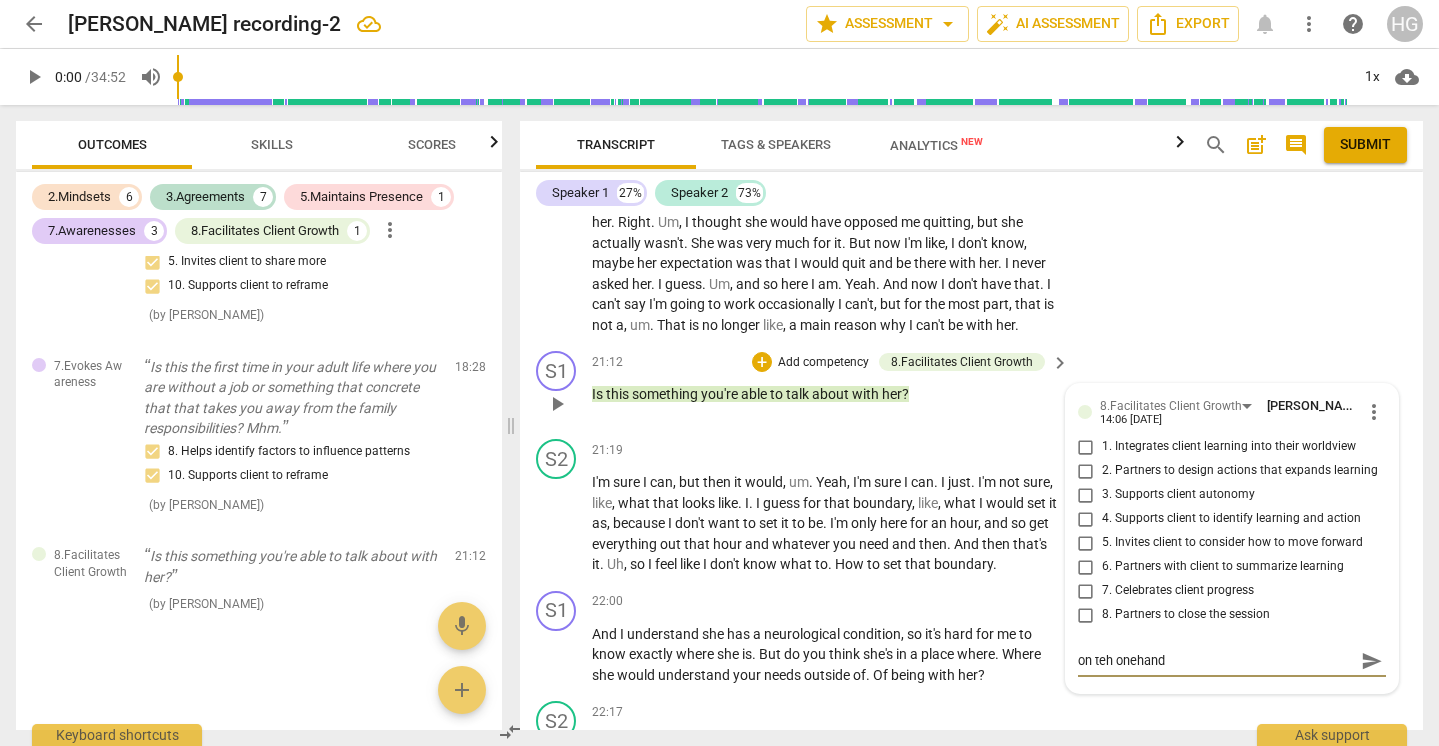 type on "on teh onehand" 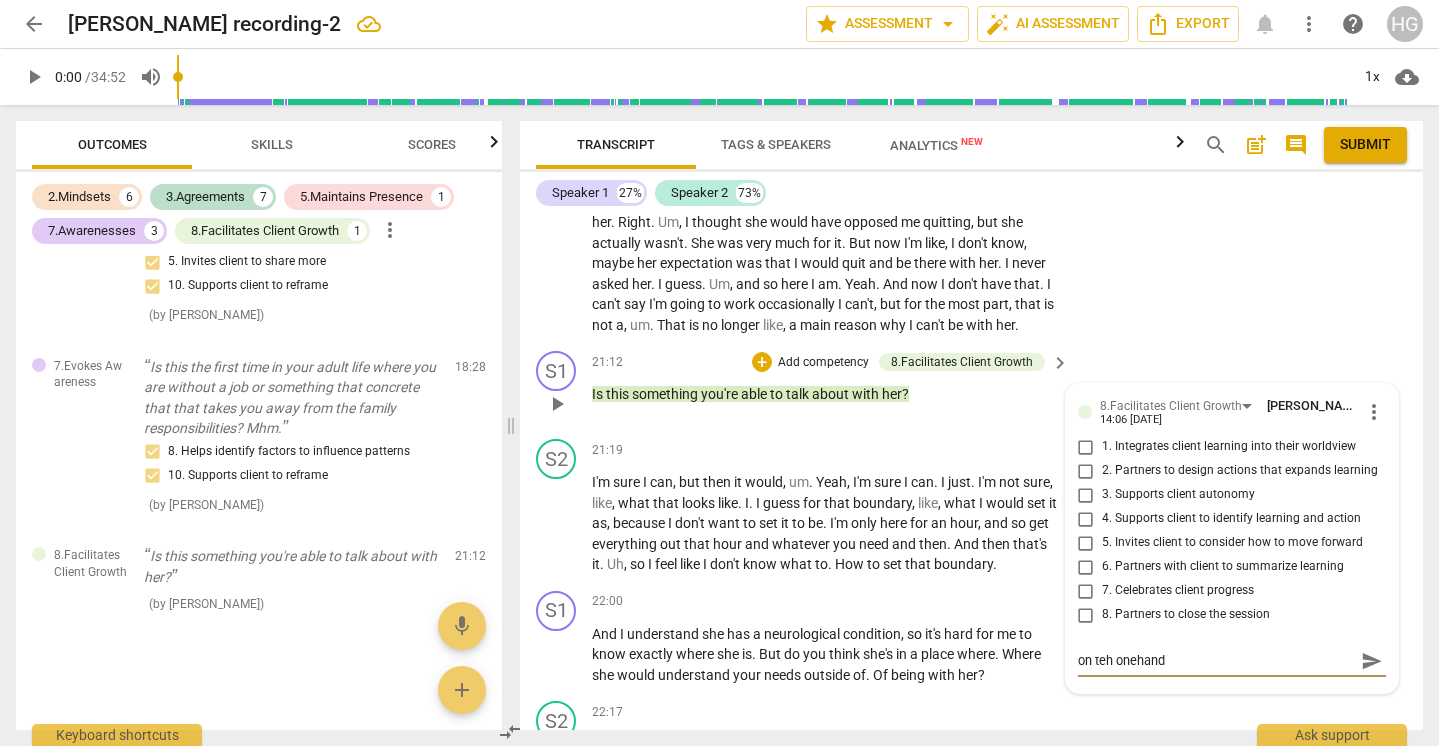 type on "on teh onehand" 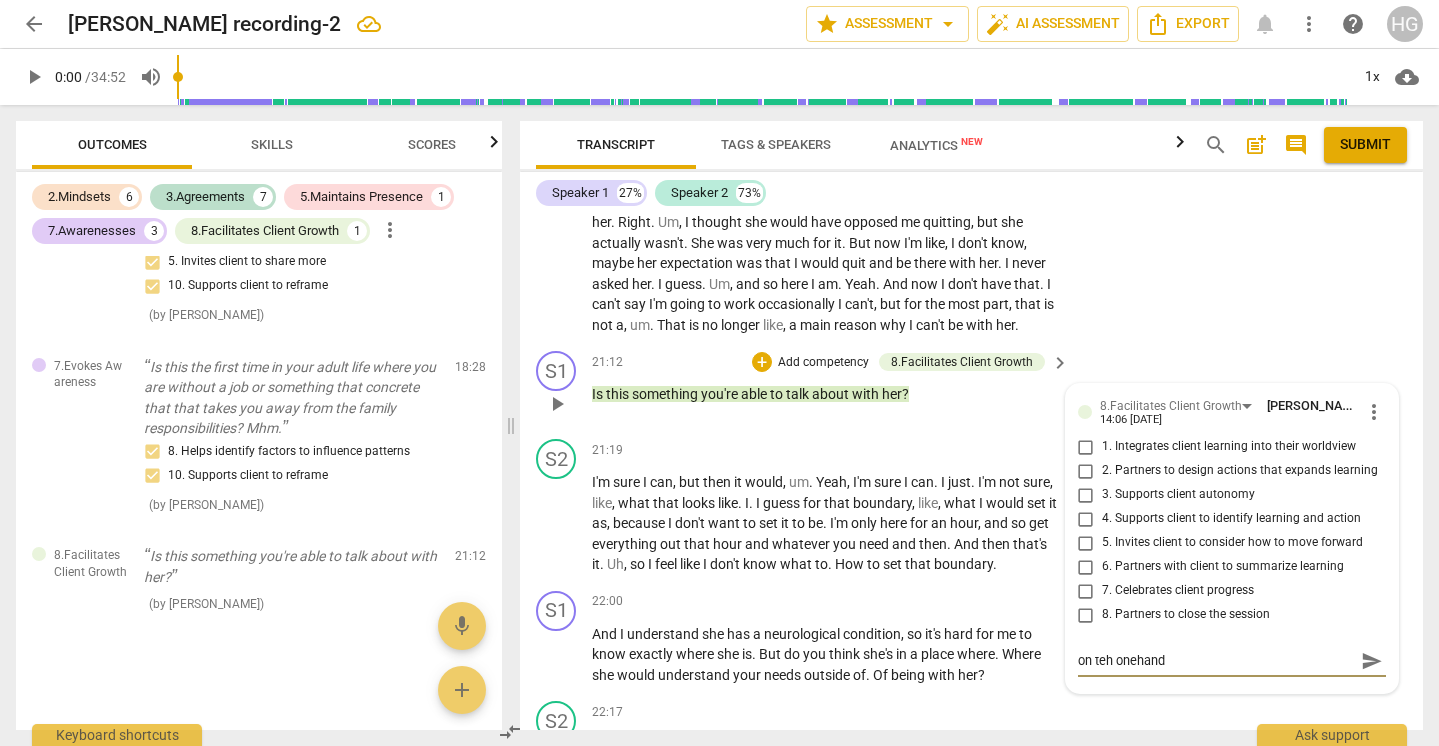 type on "on teh onehan" 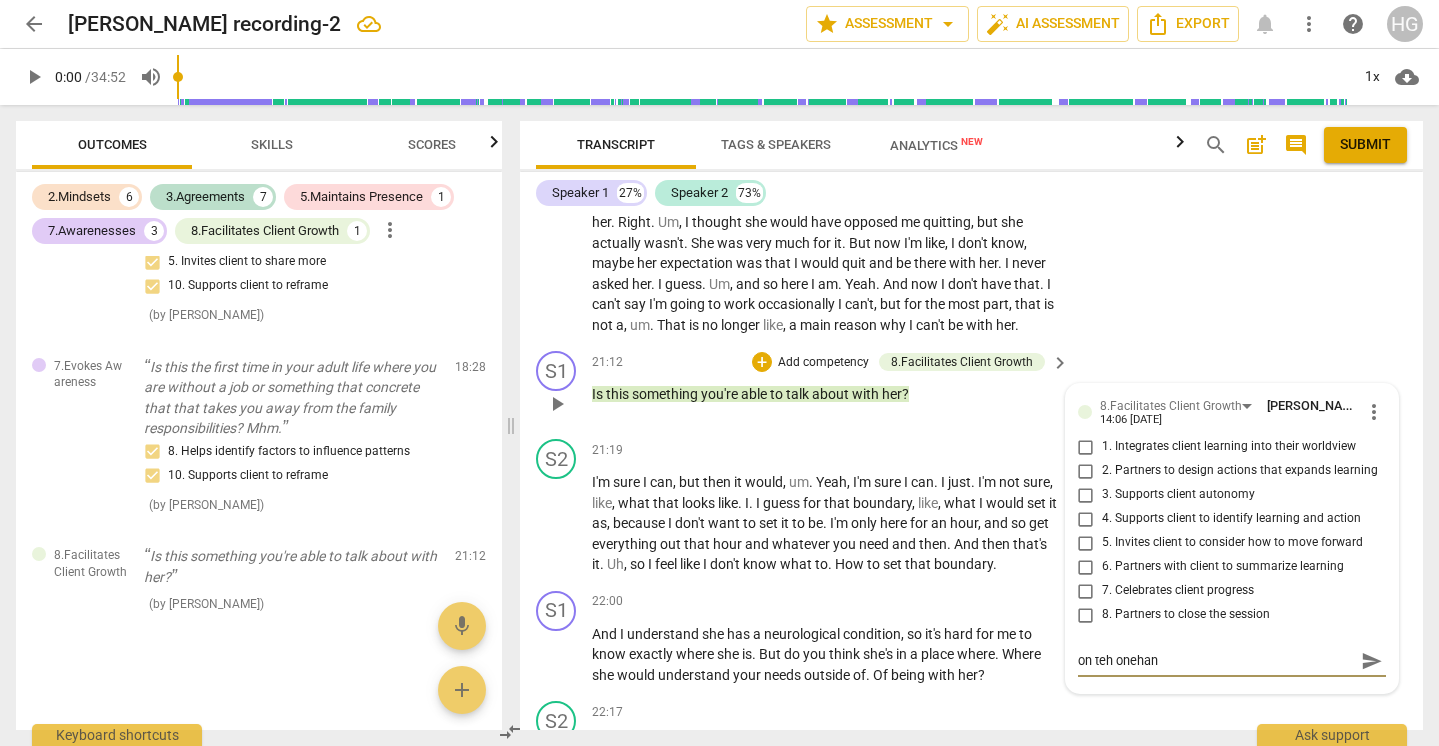 type on "on teh oneha" 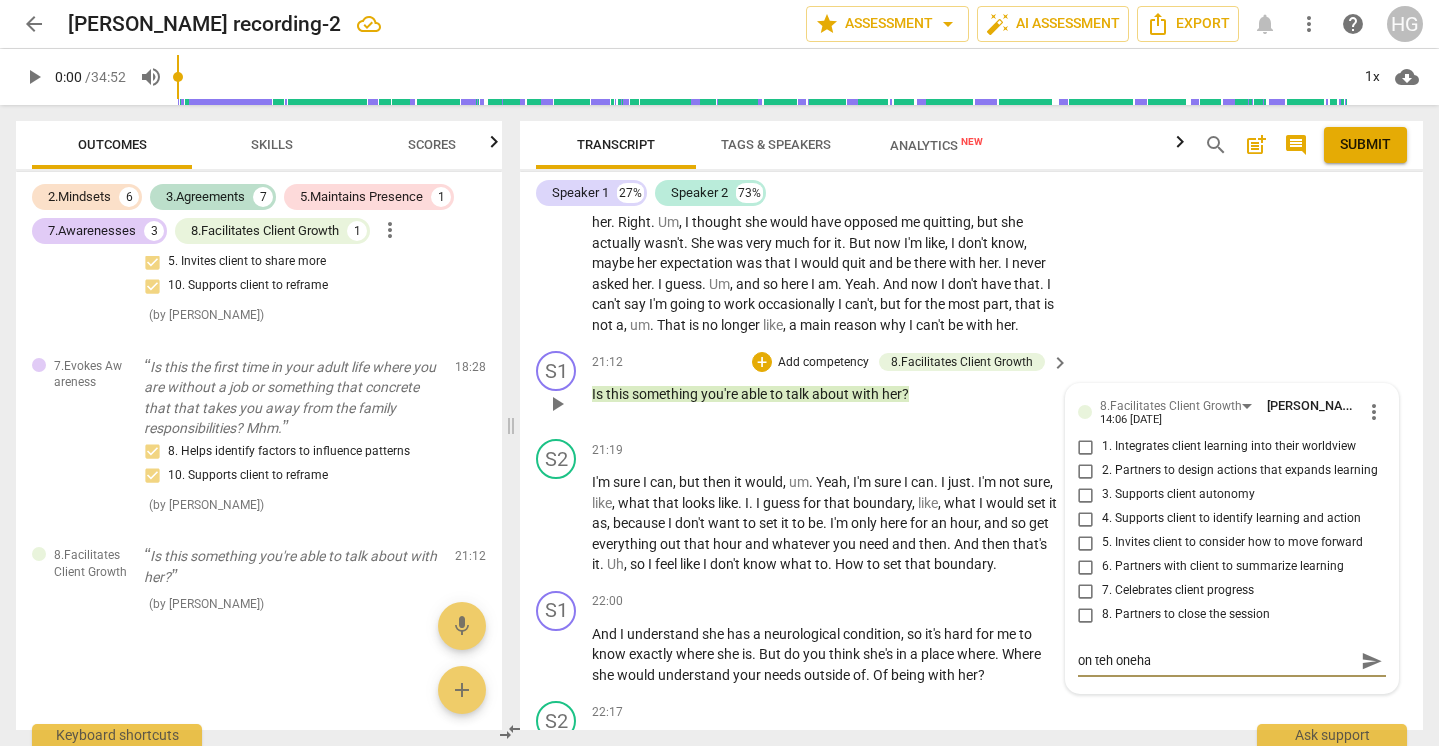 type on "on teh oneh" 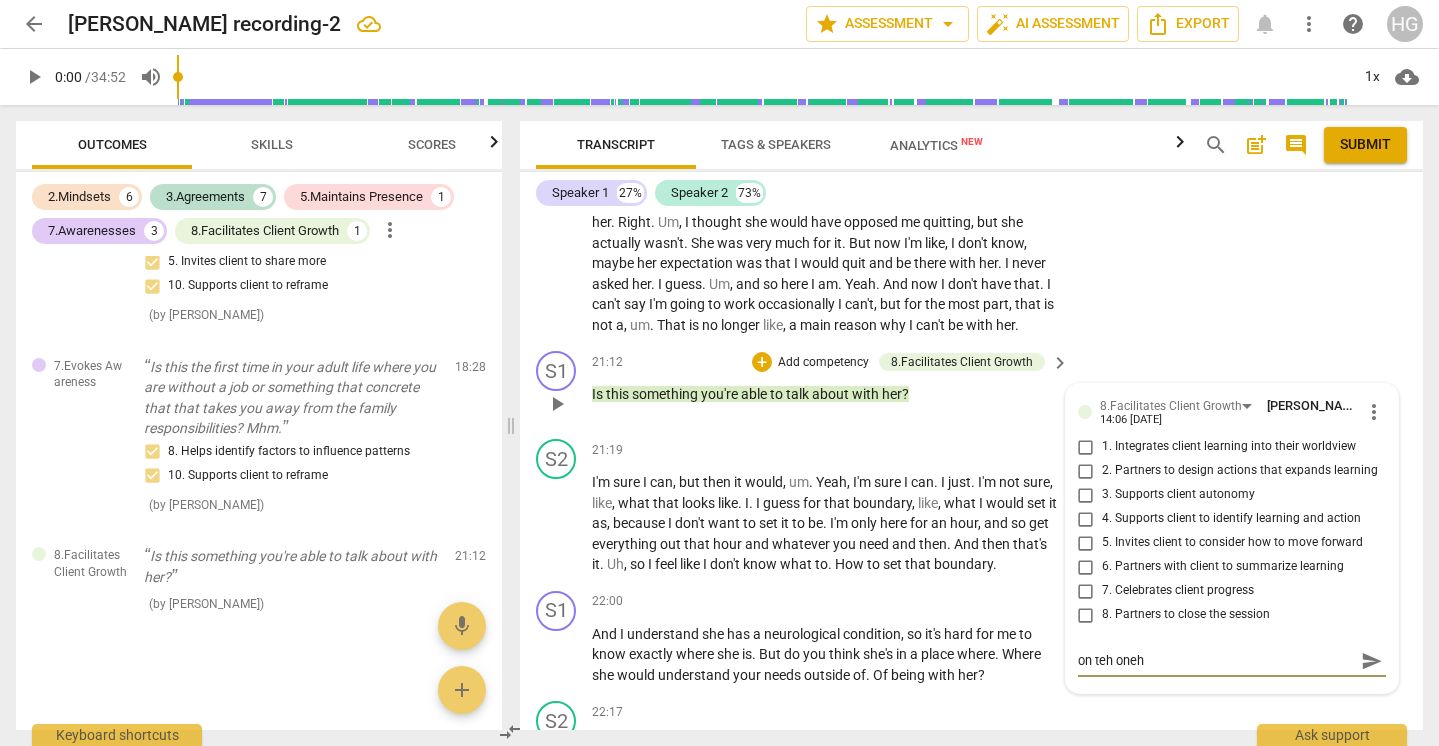 type on "on teh one" 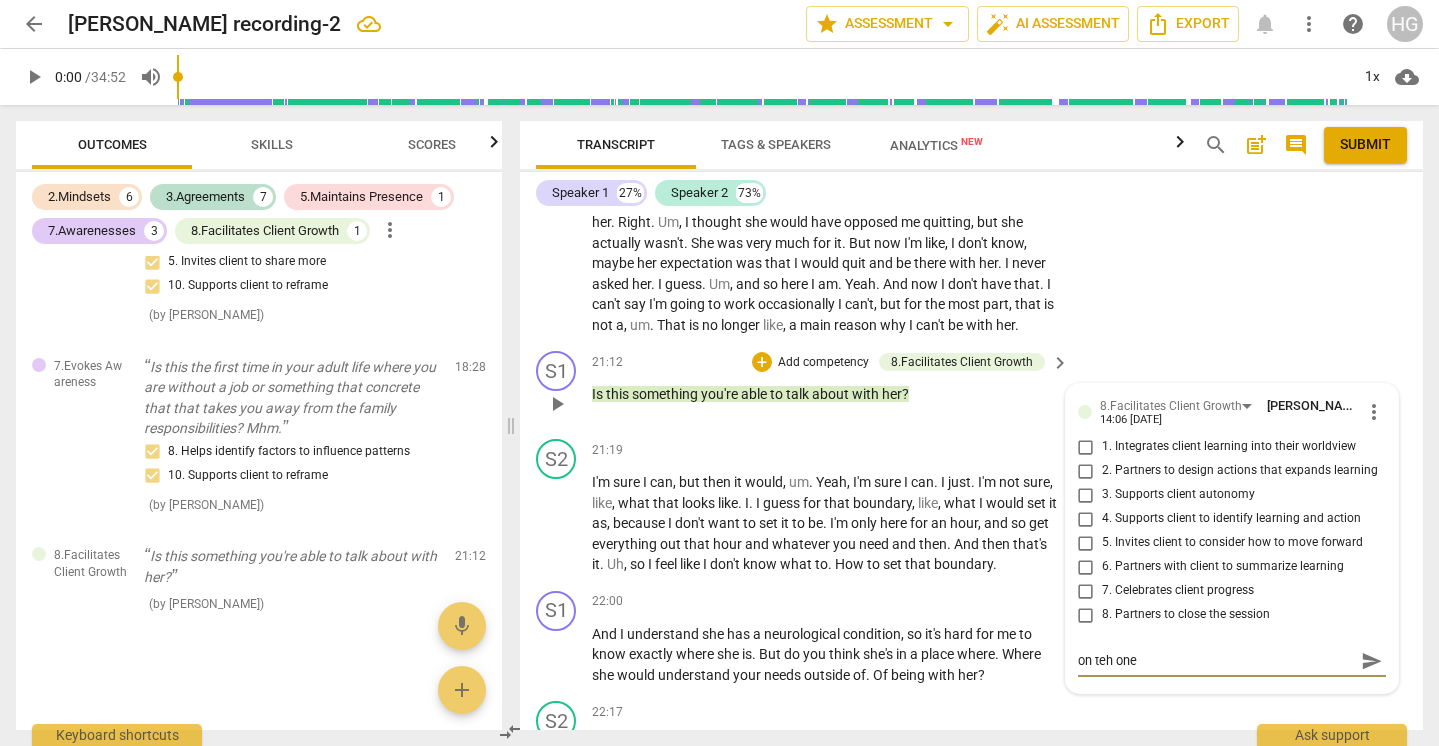 type on "on teh on" 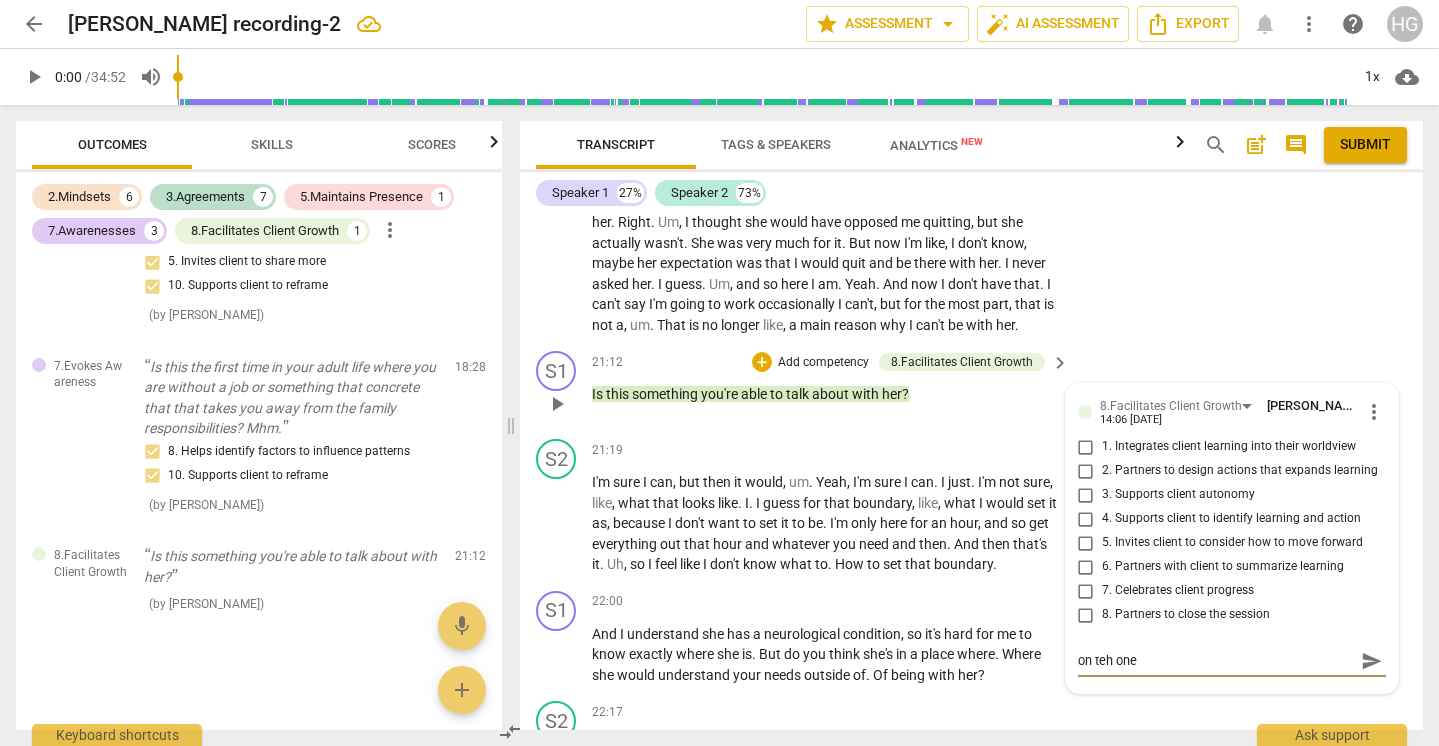 type on "on teh on" 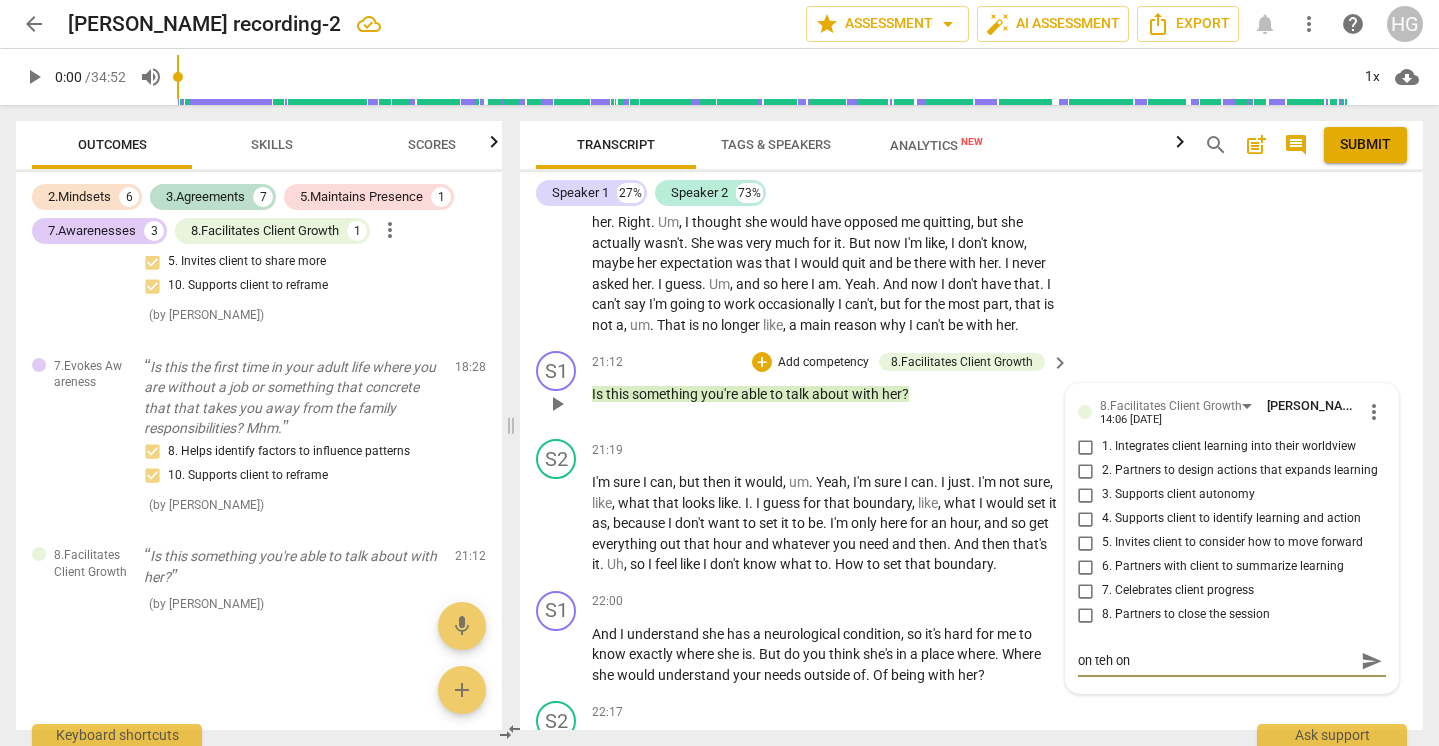 type on "on teh o" 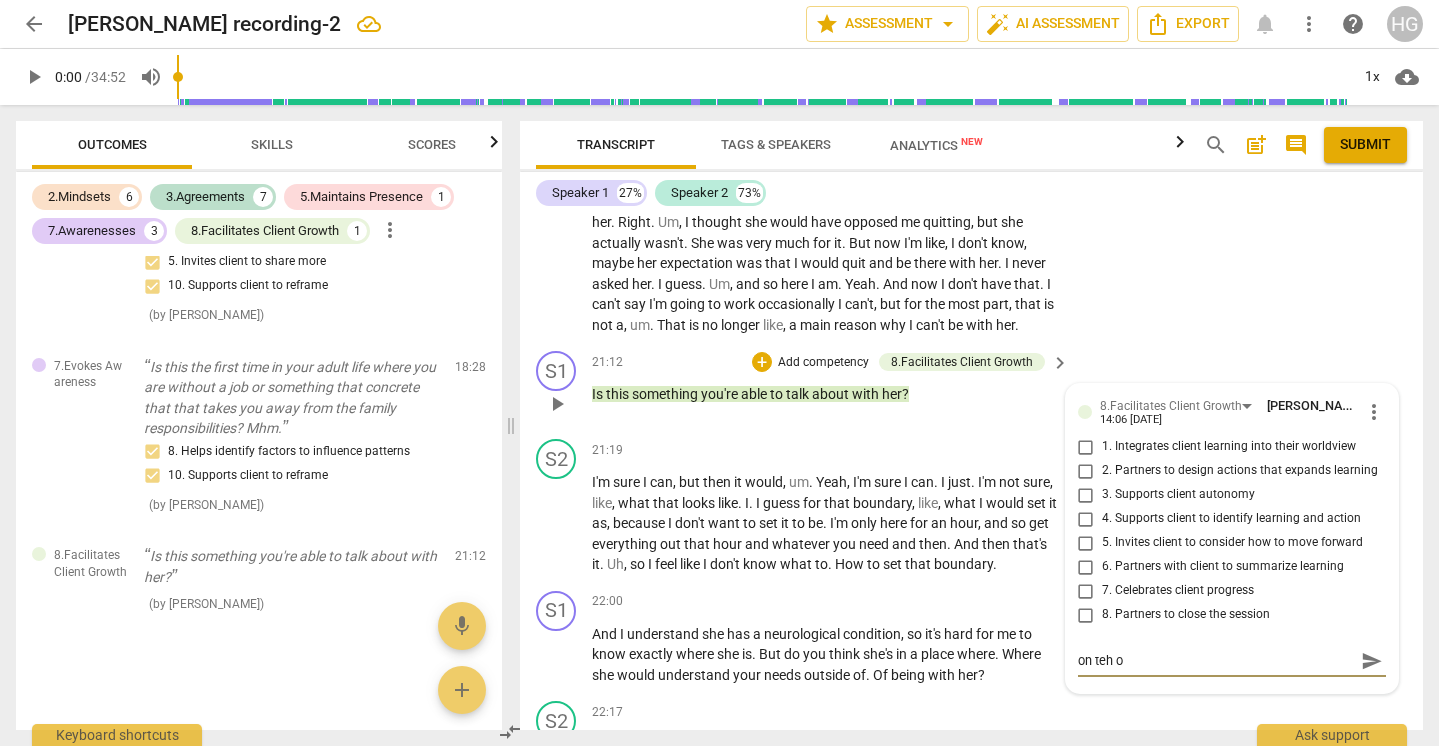 type on "on teh" 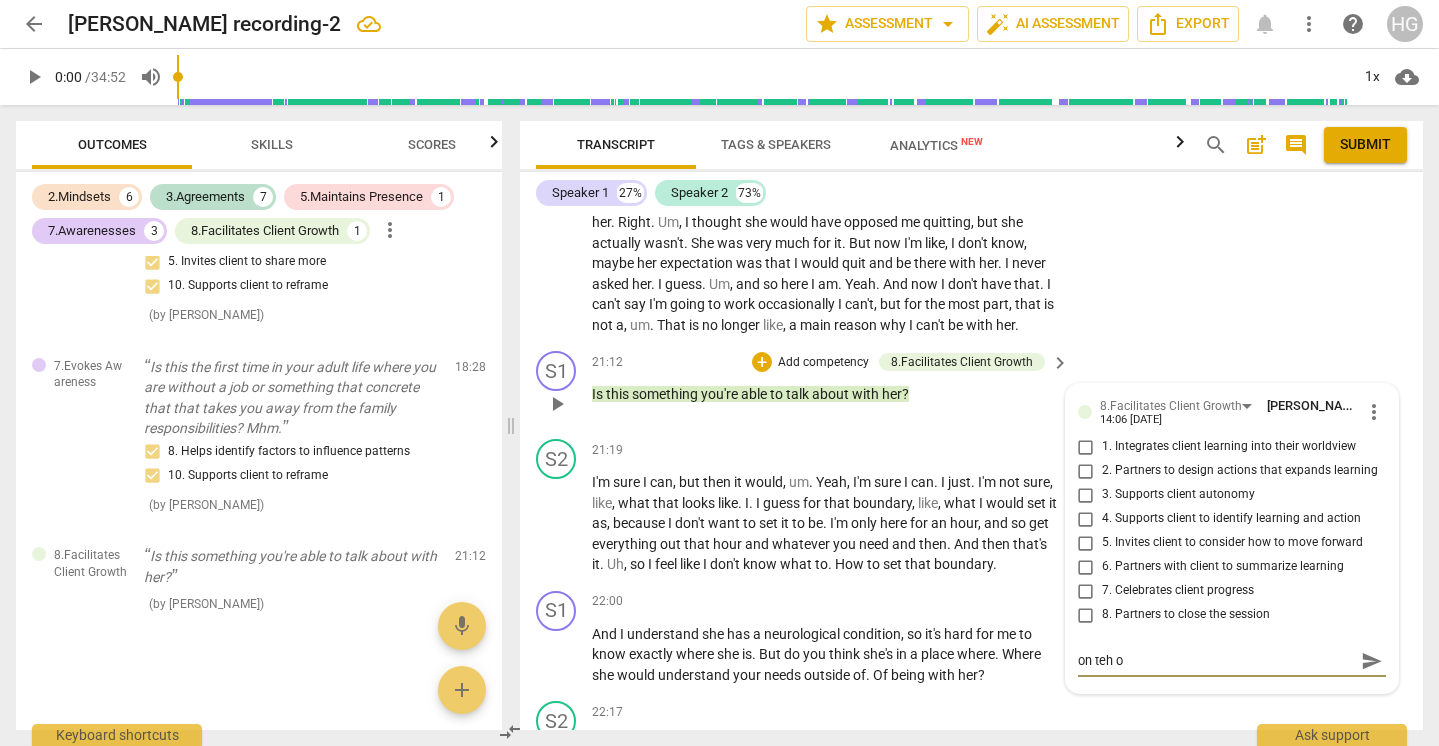 type on "on teh" 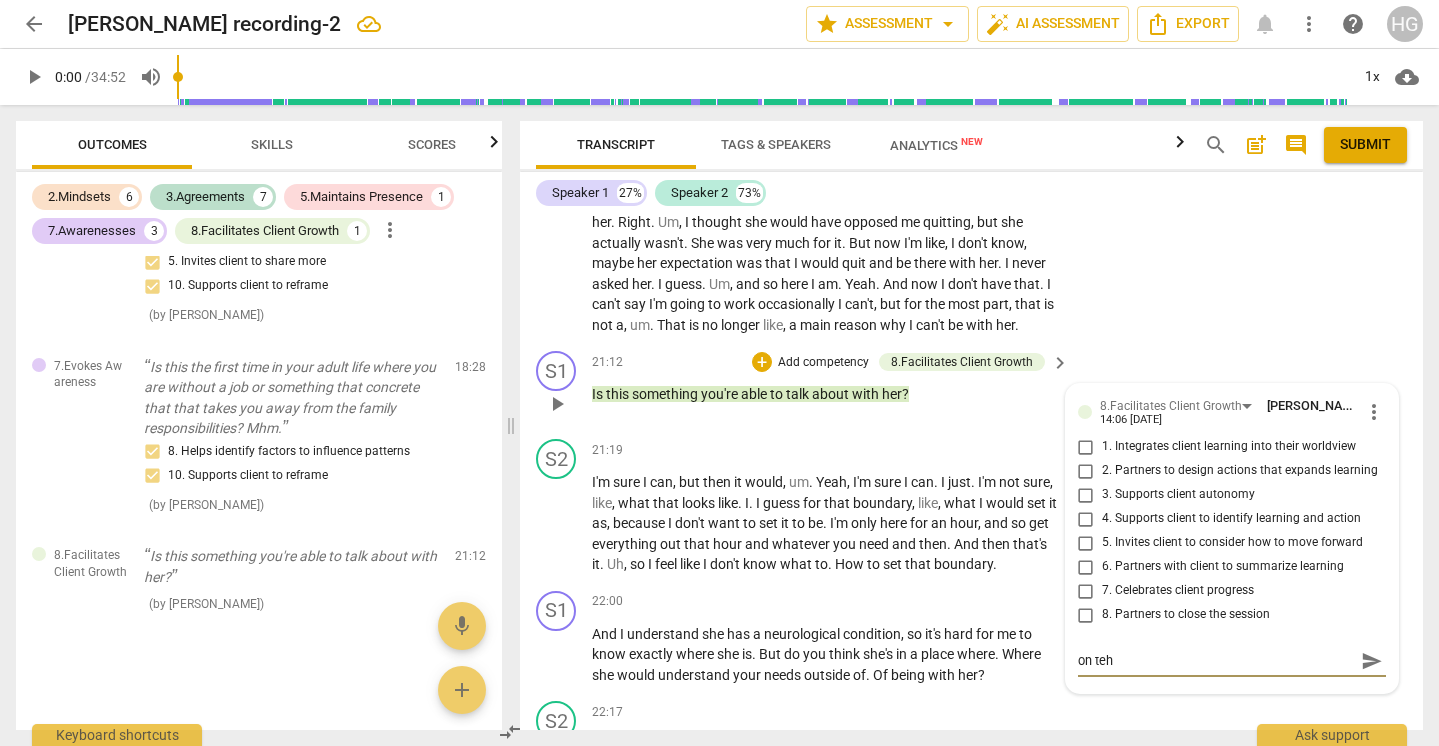 type on "on teh" 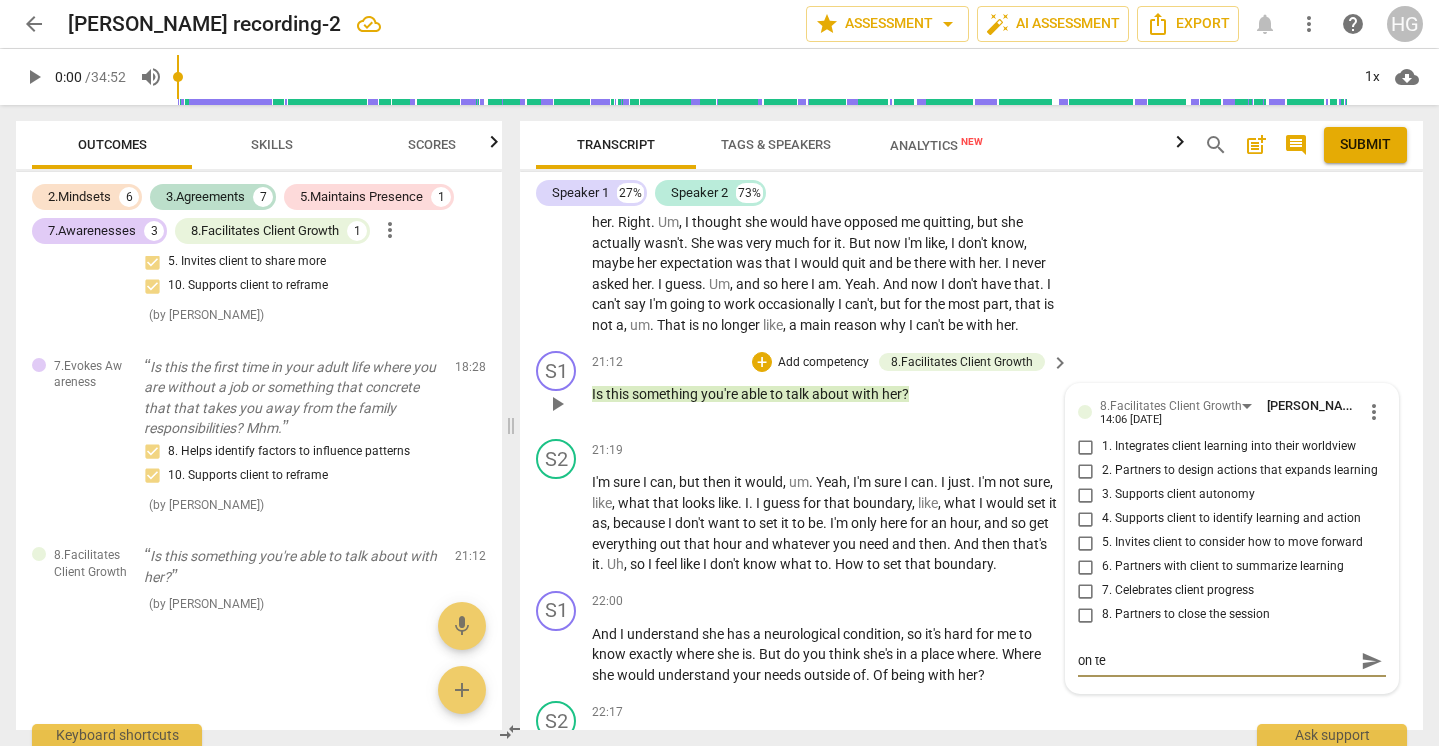 type on "on t" 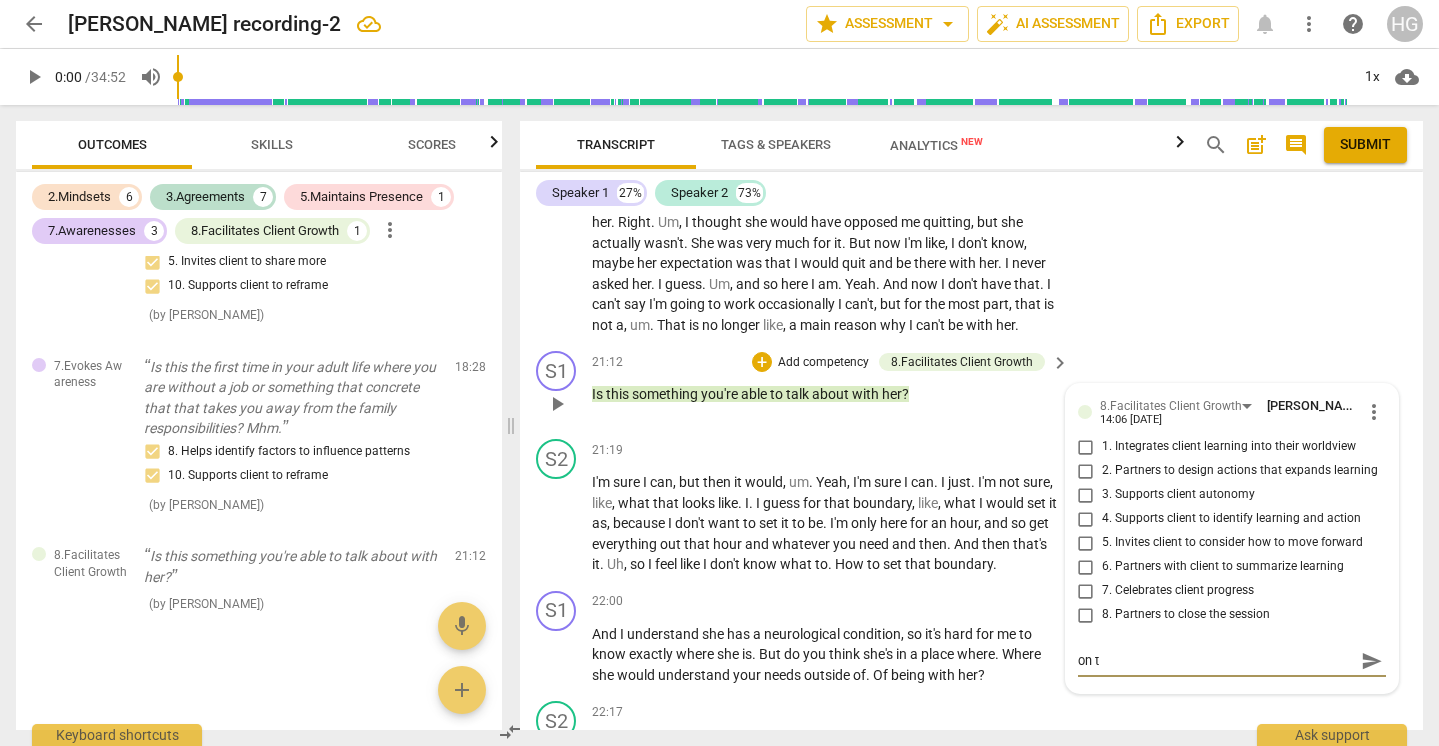 type on "on th" 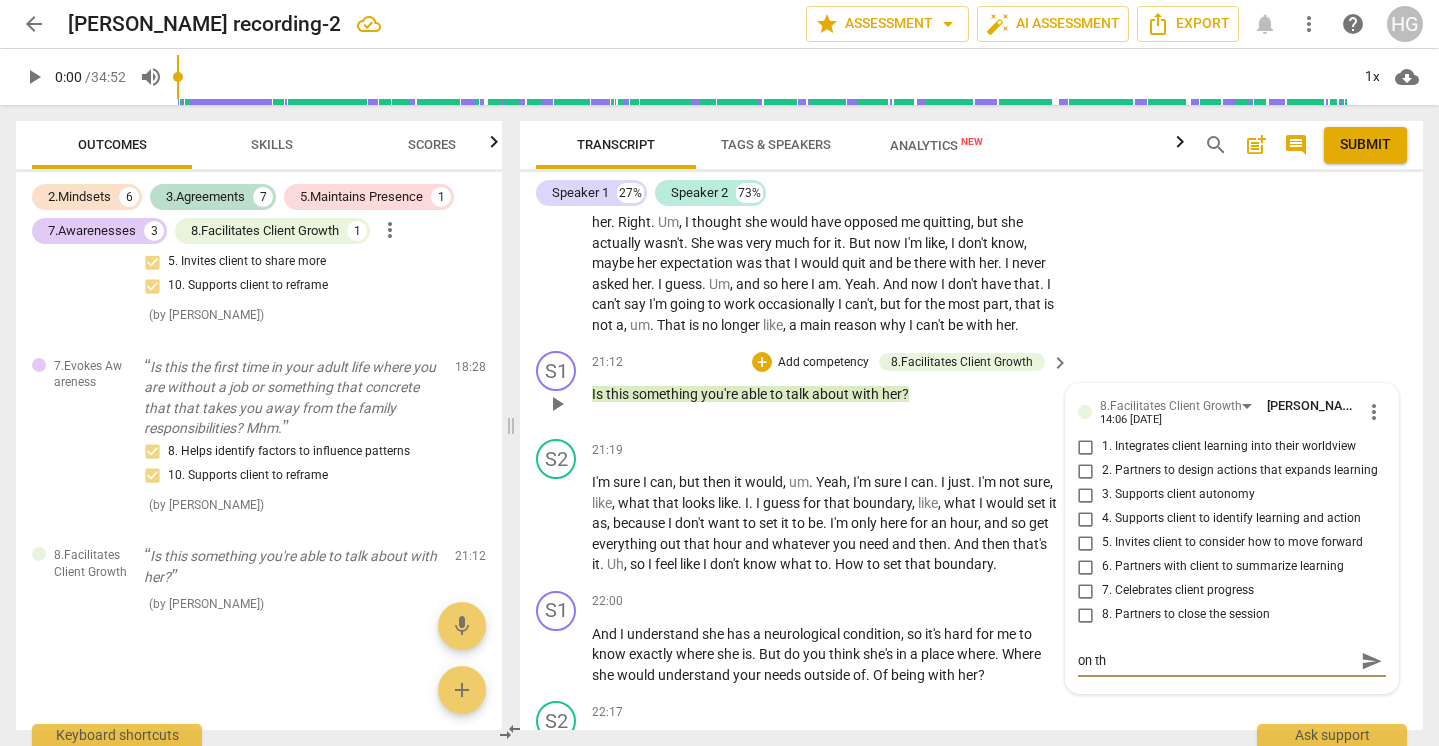 type on "on the" 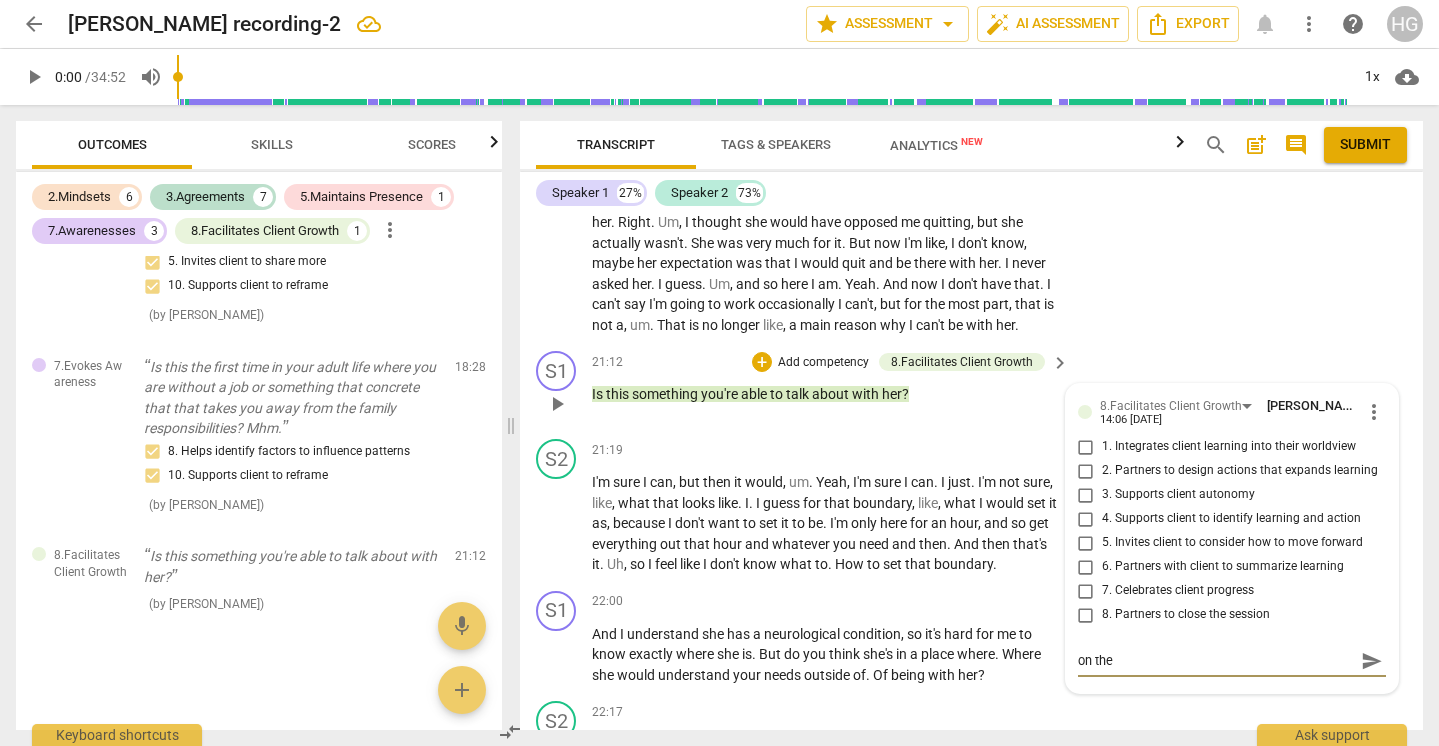 type on "on the" 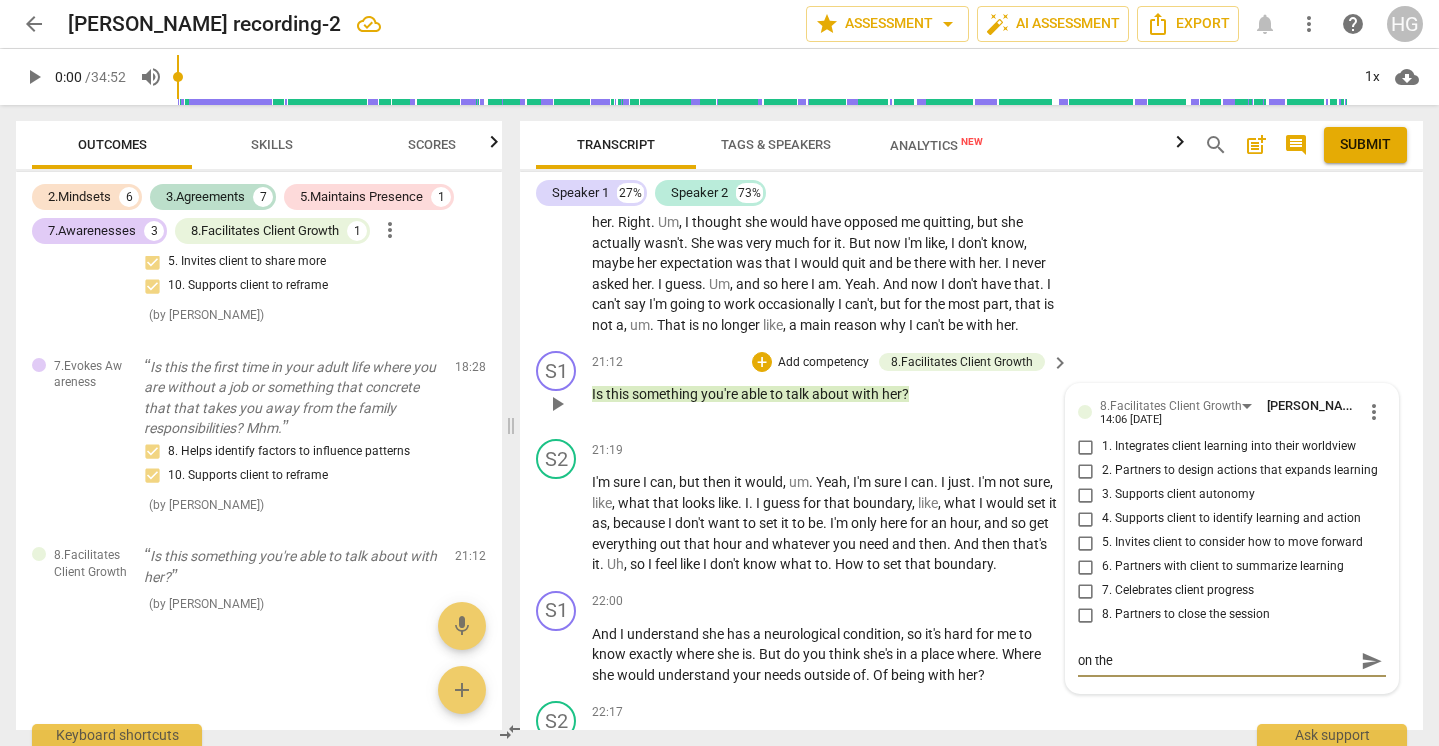 type on "on the o" 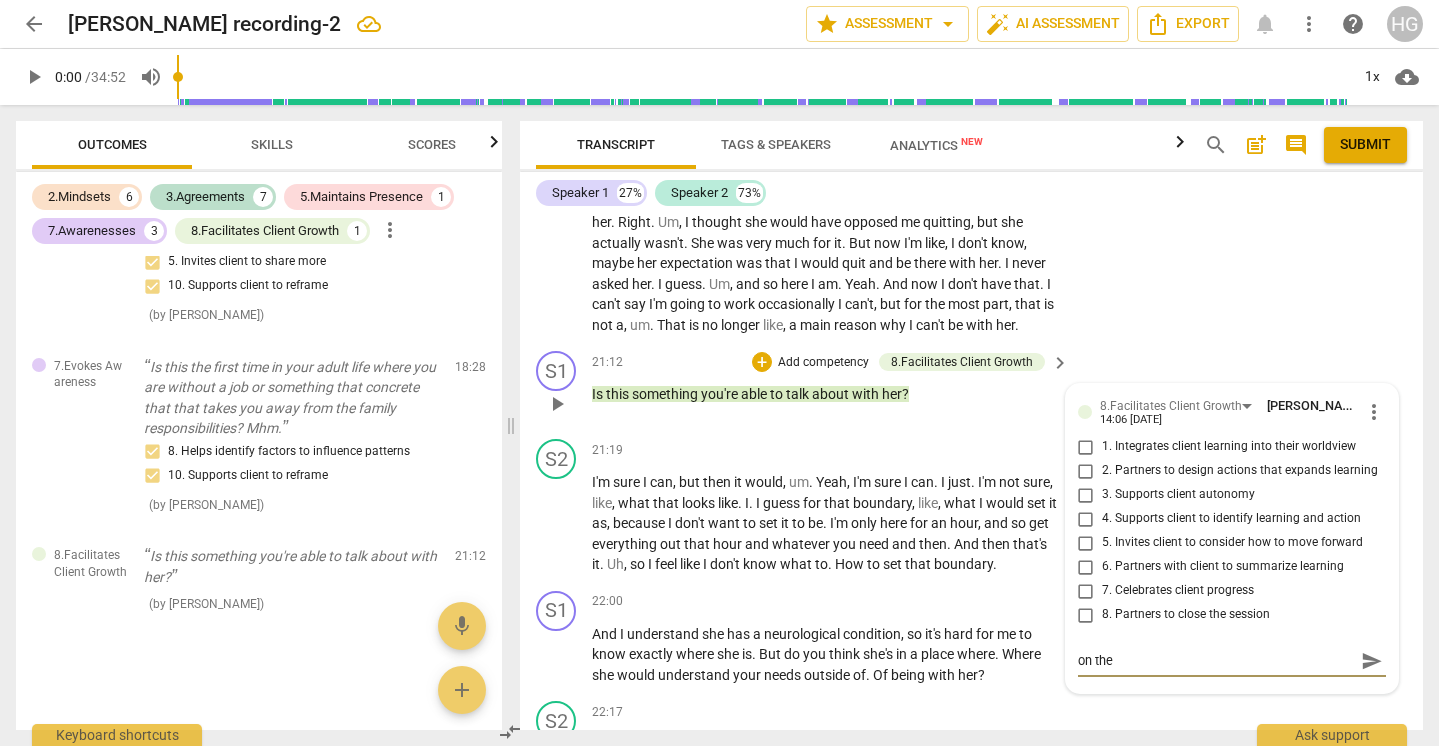 type on "on the o" 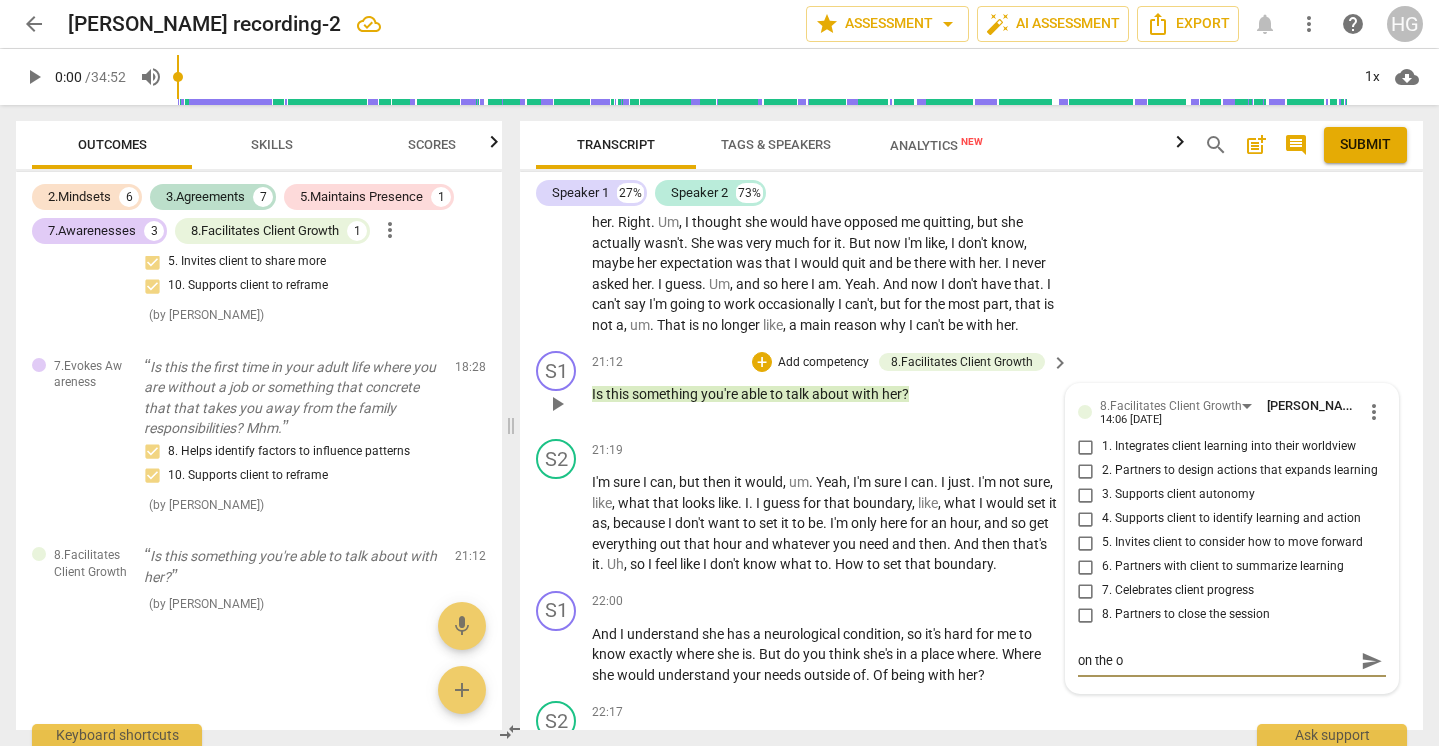 type on "on the on" 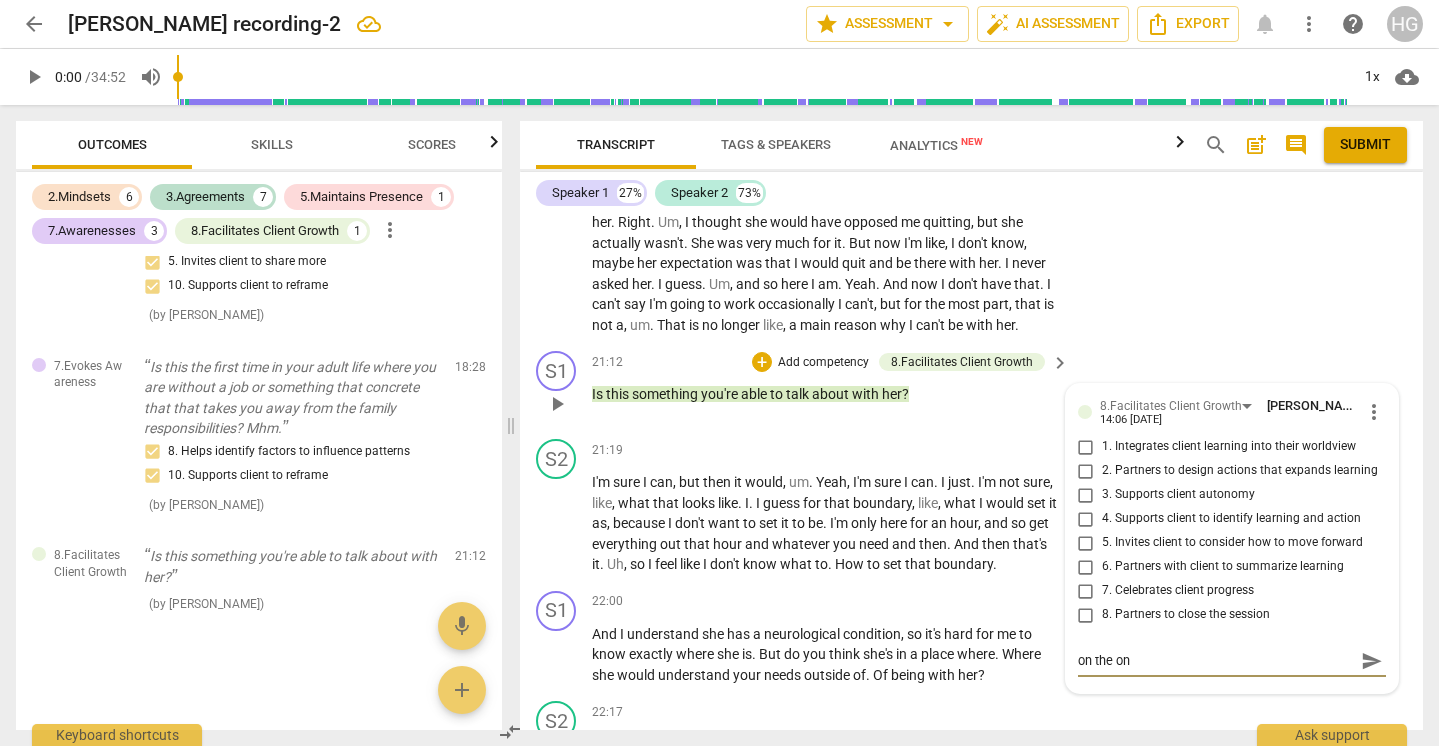 type on "on the one" 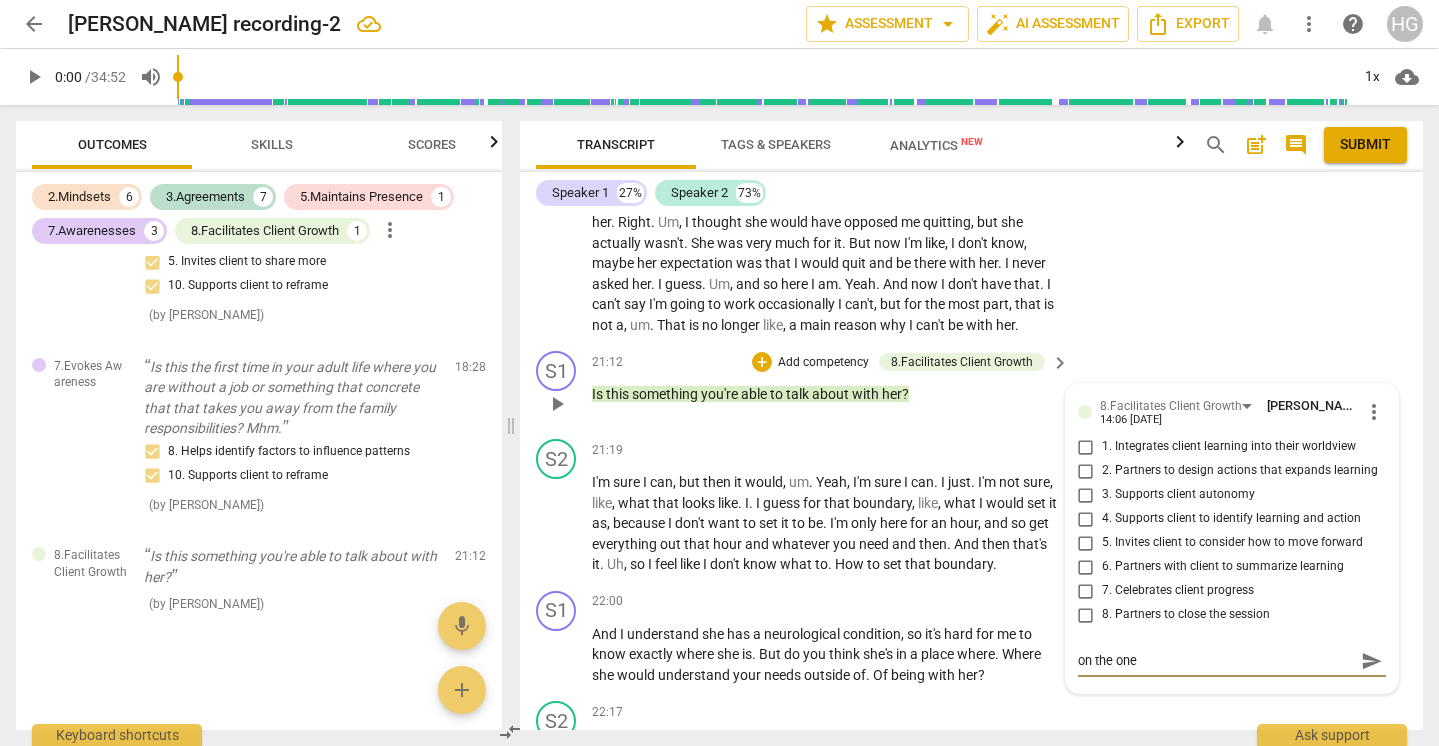 type on "on the one" 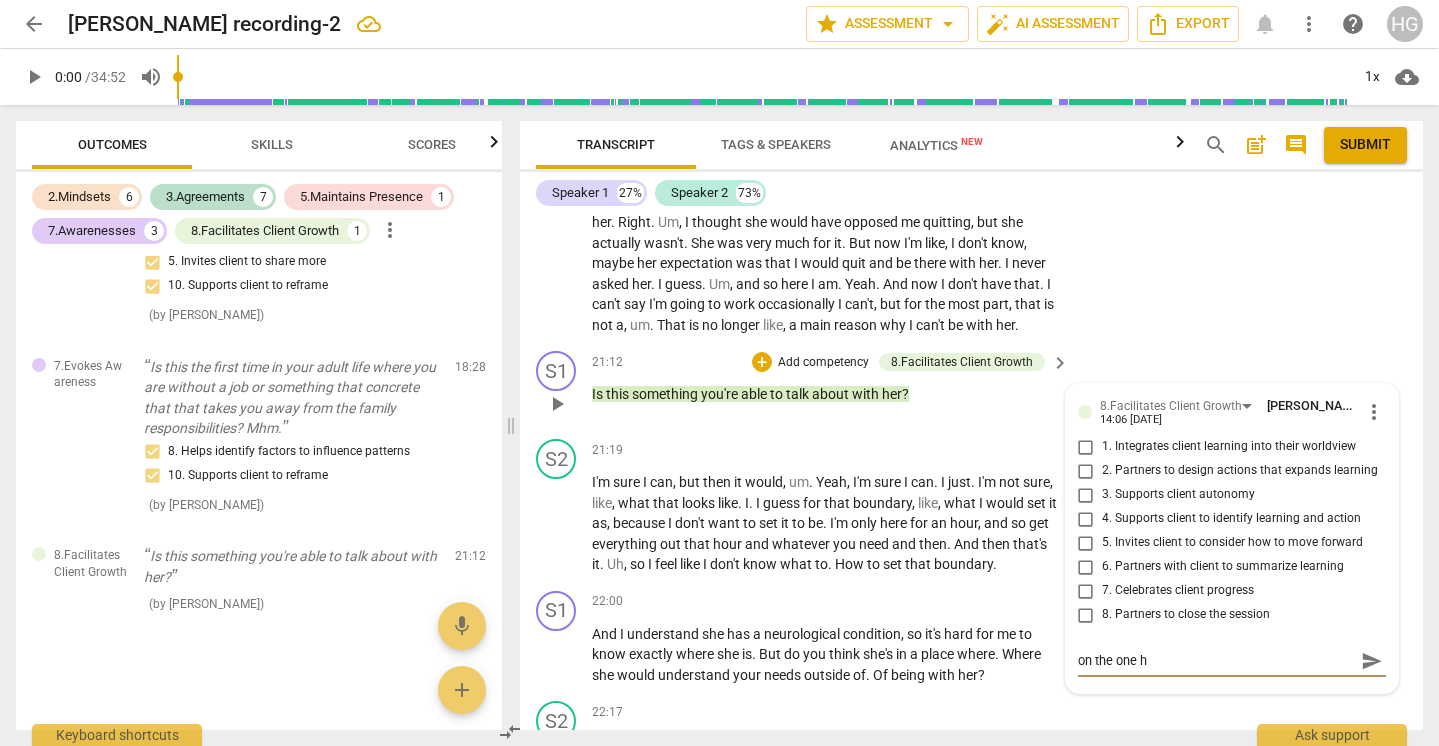 type on "on the one ha" 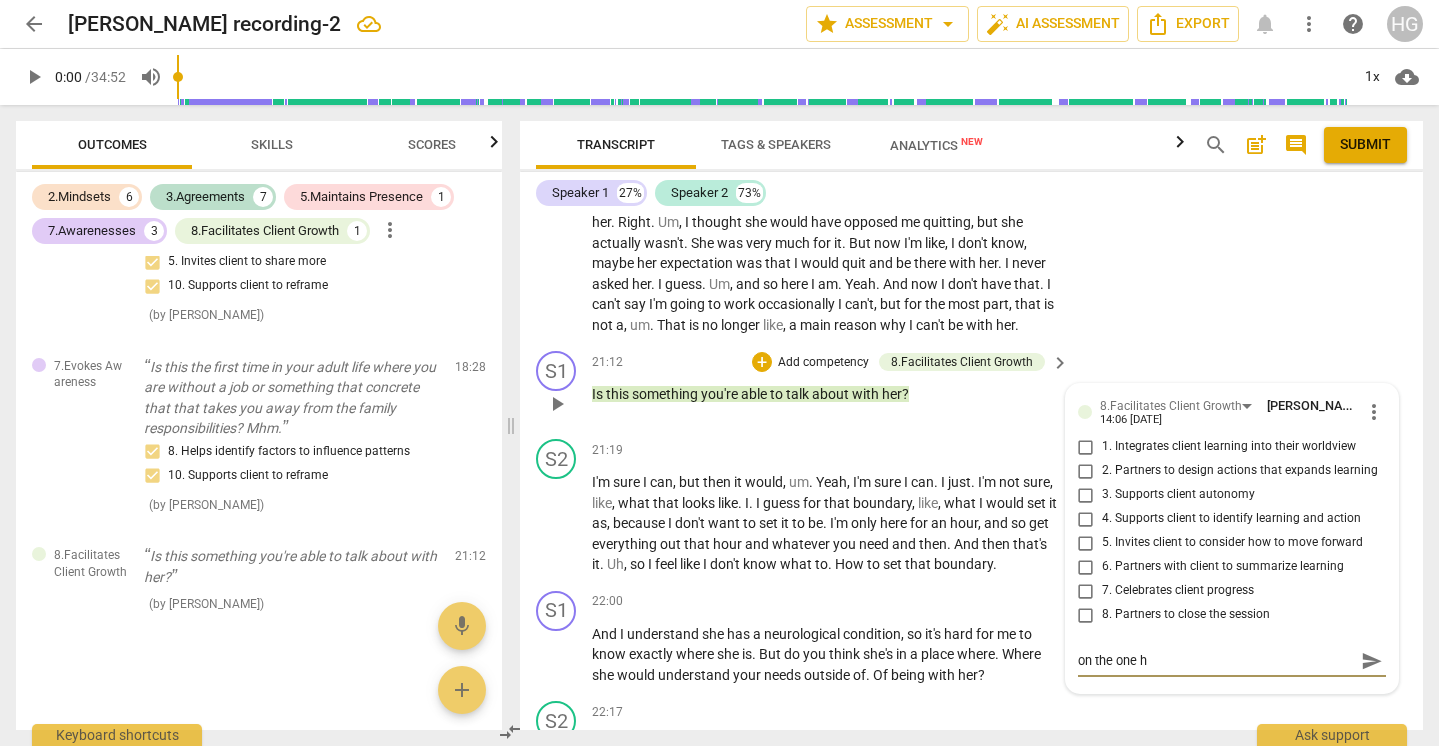 type on "on the one ha" 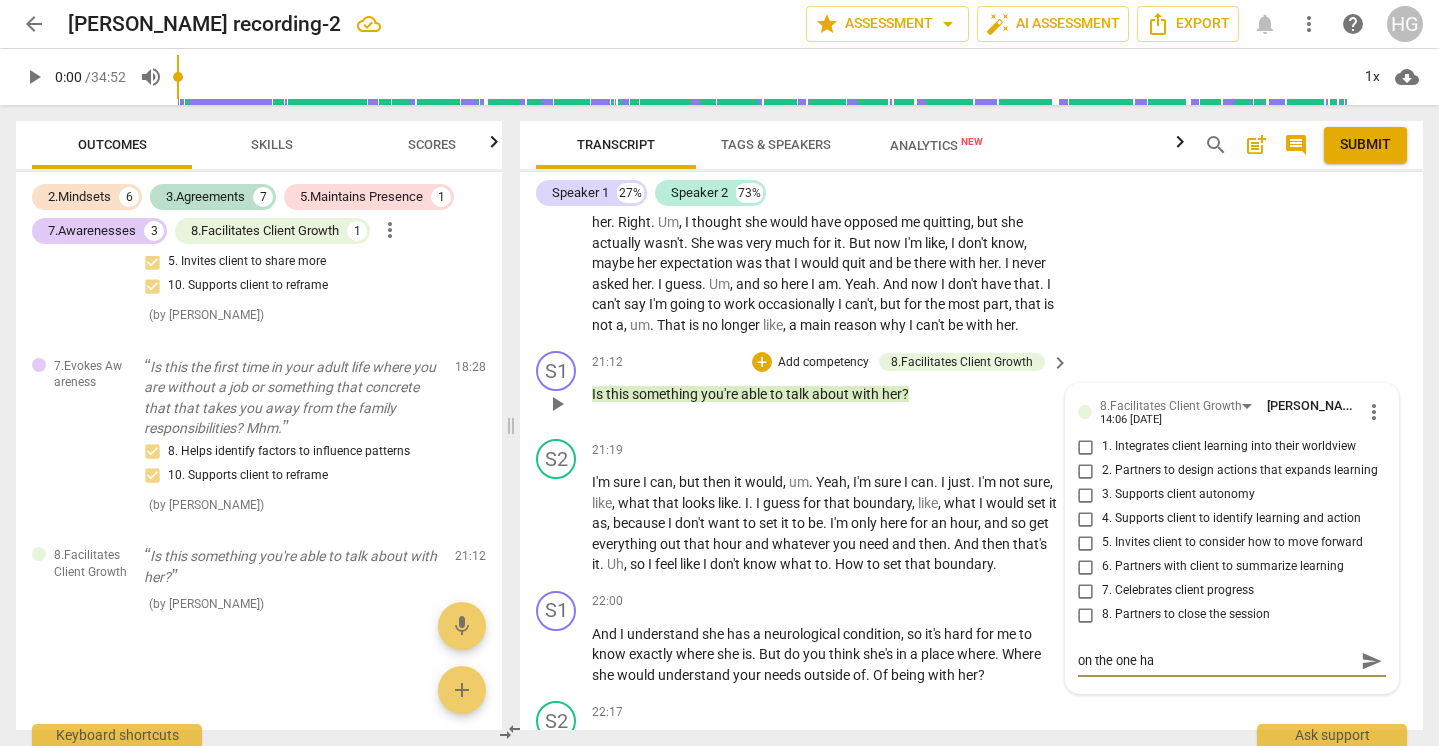 type on "on the one han" 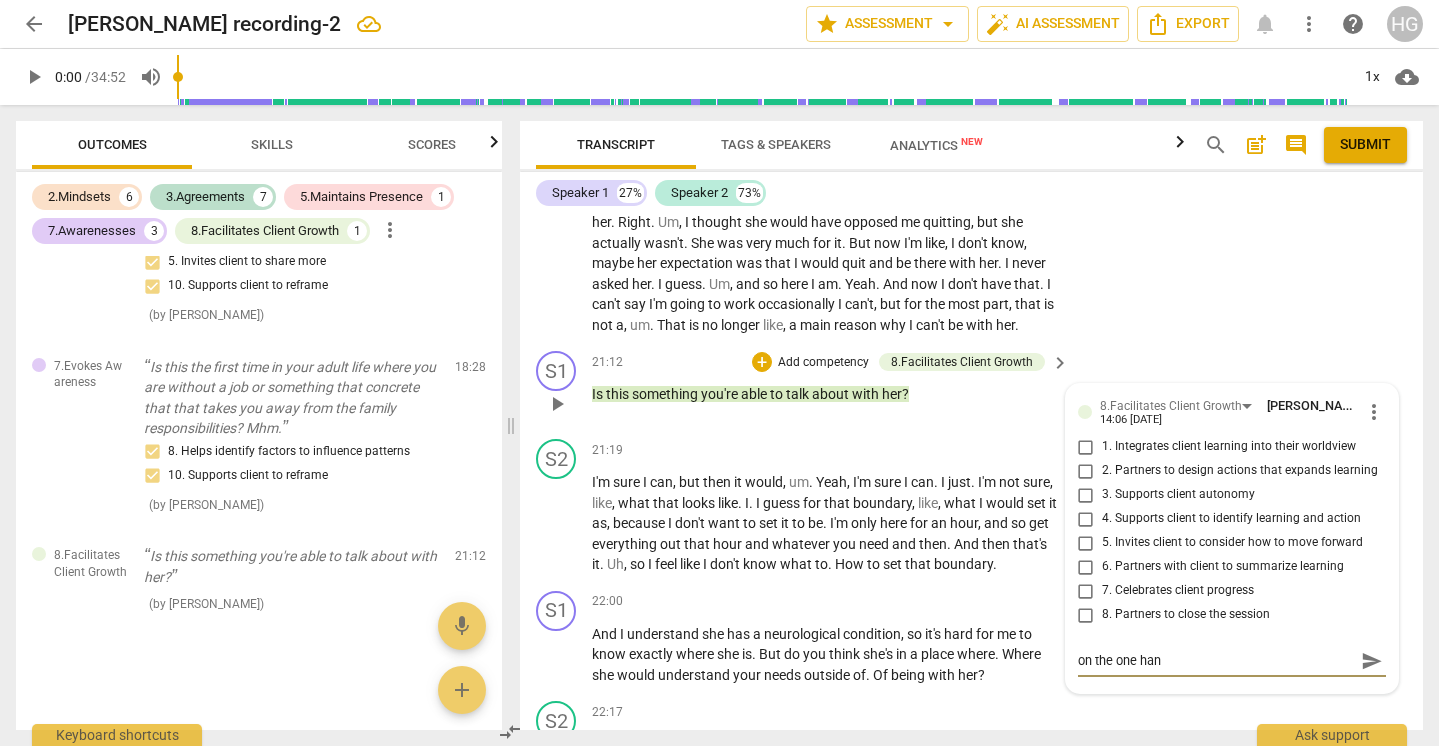 type on "on the one hand" 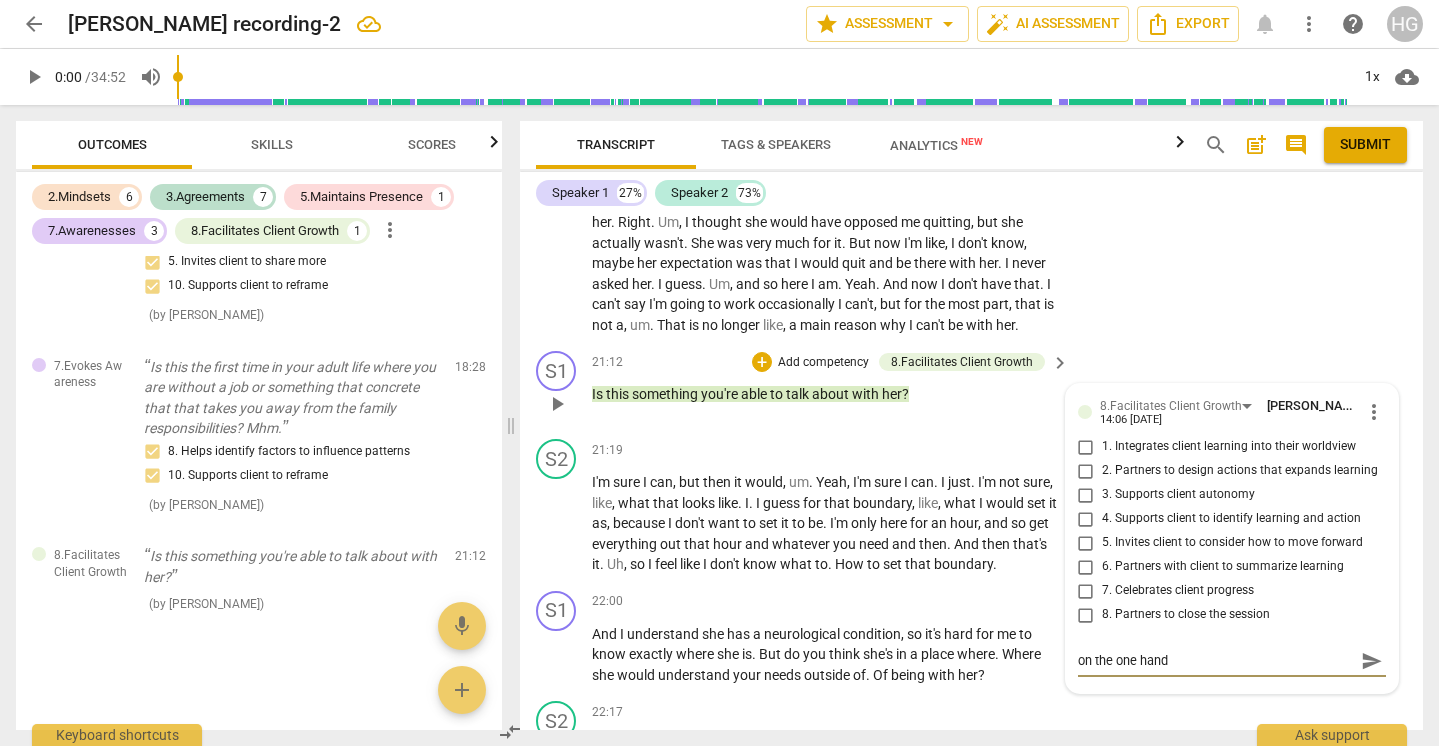 type on "on the one hand" 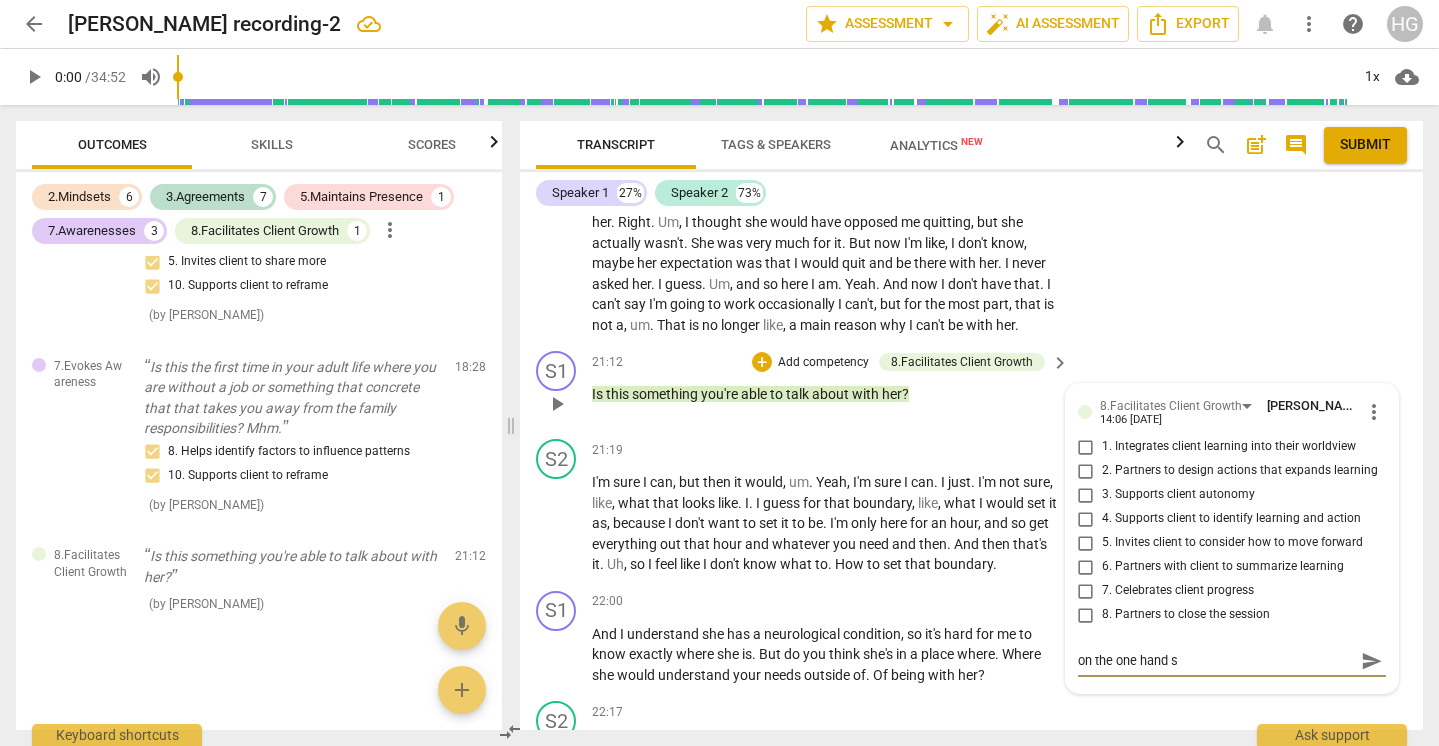 type on "on the one hand su" 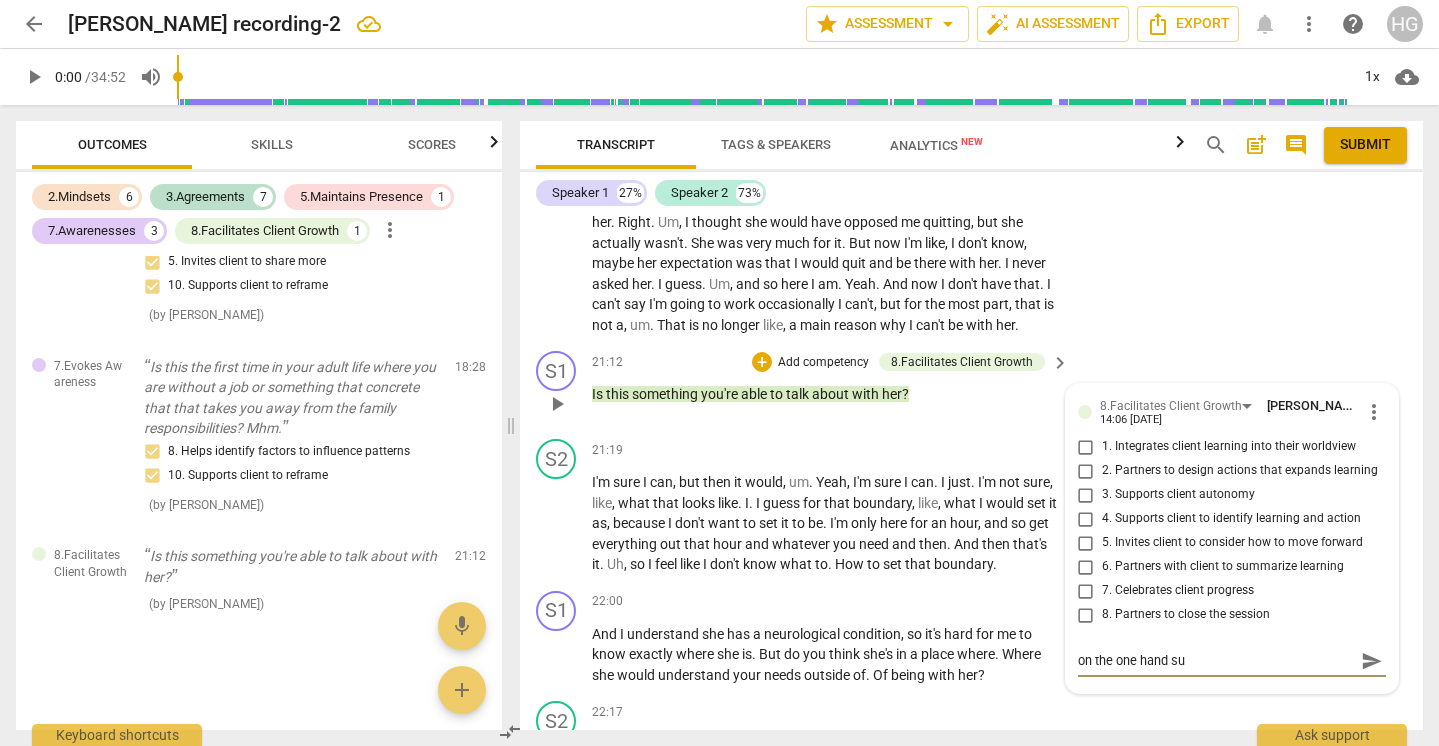 type on "on the one hand sup" 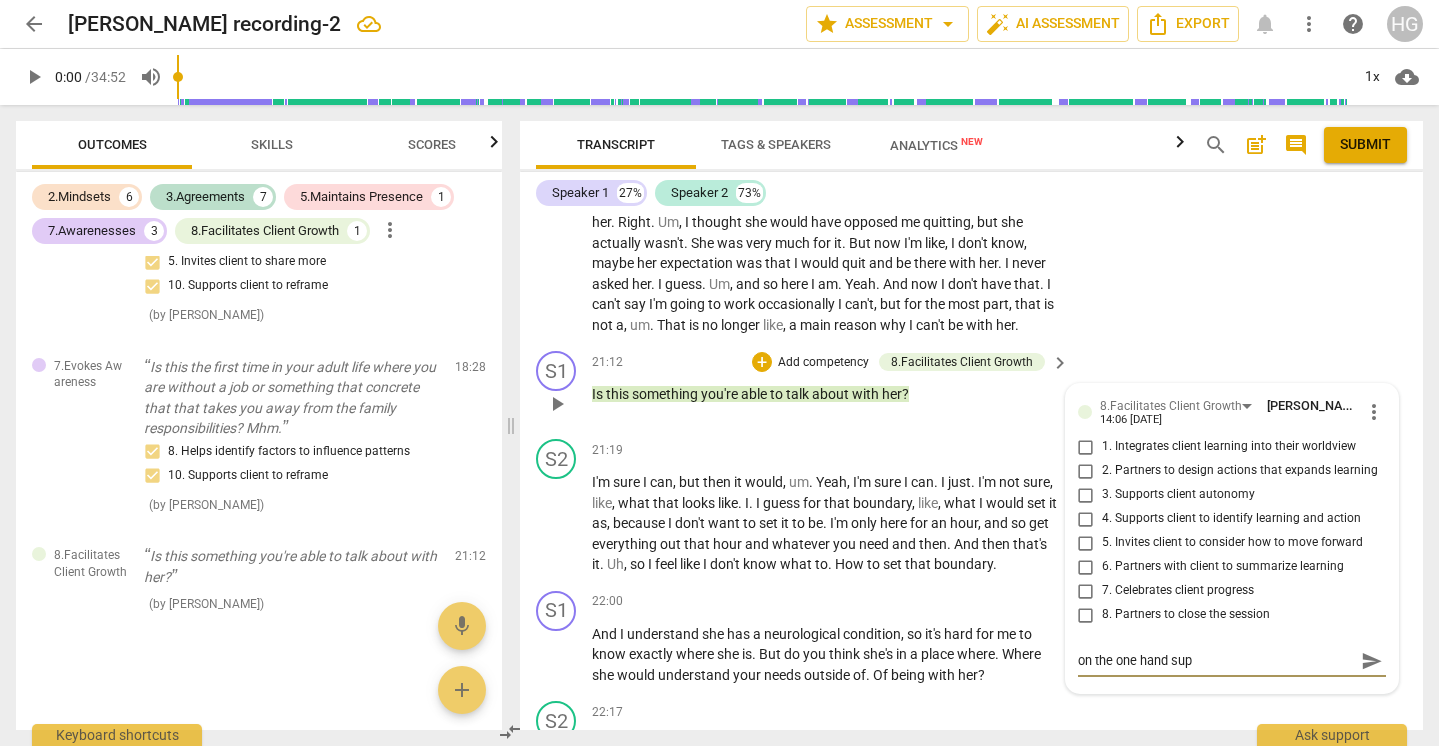 type on "on the one hand supp" 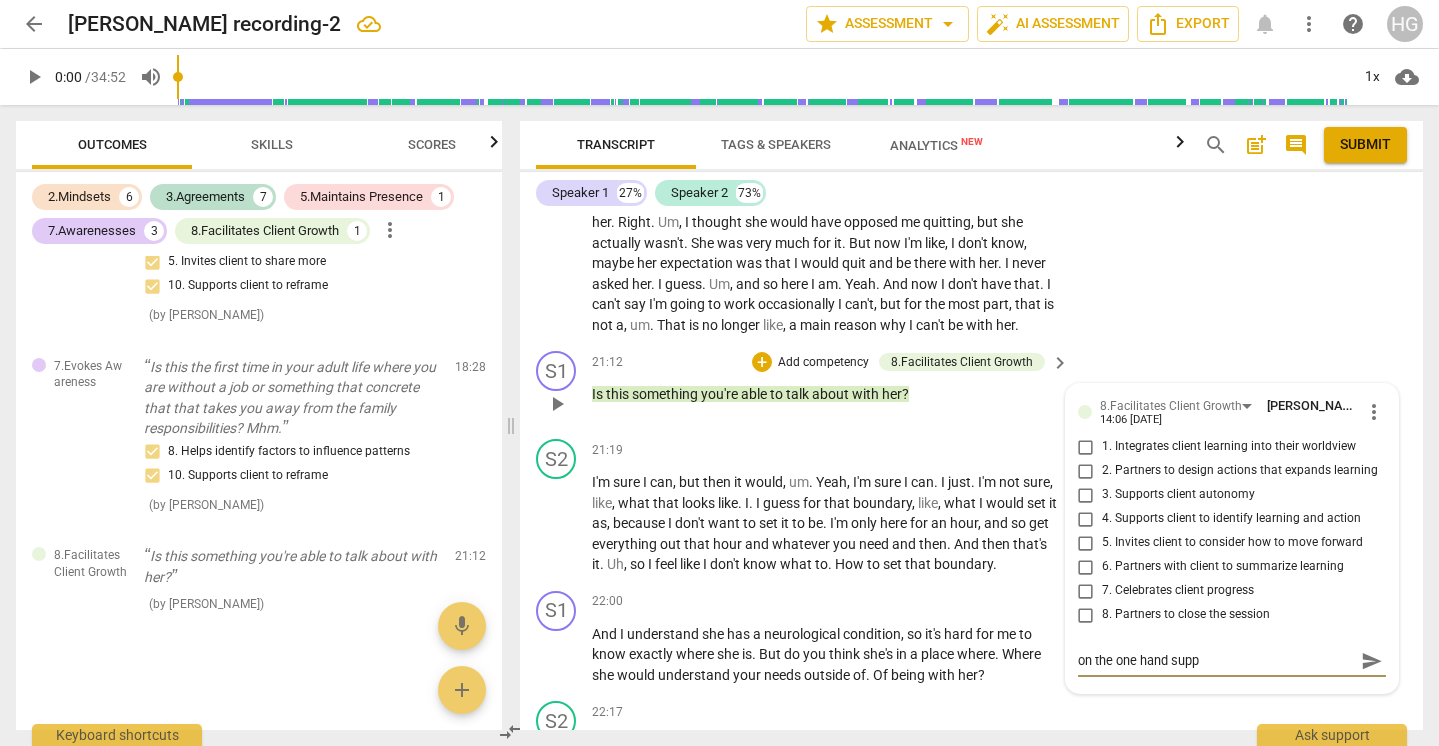 type on "on the one hand suppo" 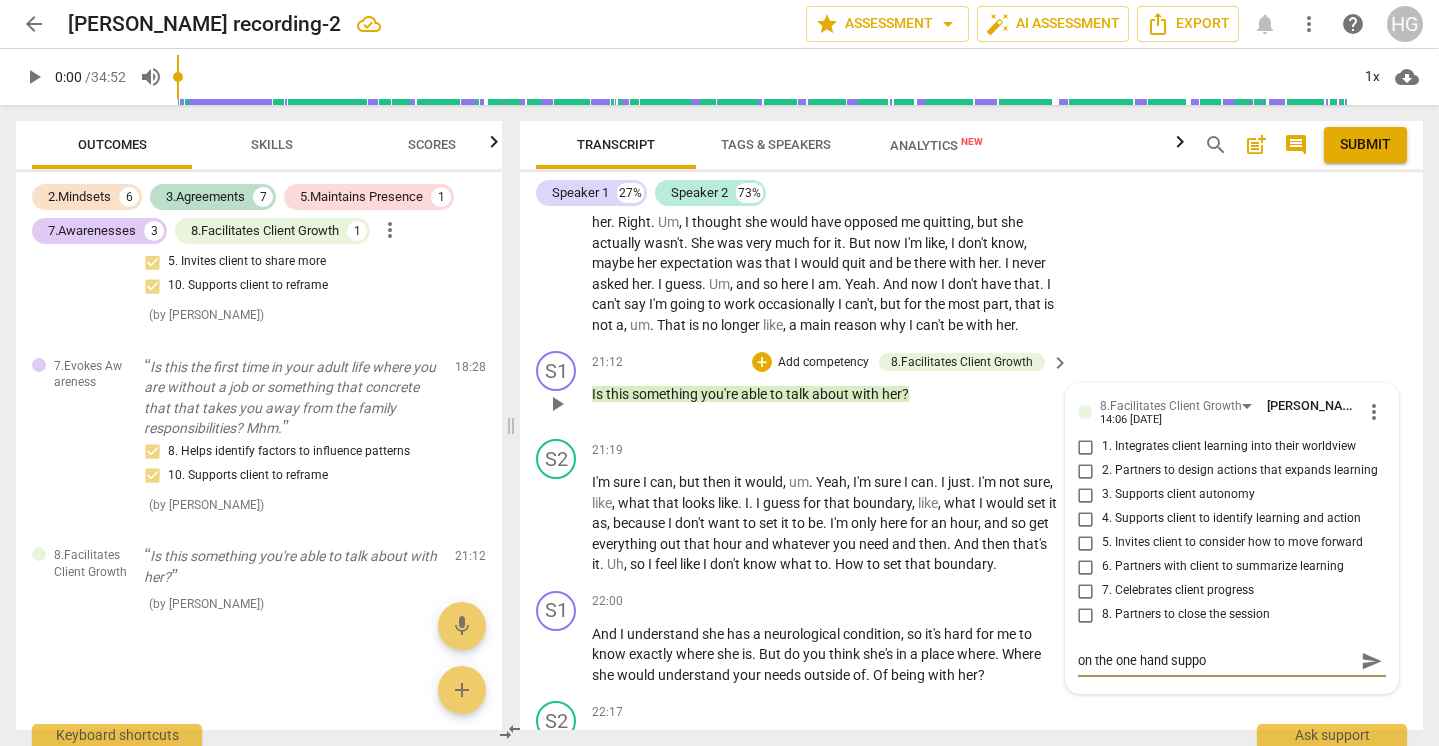 type on "on the one hand suppor" 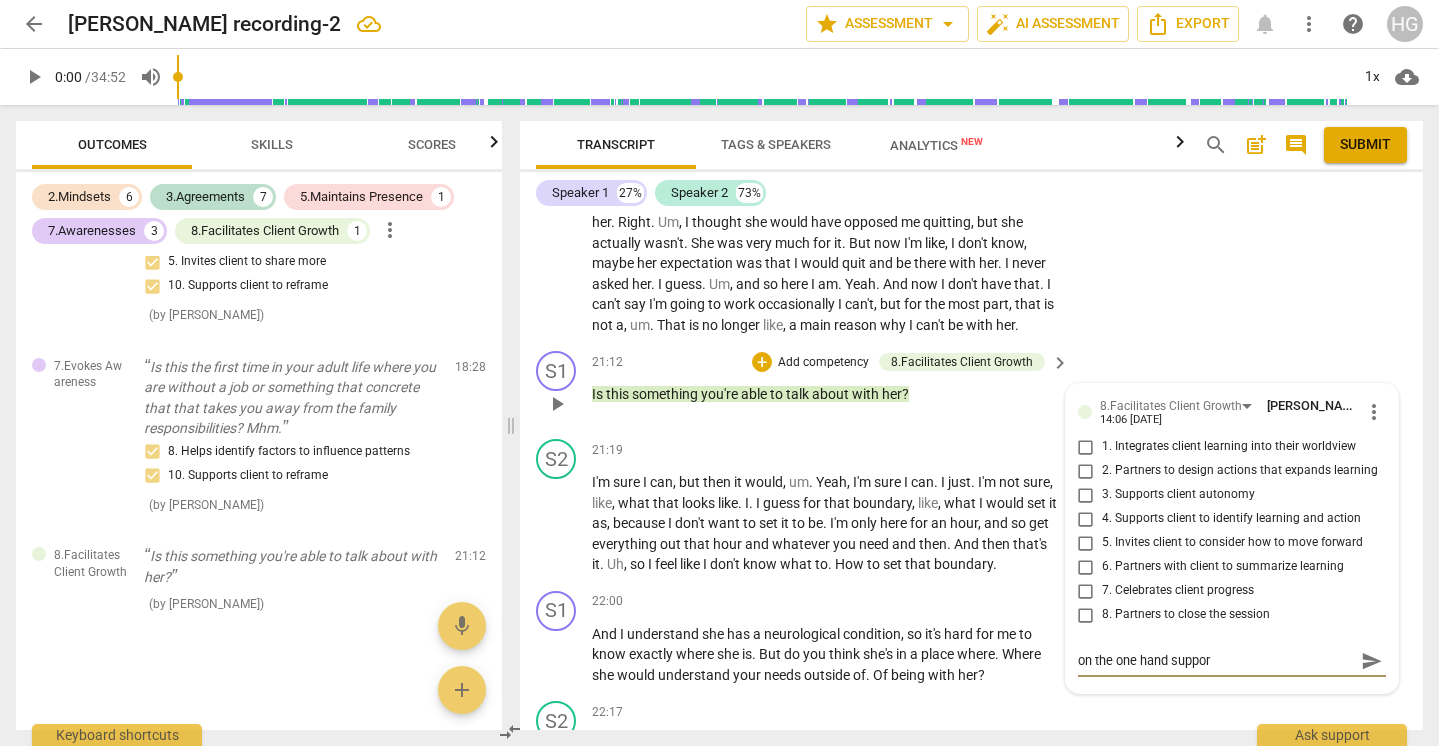 type on "on the one hand support" 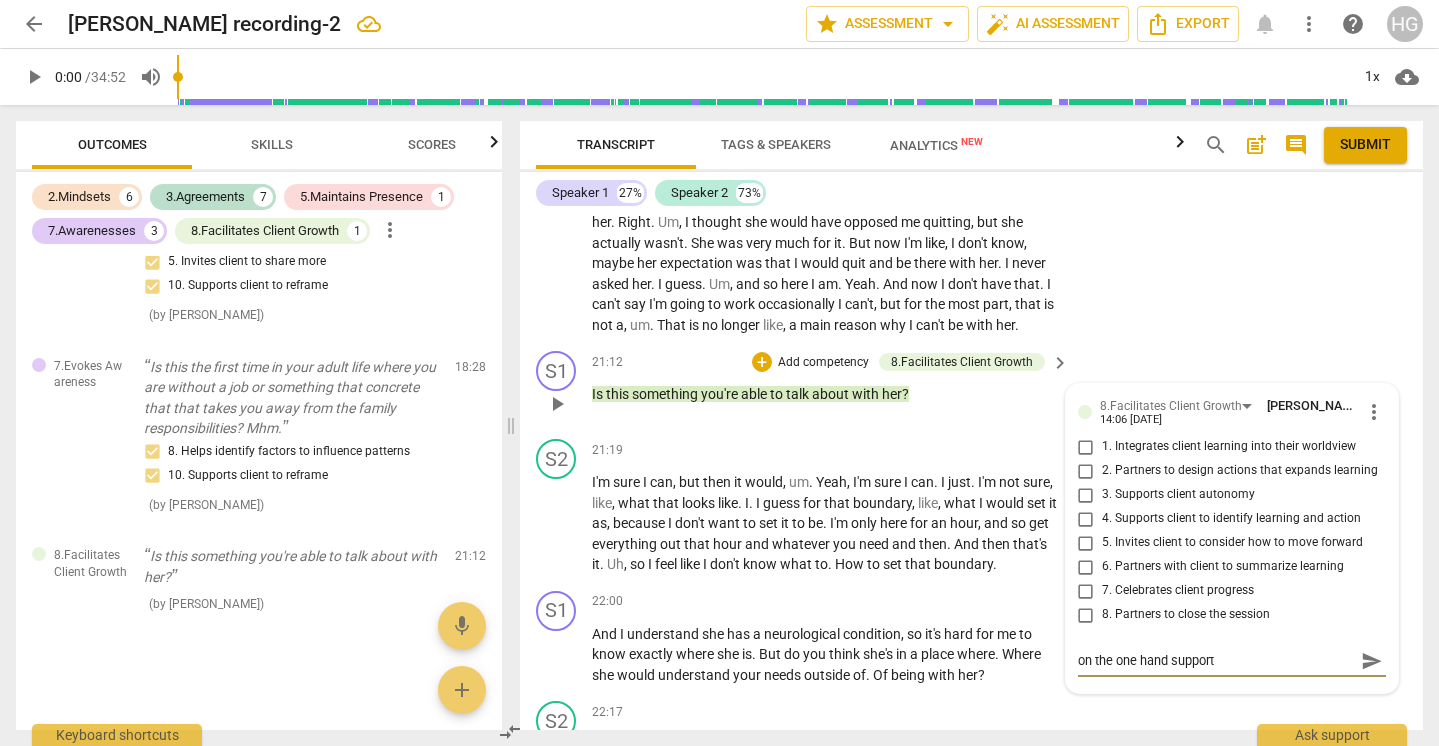 type on "on the one hand supports" 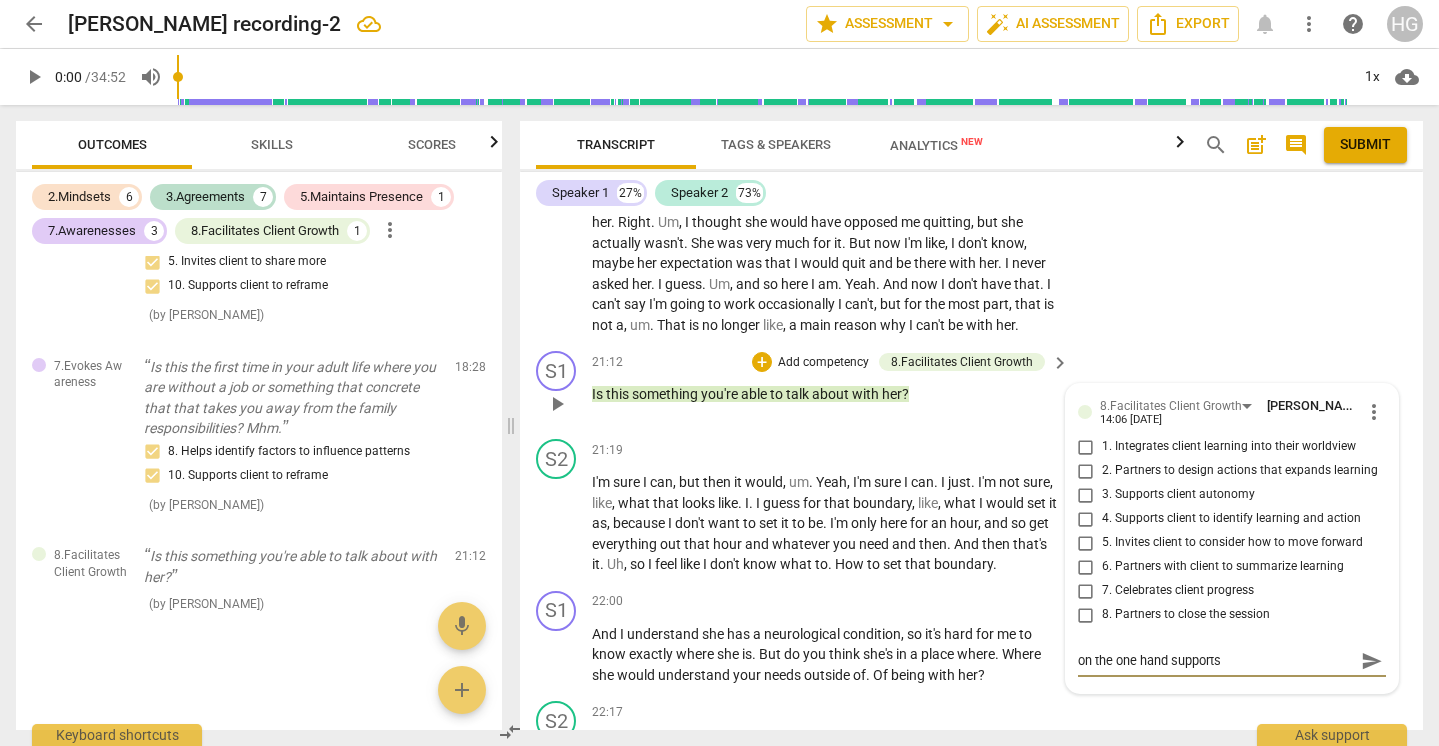 type on "on the one hand supports" 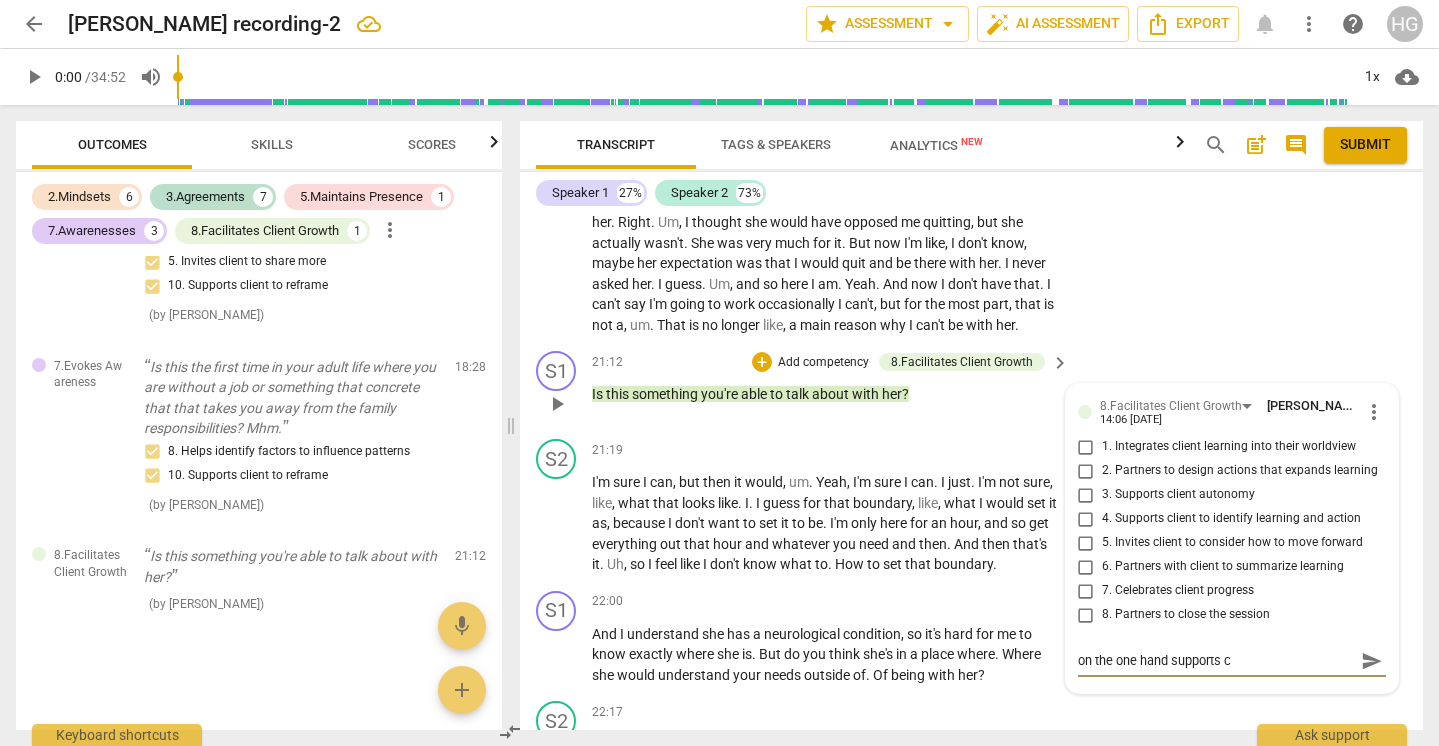 type on "on the one hand supports cl" 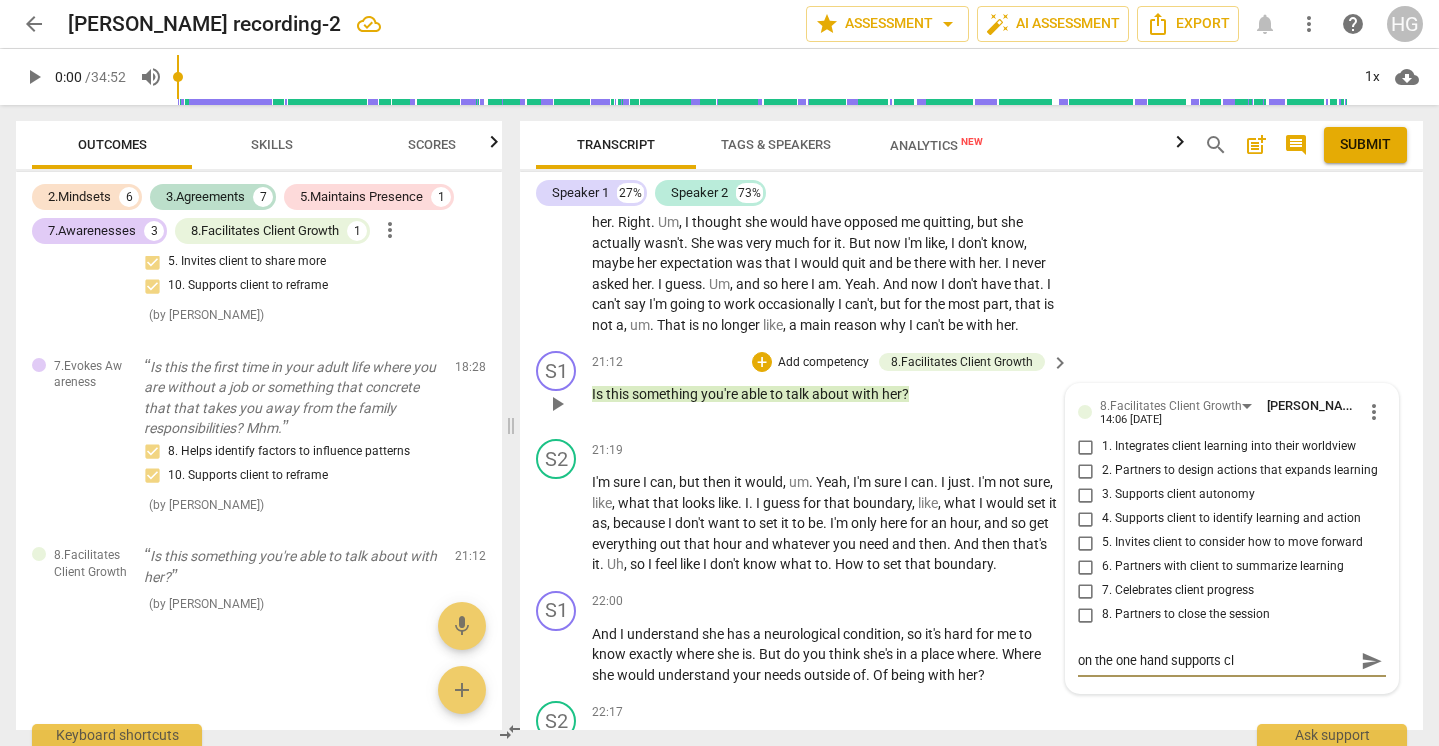type on "on the one hand supports cli" 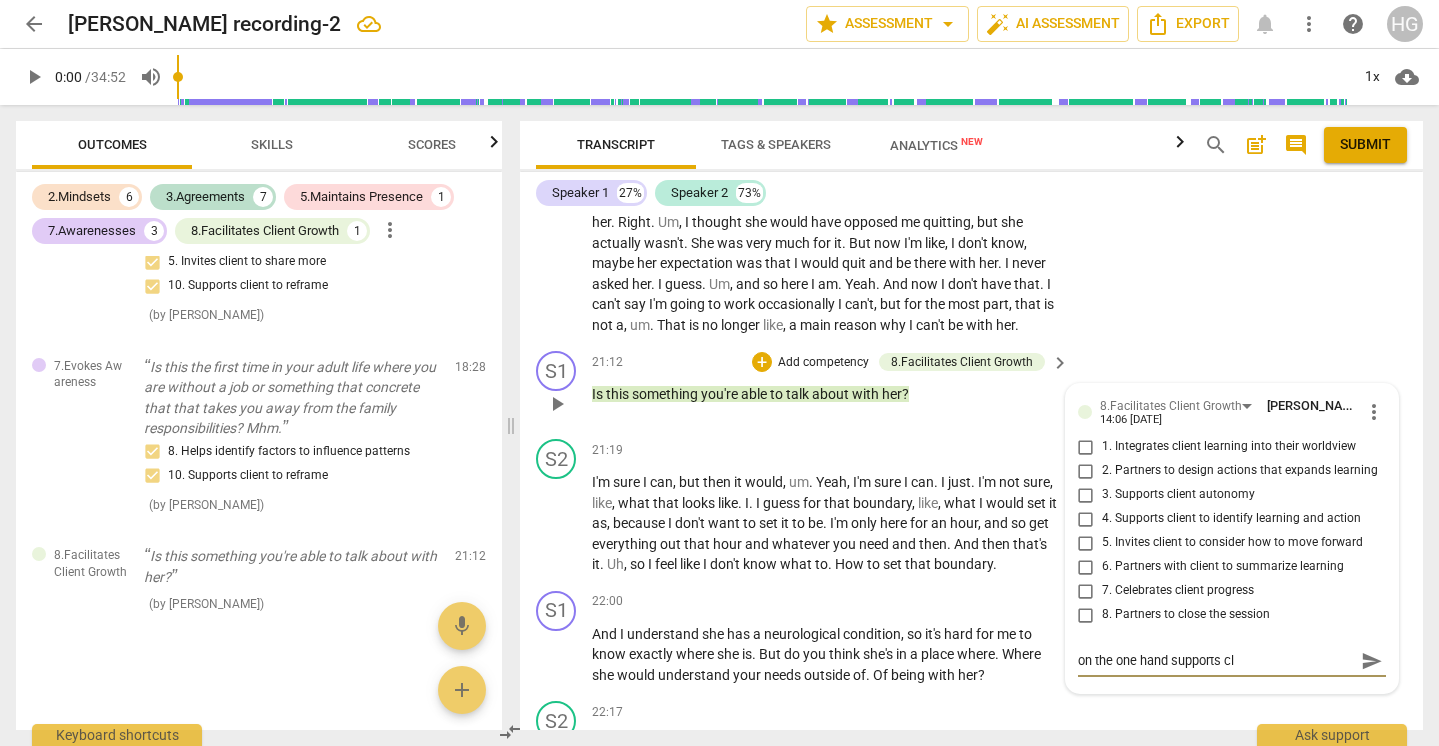 type on "on the one hand supports cli" 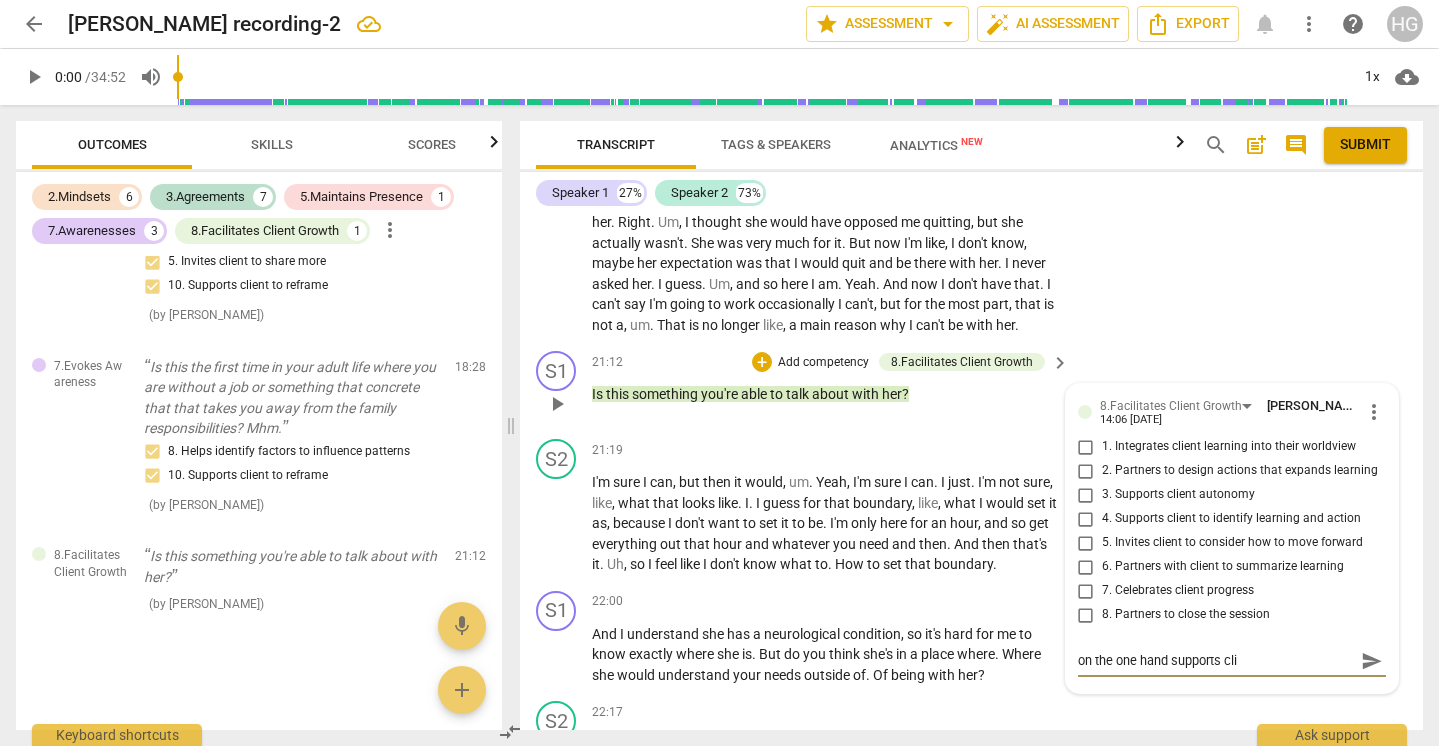 type on "on the one hand supports clie" 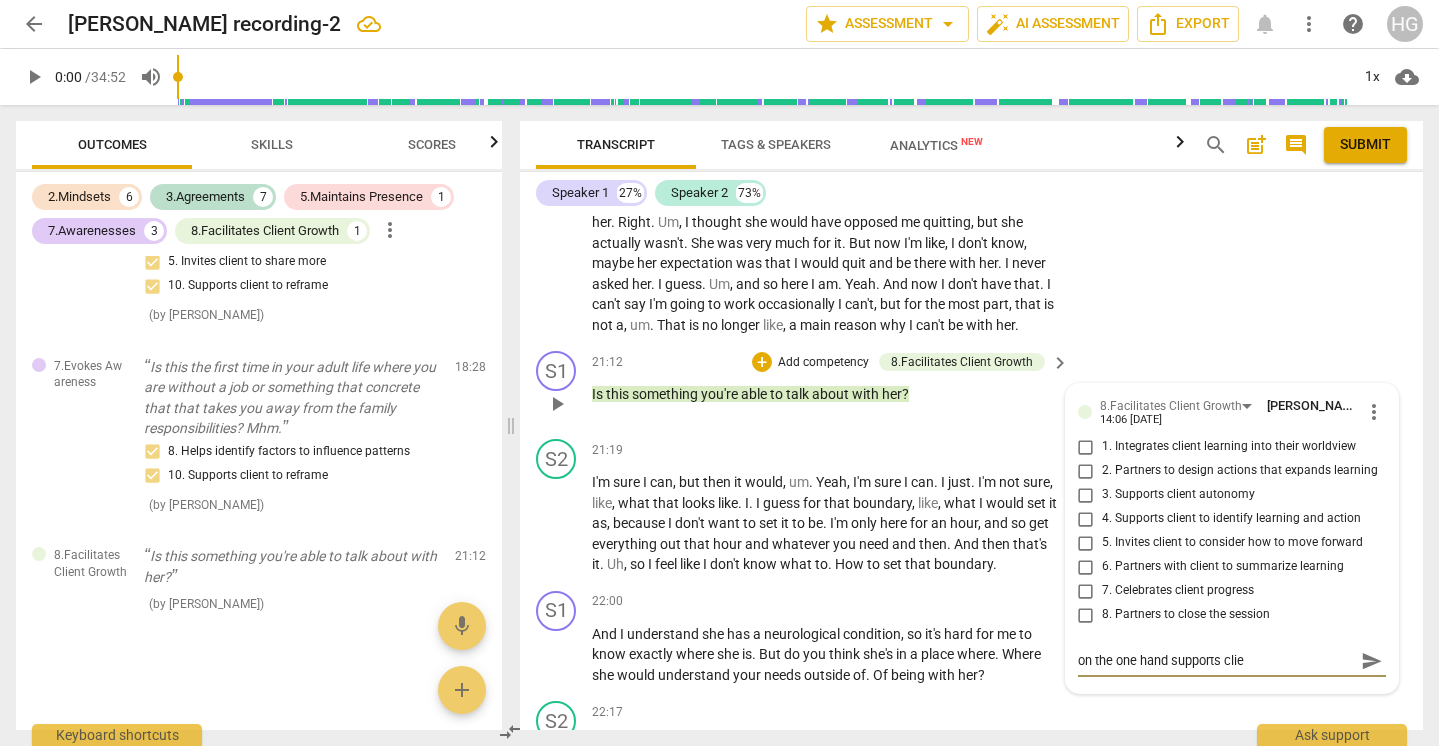 type on "on the one hand supports clien" 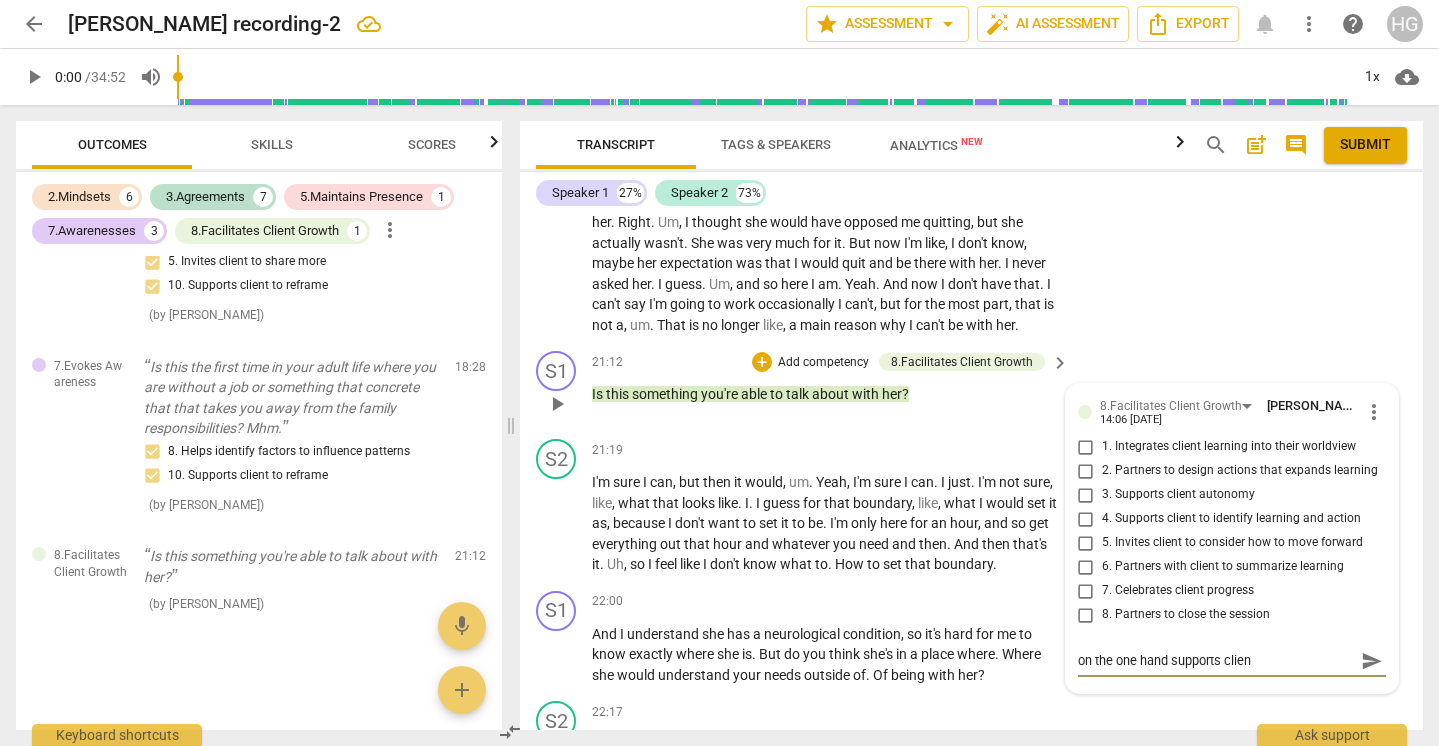type on "on the one hand supports client" 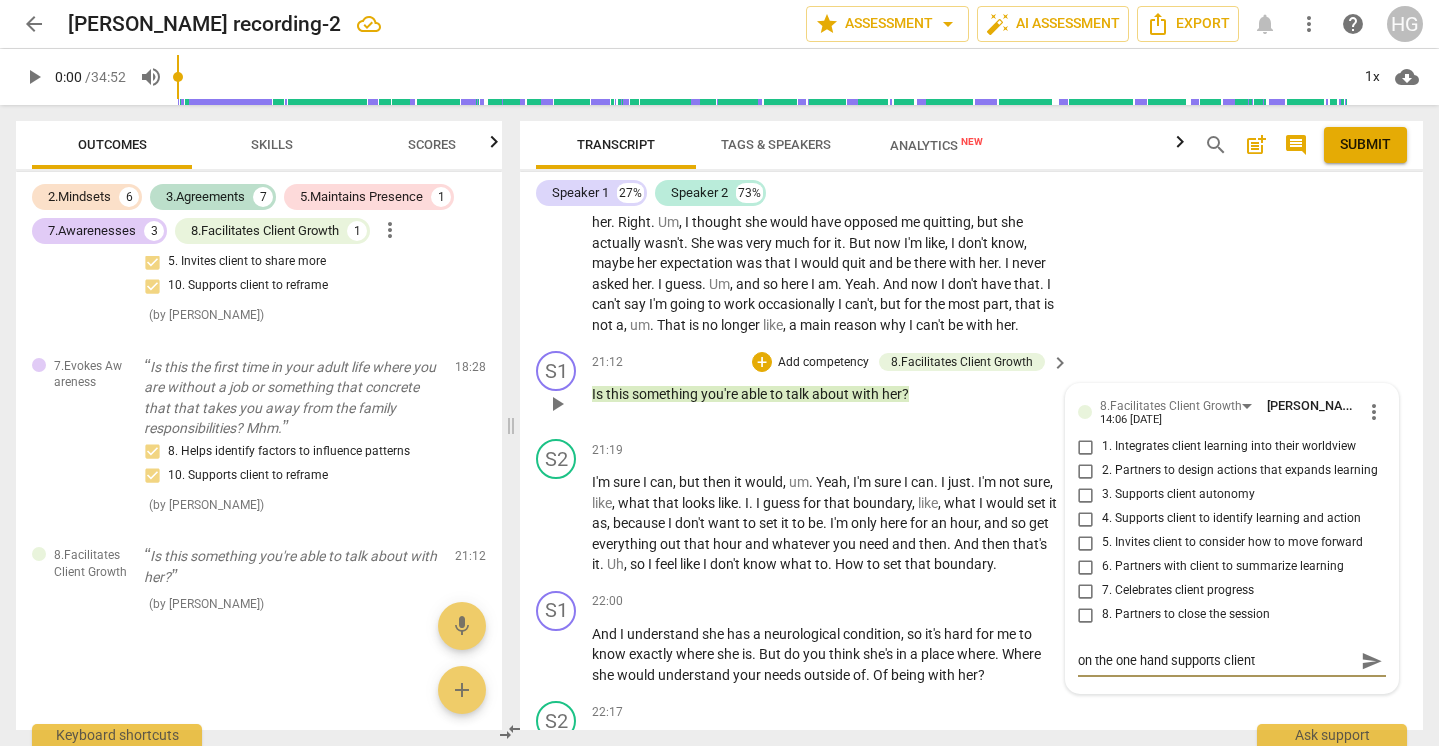 type on "on the one hand supports client" 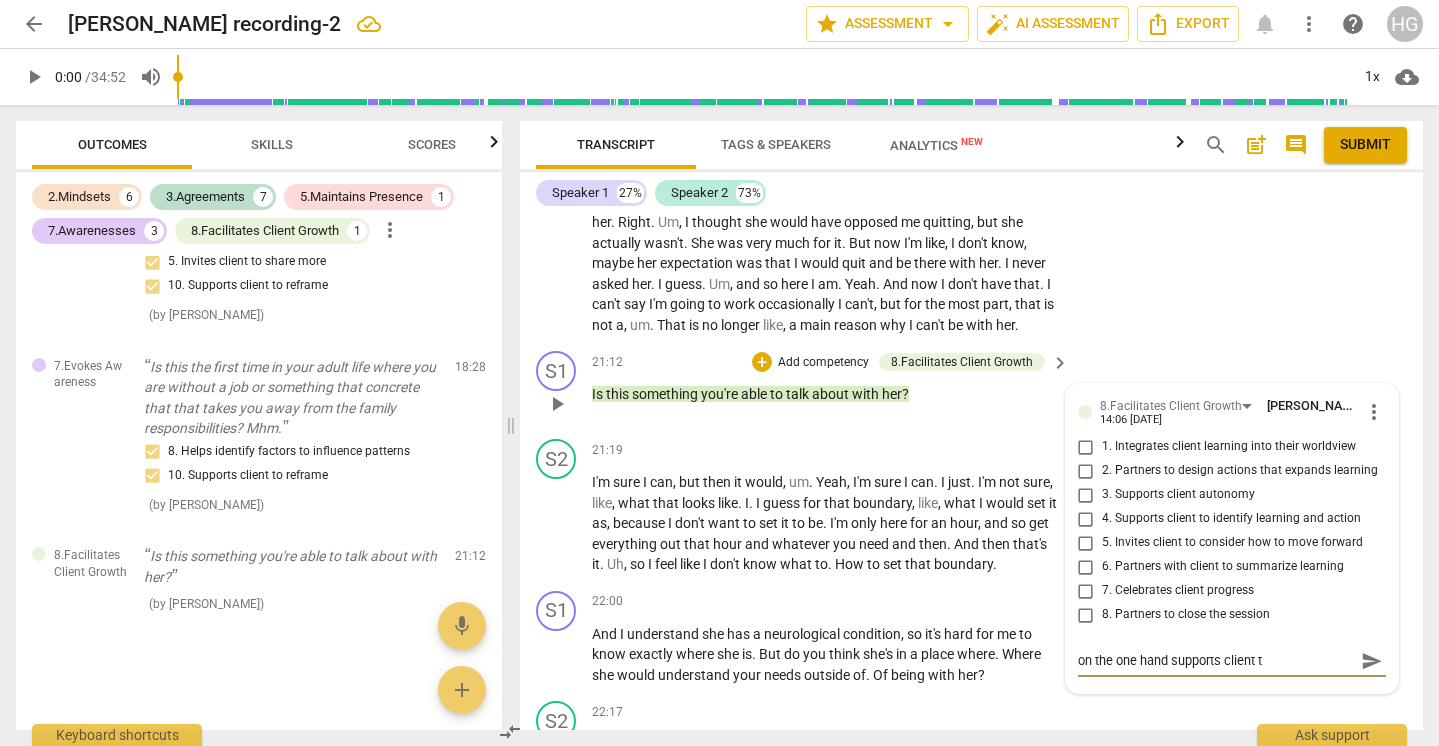 type on "on the one hand supports client to" 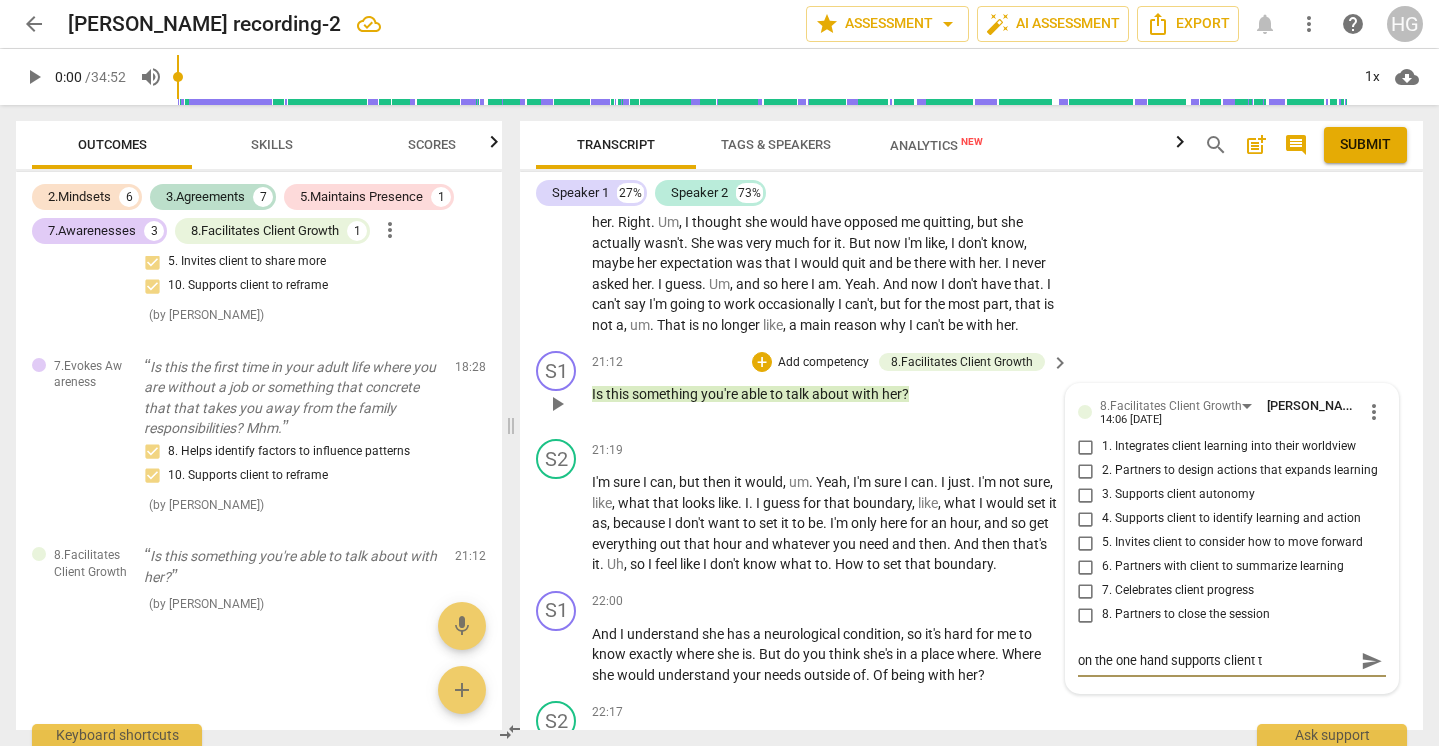 type on "on the one hand supports client to" 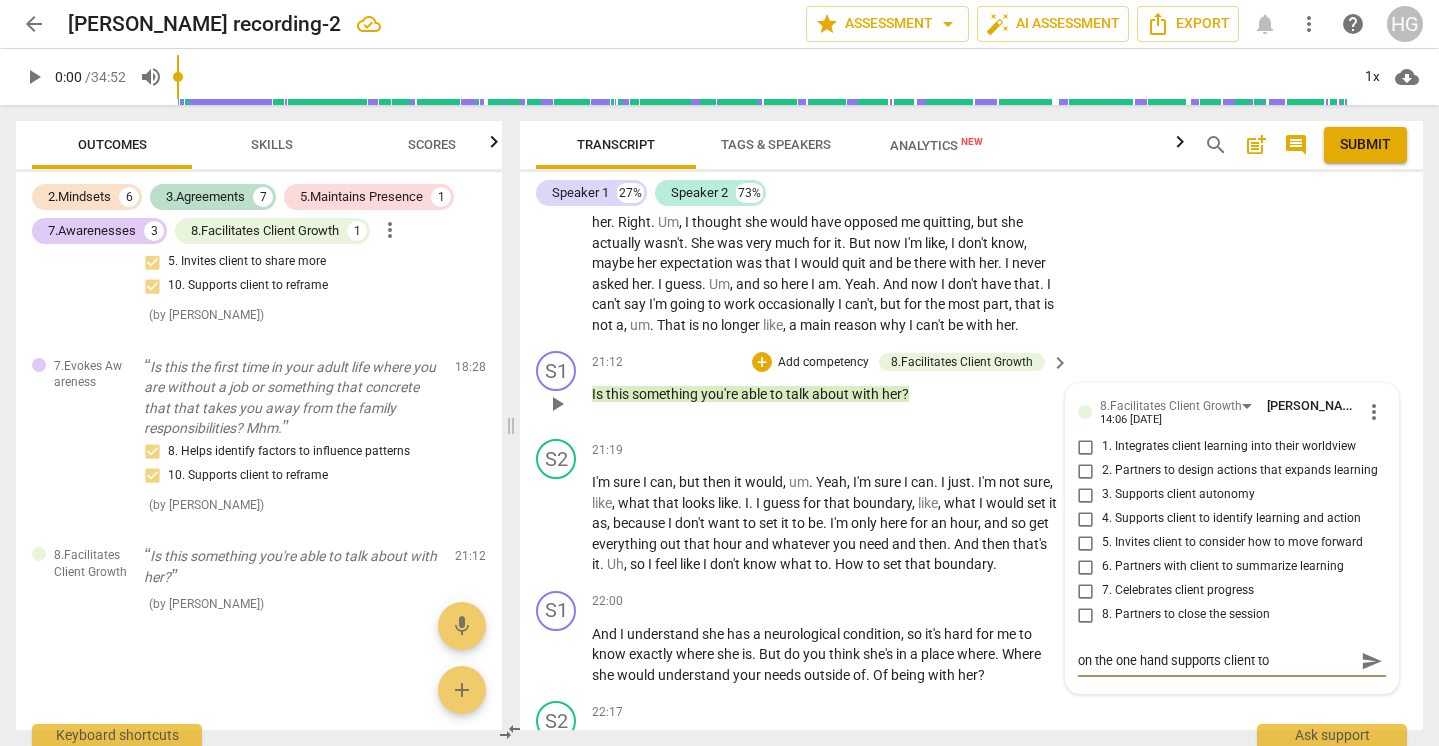 type on "on the one hand supports client to" 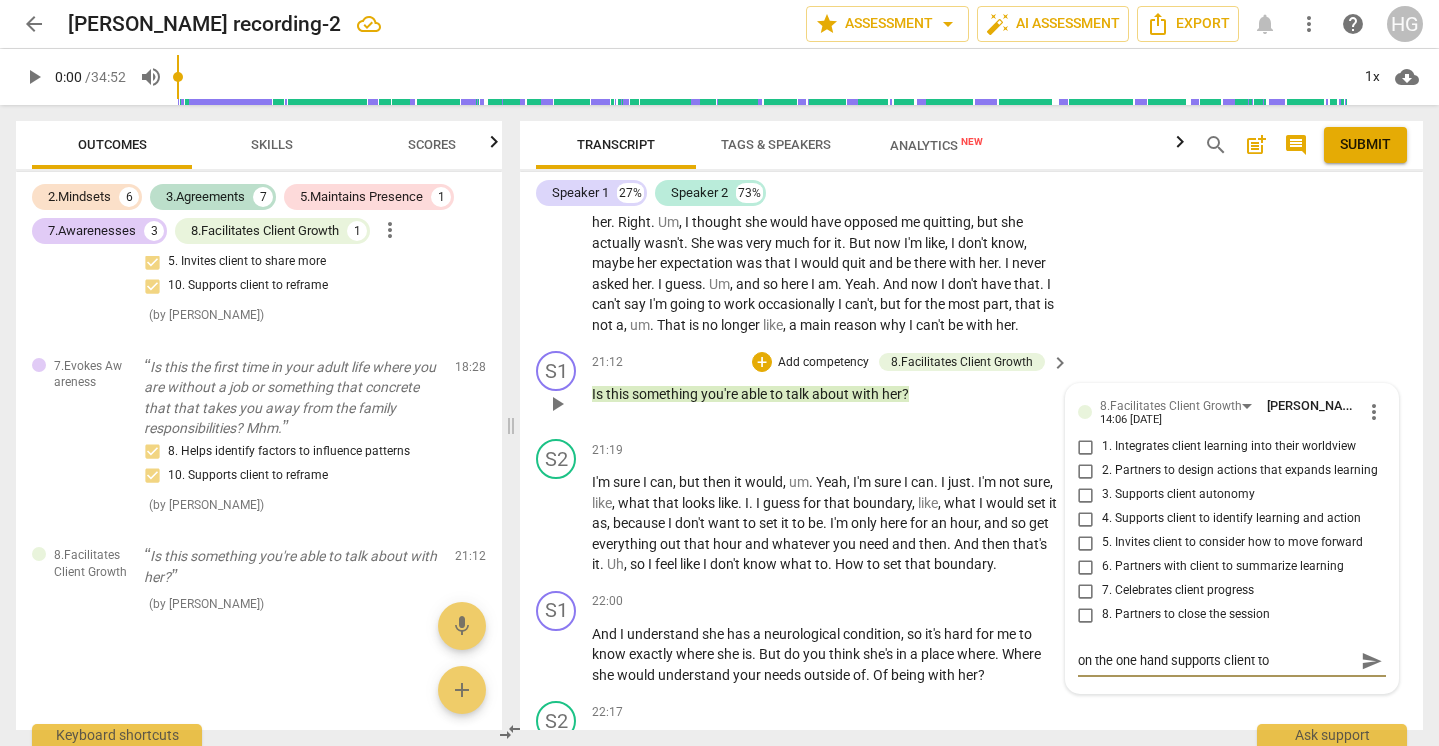 type on "on the one hand supports client to c" 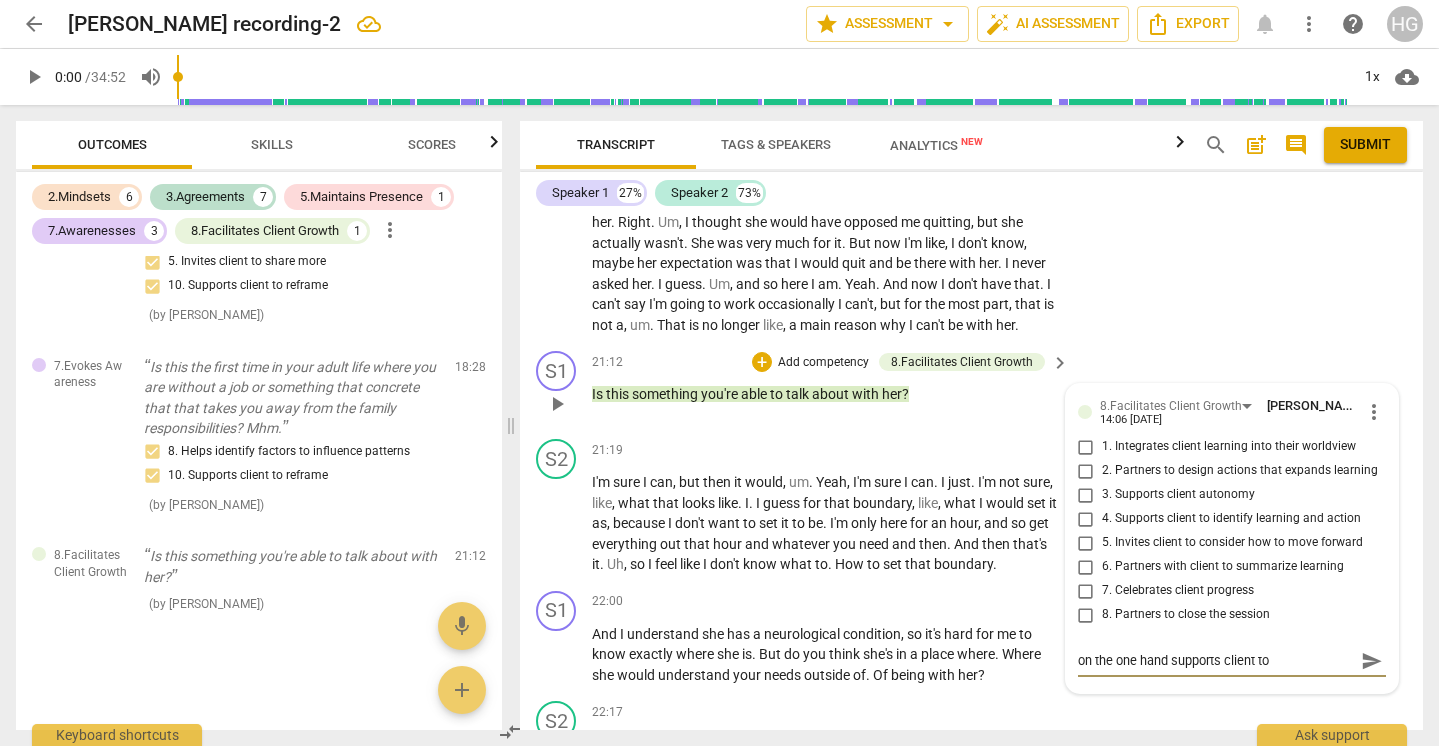 type on "on the one hand supports client to c" 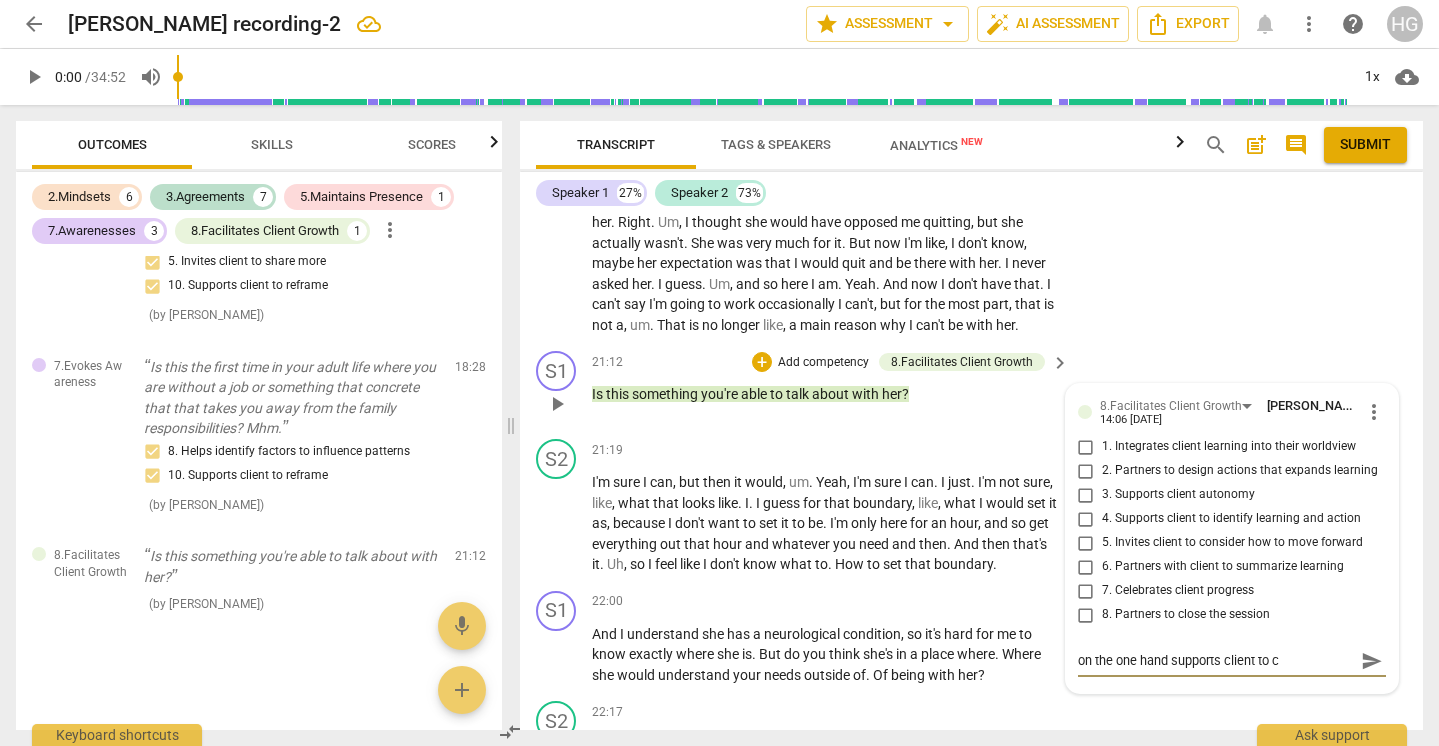 type on "on the one hand supports client to co" 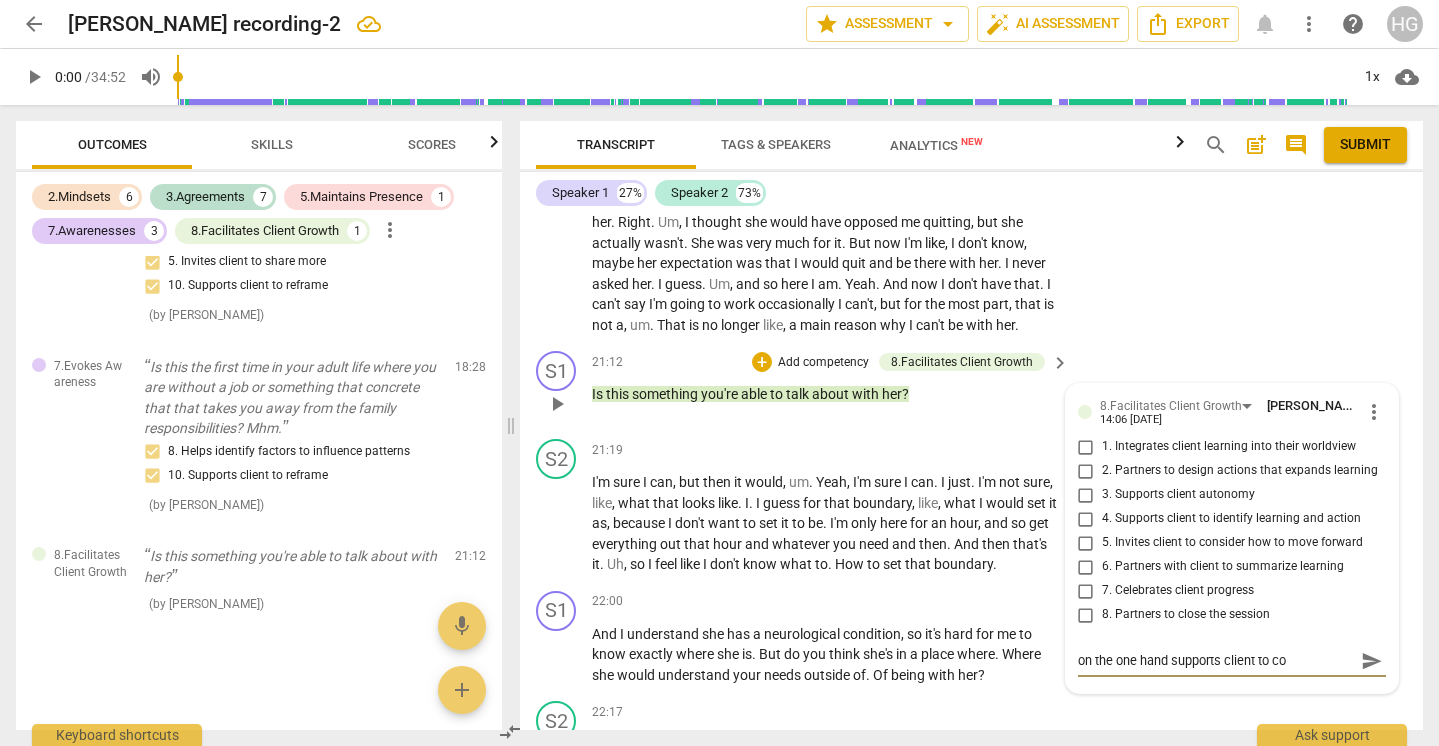 type on "on the one hand supports client to con" 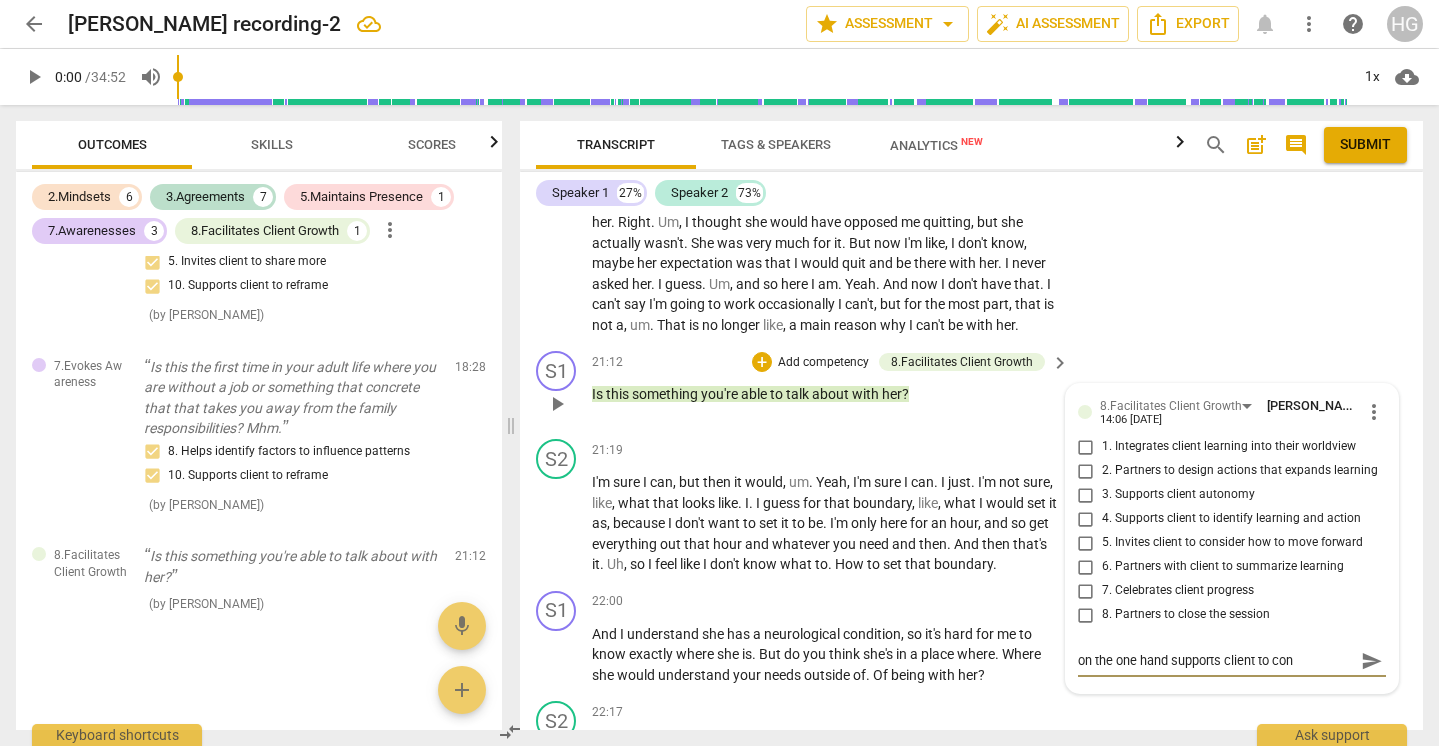 type on "on the one hand supports client to cons" 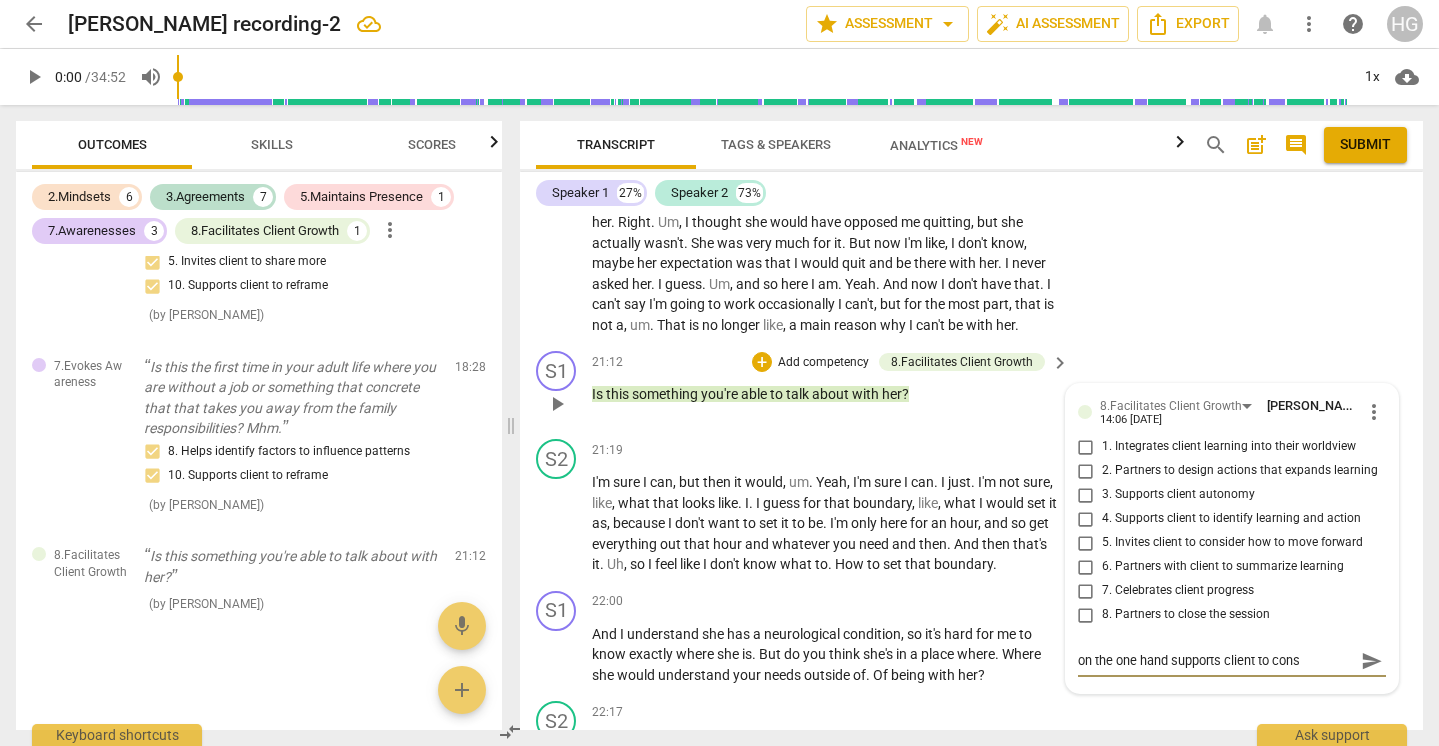 type on "on the one hand supports client to consi" 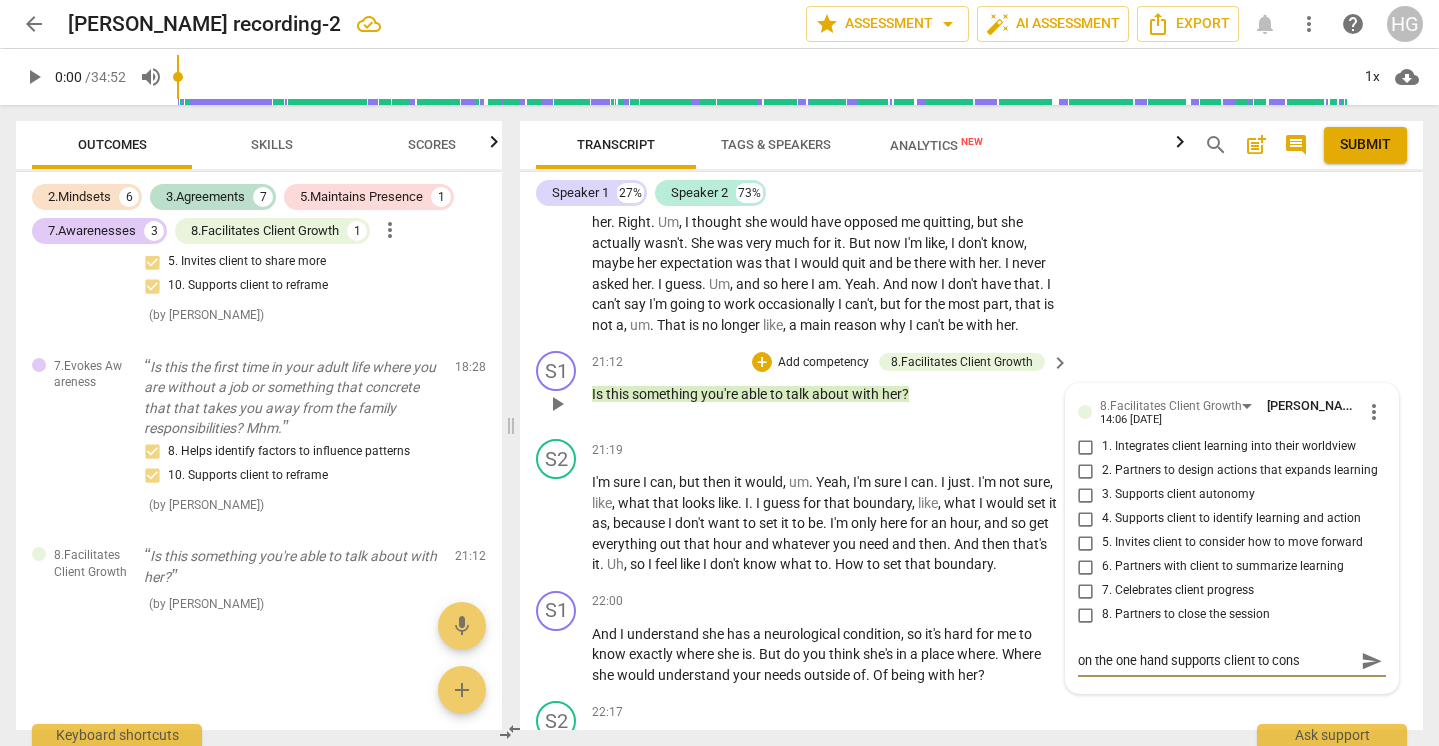 type on "on the one hand supports client to consi" 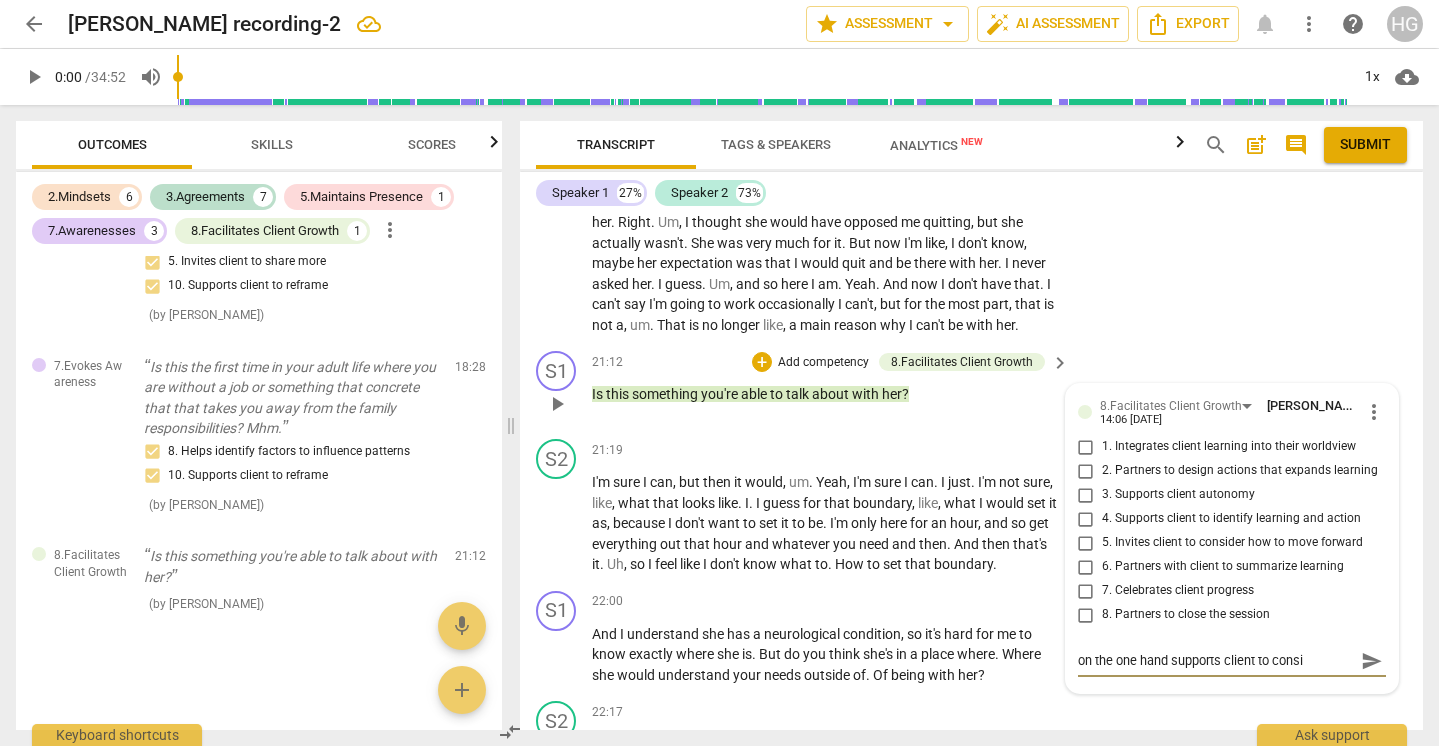 type on "on the one hand supports client to consid" 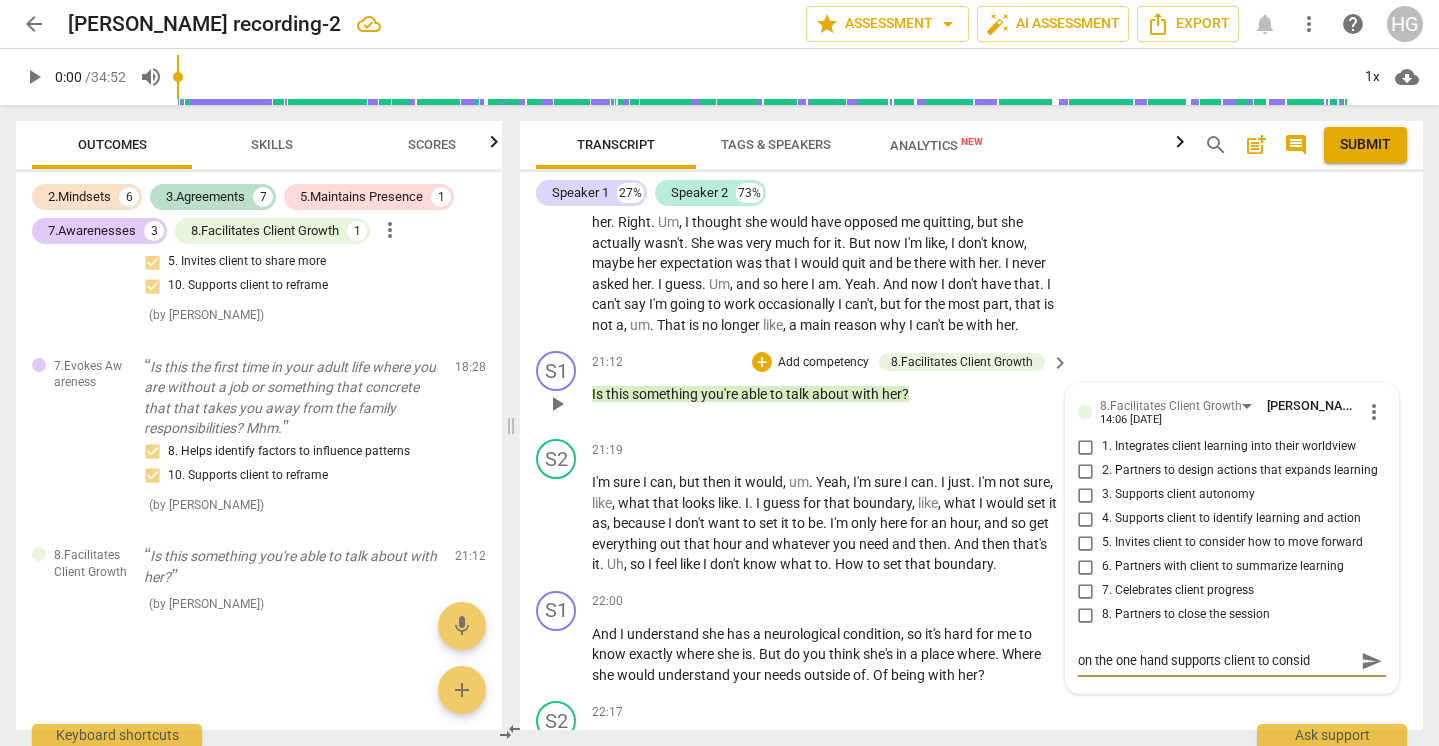 type on "on the one hand supports client to conside" 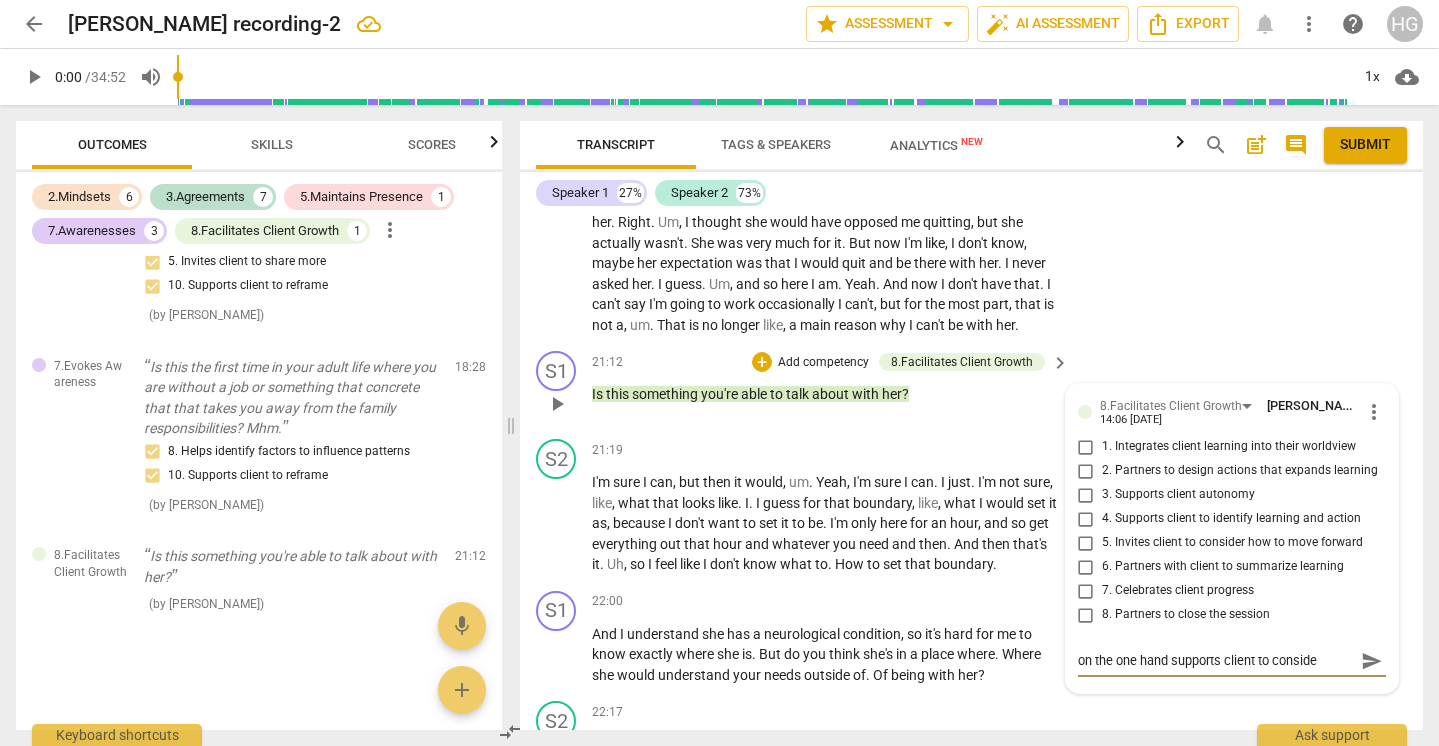 type on "on the one hand supports client to consider" 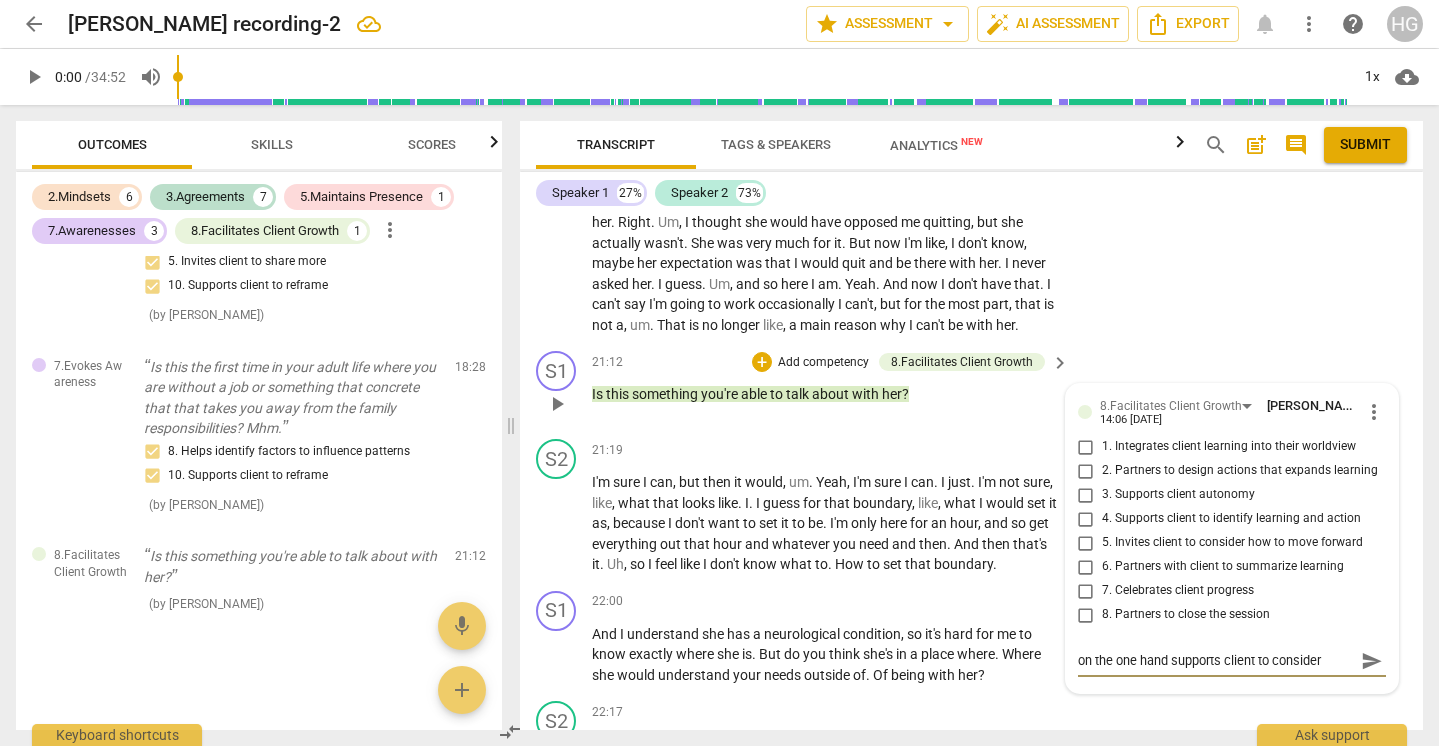 type on "on the one hand supports client to consider" 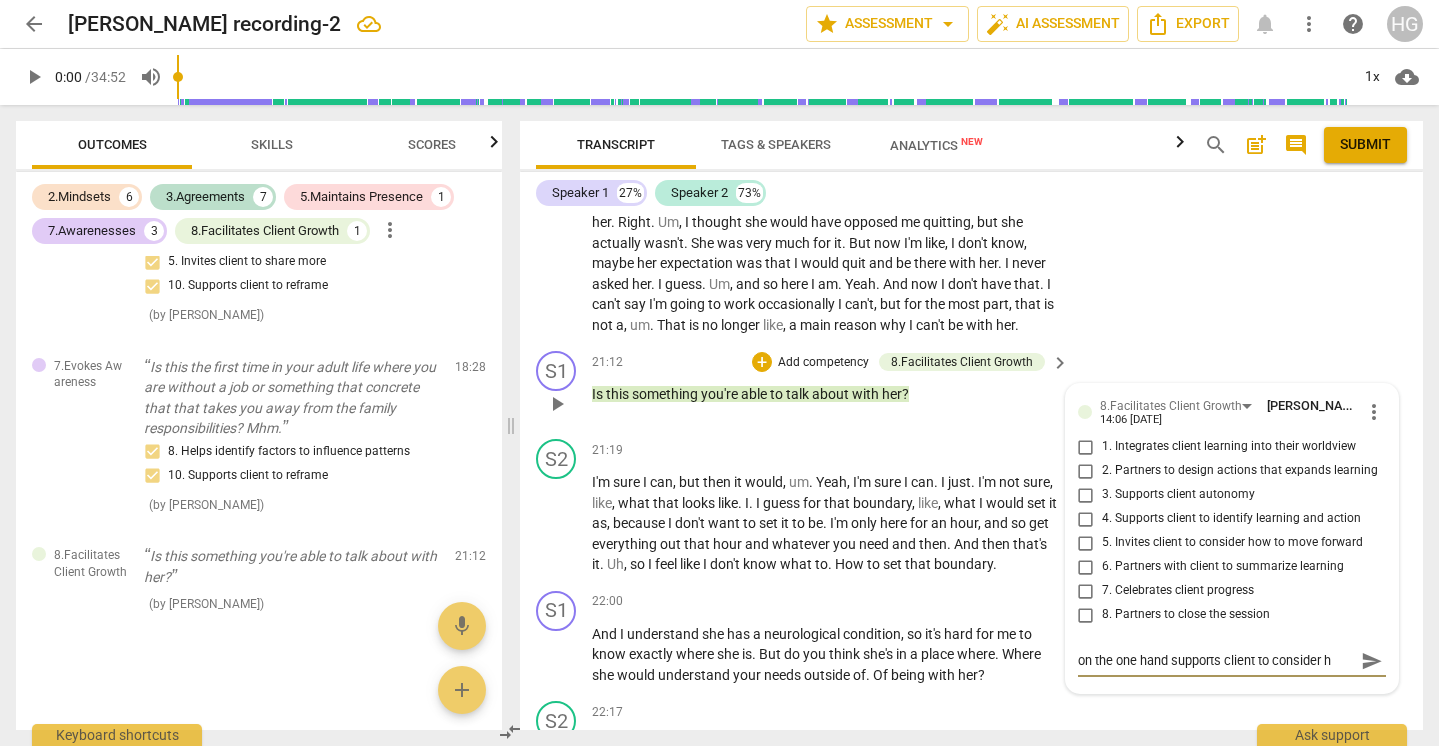 type on "on the one hand supports client to consider ho" 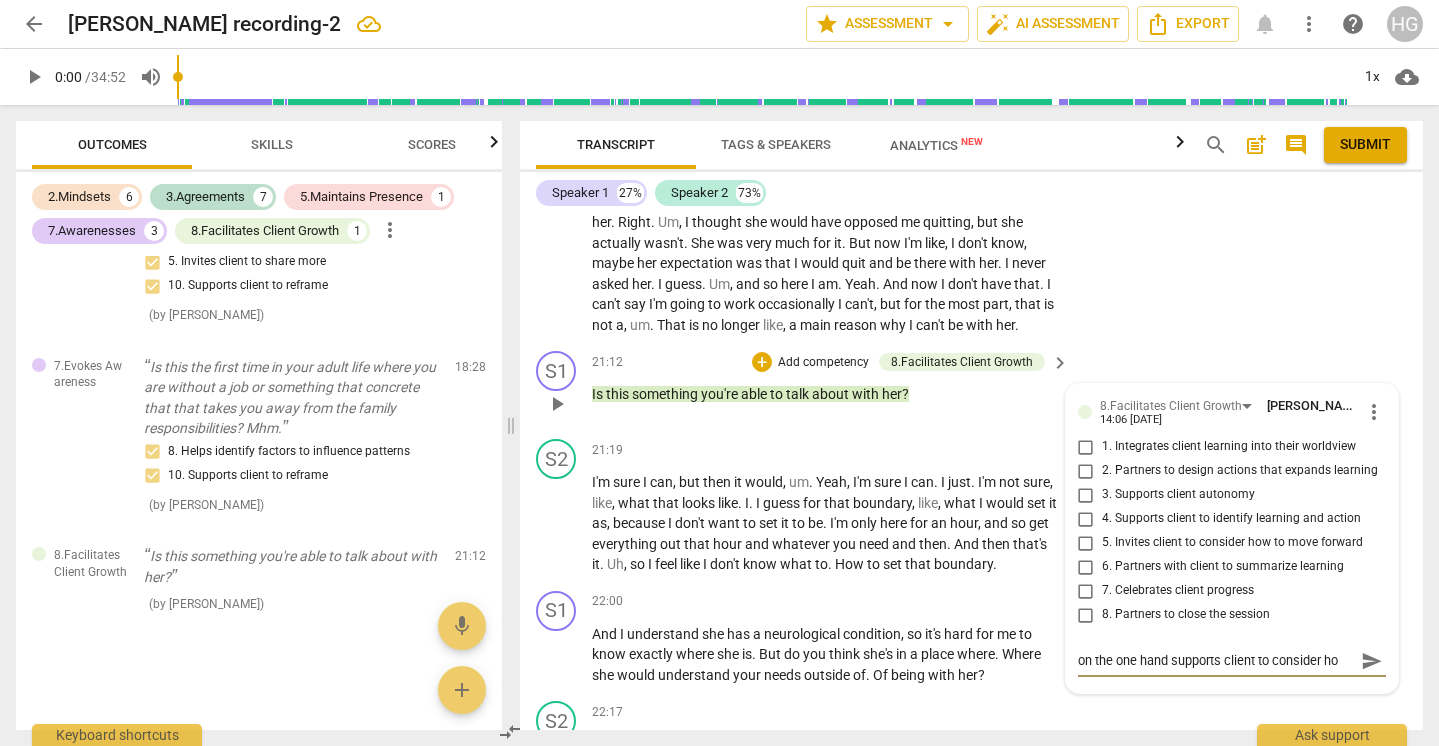 type on "on the one hand supports client to consider how" 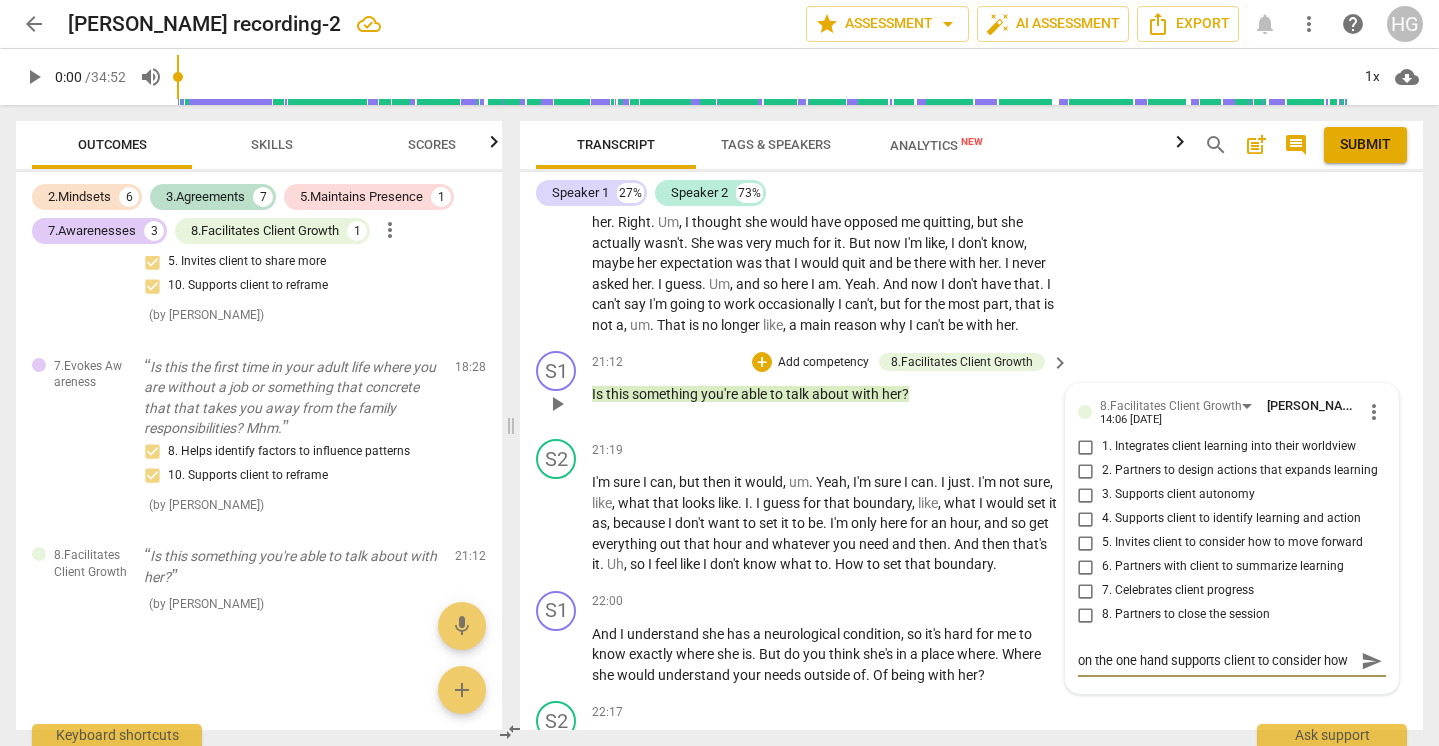 scroll, scrollTop: 17, scrollLeft: 0, axis: vertical 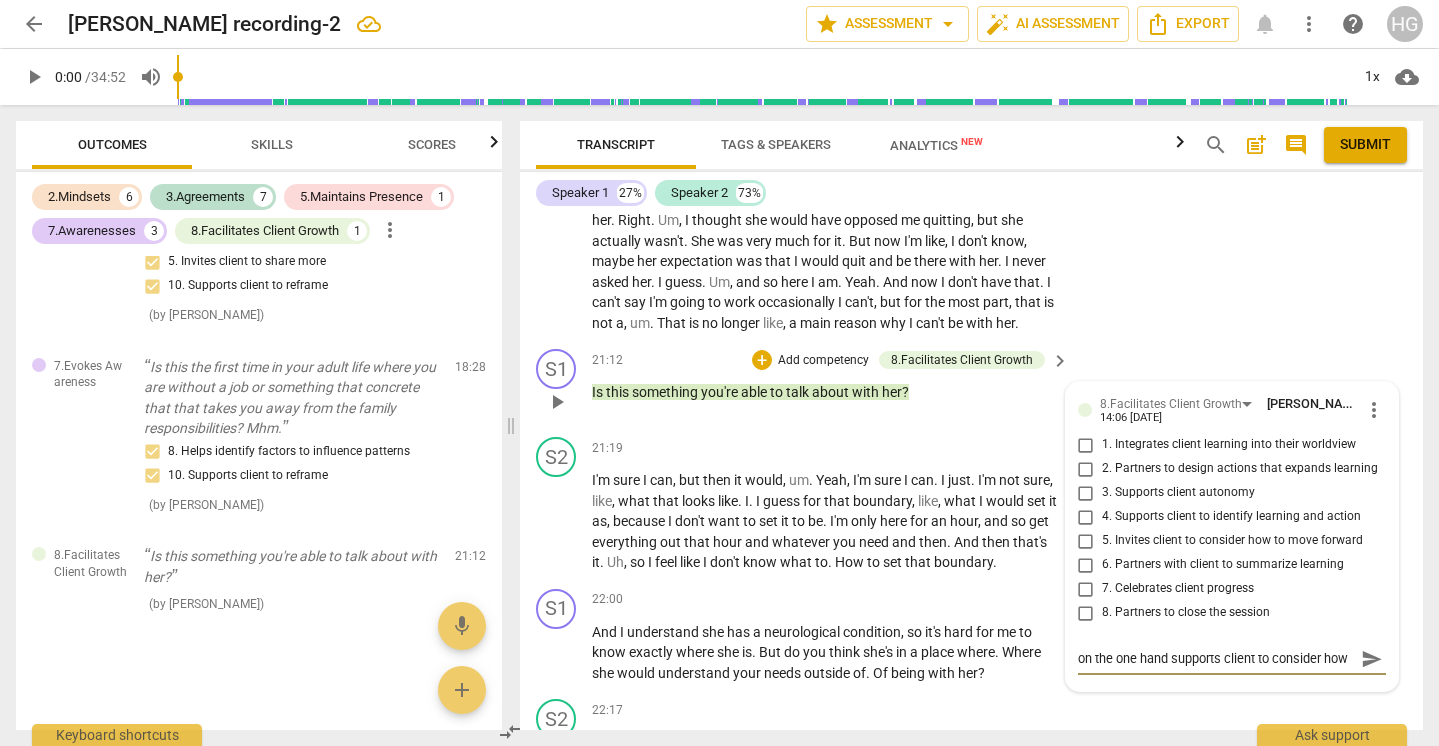 type on "on the one hand supports client to consider how" 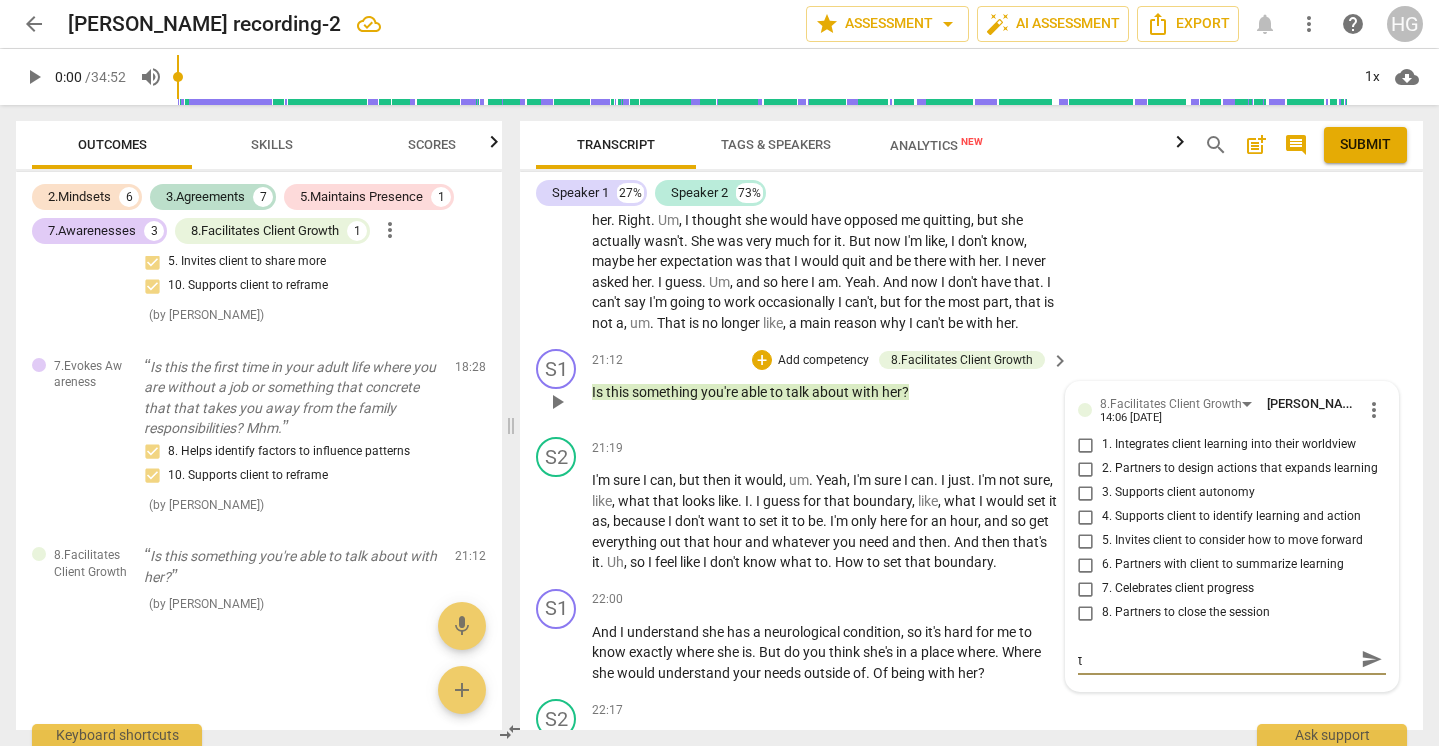 type on "on the one hand supports client to consider how to" 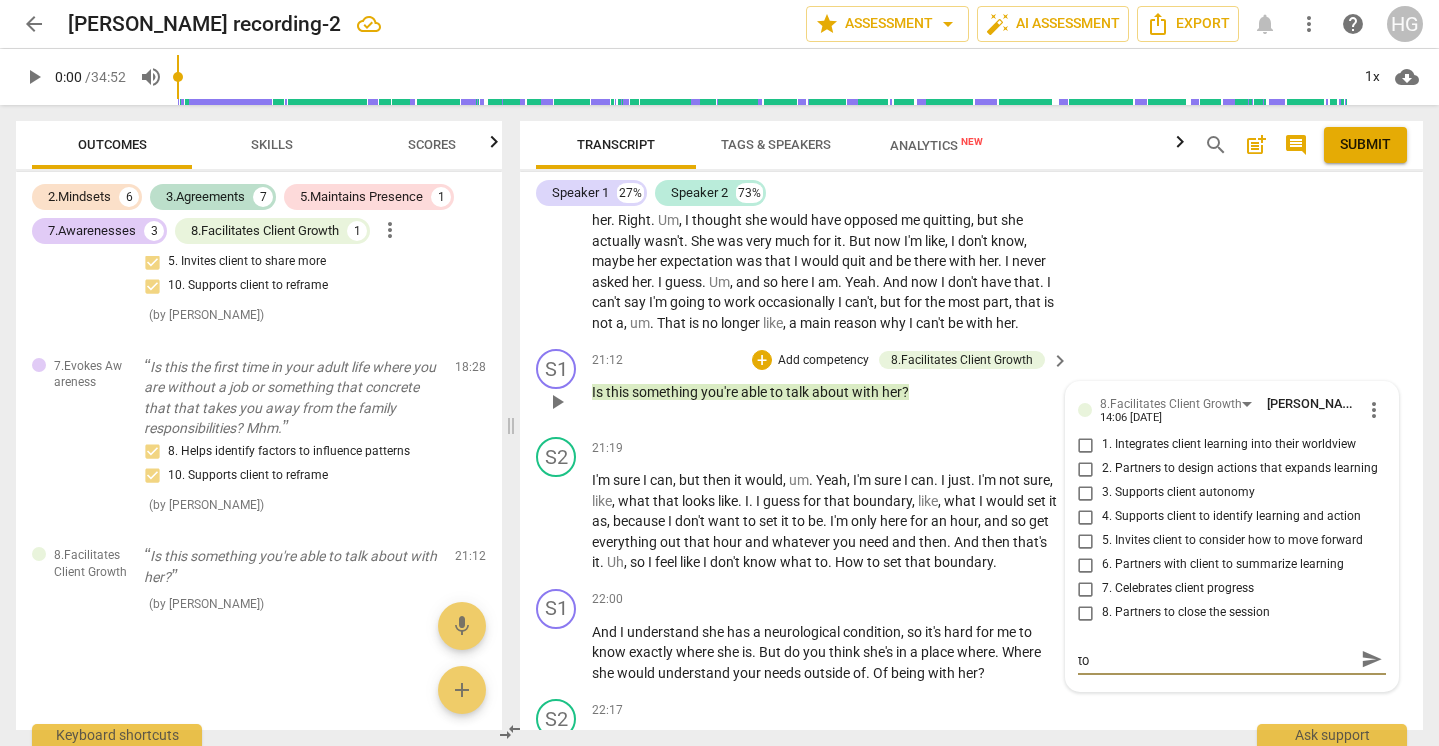 type on "on the one hand supports client to consider how to" 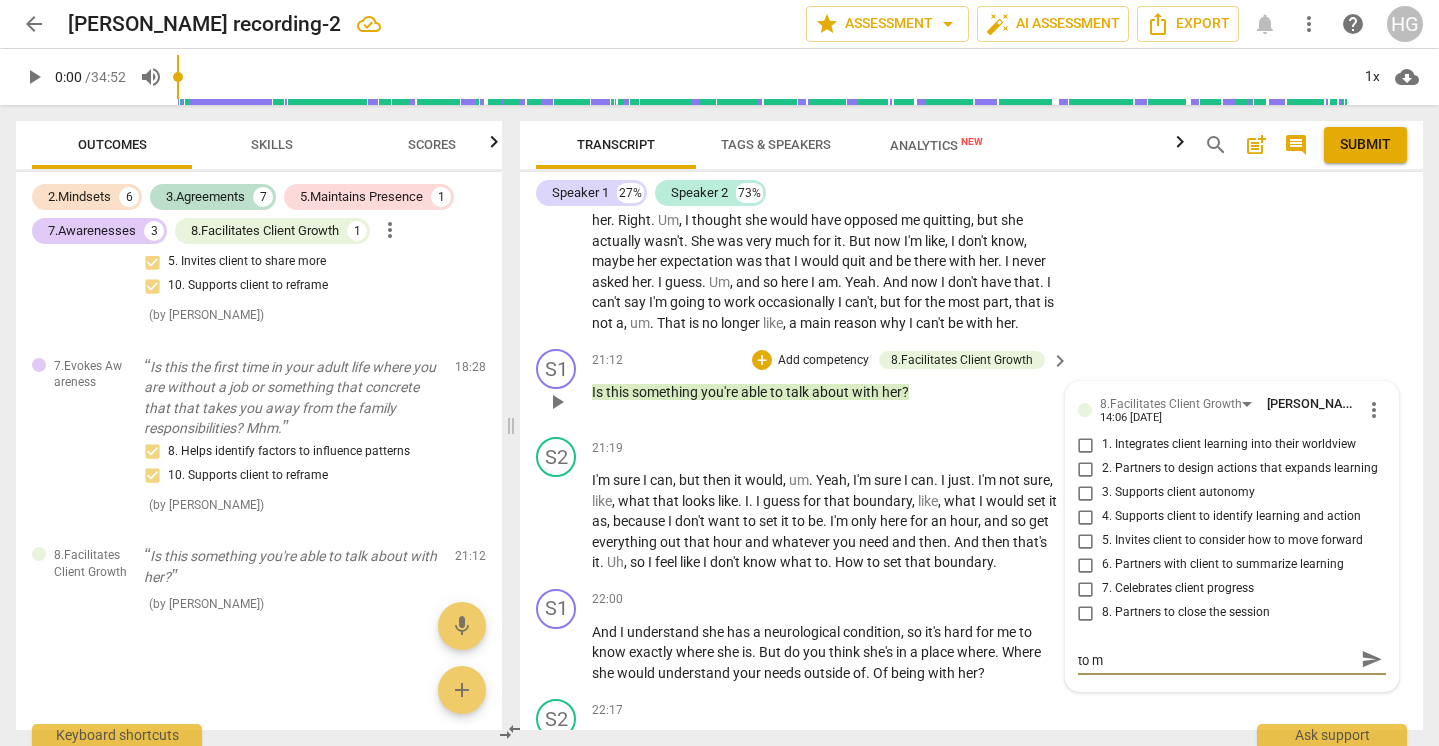 type on "on the one hand supports client to consider how to mo" 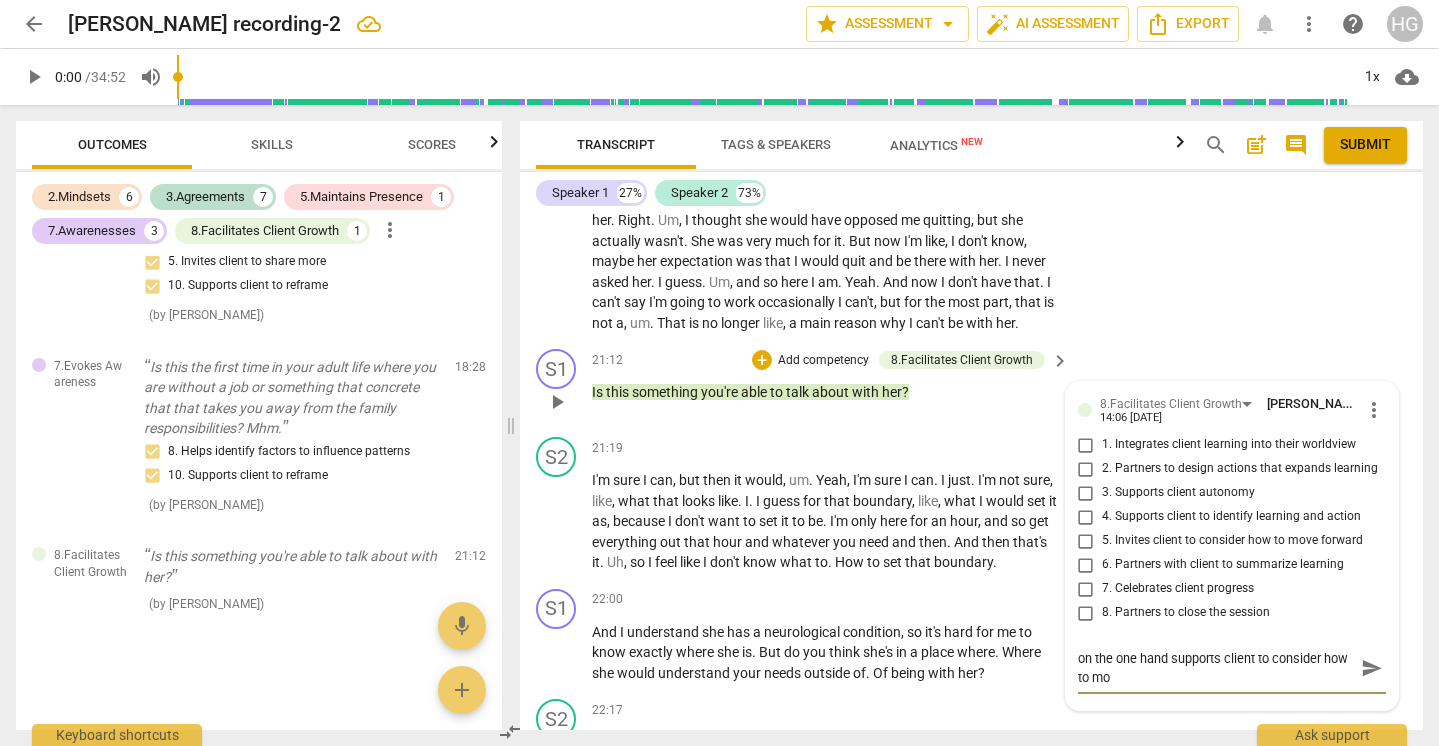 type on "on the one hand supports client to consider how to mov" 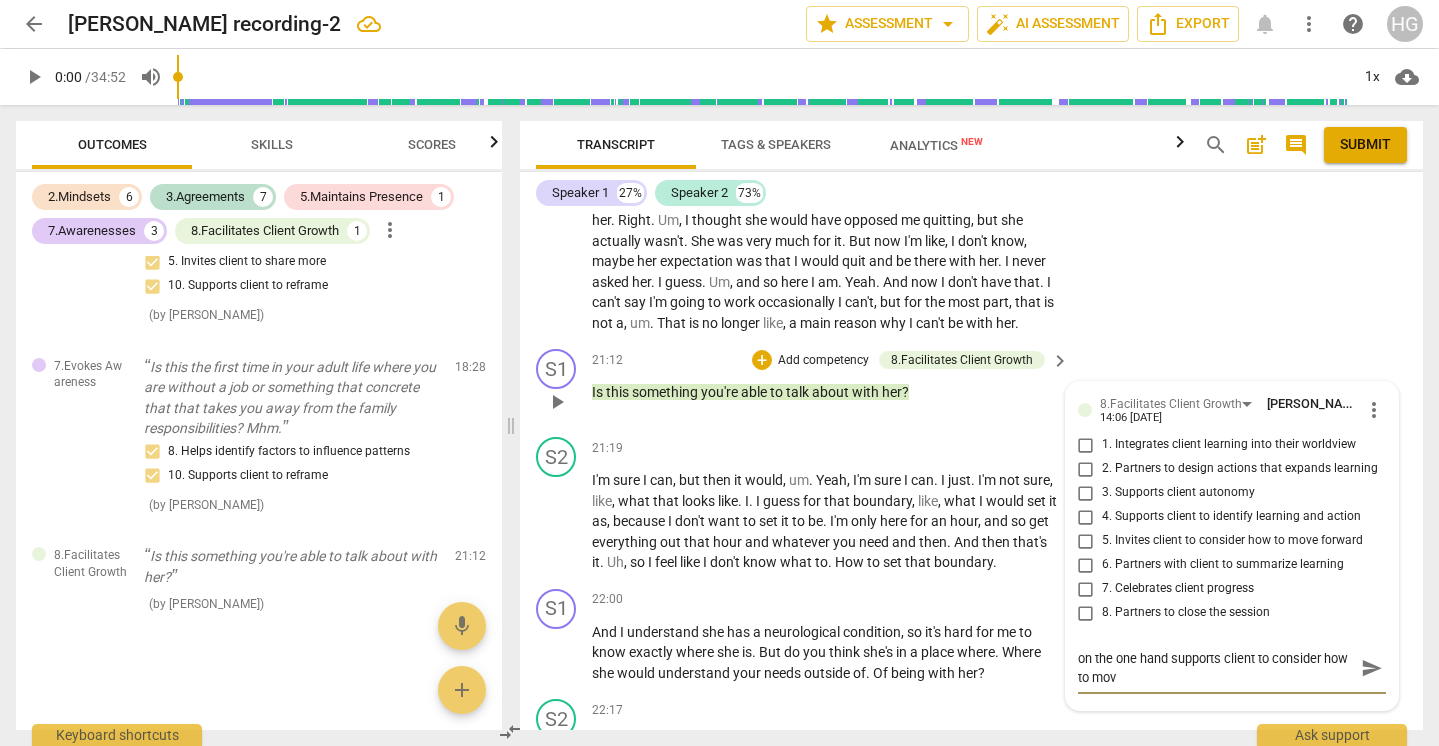 scroll, scrollTop: 6759, scrollLeft: 0, axis: vertical 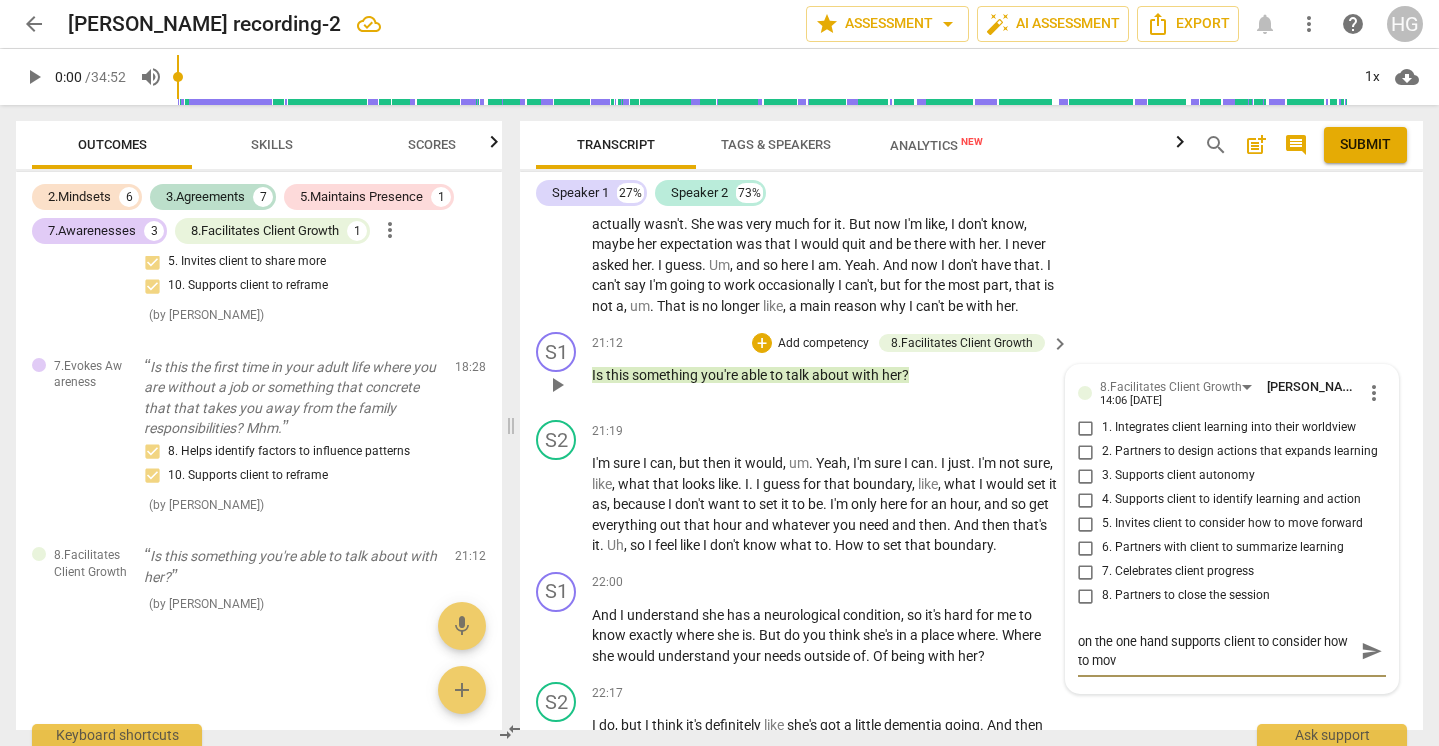type on "on the one hand supports client to consider how to move" 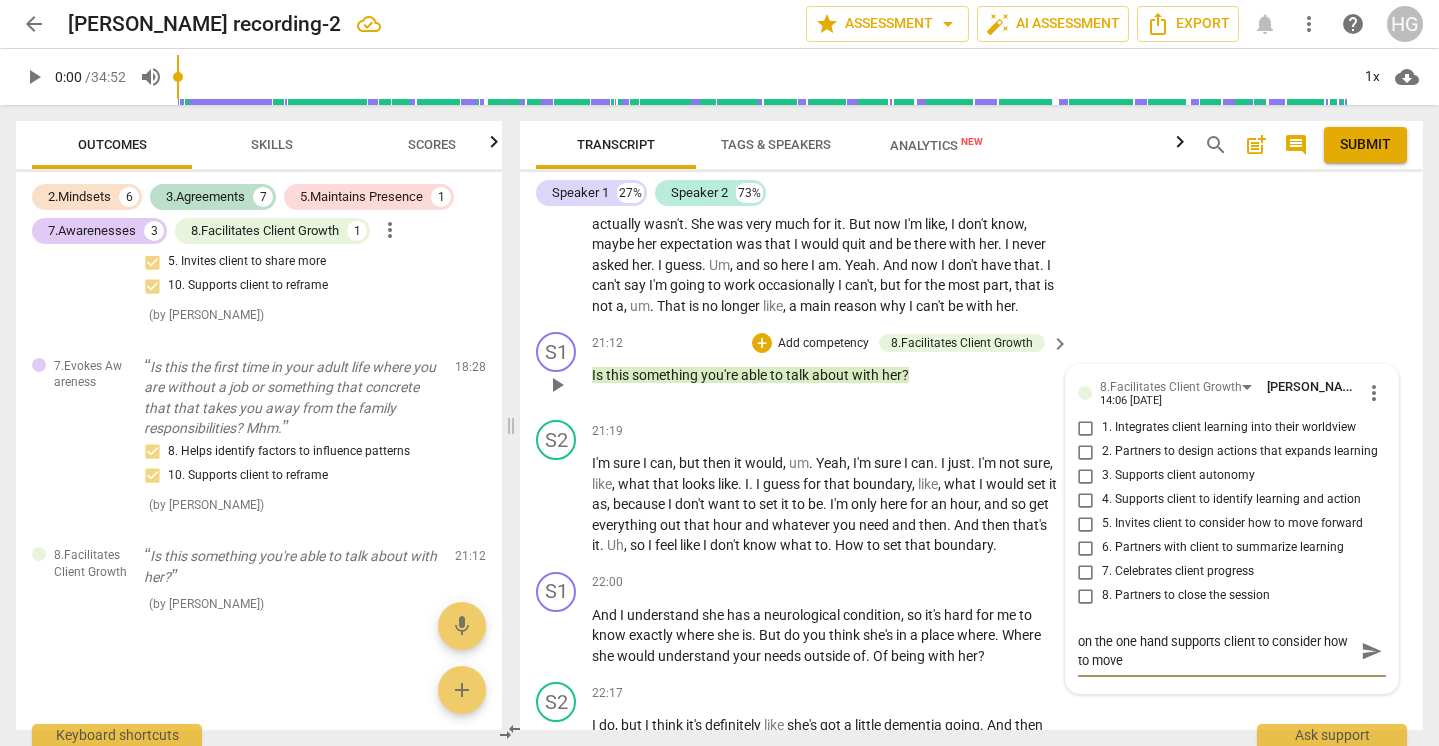 type on "on the one hand supports client to consider how to move" 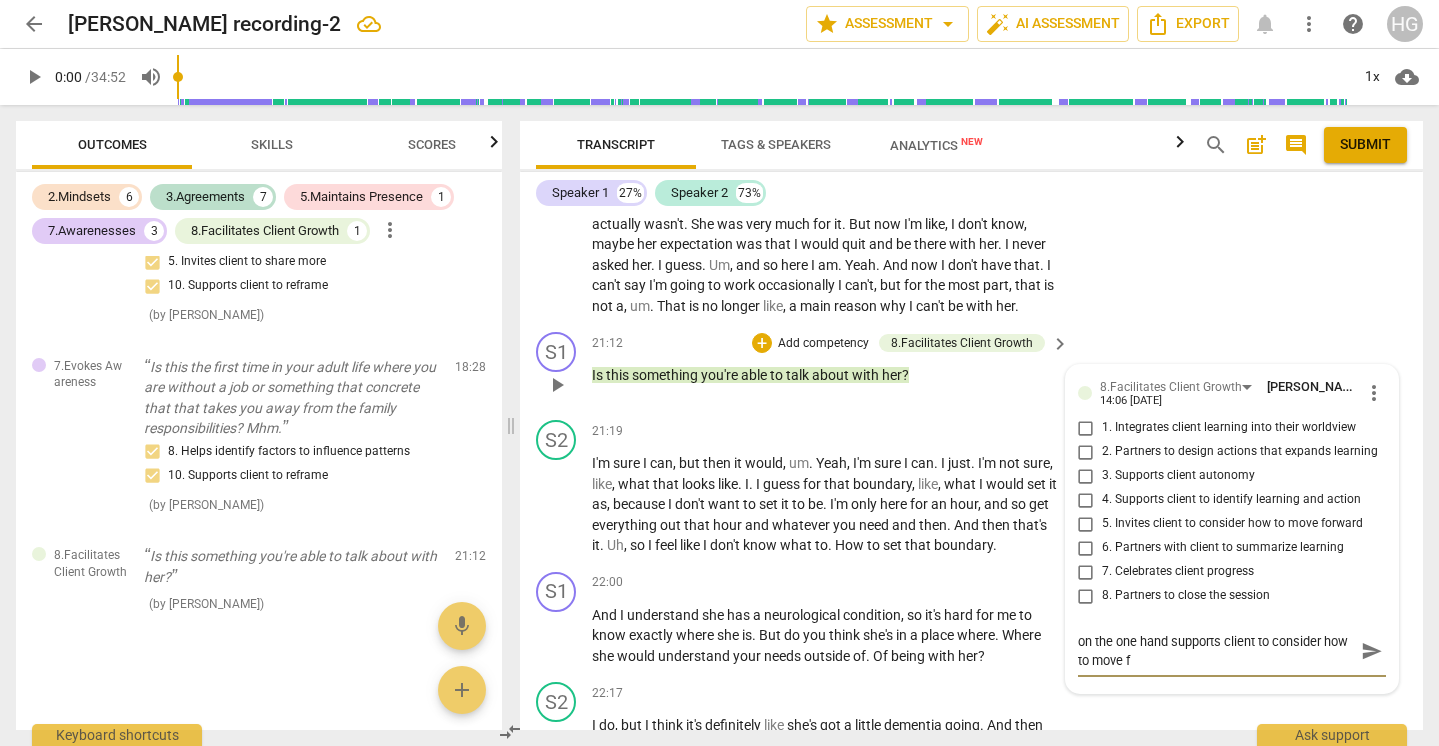 type on "on the one hand supports client to consider how to move fo" 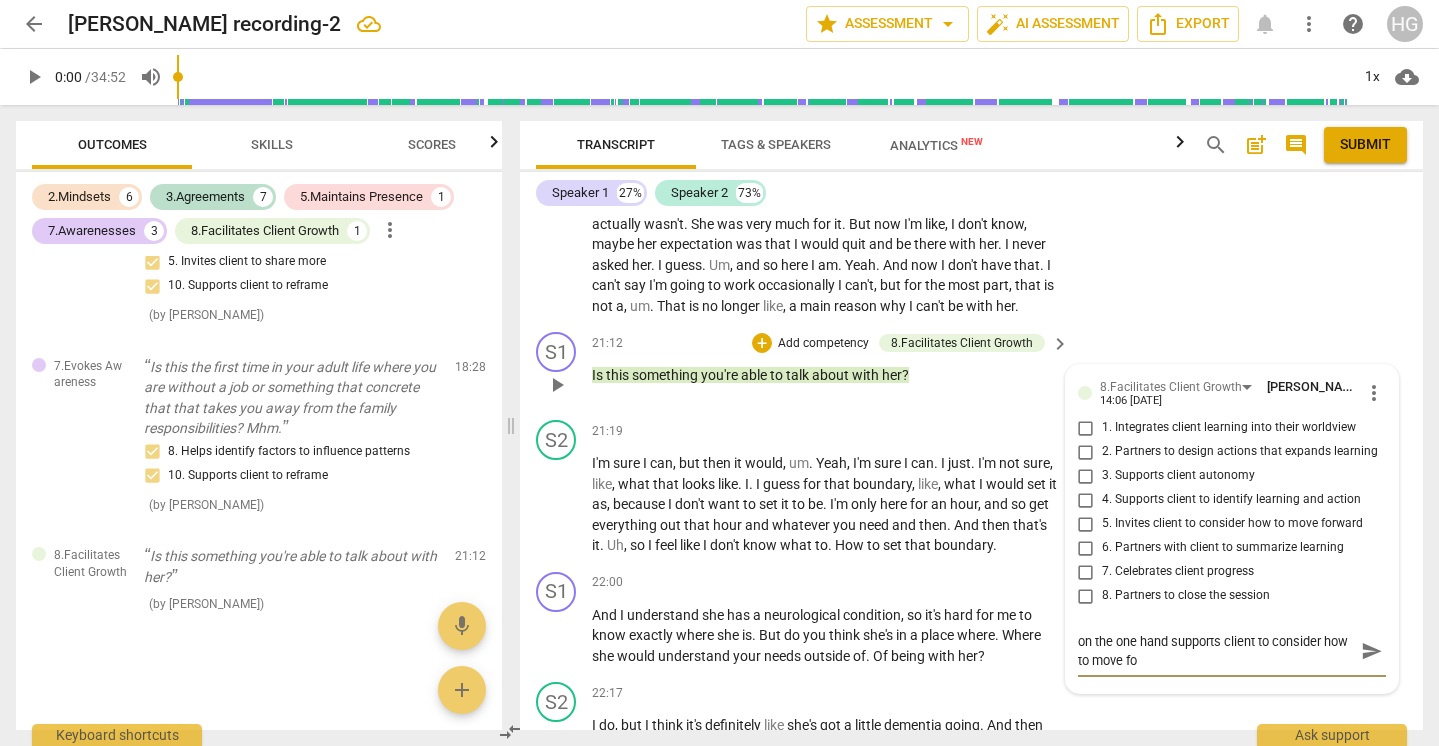type on "on the one hand supports client to consider how to move for" 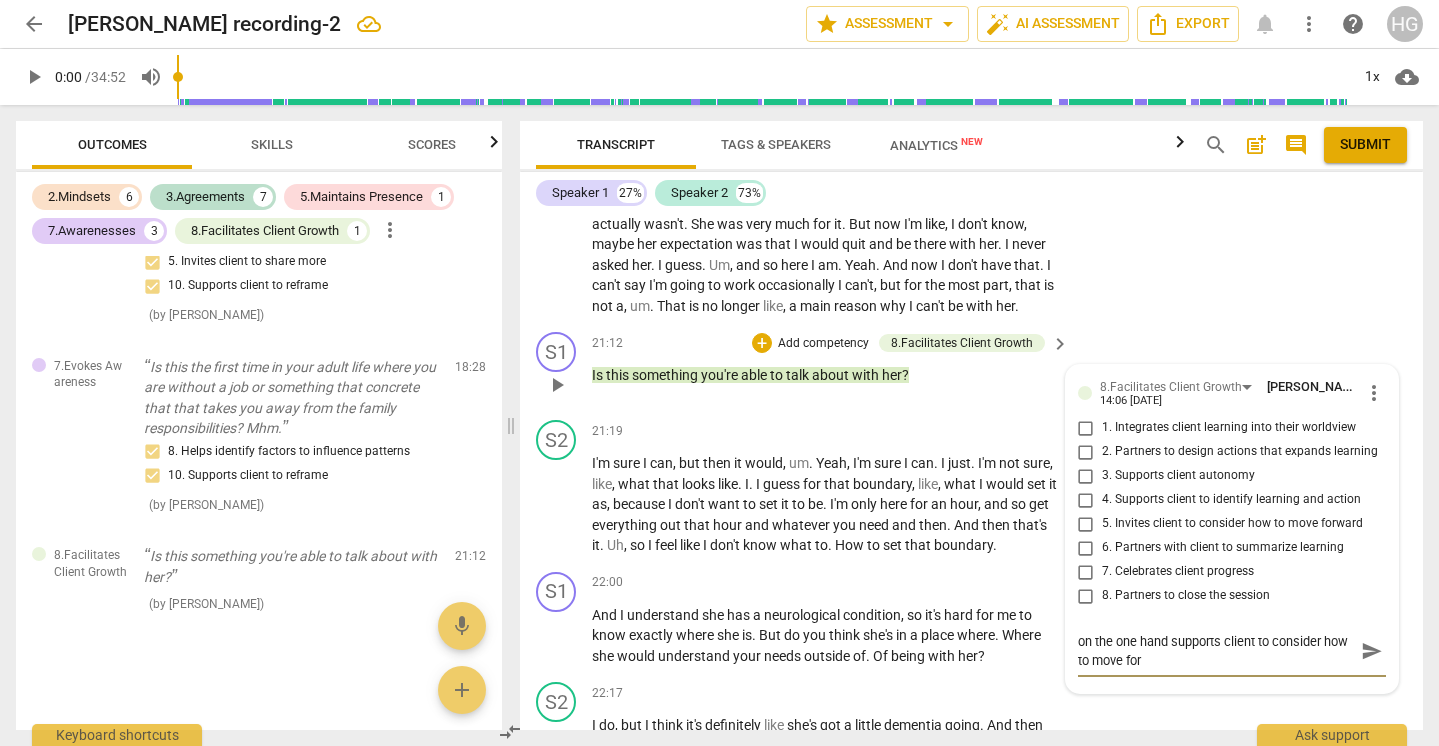 type on "on the one hand supports client to consider how to move fore" 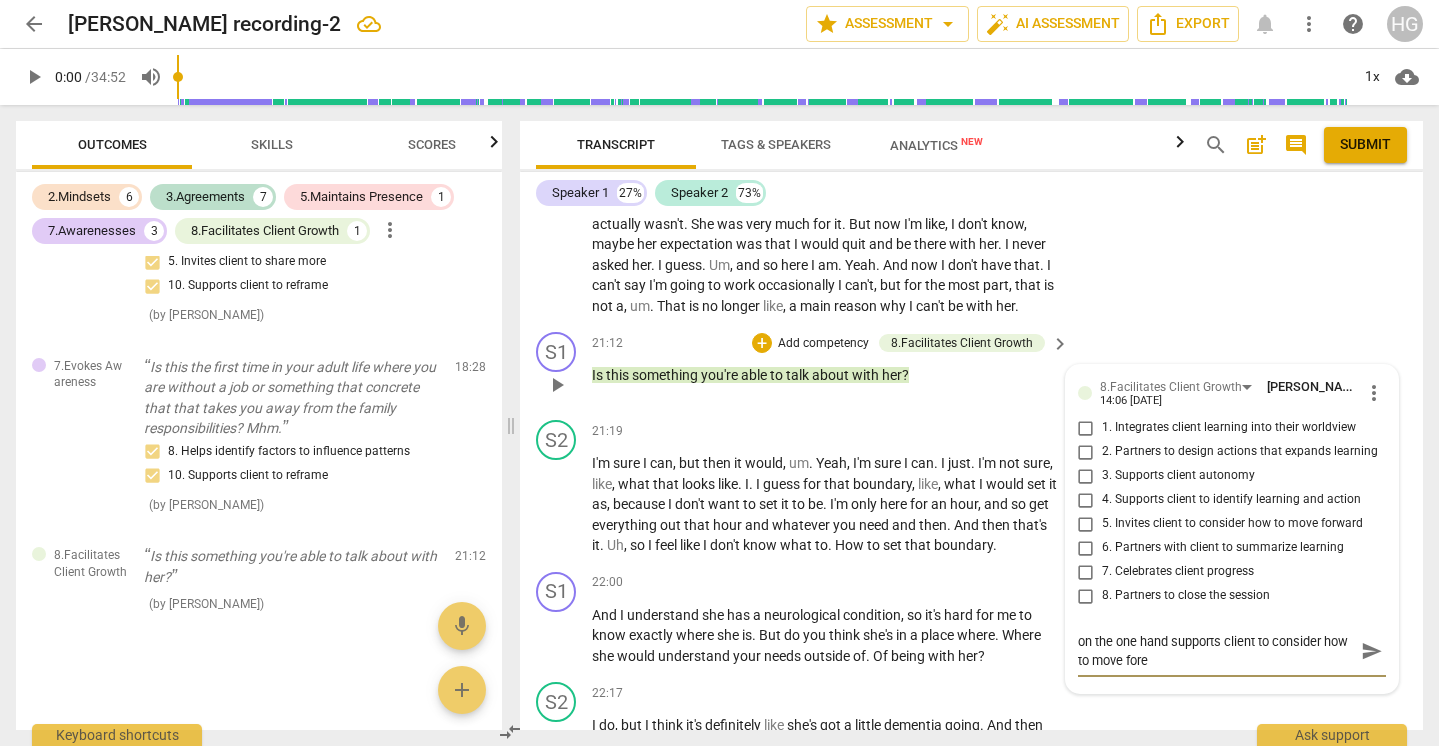 type on "on the one hand supports client to consider how to move for" 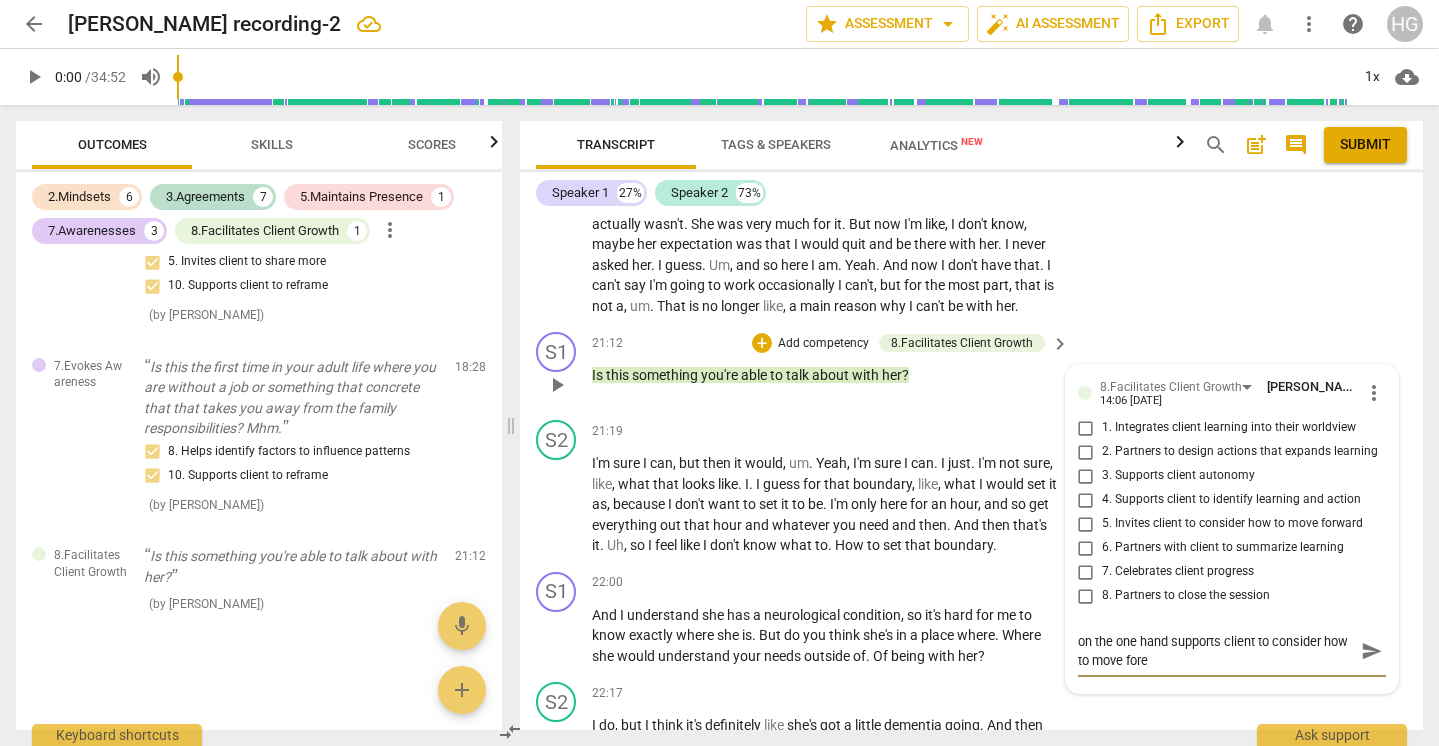 type on "on the one hand supports client to consider how to move for" 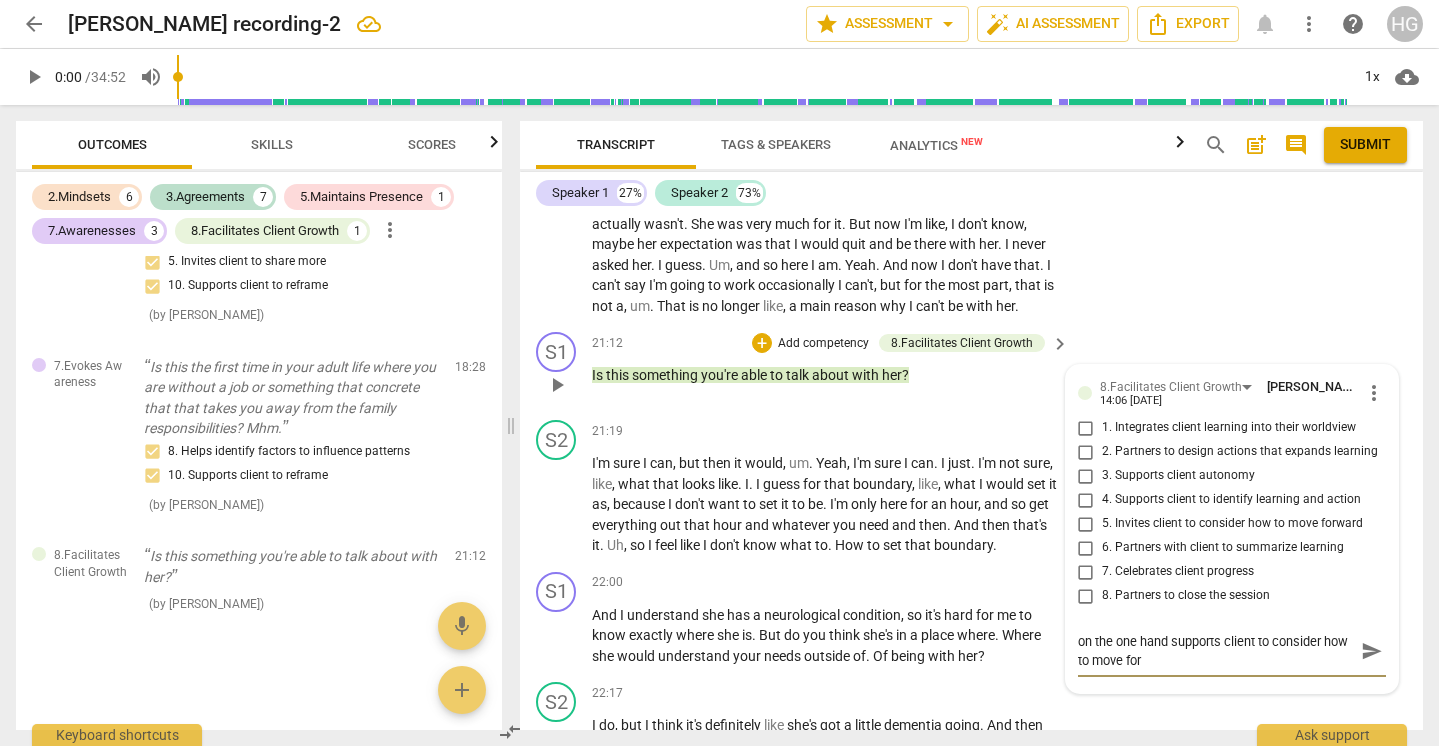 type on "on the one hand supports client to consider how to move forw" 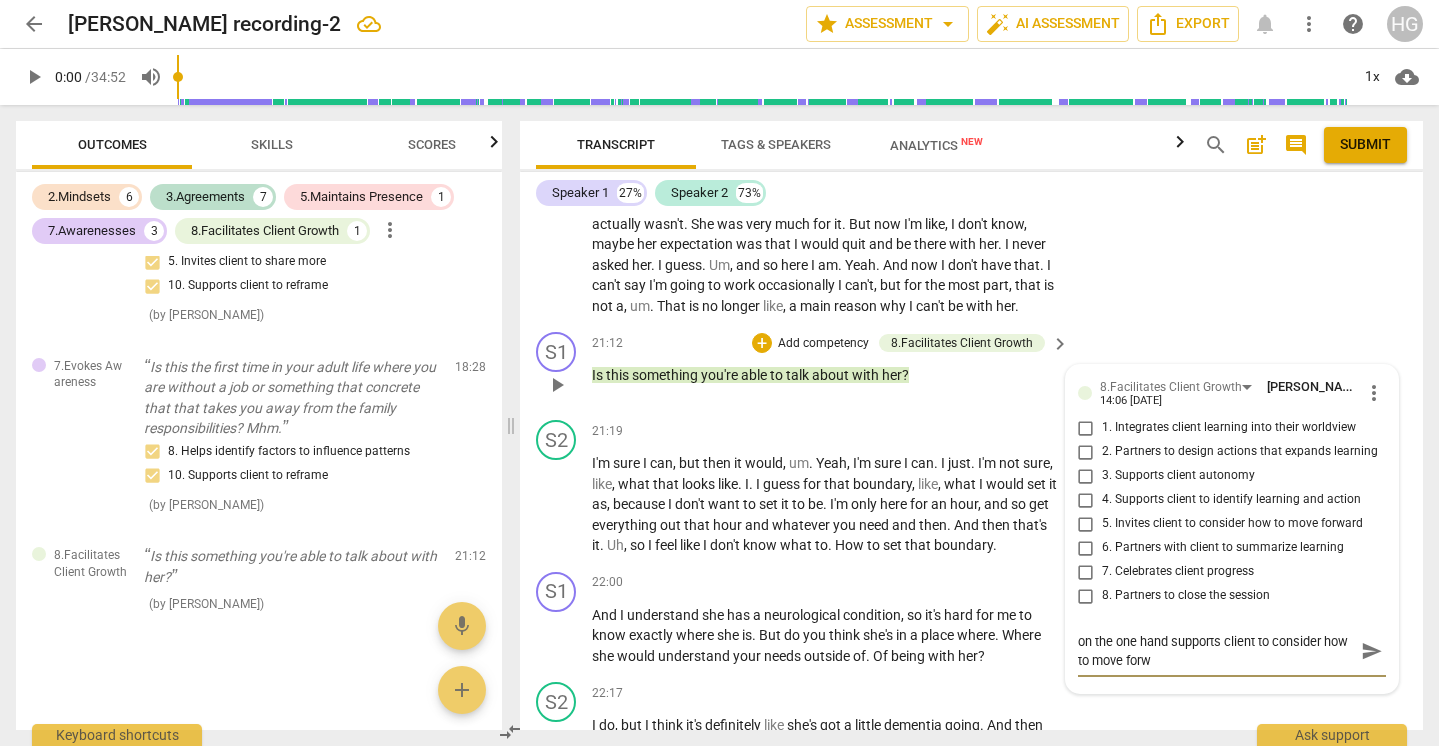 type on "on the one hand supports client to consider how to move forwa" 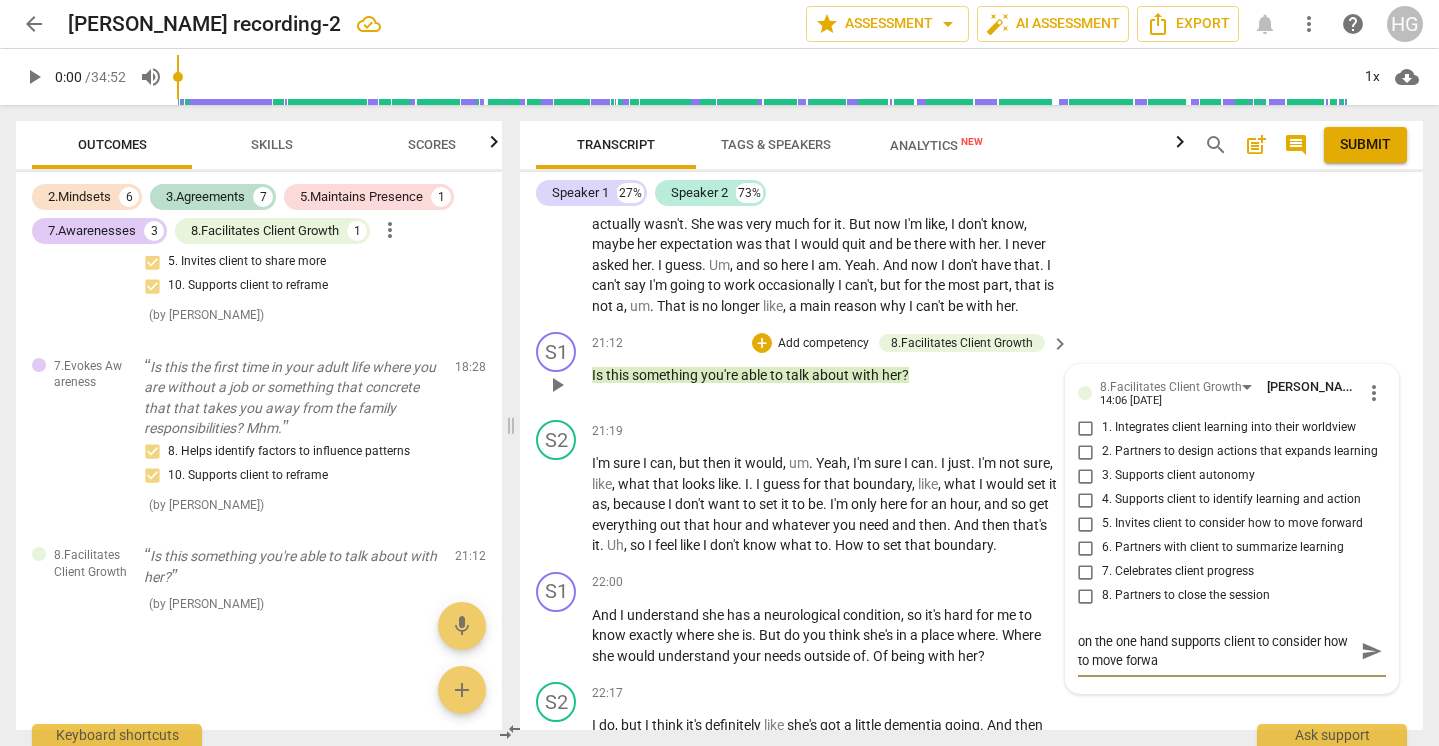 type on "on the one hand supports client to consider how to move forwar" 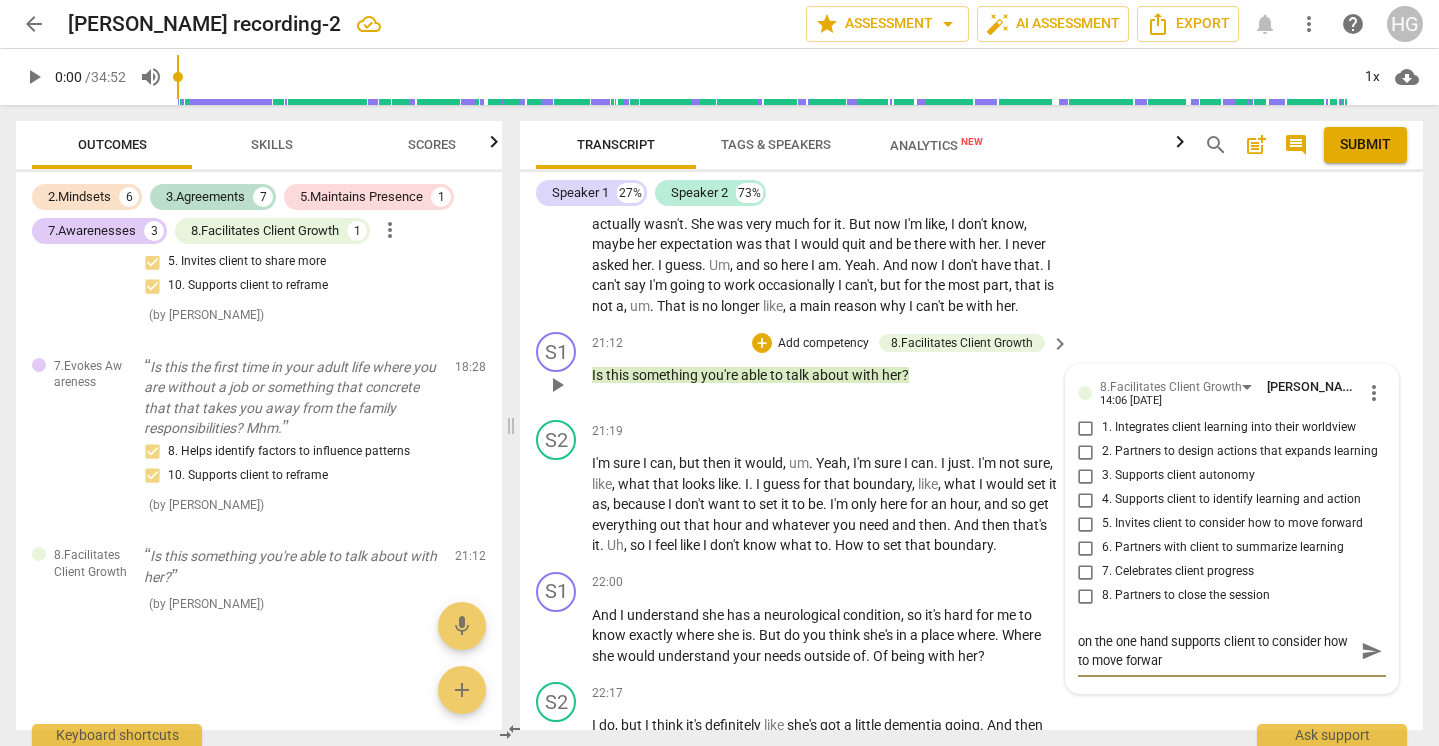 type on "on the one hand supports client to consider how to move forward" 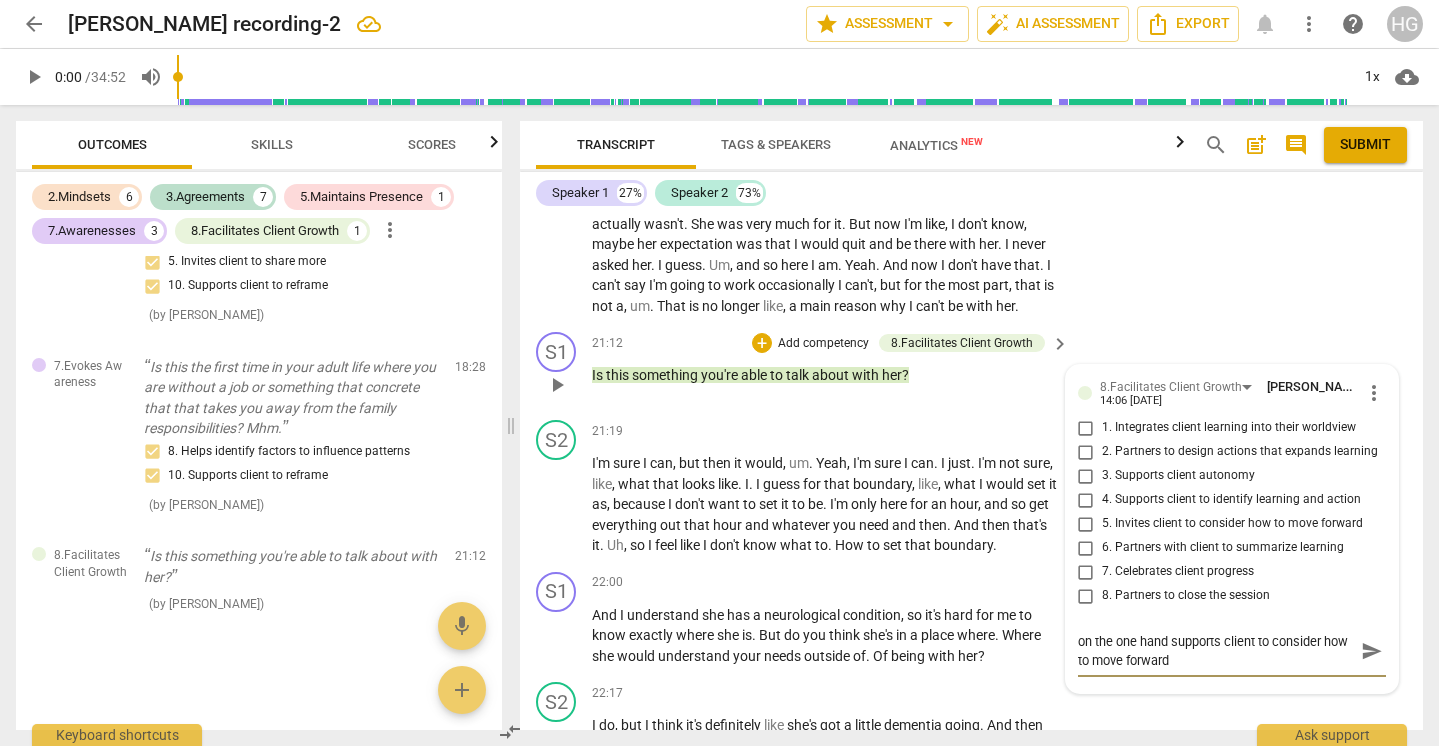 type on "on the one hand supports client to consider how to move forward" 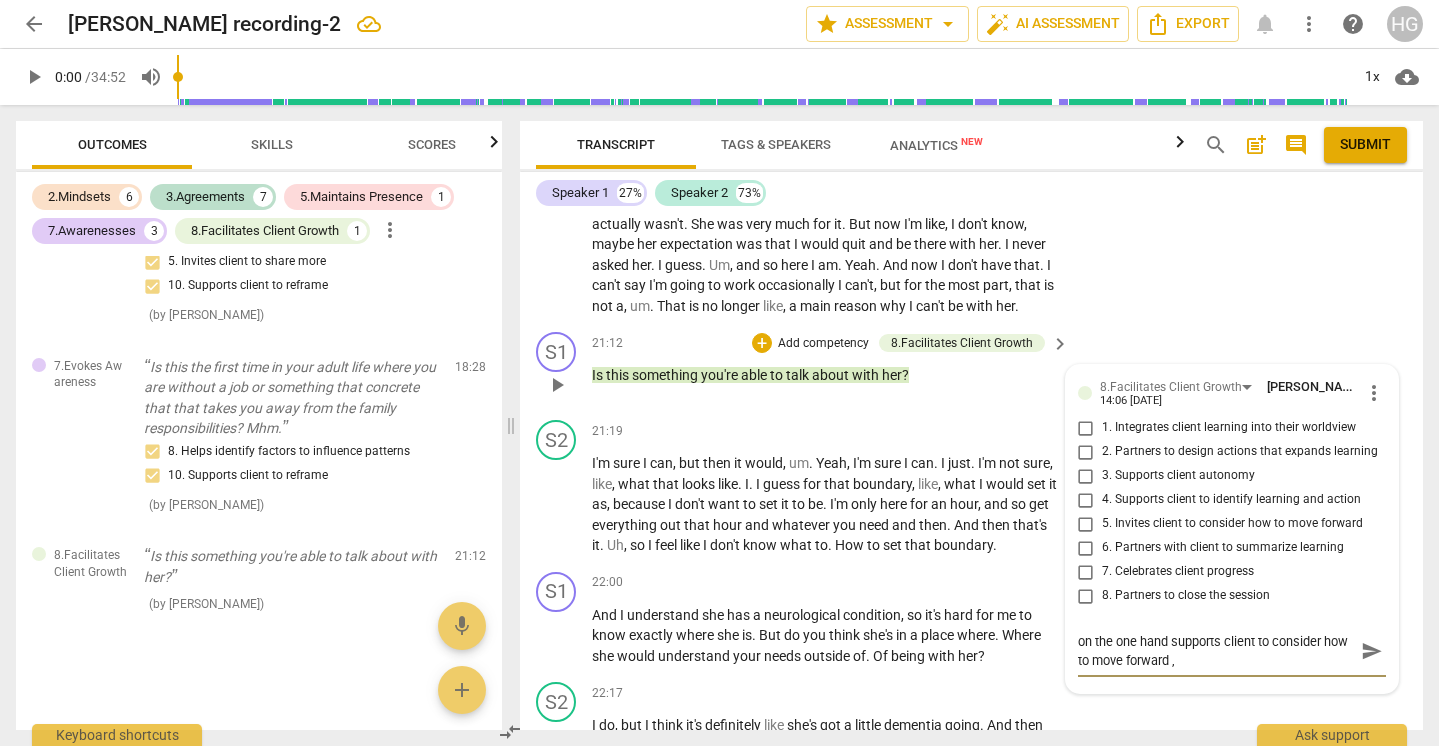 type on "on the one hand supports client to consider how to move forward ,o" 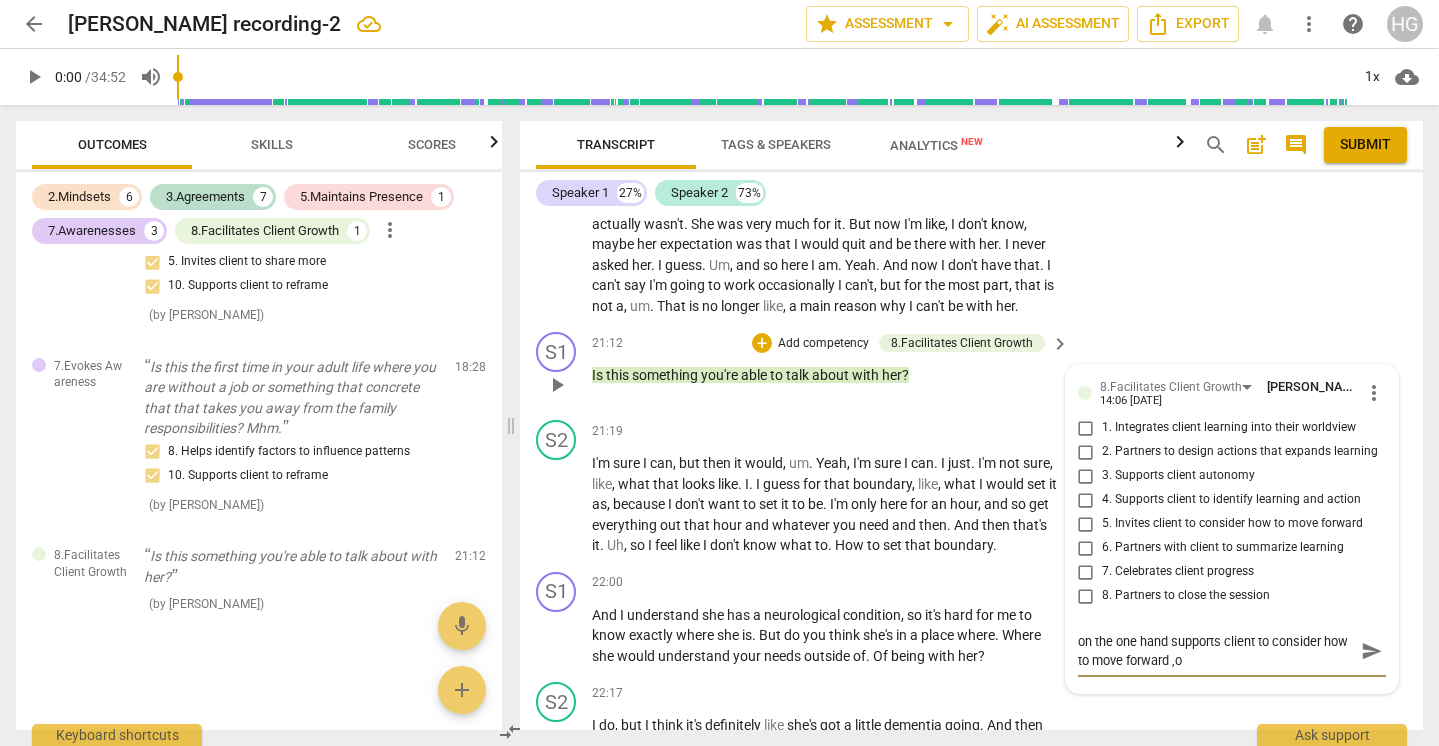 type on "on the one hand supports client to consider how to move forward ,on" 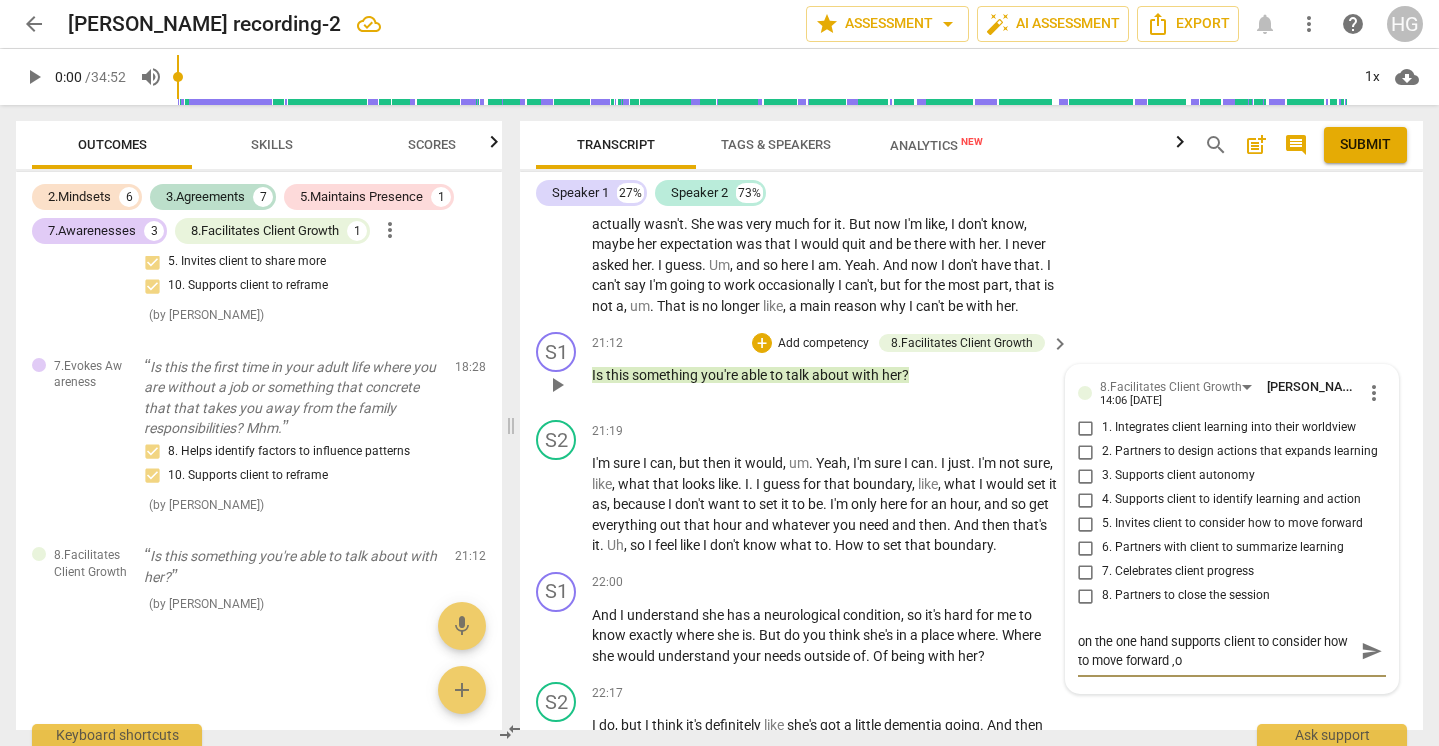 type on "on the one hand supports client to consider how to move forward ,on" 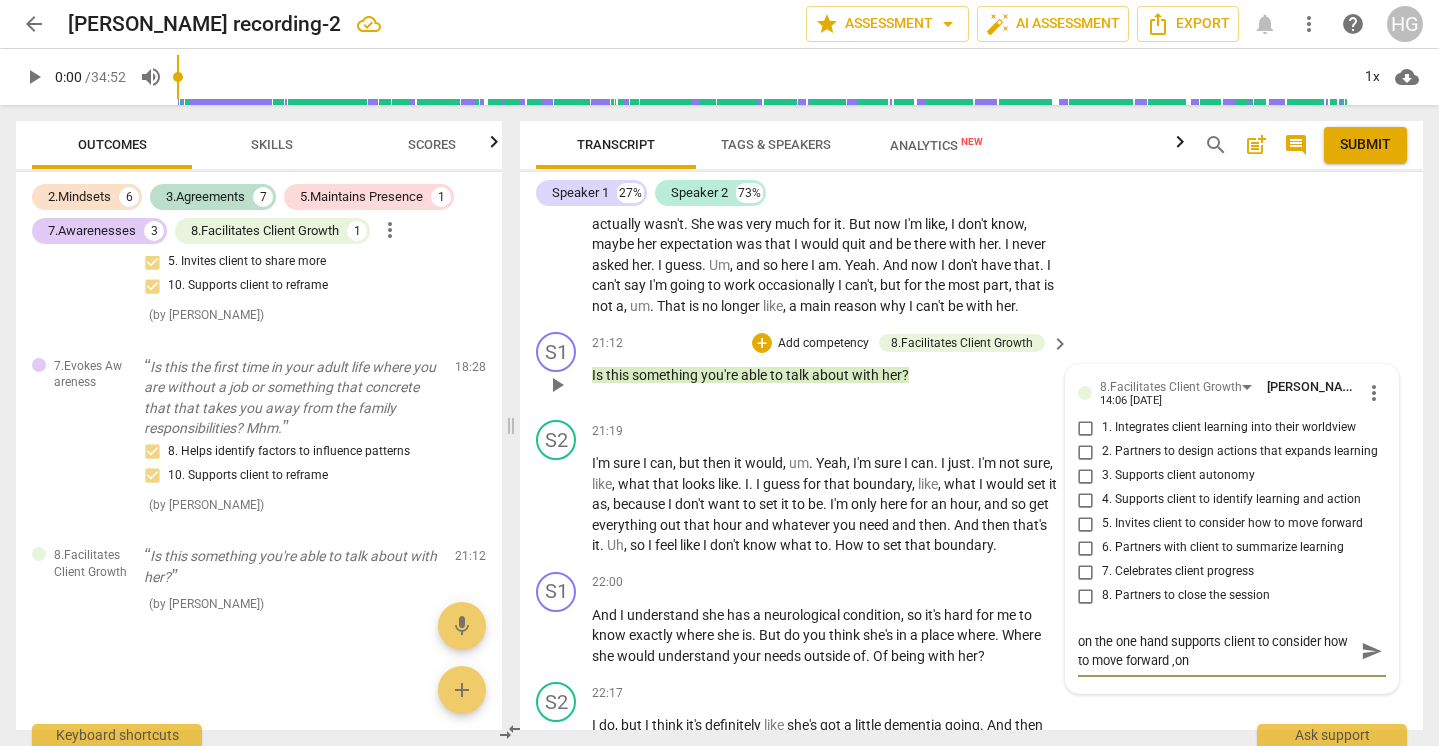 type on "on the one hand supports client to consider how to move forward ,on" 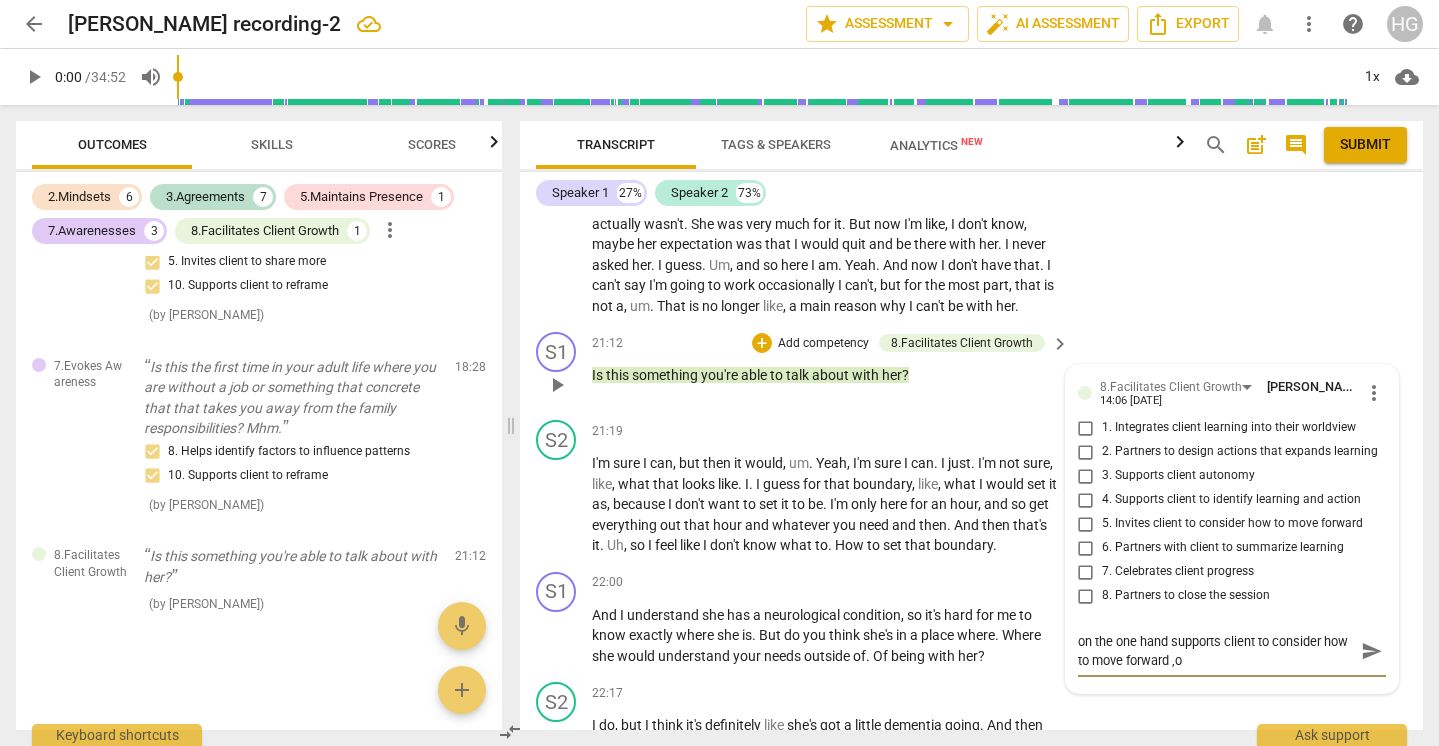 type on "on the one hand supports client to consider how to move forward ," 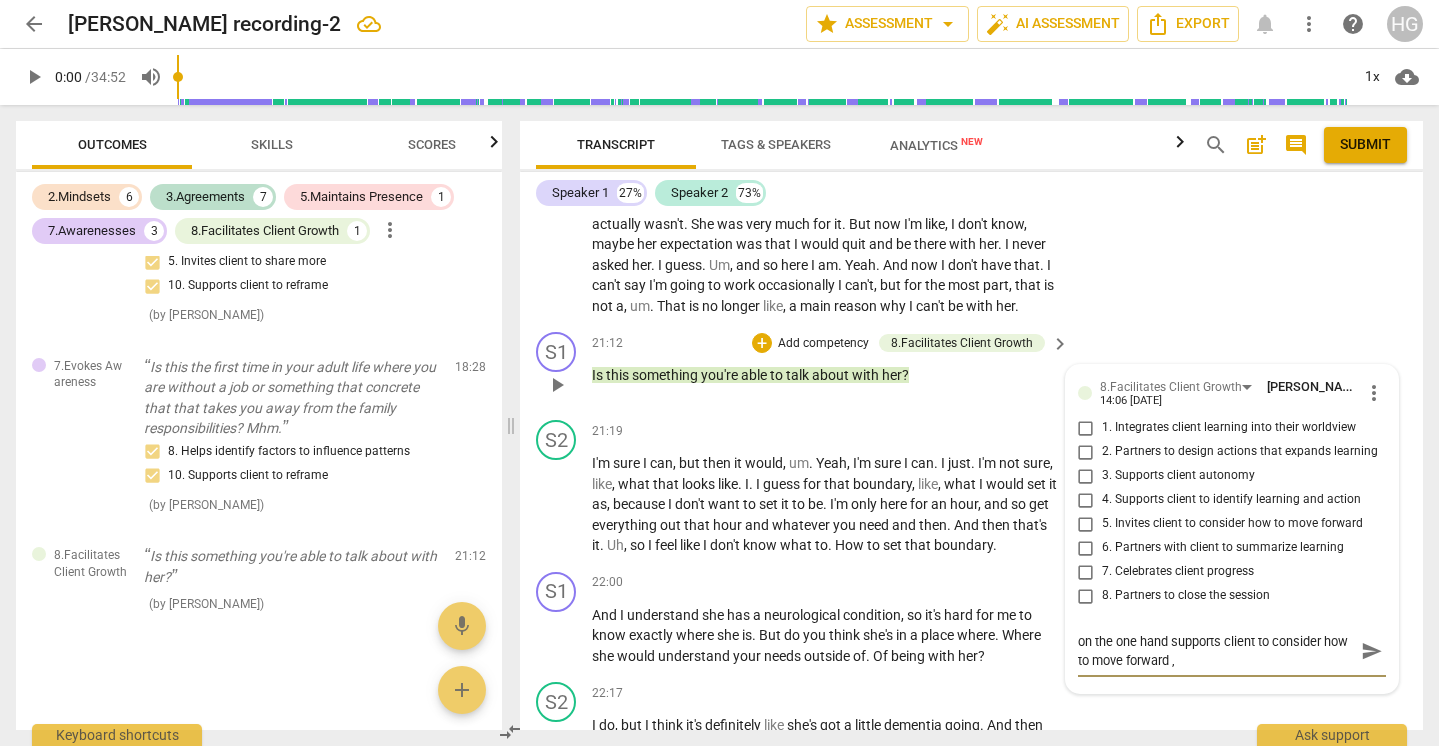 type on "on the one hand supports client to consider how to move forward" 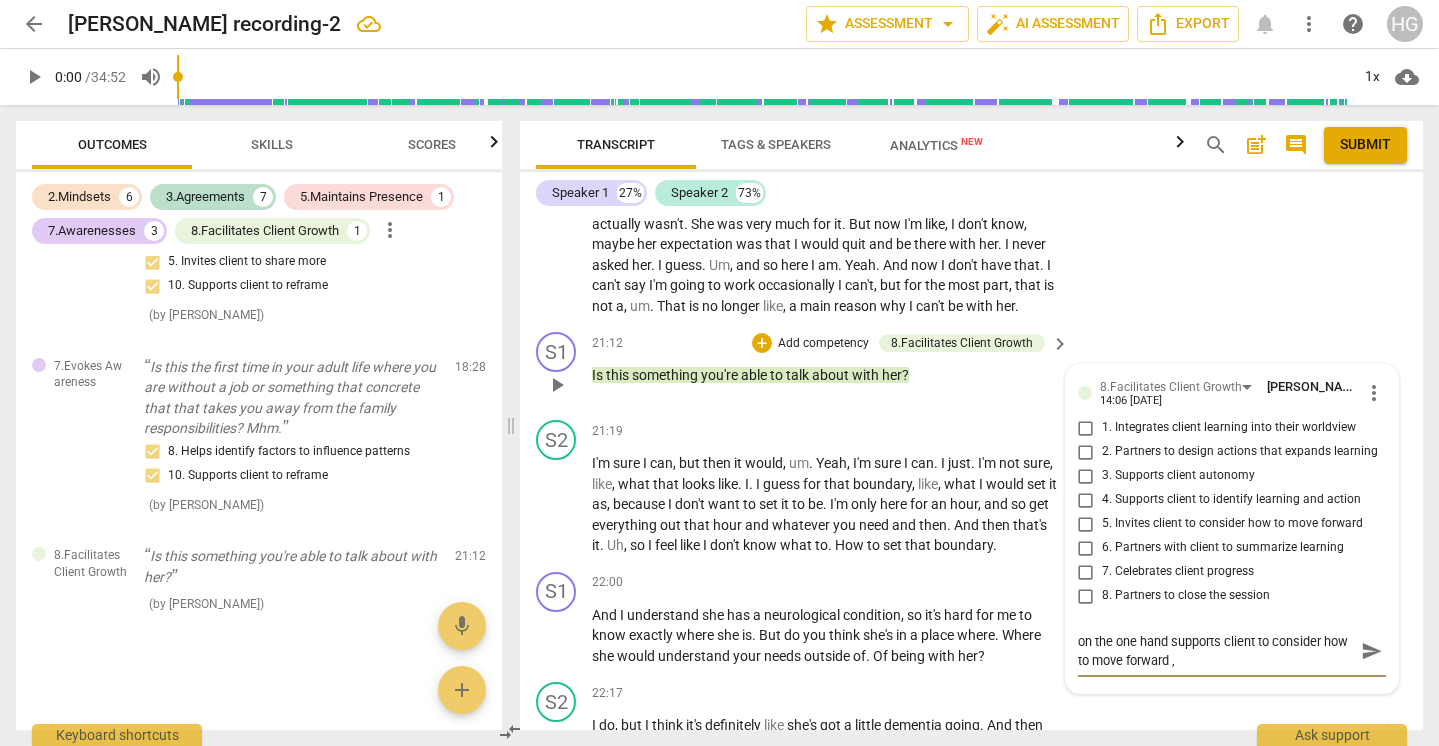 type on "on the one hand supports client to consider how to move forward" 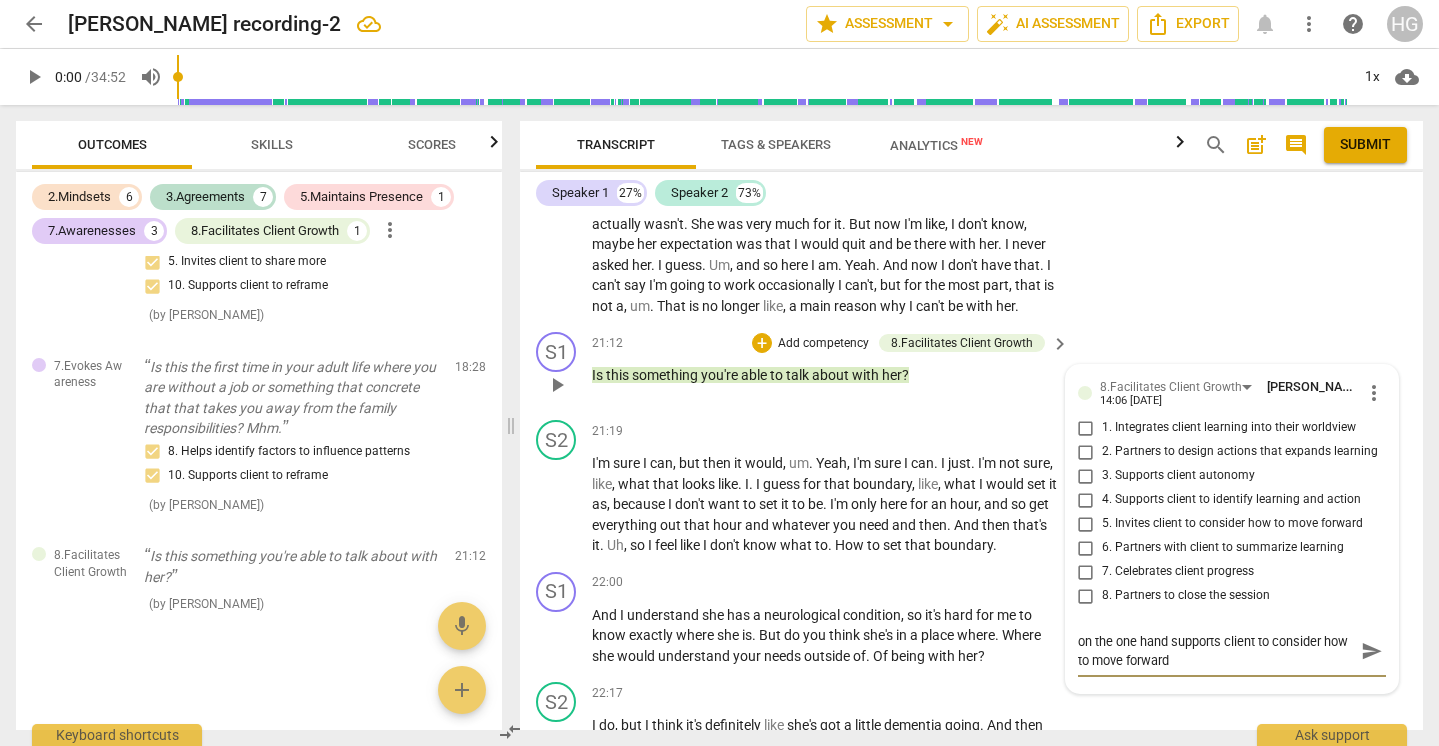 type on "on the one hand supports client to consider how to move forward" 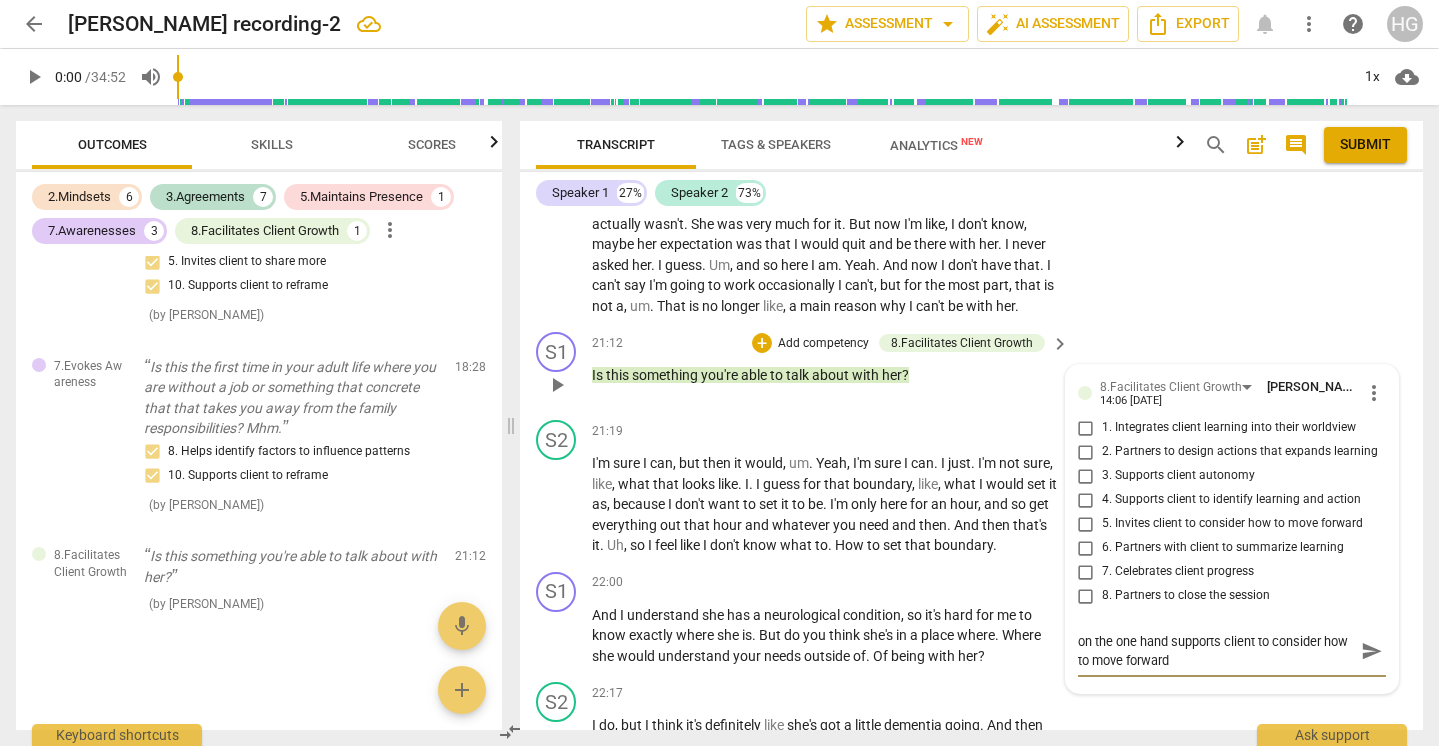 type on "on the one hand supports client to consider how to move forward" 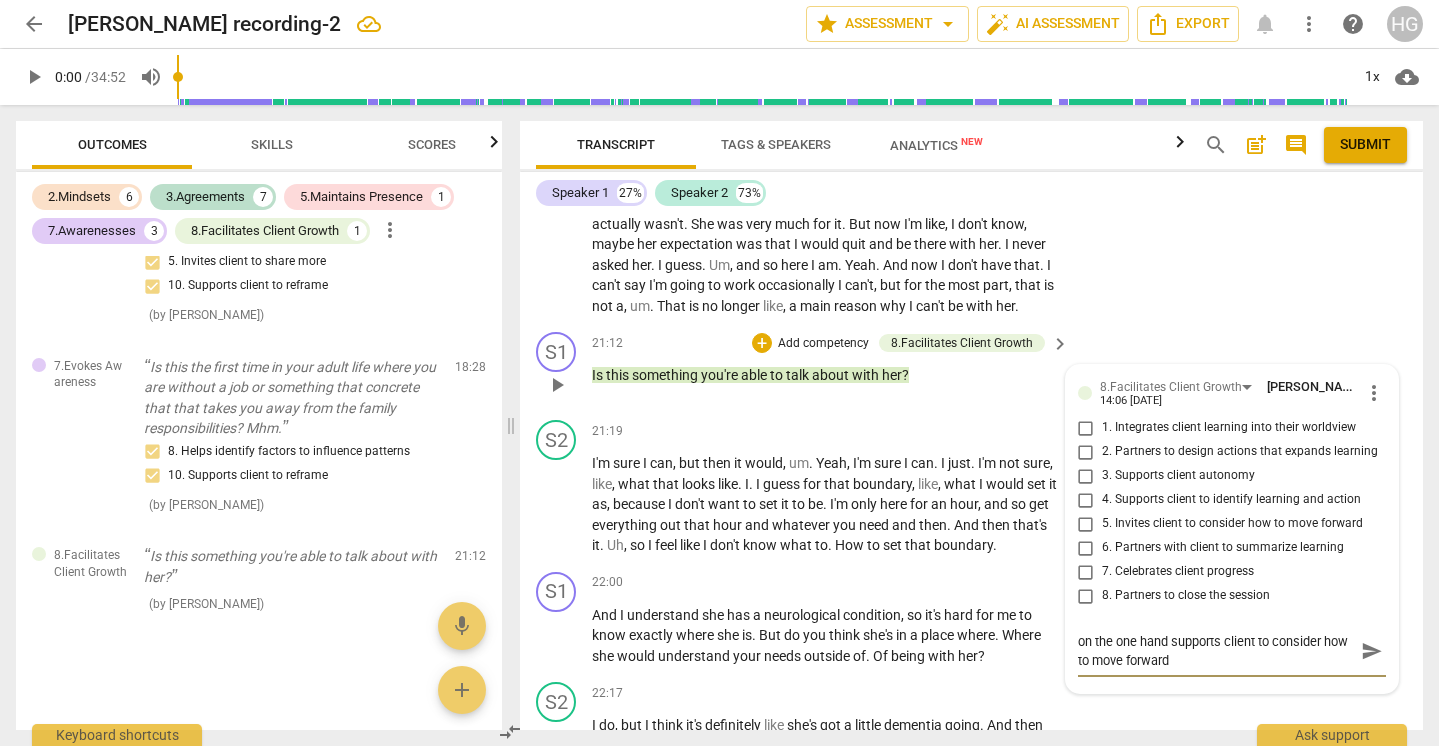 type 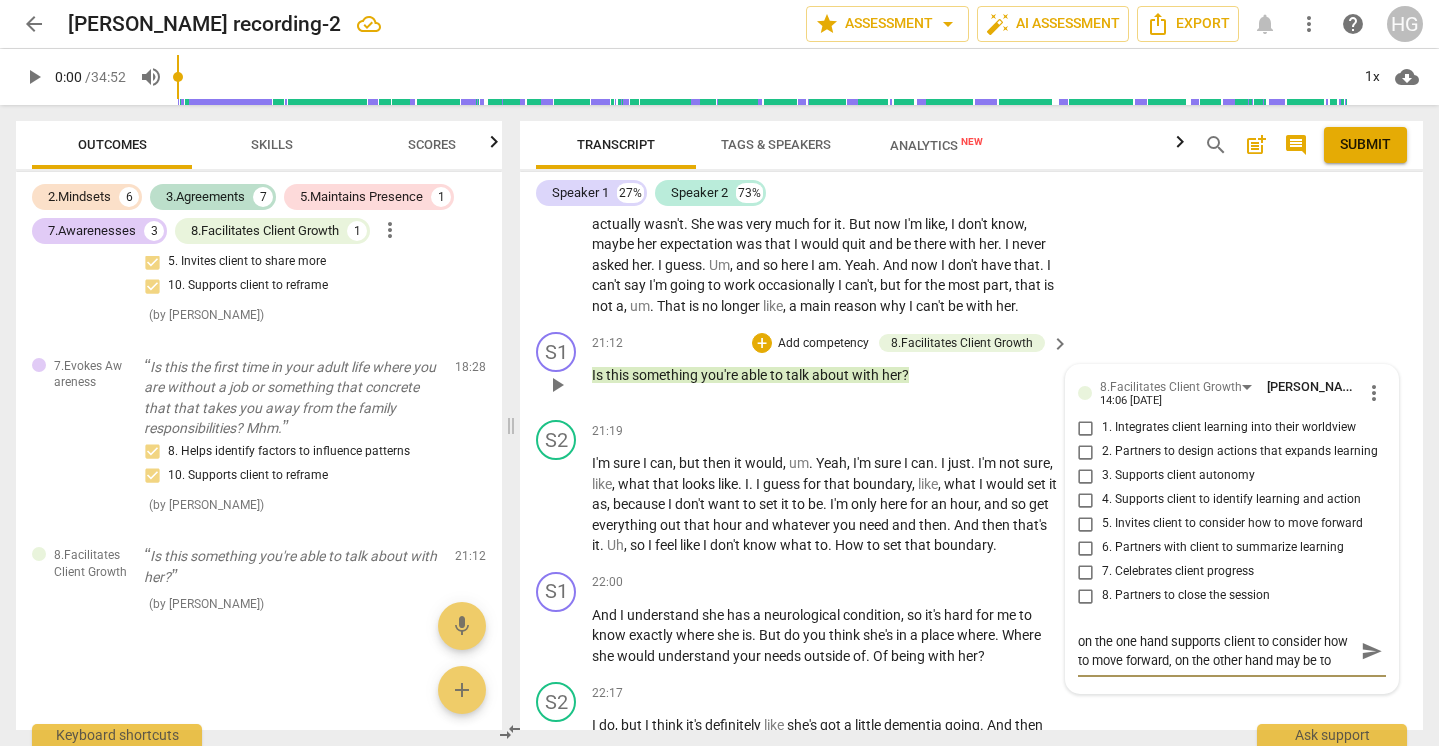 scroll, scrollTop: 17, scrollLeft: 0, axis: vertical 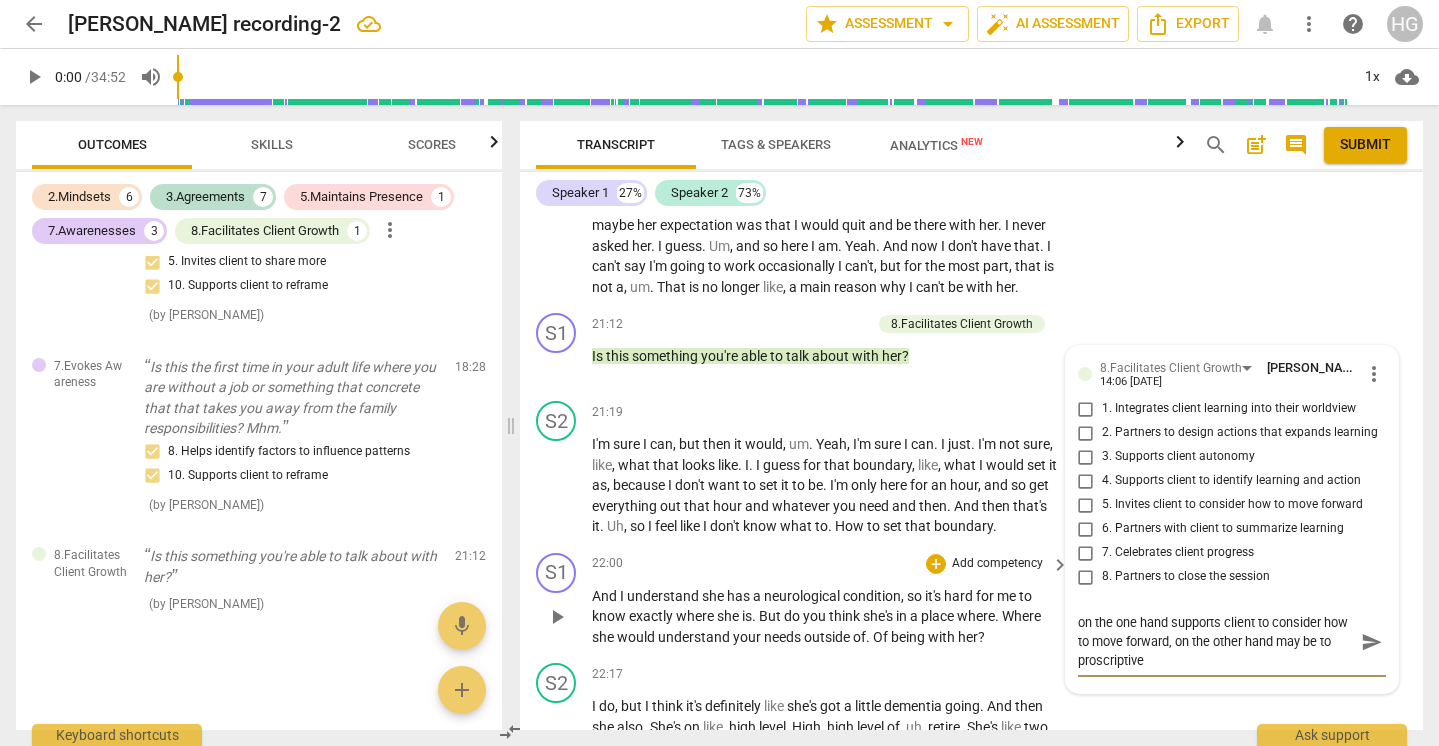 click on "S1 play_arrow pause 22:00 + Add competency keyboard_arrow_right And   I   understand   she   has   a   neurological   condition ,   so   it's   hard   for   me   to   know   exactly   where   she   is .   But   do   you   think   she's   in   a   place   where .   Where   she   would   understand   your   needs   outside   of .   Of   being   with   her ?" at bounding box center [971, 600] 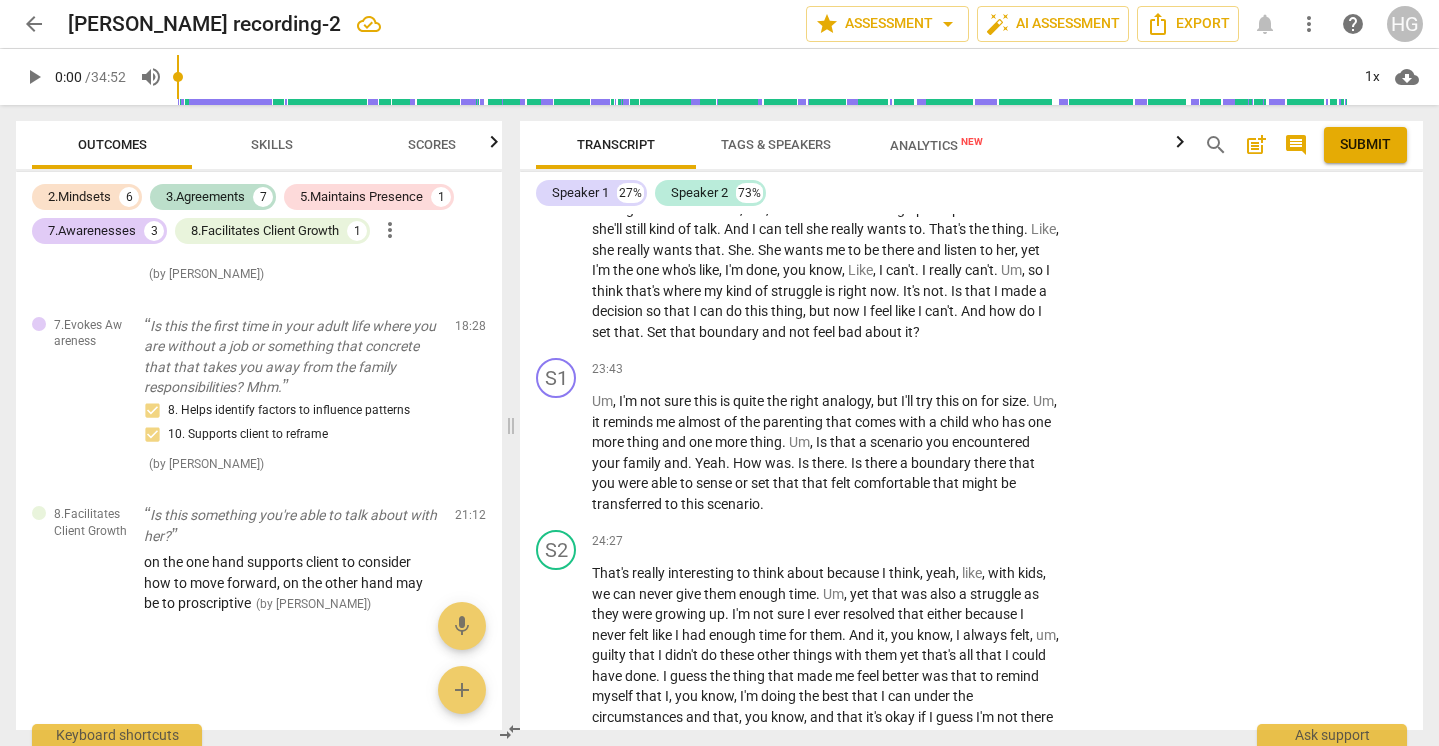 scroll, scrollTop: 7423, scrollLeft: 0, axis: vertical 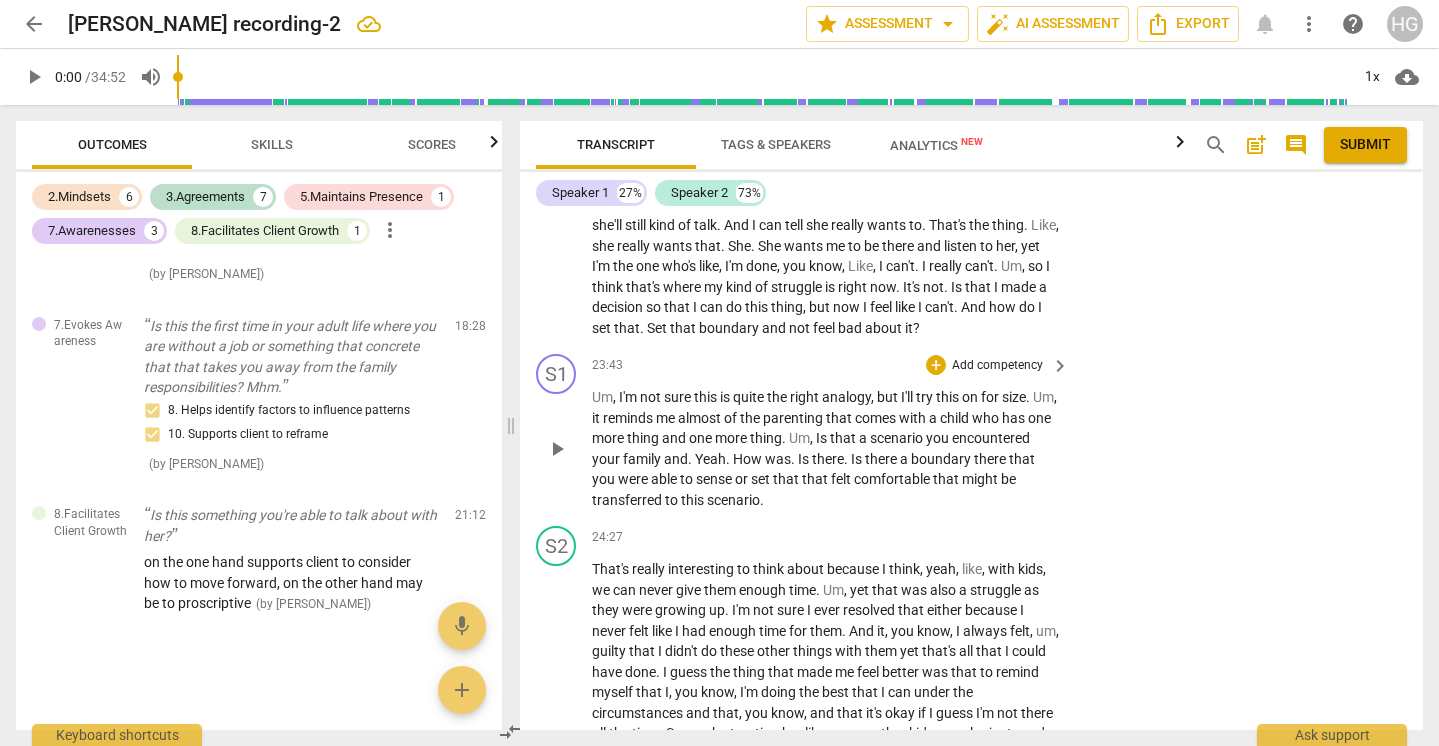 click on "Add competency" at bounding box center (997, 366) 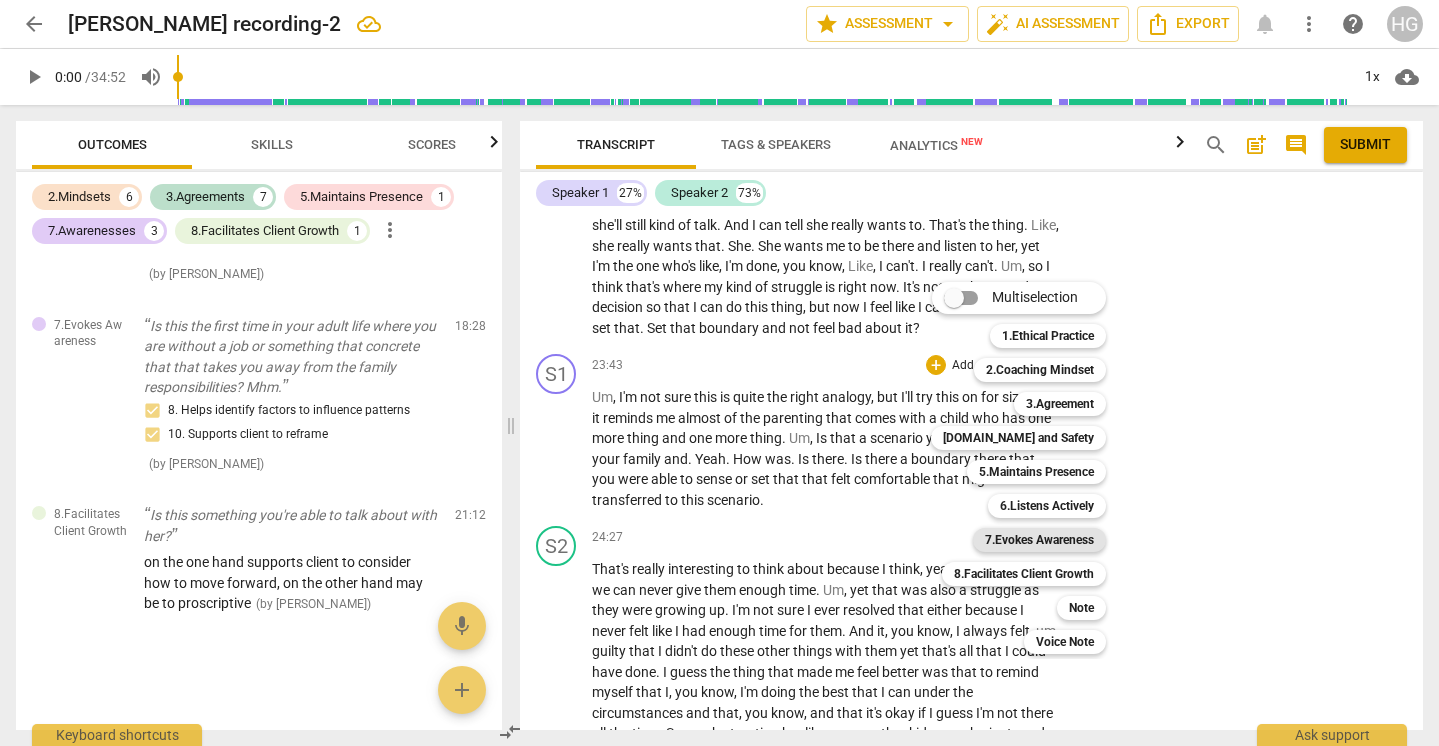 click on "7.Evokes Awareness" at bounding box center (1039, 540) 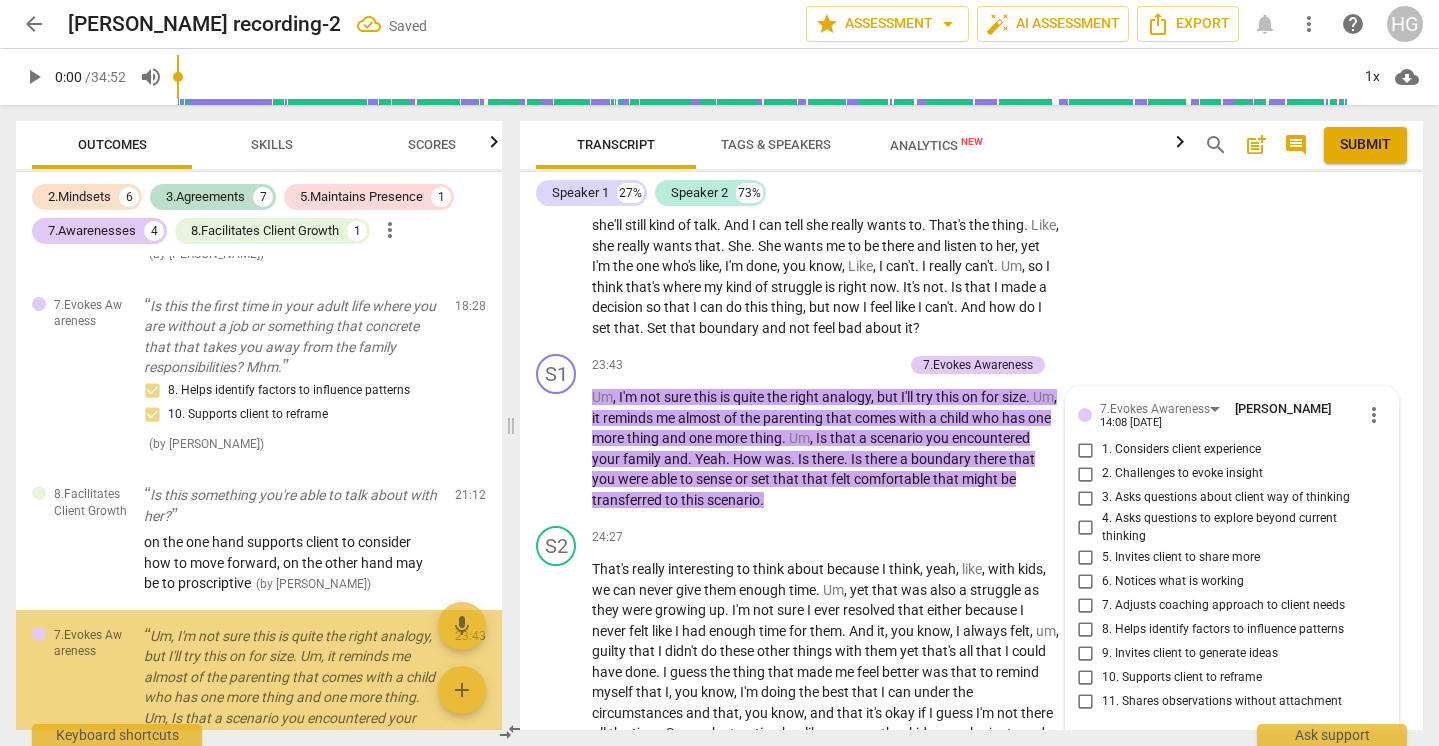 scroll, scrollTop: 7800, scrollLeft: 0, axis: vertical 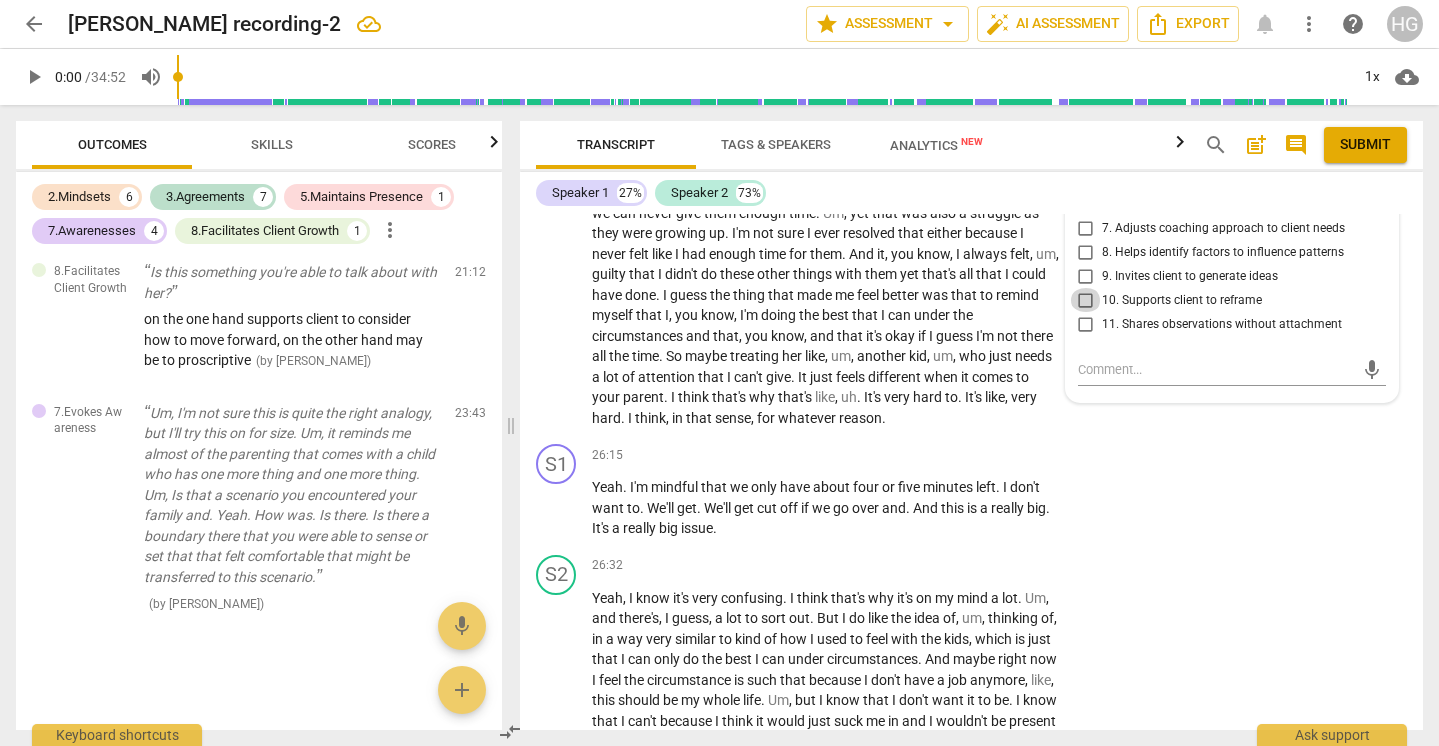 click on "10. Supports client to reframe" at bounding box center [1086, 300] 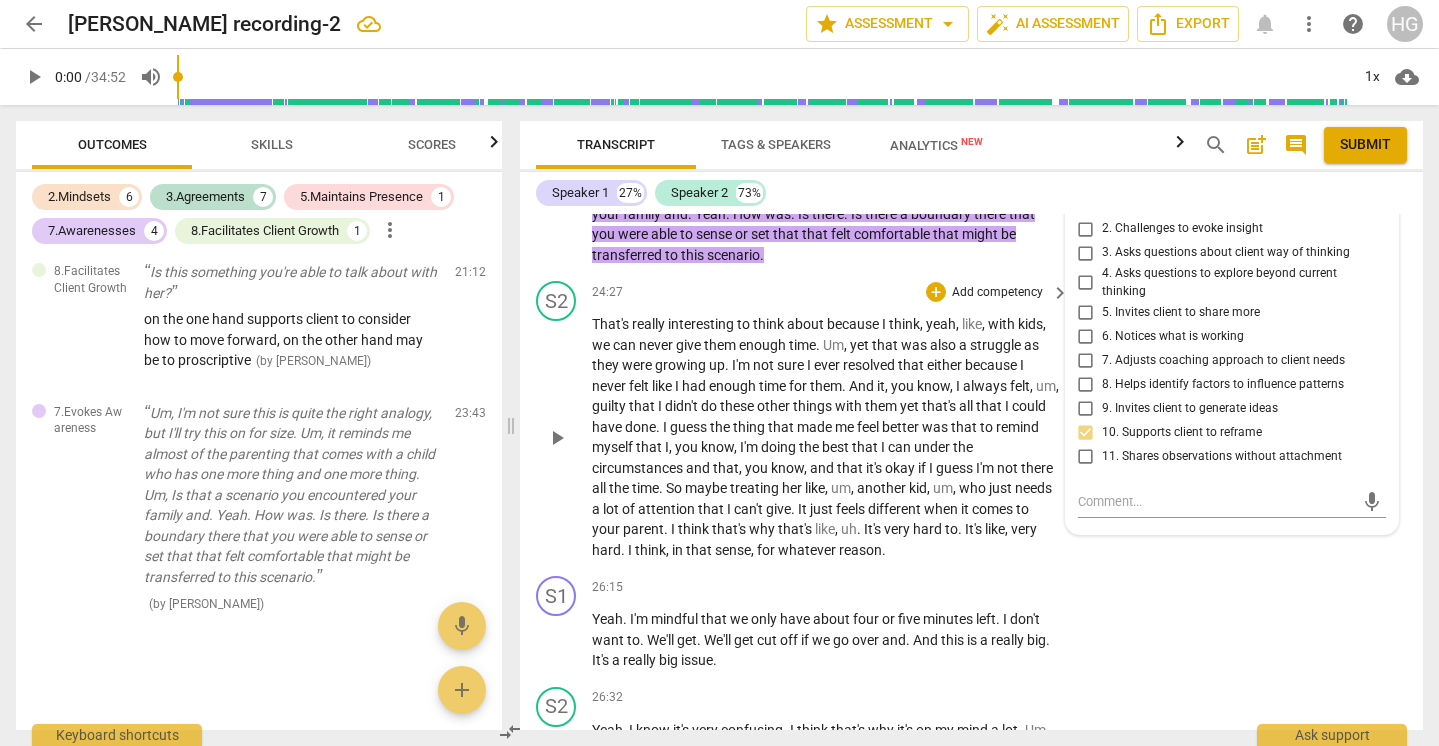 scroll, scrollTop: 7651, scrollLeft: 0, axis: vertical 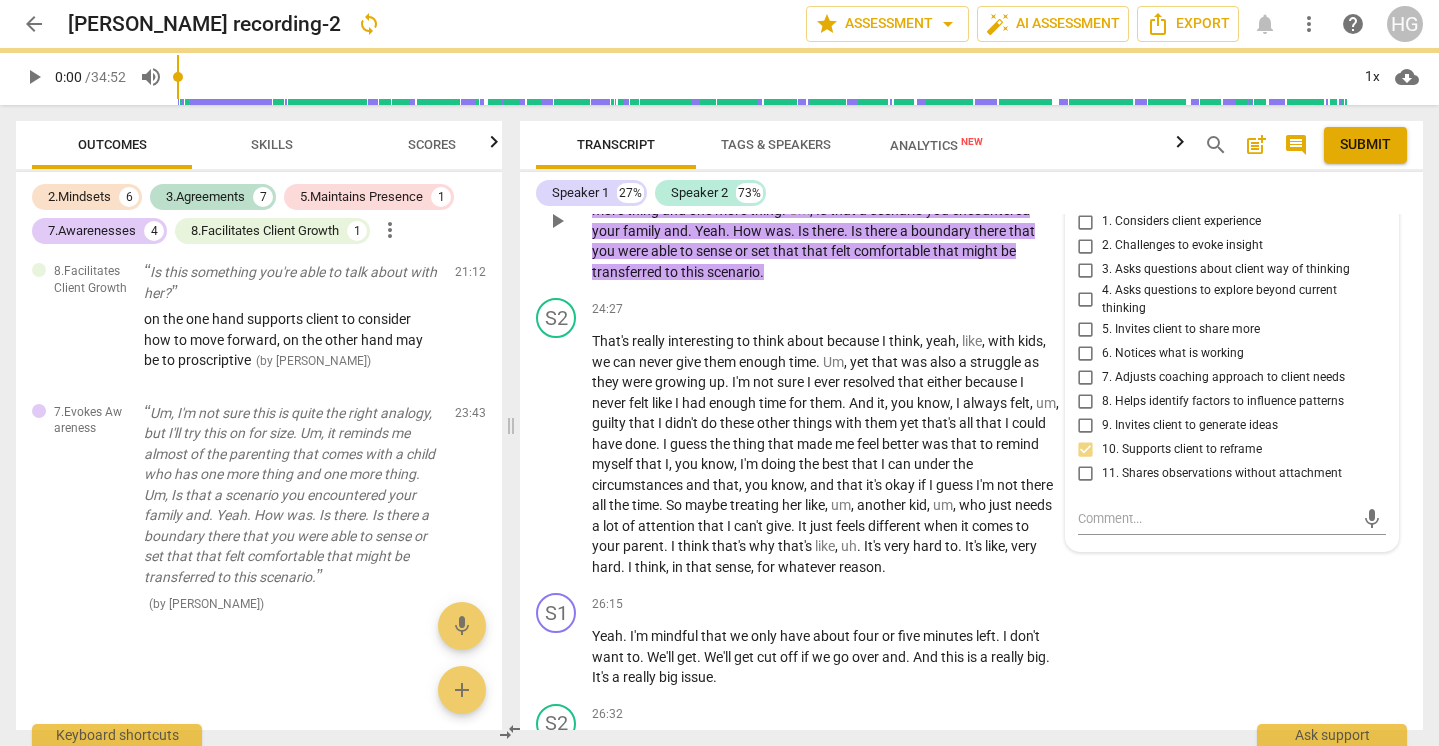 click on "Add competency" at bounding box center (855, 138) 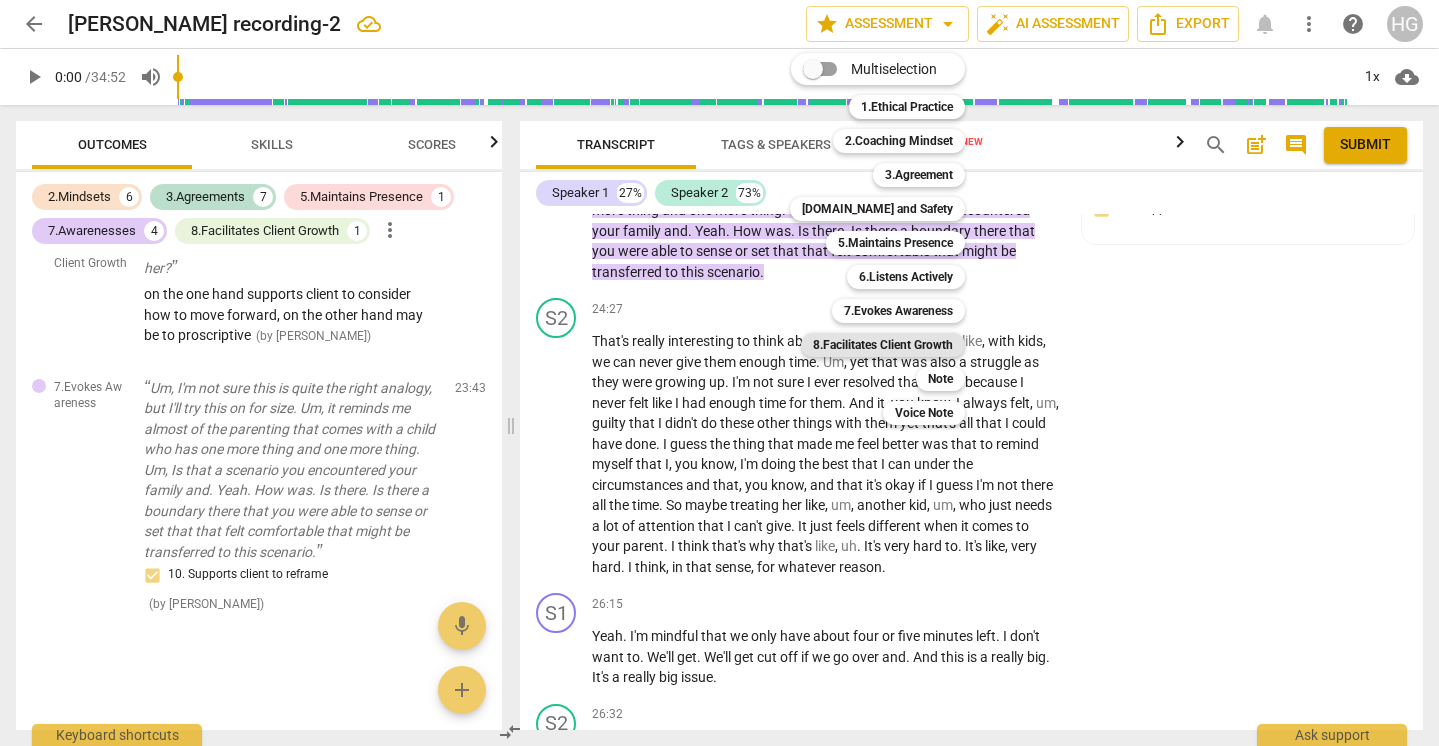 click on "8.Facilitates Client Growth" at bounding box center [883, 345] 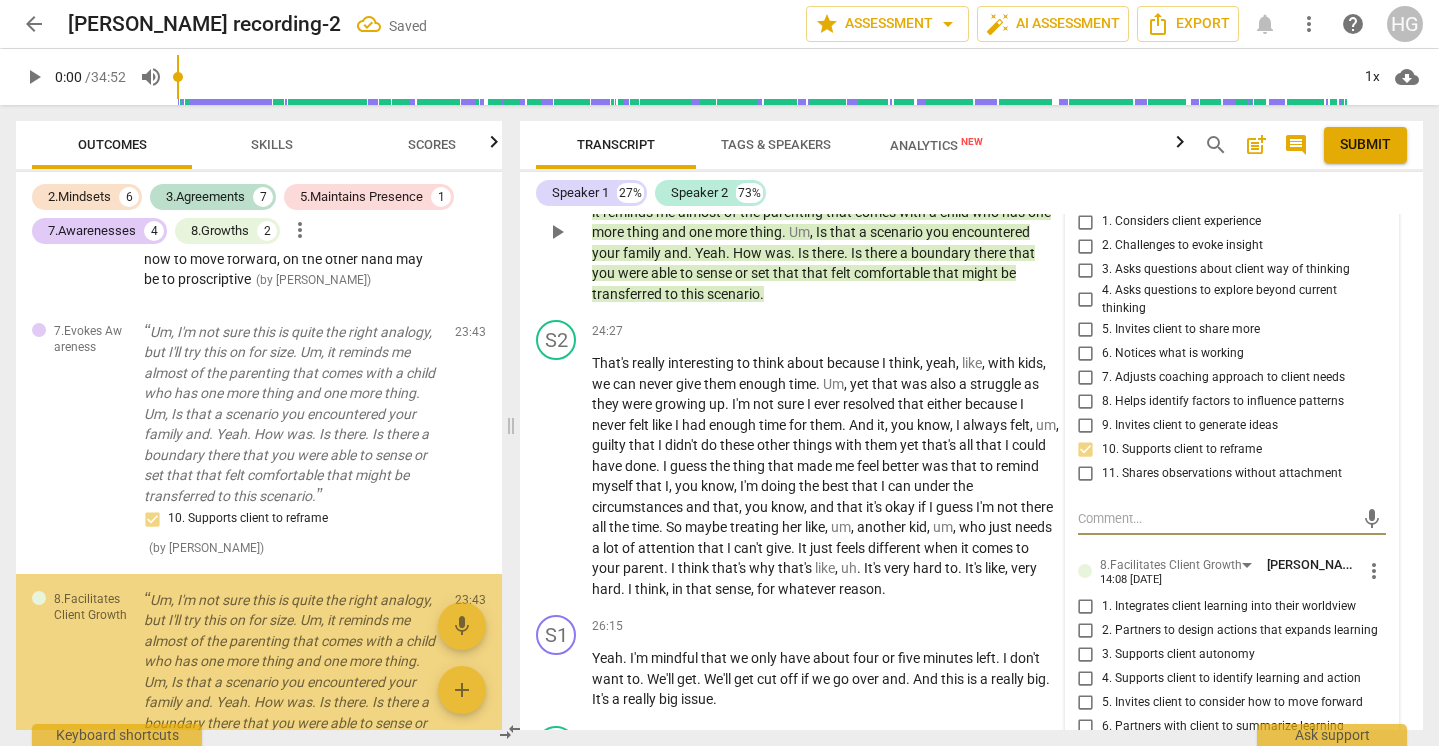 scroll, scrollTop: 3718, scrollLeft: 0, axis: vertical 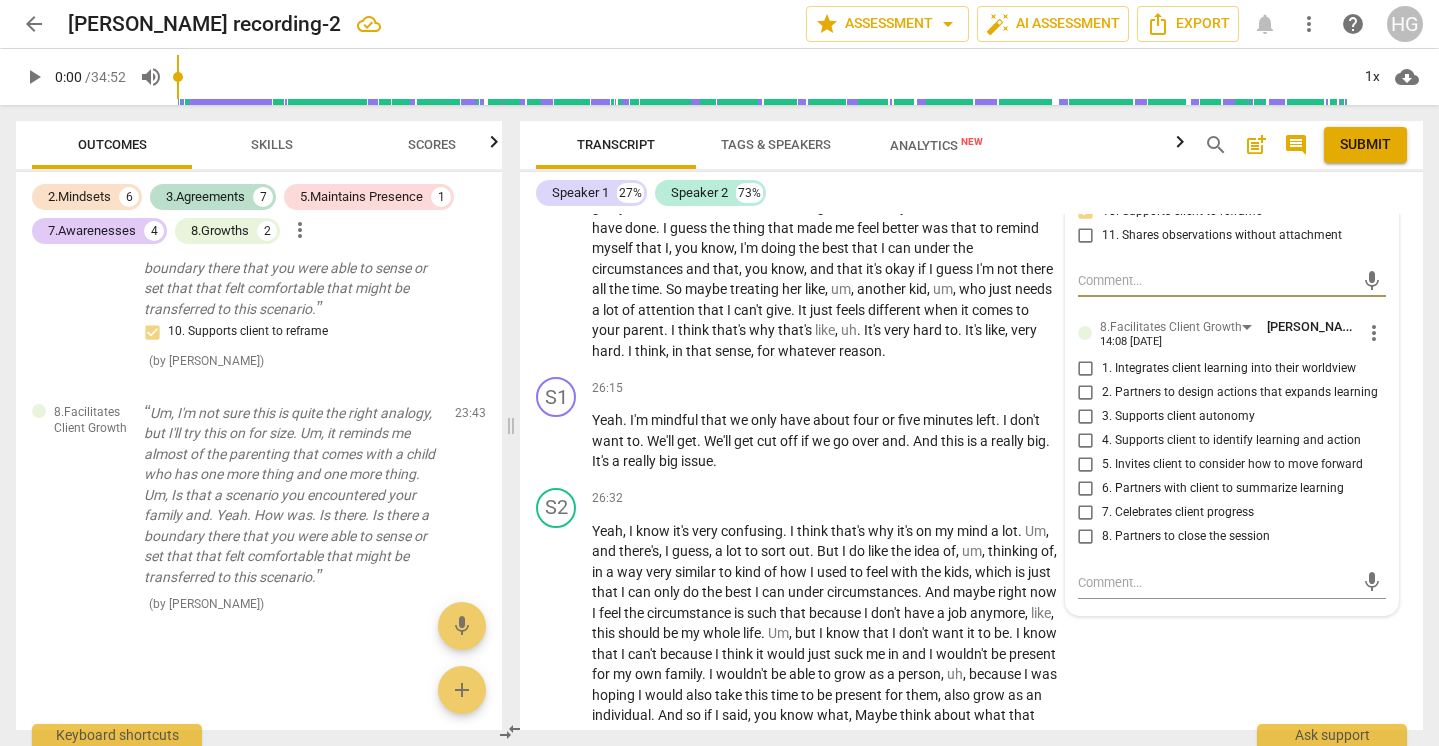 click on "more_vert" at bounding box center (1374, 333) 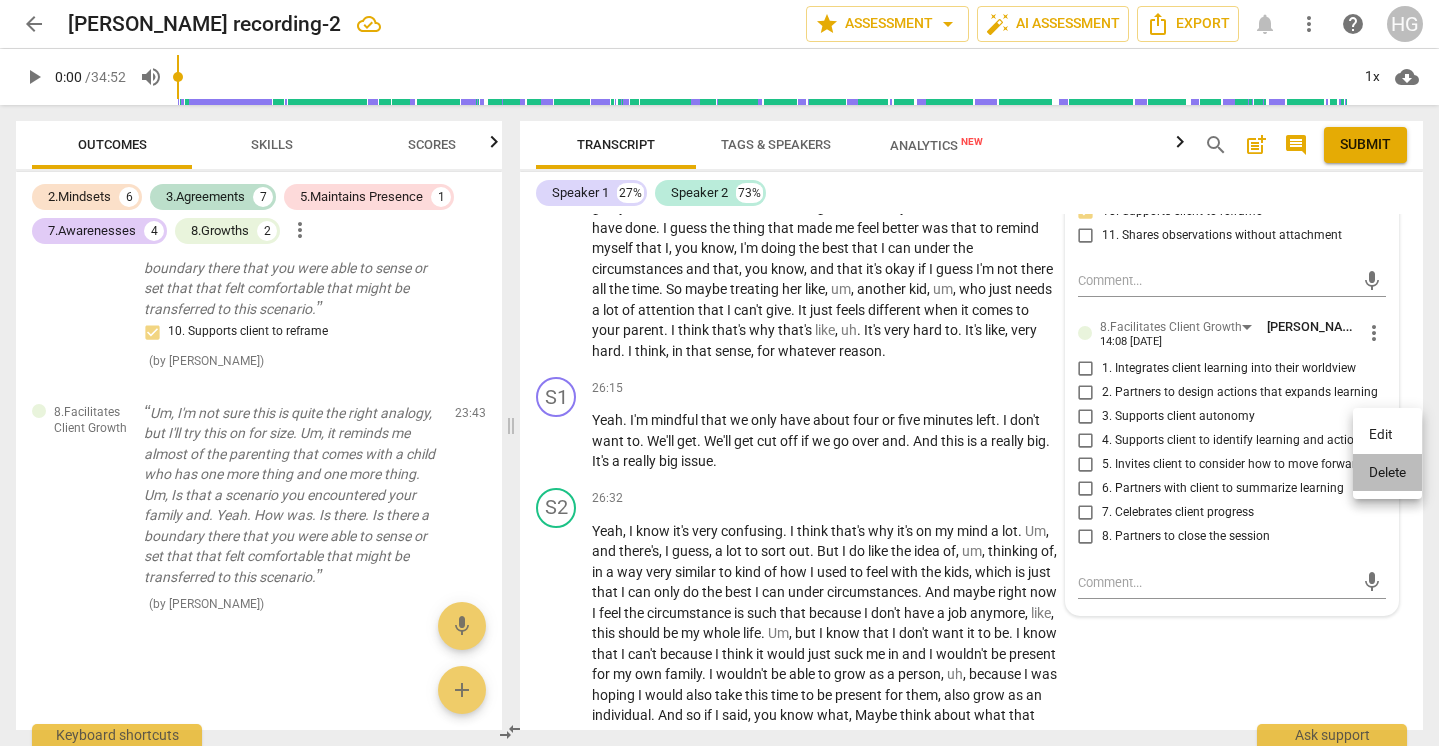 click on "Delete" at bounding box center (1387, 473) 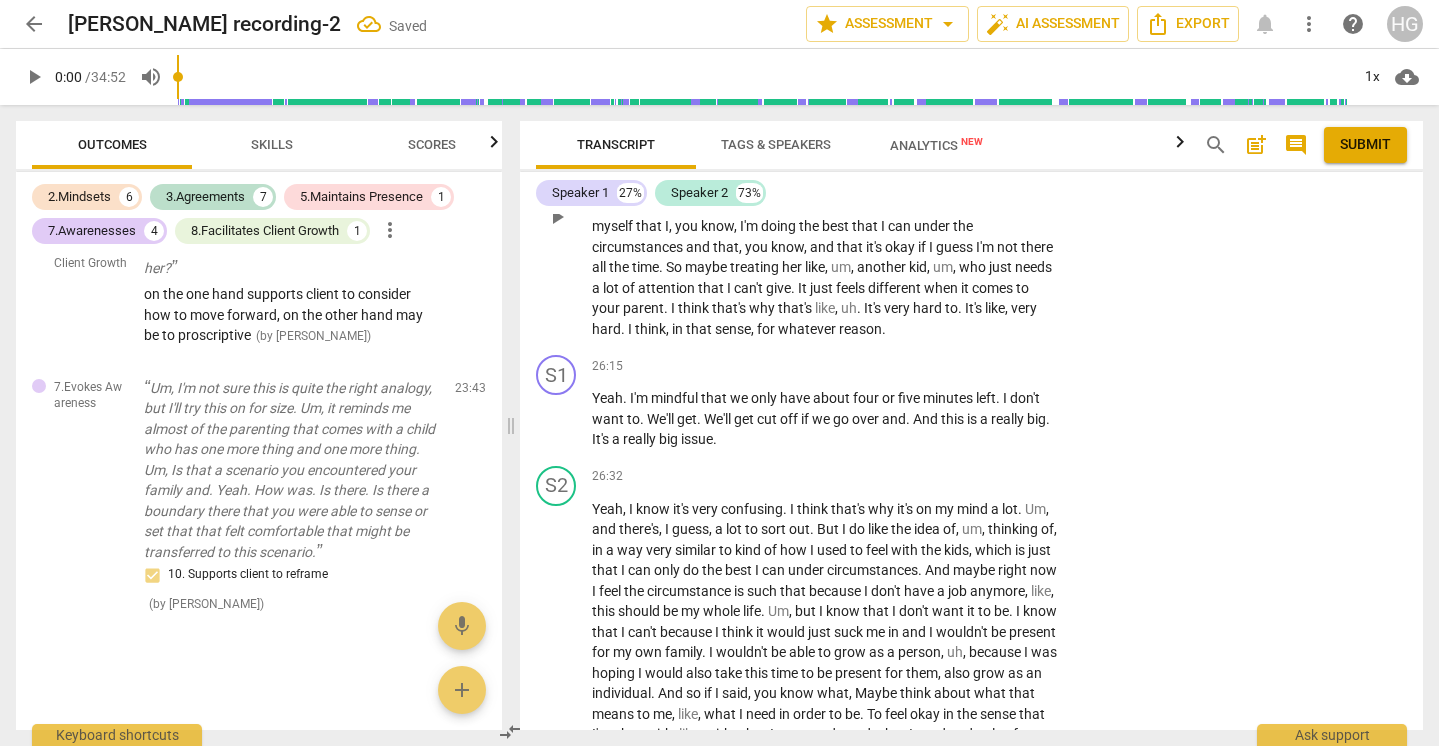 scroll, scrollTop: 3454, scrollLeft: 0, axis: vertical 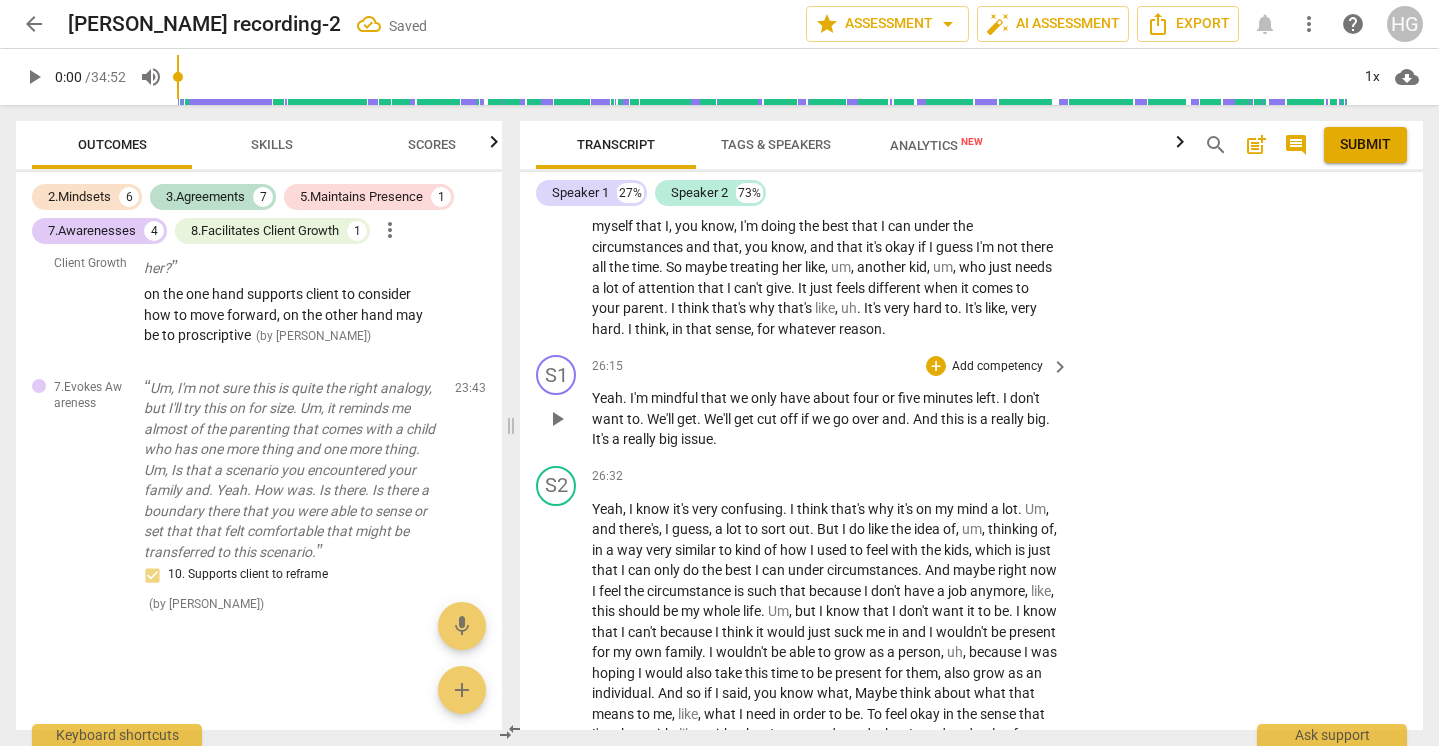 click on "Add competency" at bounding box center (997, 367) 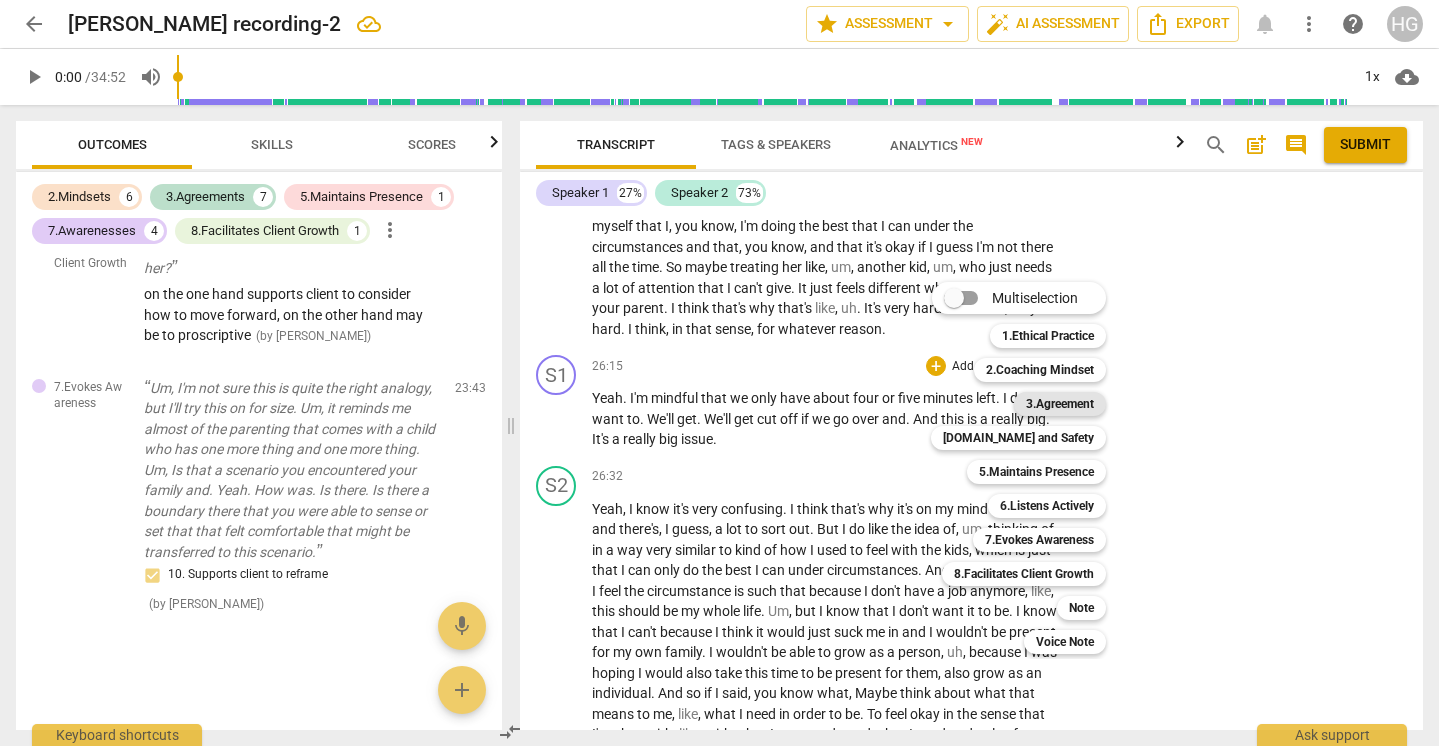 click on "3.Agreement" at bounding box center (1060, 404) 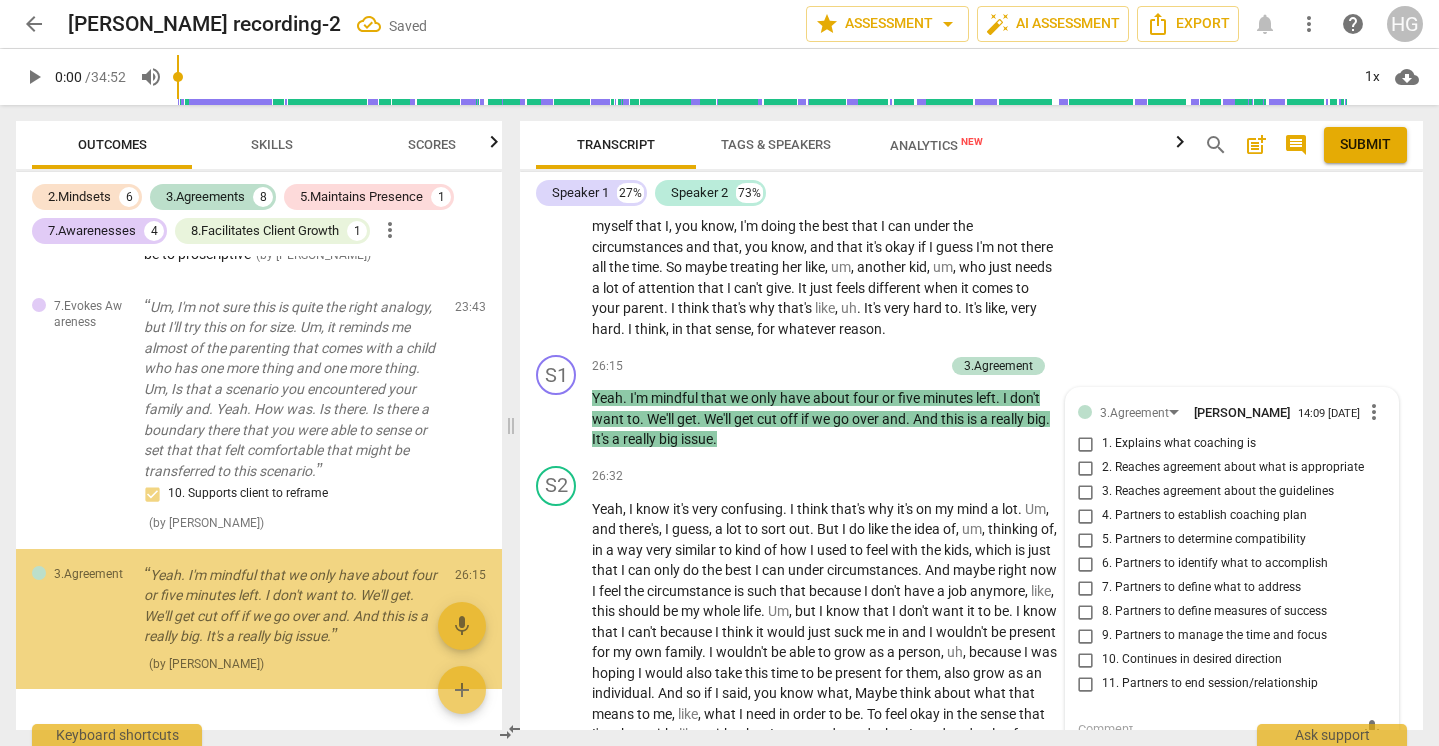 scroll, scrollTop: 8256, scrollLeft: 0, axis: vertical 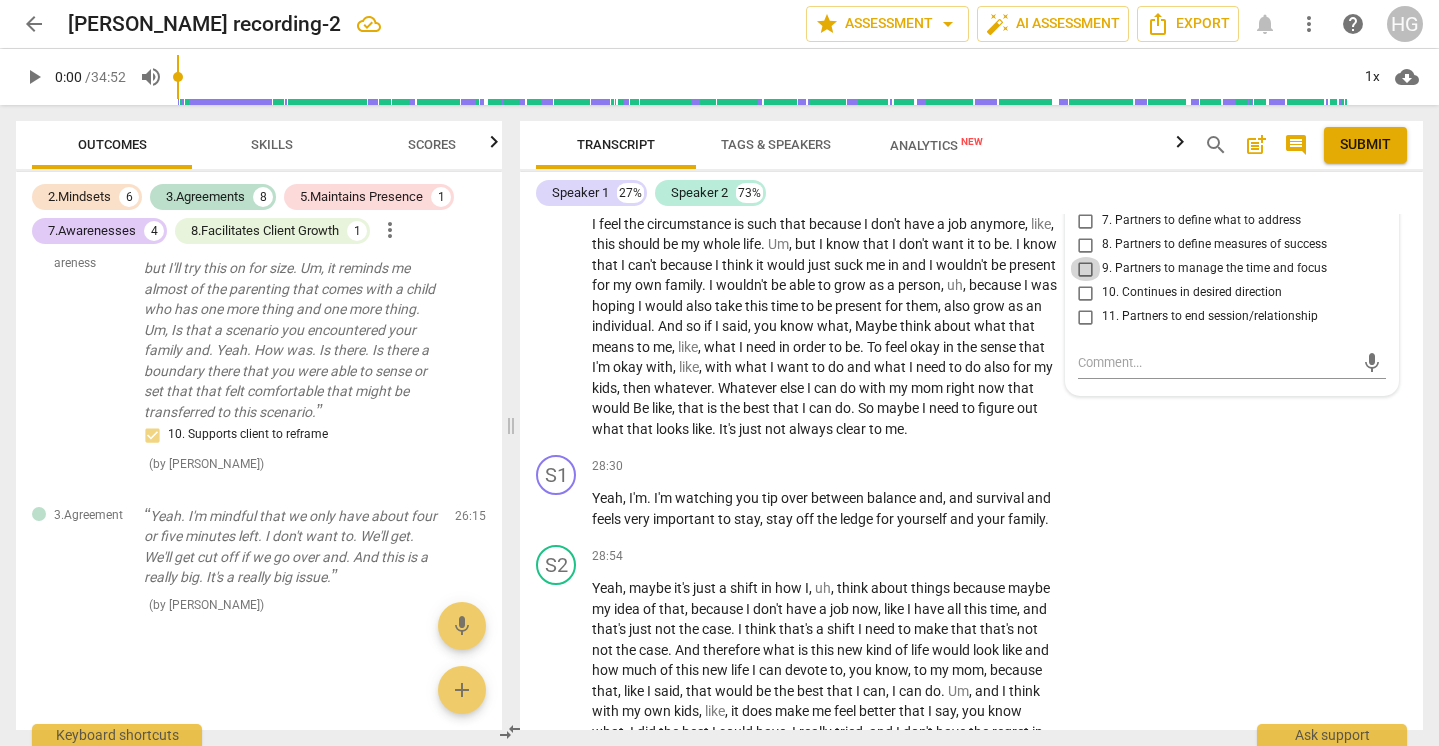 click on "9. Partners to manage the time and focus" at bounding box center (1086, 269) 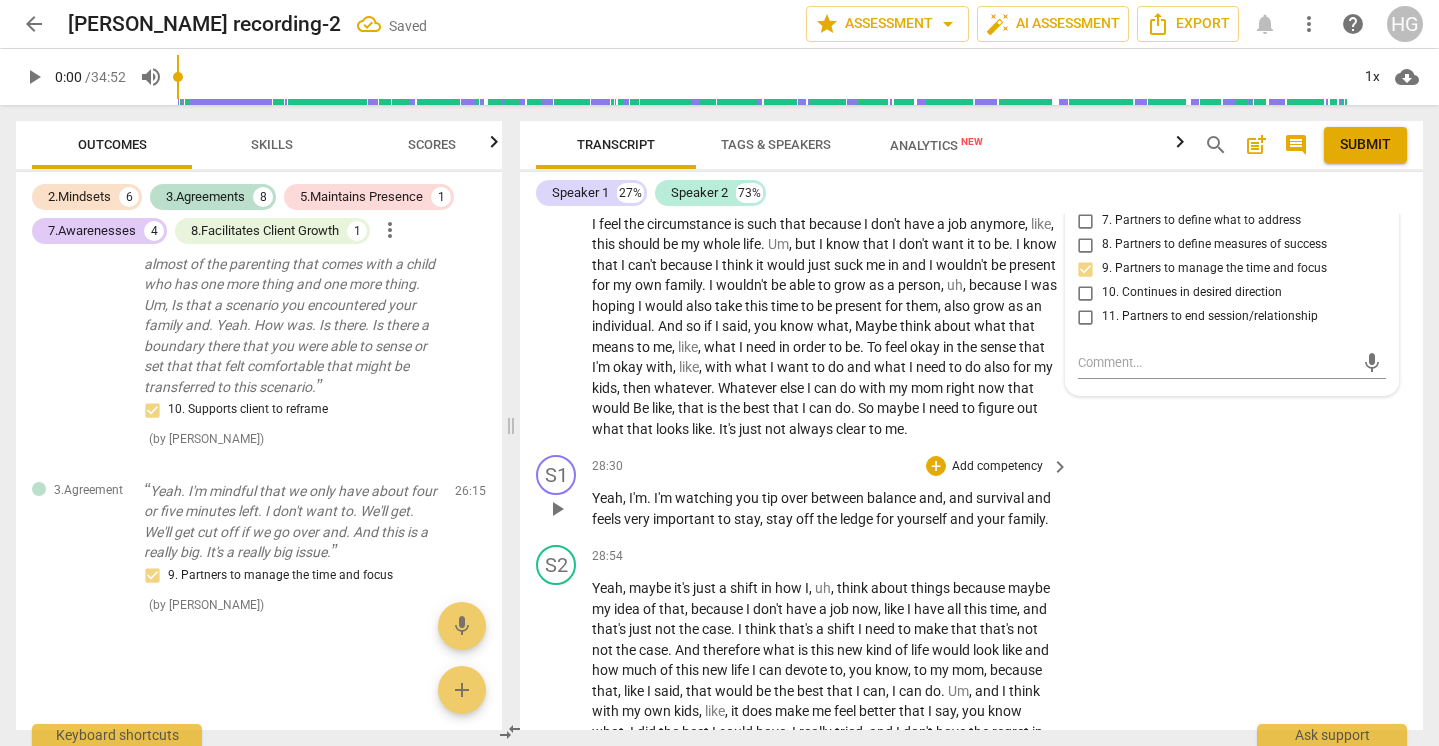 scroll, scrollTop: 3620, scrollLeft: 0, axis: vertical 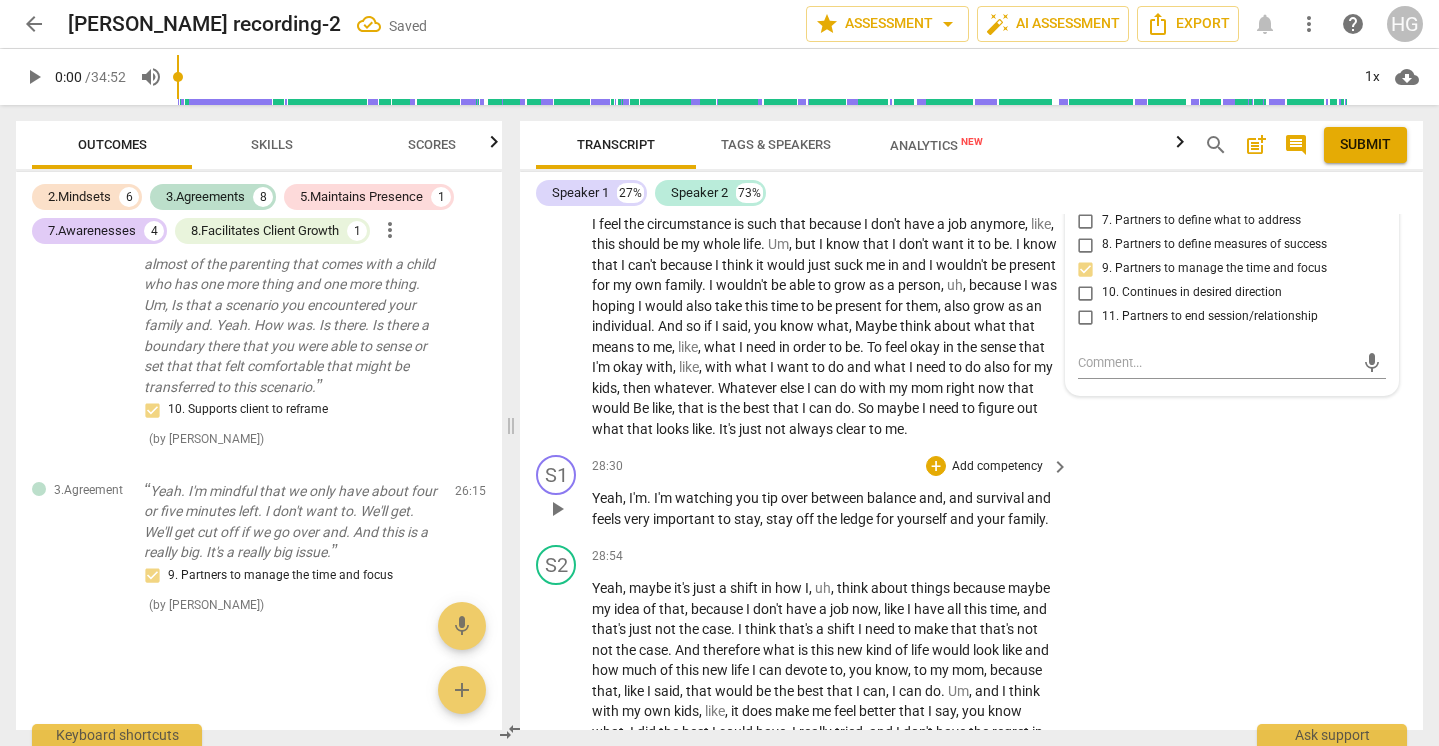 click on "S1 play_arrow pause 28:30 + Add competency keyboard_arrow_right Yeah ,   I'm .   I'm   watching   you   tip   over   between   balance   and ,   and   survival   and   feels   very   important   to   stay ,   stay   off   the   ledge   for   yourself   and   your   family ." at bounding box center (971, 492) 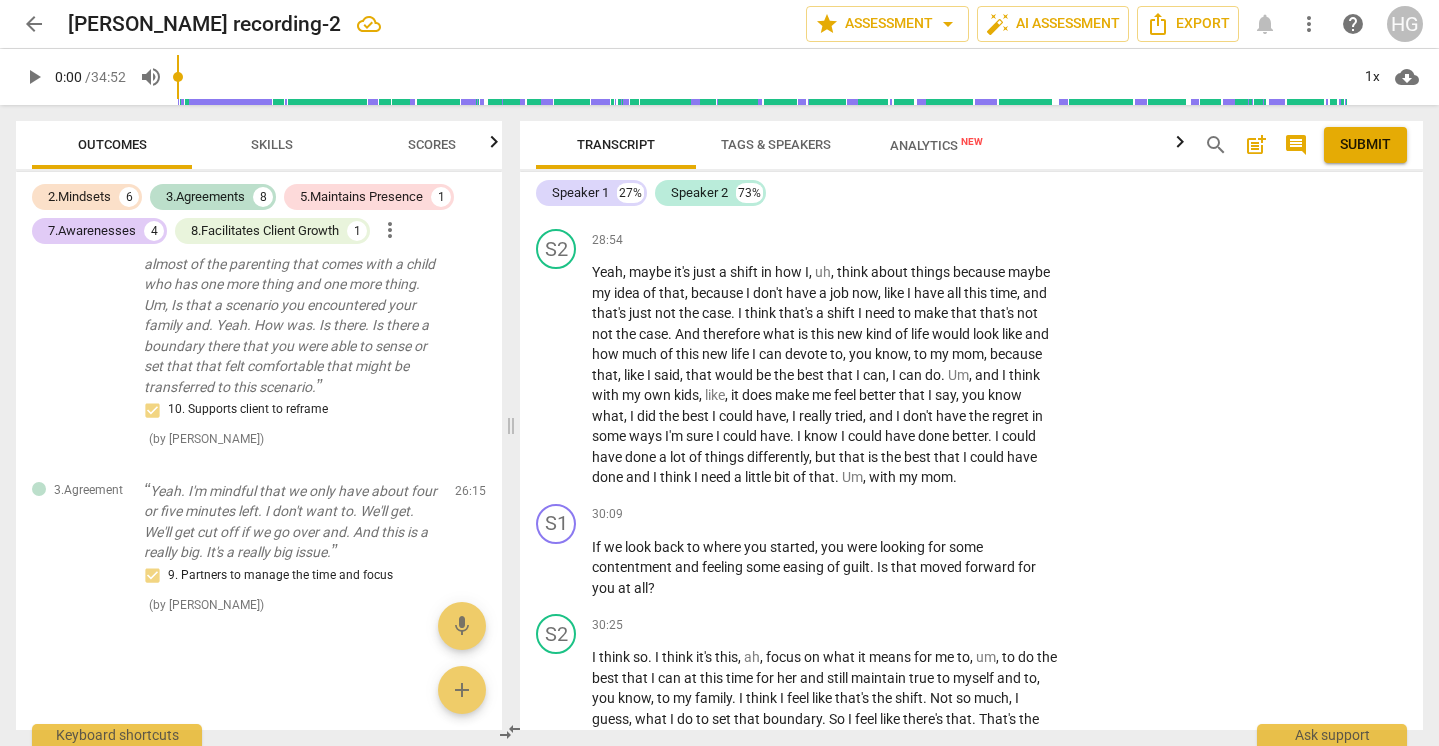 scroll, scrollTop: 8567, scrollLeft: 0, axis: vertical 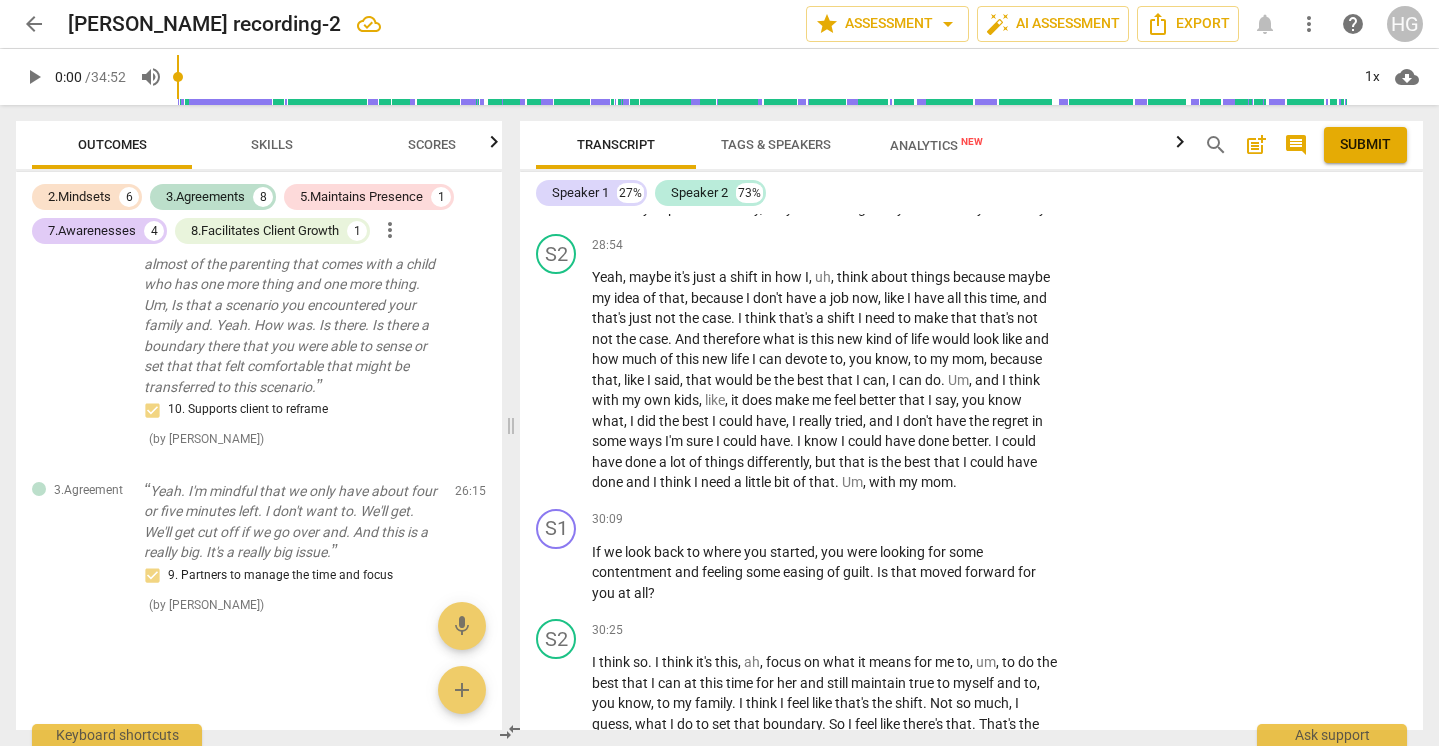 click on "Add competency" at bounding box center [997, 156] 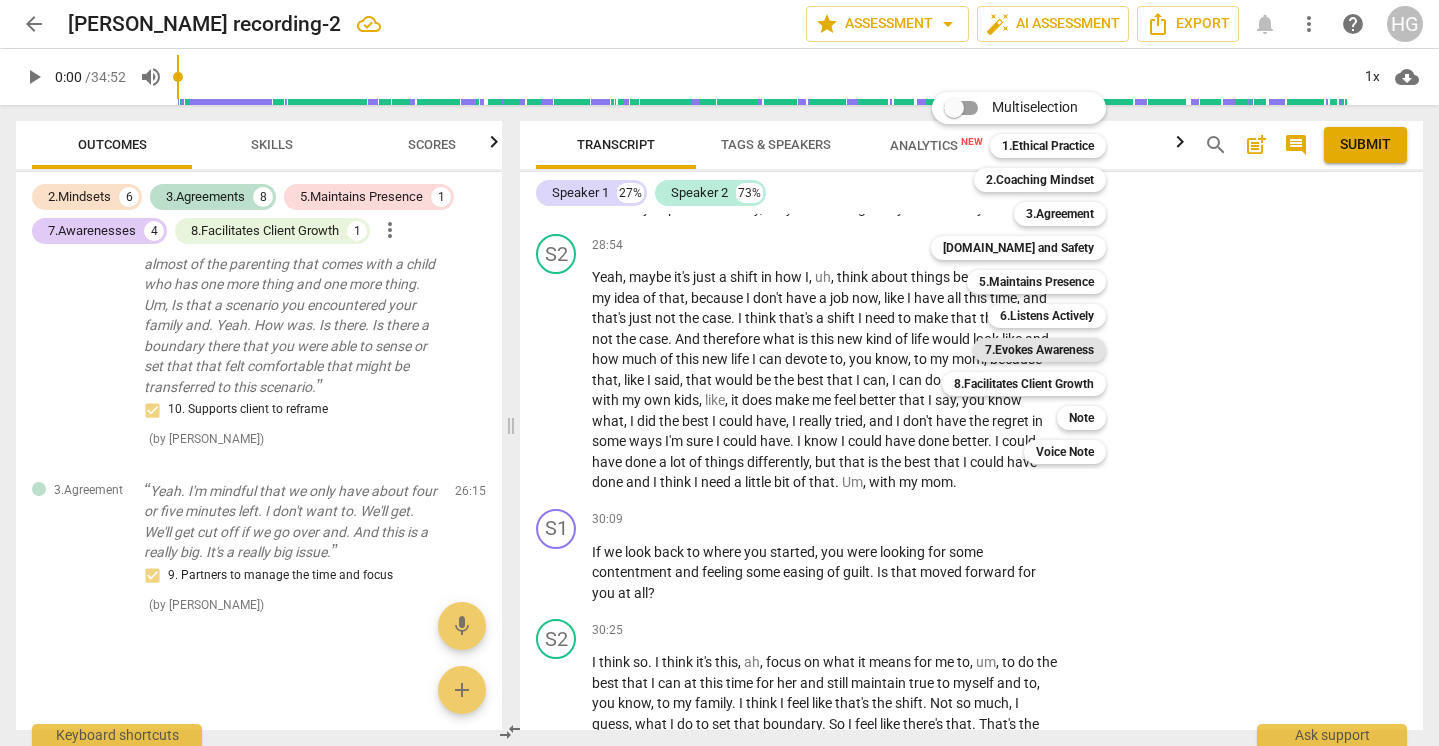 click on "7.Evokes Awareness" at bounding box center (1039, 350) 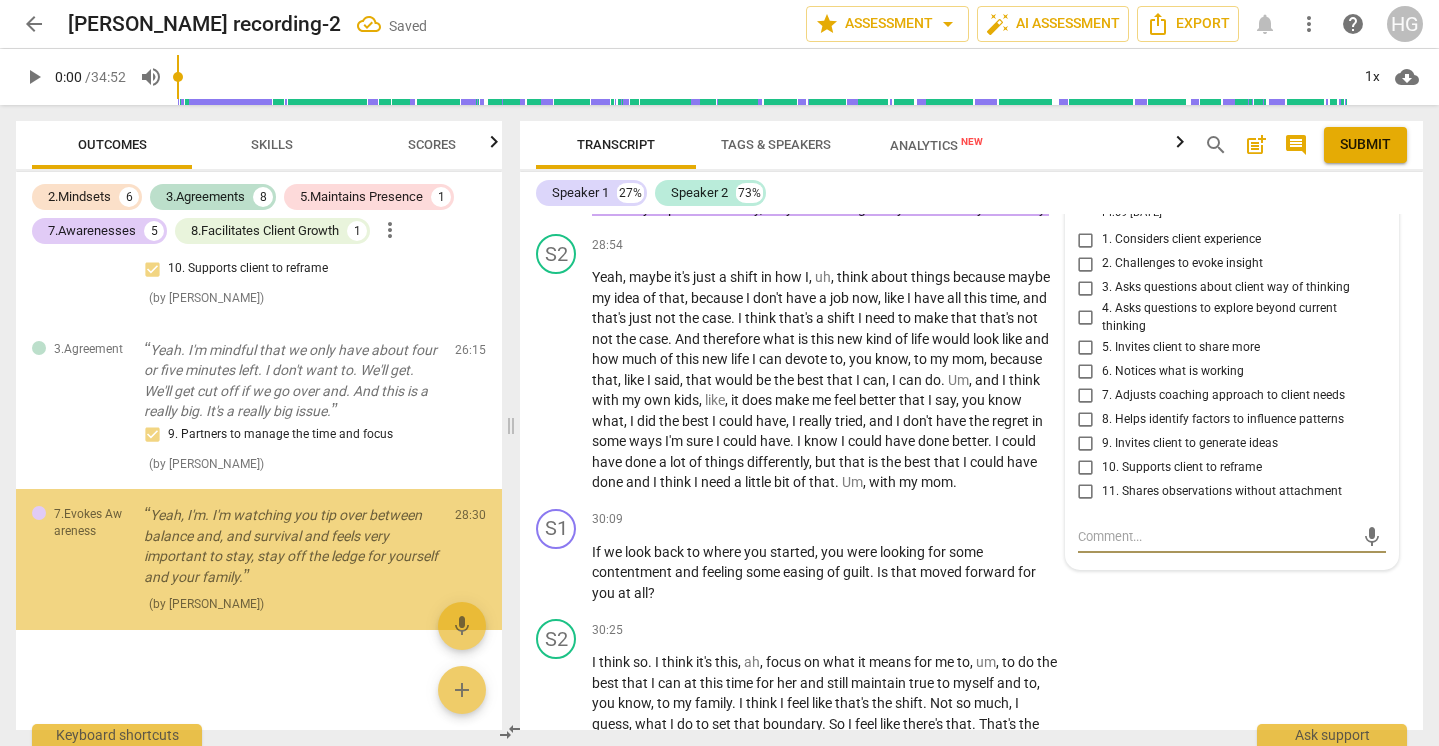 scroll, scrollTop: 3760, scrollLeft: 0, axis: vertical 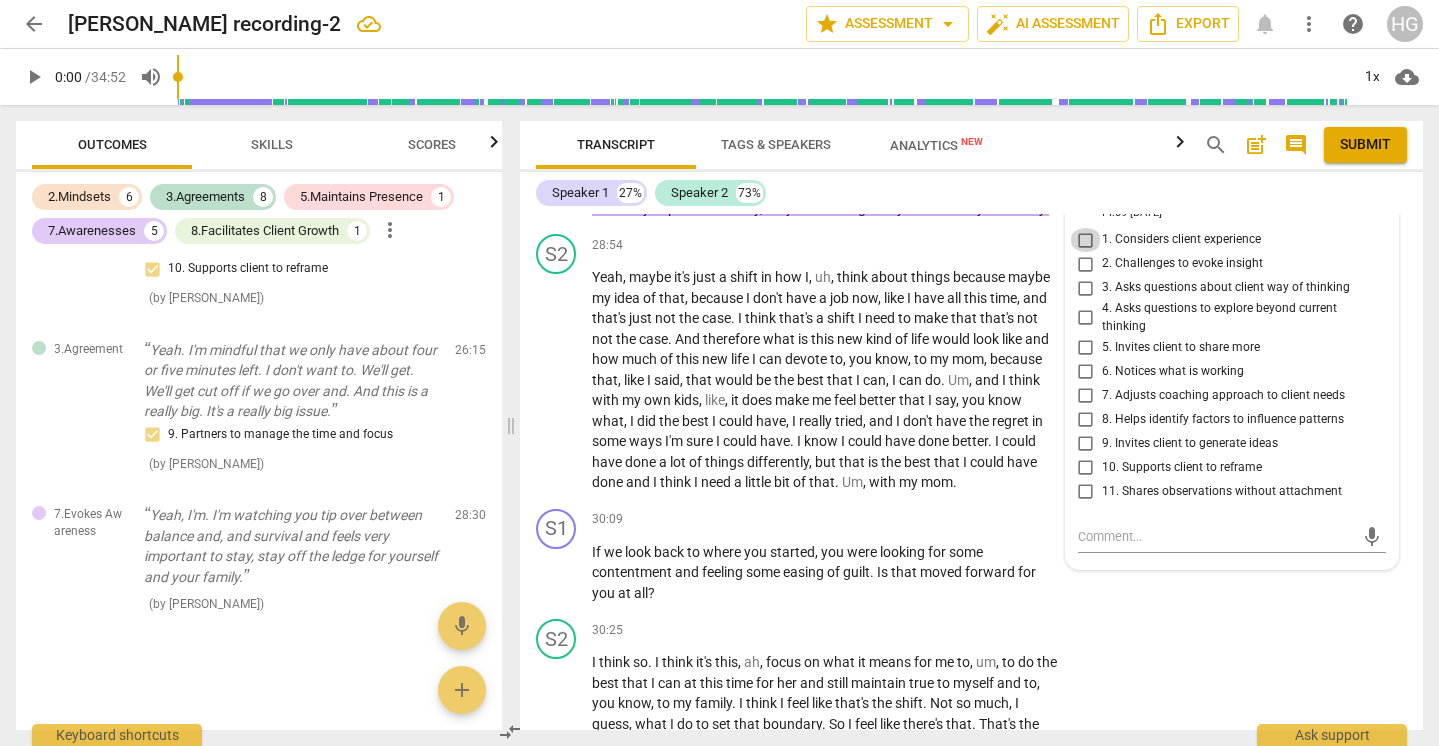click on "1. Considers client experience" at bounding box center (1086, 240) 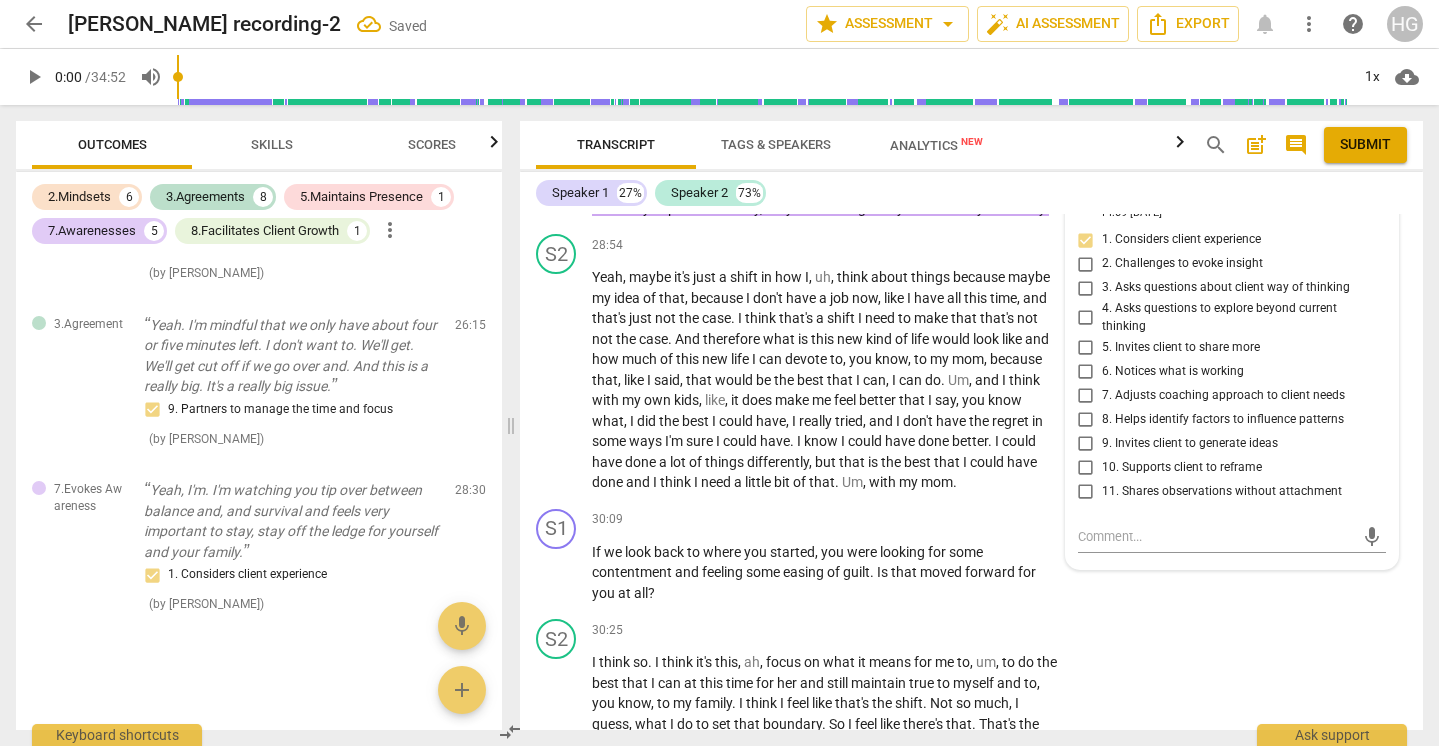 click on "Add competency" at bounding box center [855, 156] 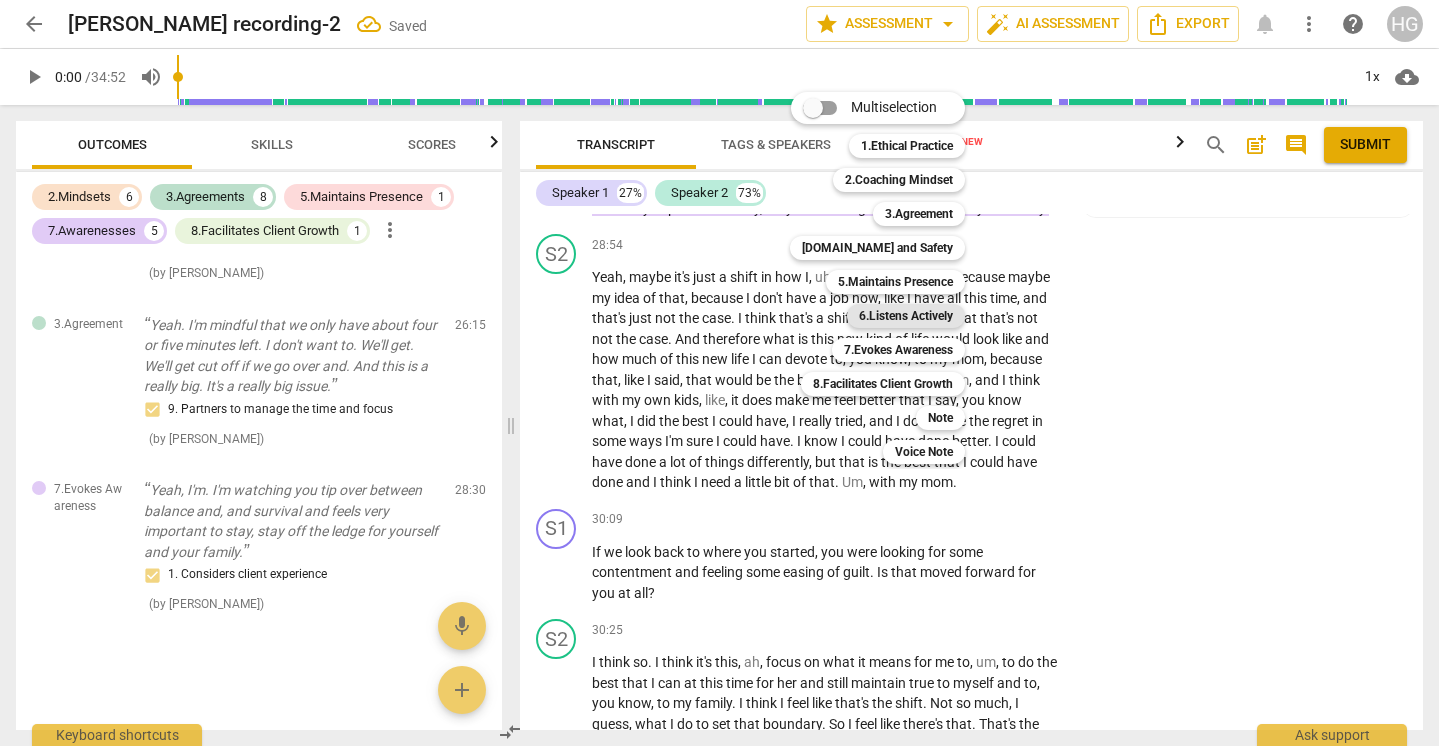 click on "6.Listens Actively" at bounding box center (906, 316) 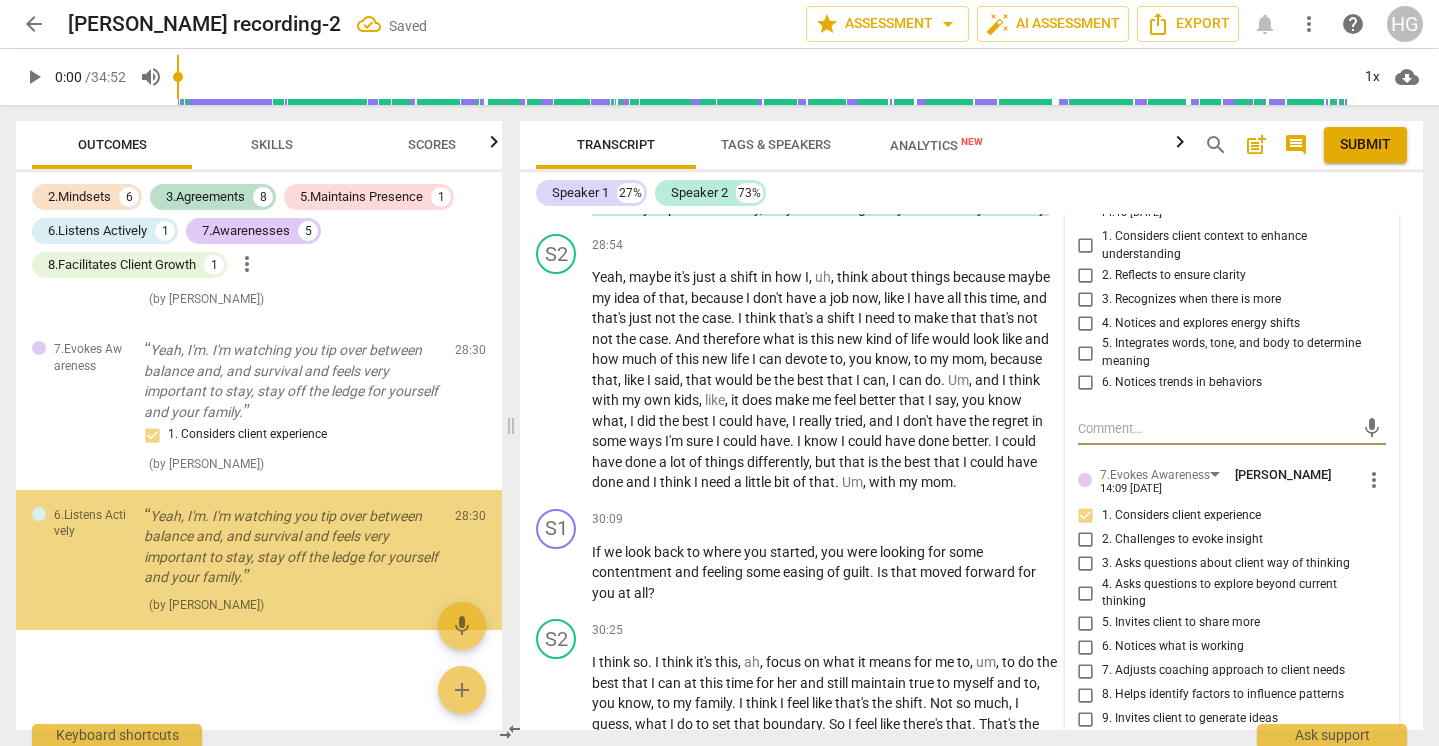 scroll, scrollTop: 3960, scrollLeft: 0, axis: vertical 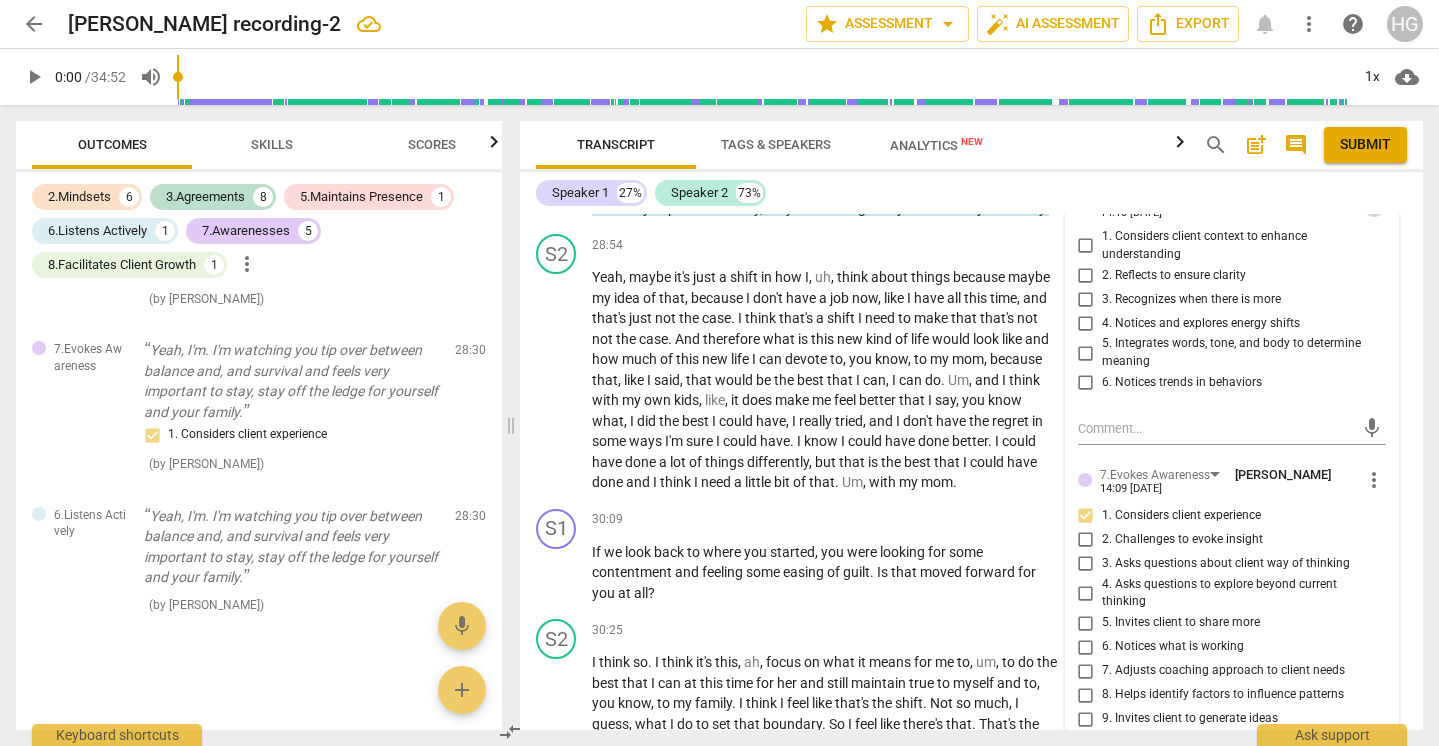 click on "more_vert" at bounding box center (1374, 205) 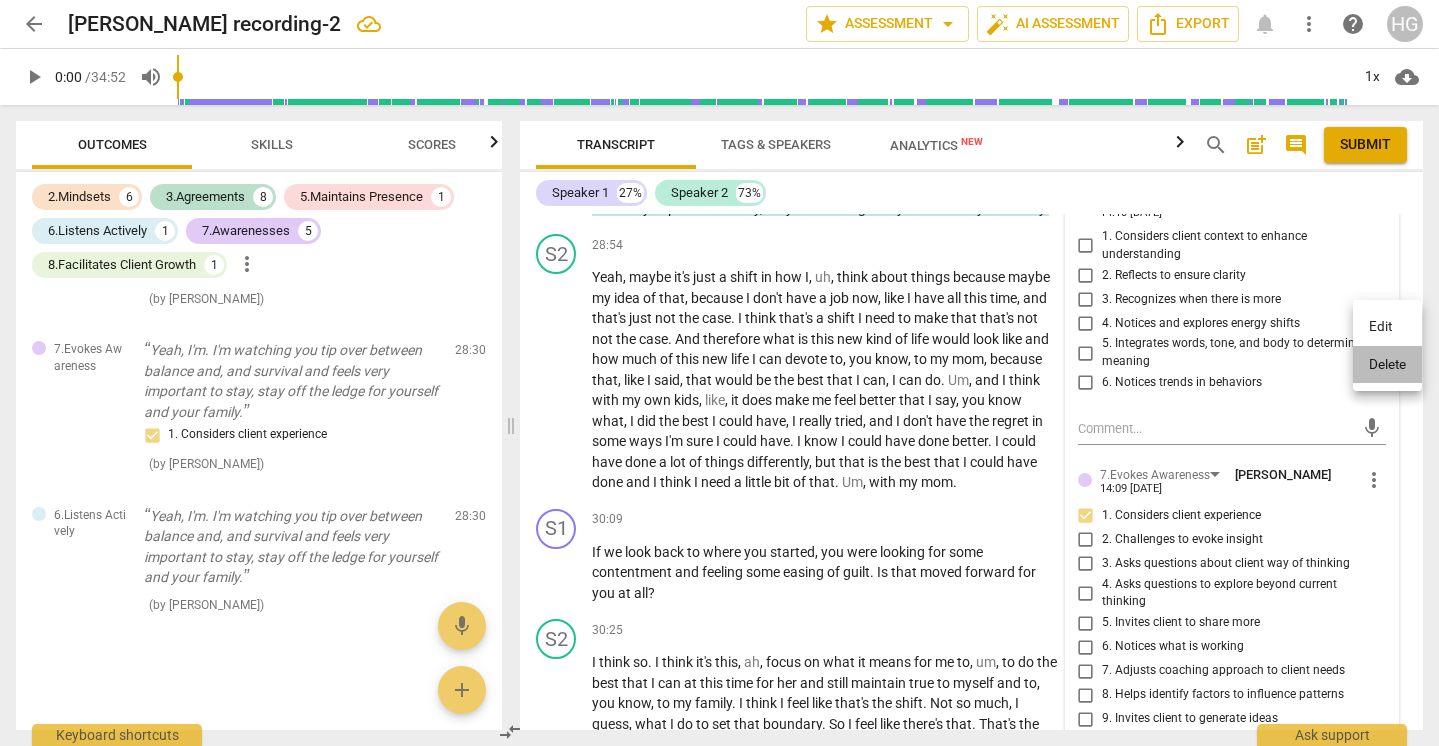 click on "Delete" at bounding box center [1387, 365] 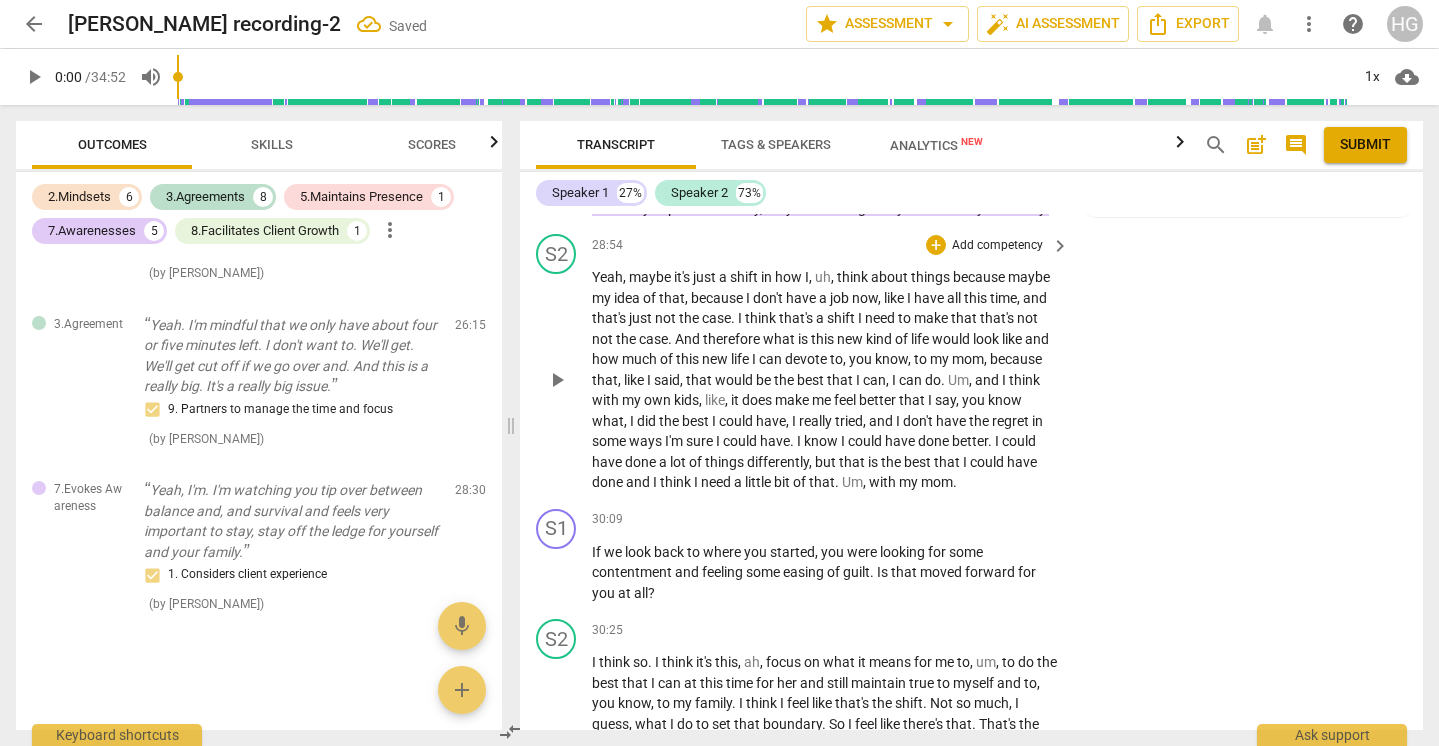 scroll, scrollTop: 3785, scrollLeft: 0, axis: vertical 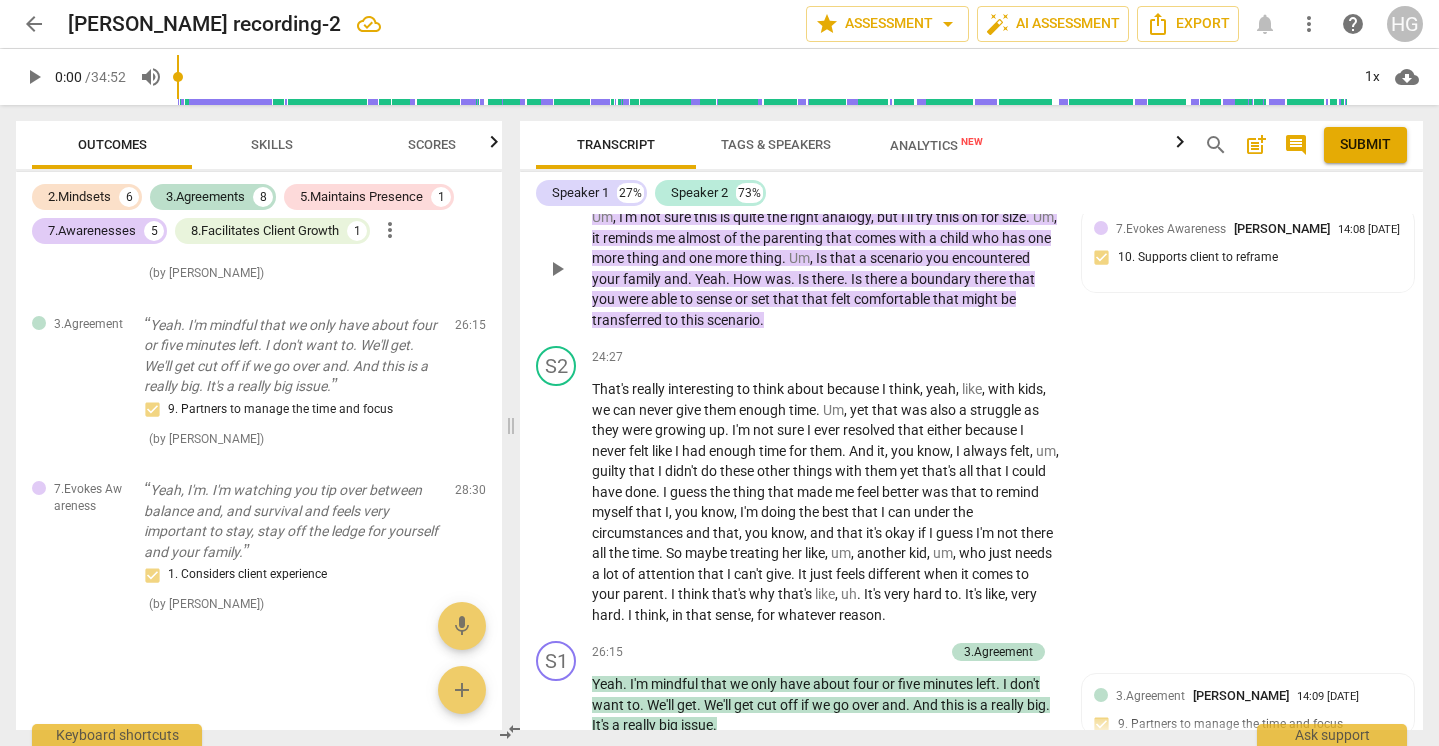 click on "Add competency" at bounding box center (855, 186) 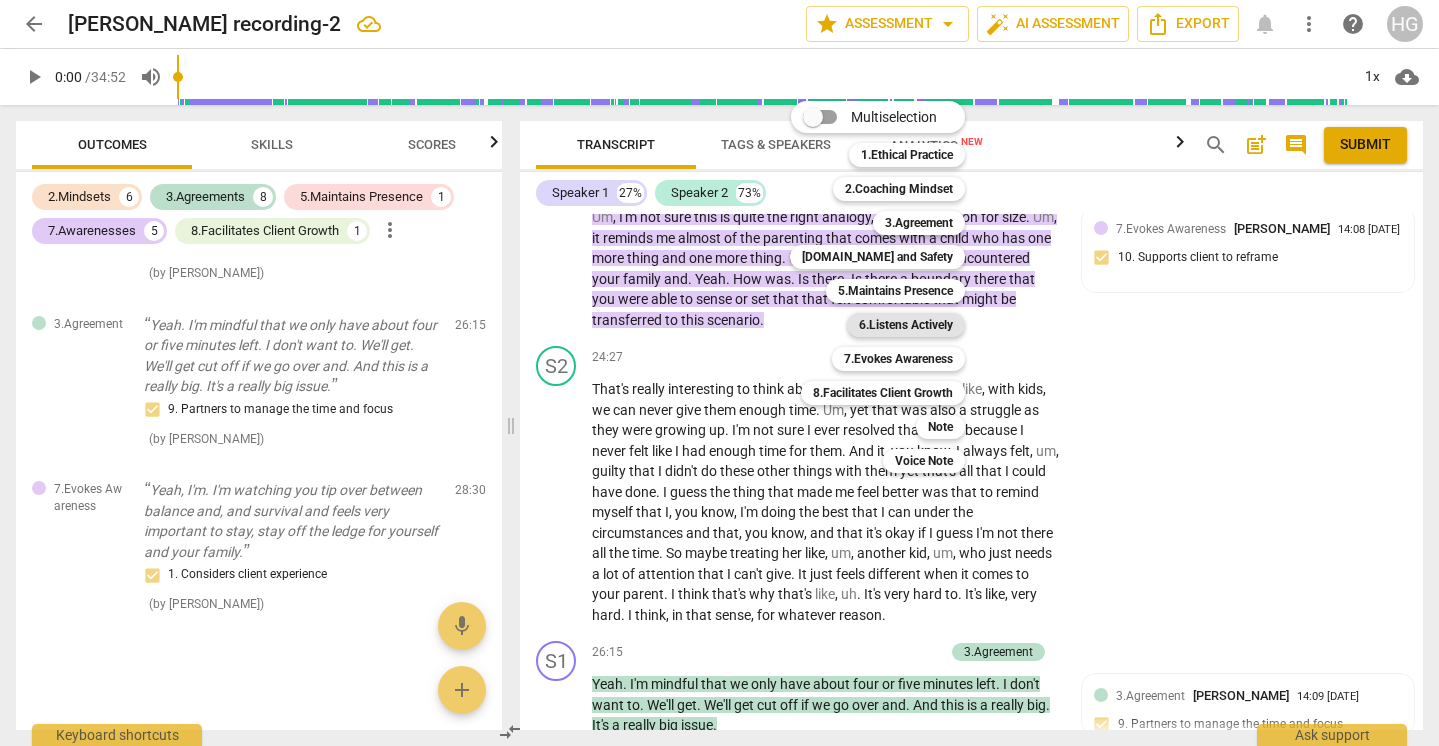 click on "6.Listens Actively" at bounding box center [906, 325] 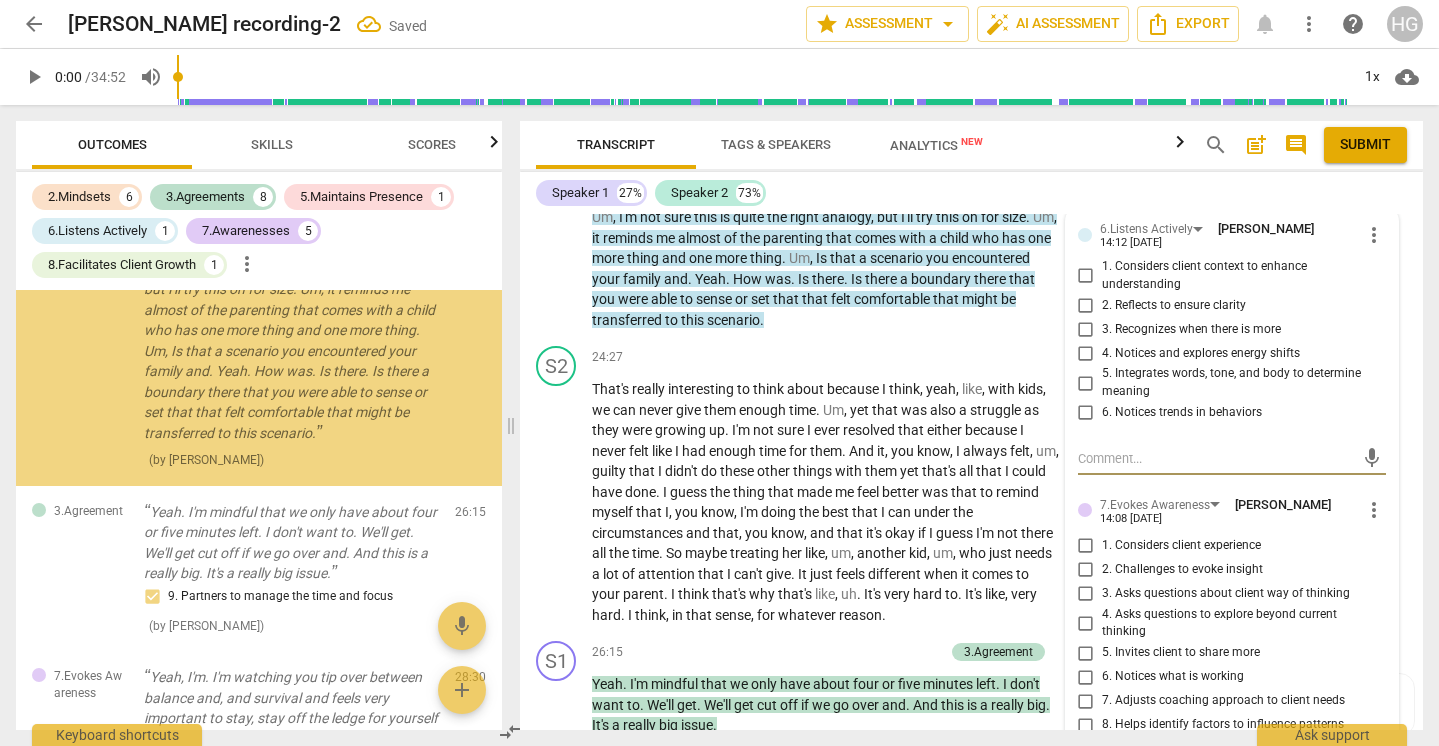 scroll, scrollTop: 3740, scrollLeft: 0, axis: vertical 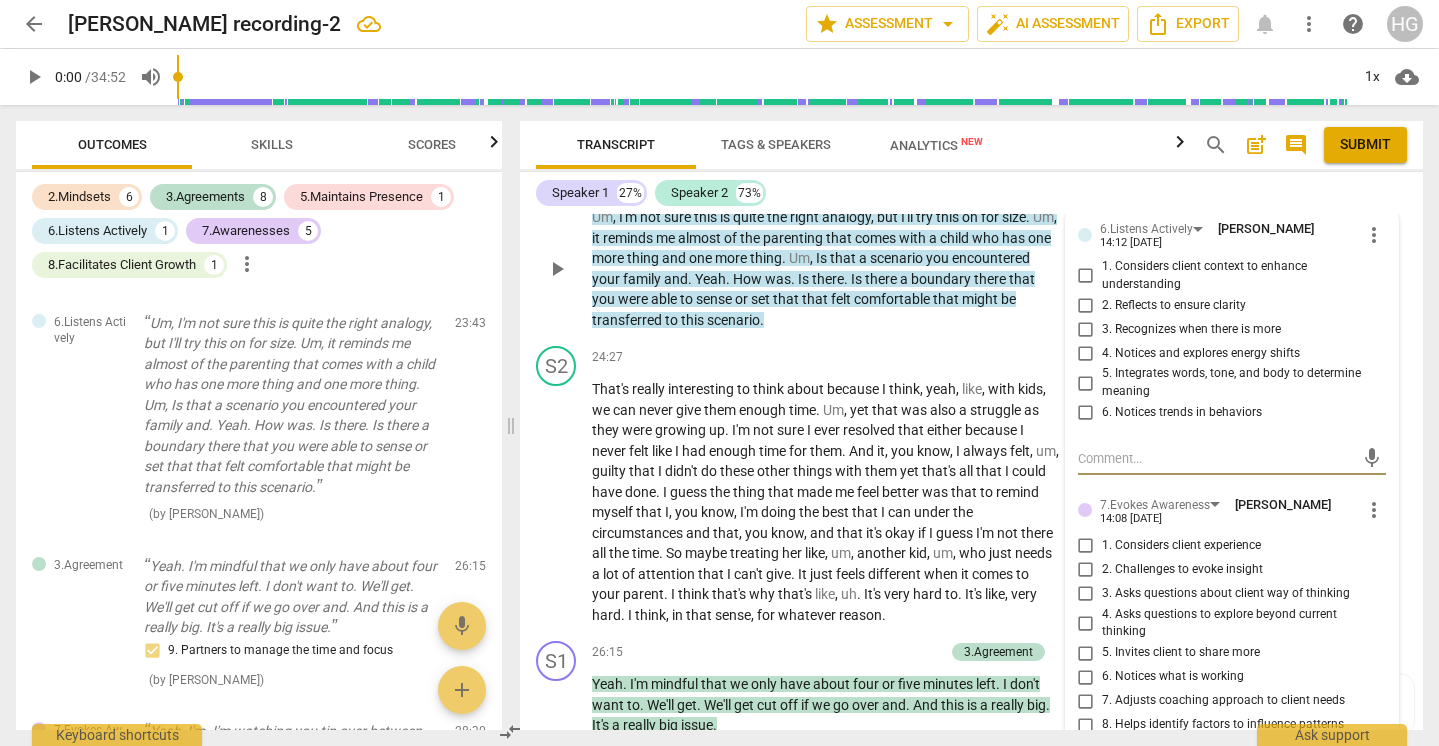 click on "3. Recognizes when there is more" at bounding box center (1086, 329) 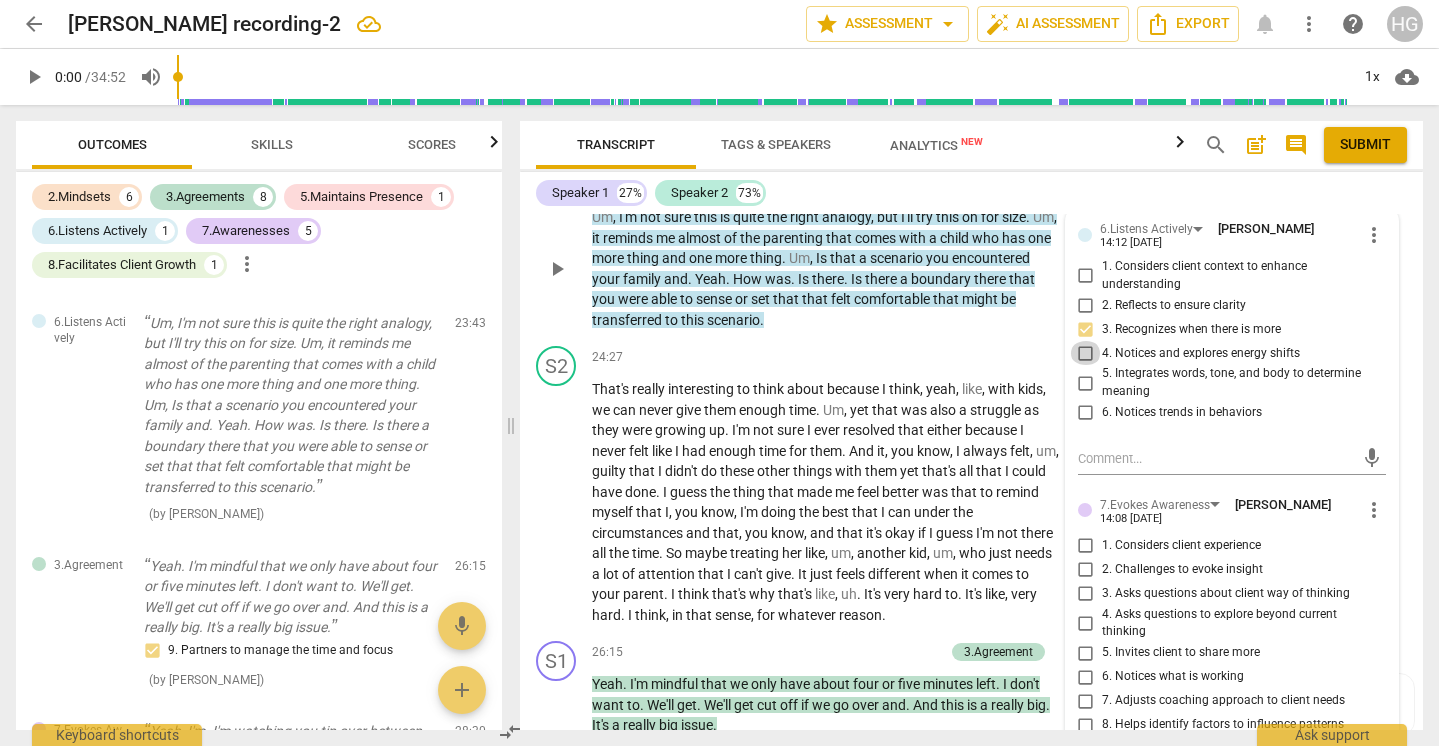 click on "4. Notices and explores energy shifts" at bounding box center (1086, 353) 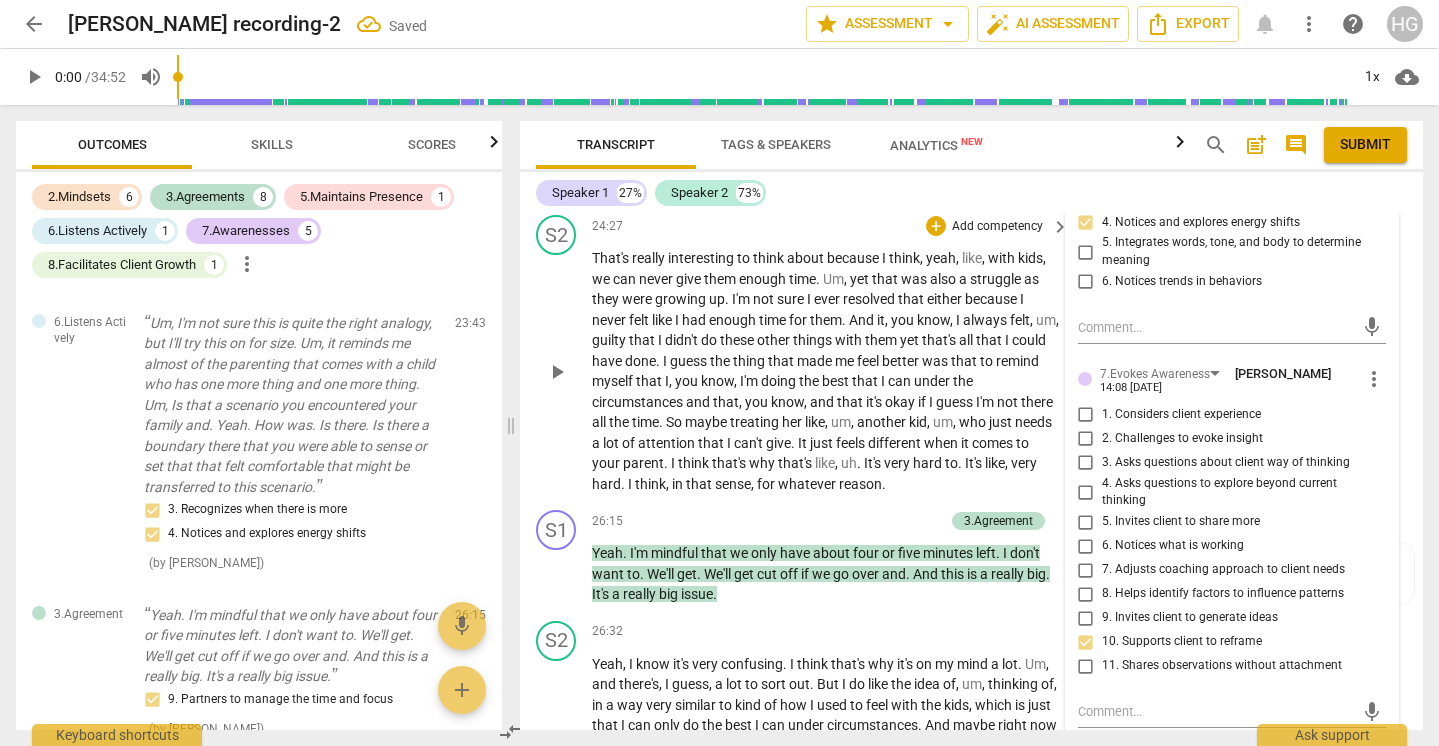 scroll, scrollTop: 7823, scrollLeft: 0, axis: vertical 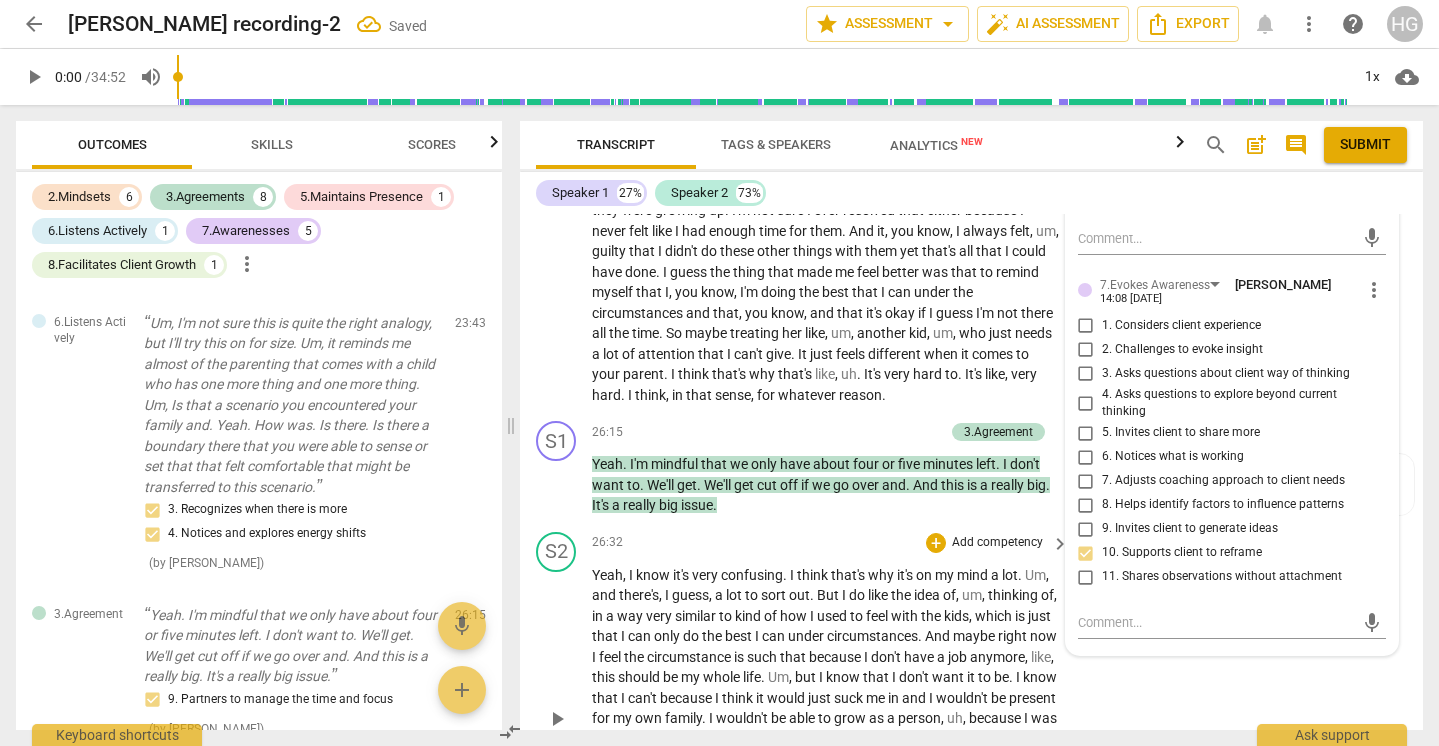 click on "S2 play_arrow pause 26:32 + Add competency keyboard_arrow_right Yeah ,   I   know   it's   very   confusing .   I   think   that's   why   it's   on   my   mind   a   lot .   Um ,   and   there's ,   I   guess ,   a   lot   to   sort   out .   But   I   do   like   the   idea   of ,   um ,   thinking   of ,   in   a   way   very   similar   to   kind   of   how   I   used   to   feel   with   the   kids ,   which   is   just   that   I   can   only   do   the   best   I   can   under   circumstances .   And   maybe   right   now   I   feel   the   circumstance   is   such   that   because   I   don't   have   a   job   anymore ,   like ,   this   should   be   my   whole   life .   Um ,   but   I   know   that   I   don't   want   it   to   be .   I   know   that   I   can't   because   I   think   it   would   just   suck   me   in   and   I   wouldn't   be   present   for   my   own   family .   I   wouldn't   be   able   to   grow   as   a   person ,   uh ,   because   I   was   hoping   I   would   also" at bounding box center (971, 702) 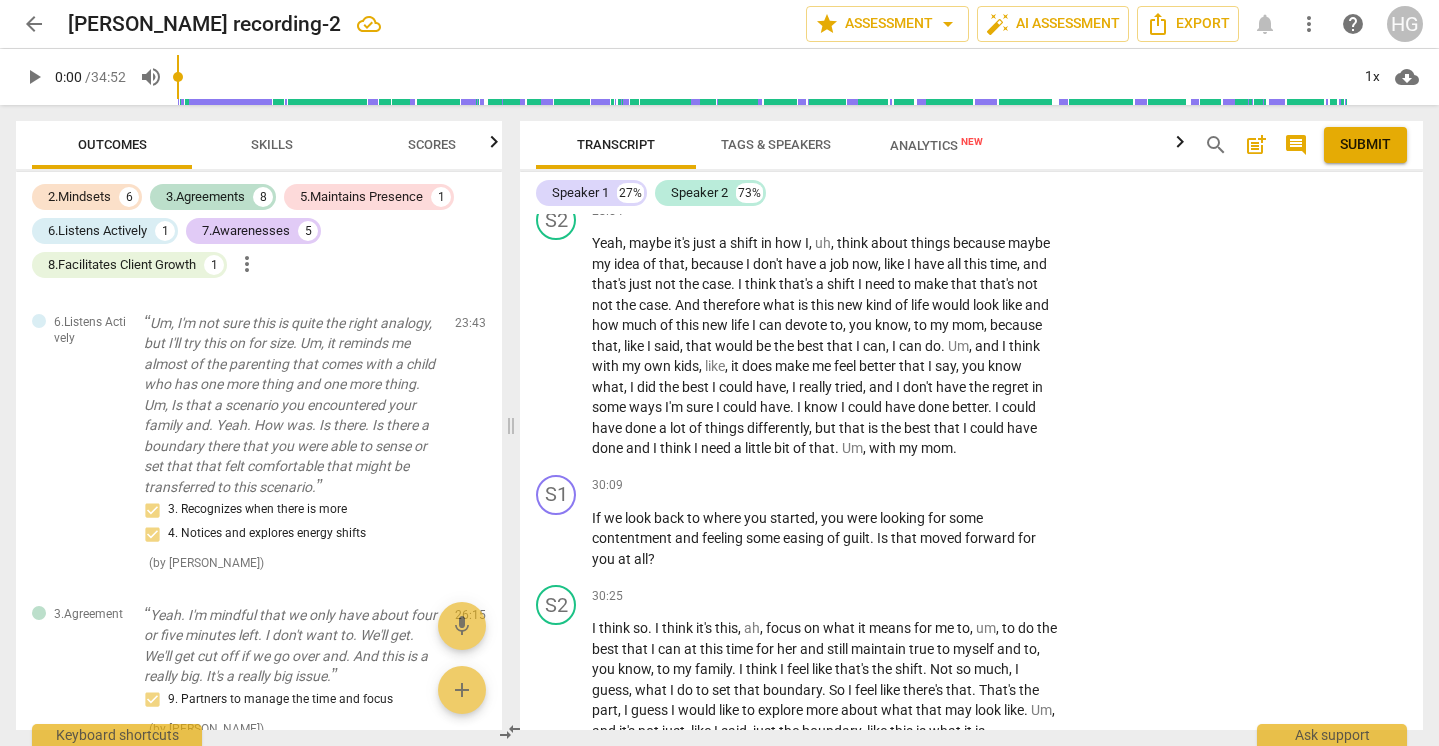 scroll, scrollTop: 8735, scrollLeft: 0, axis: vertical 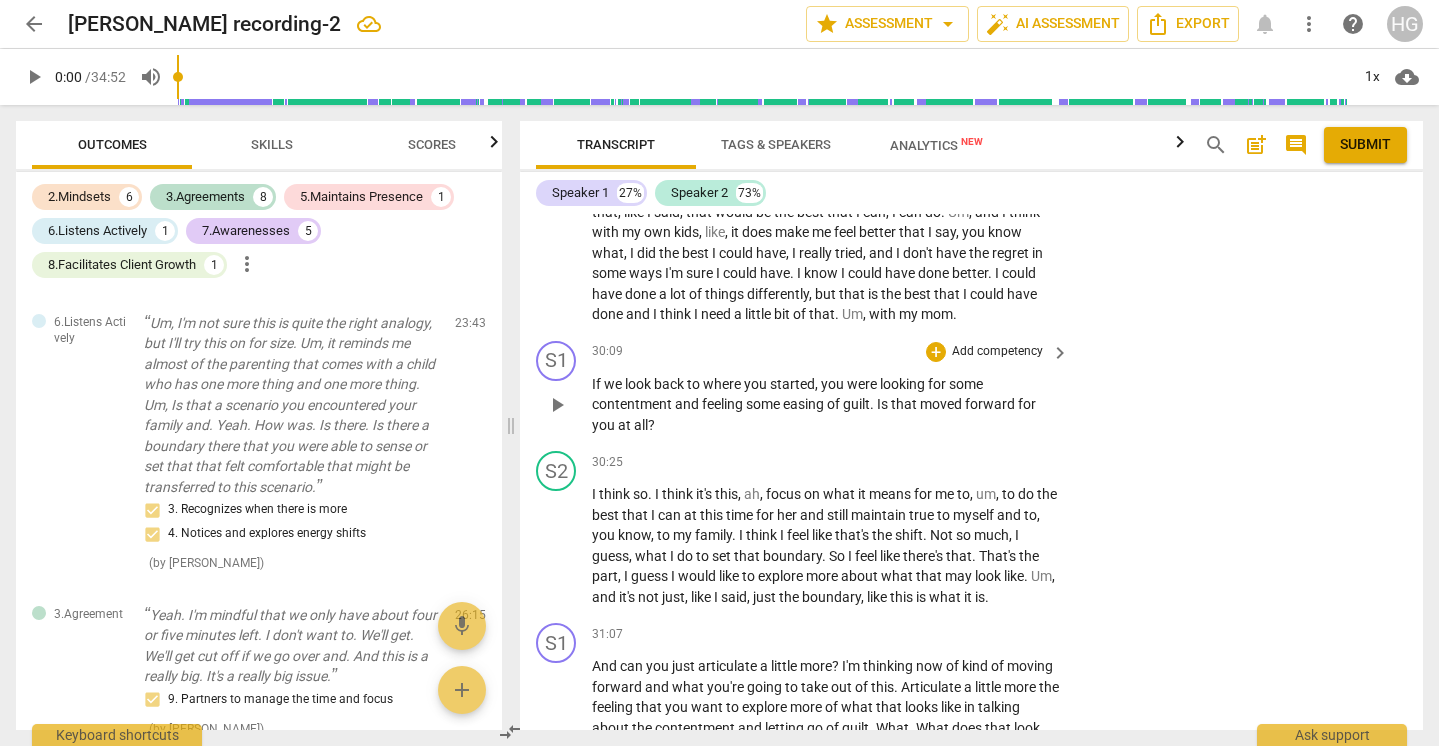 click on "Add competency" at bounding box center [997, 352] 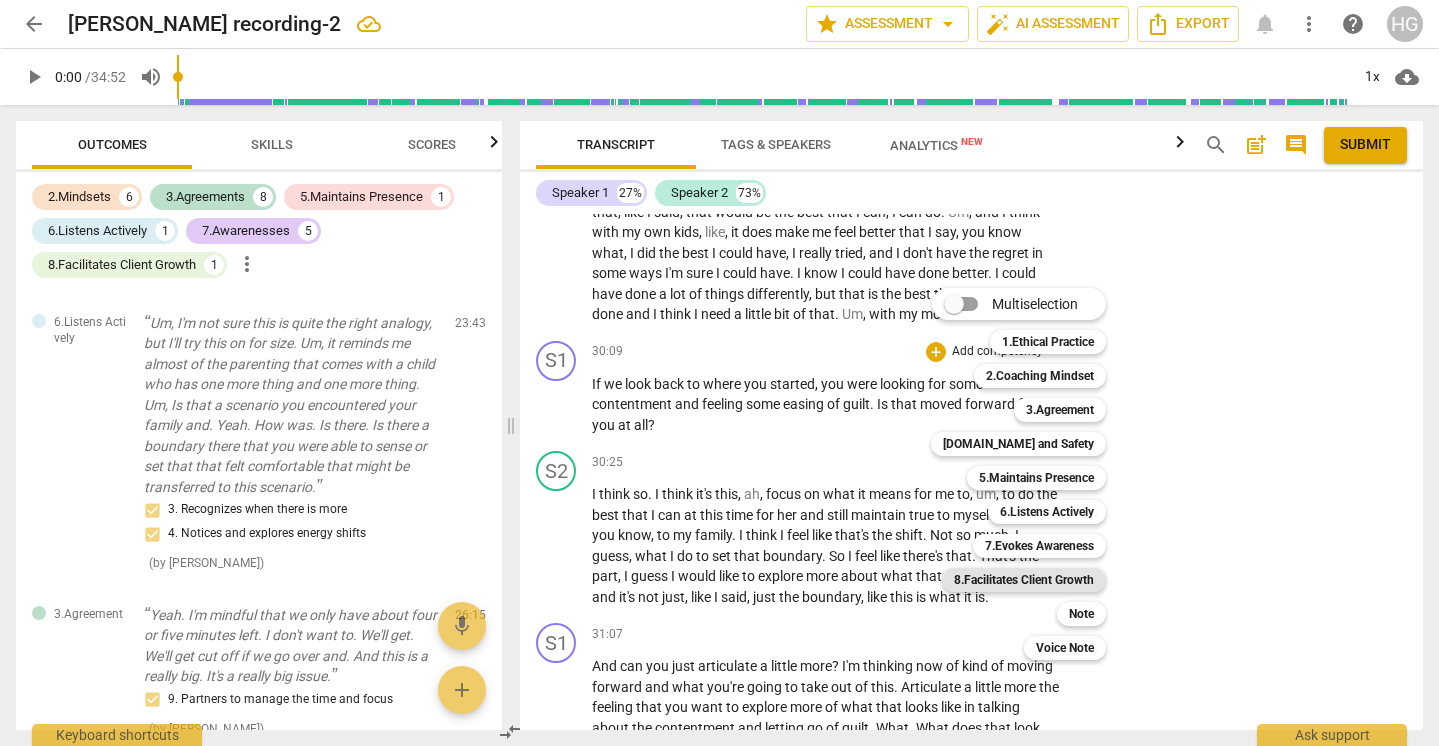 click on "8.Facilitates Client Growth" at bounding box center [1024, 580] 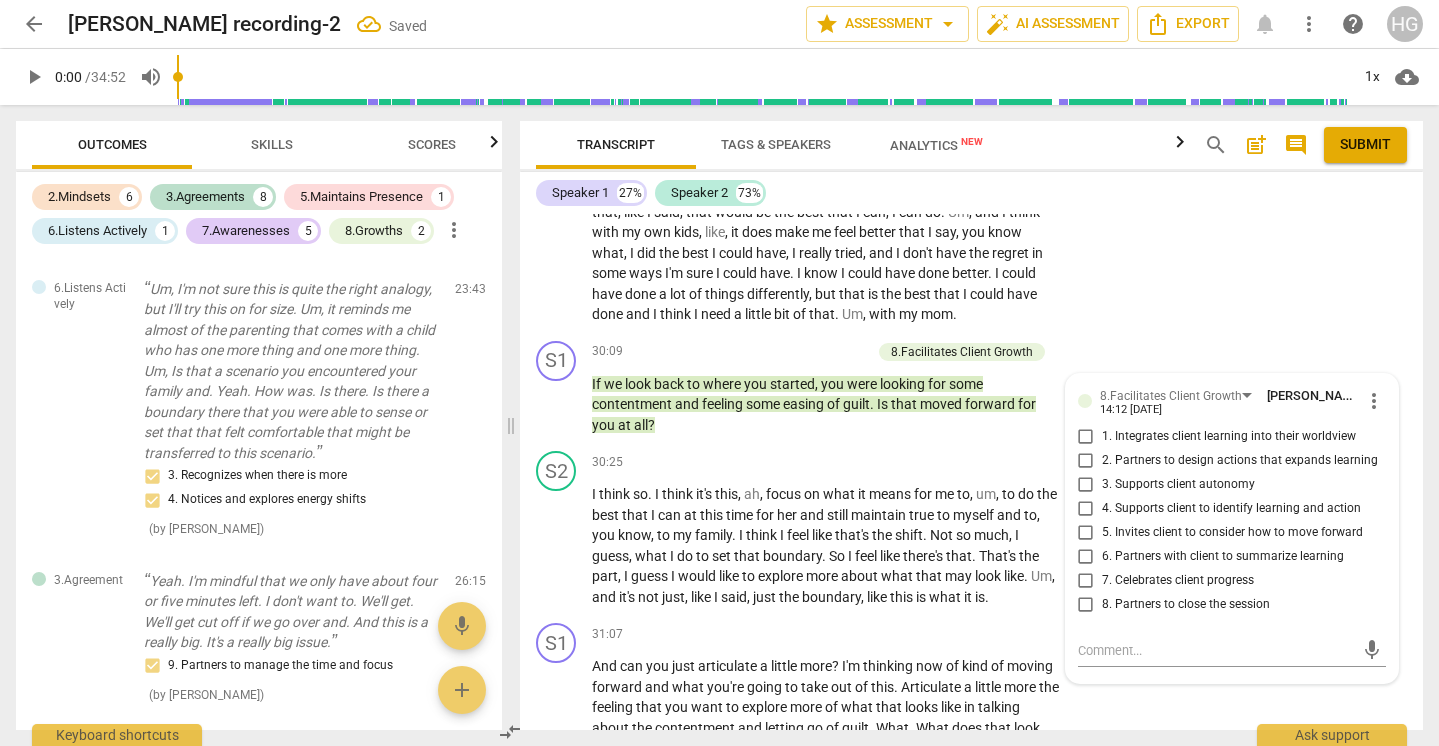 scroll, scrollTop: 9036, scrollLeft: 0, axis: vertical 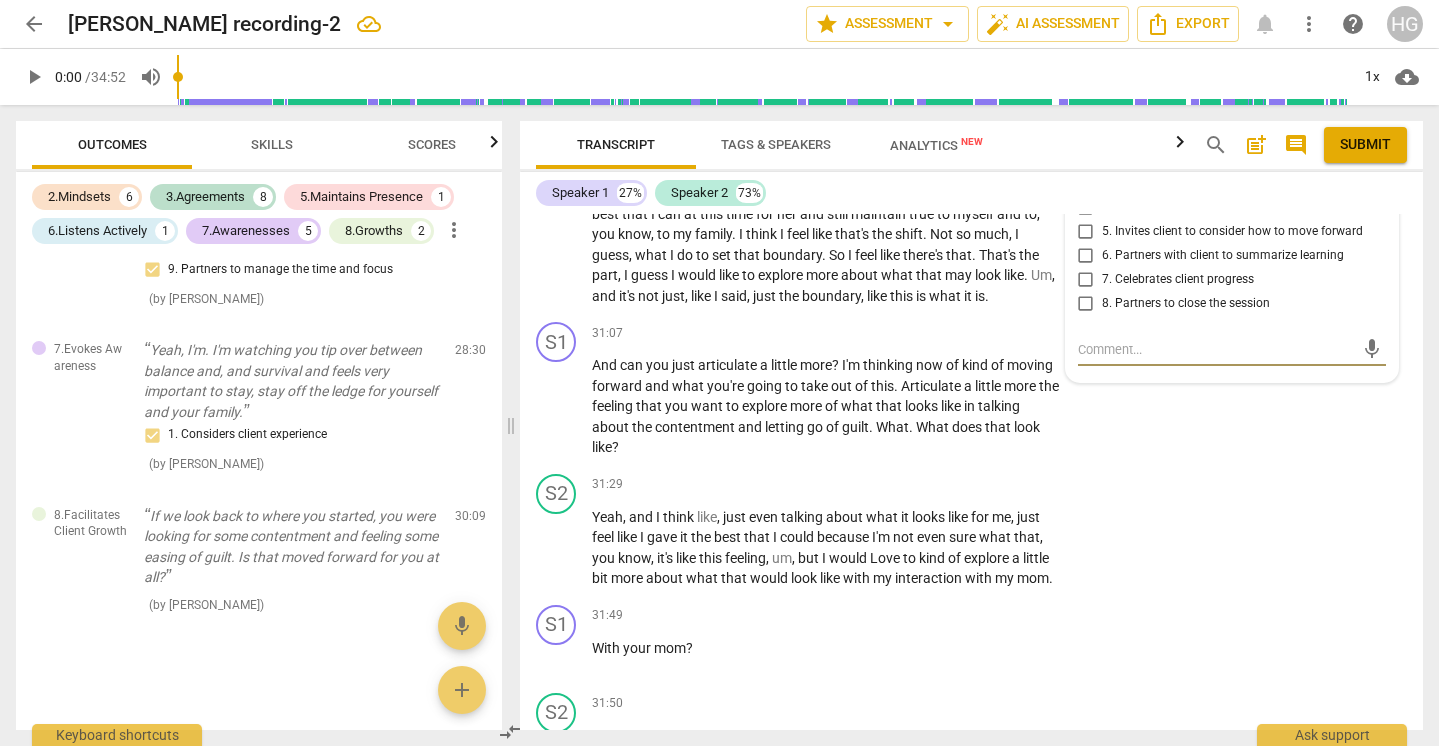 click on "more_vert" at bounding box center [1374, 100] 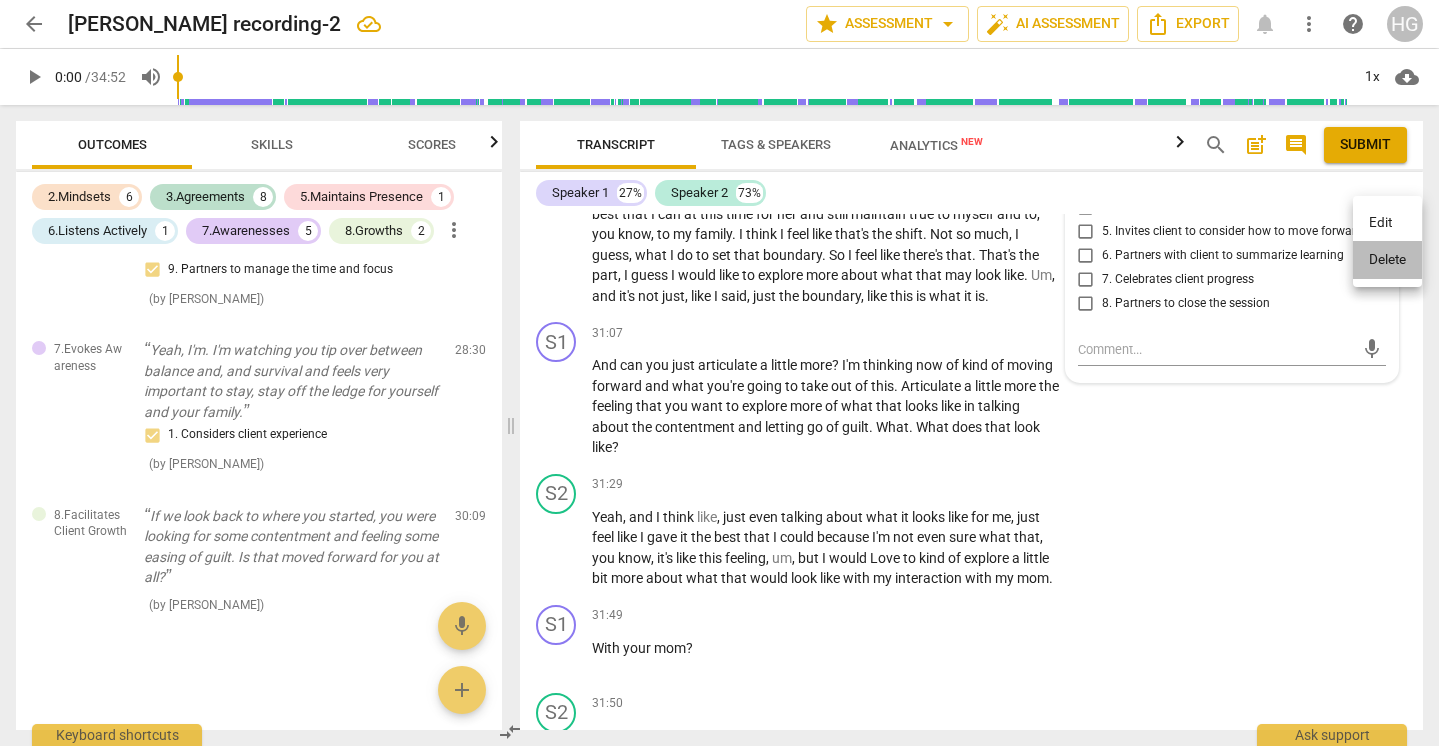 click on "Delete" at bounding box center (1387, 260) 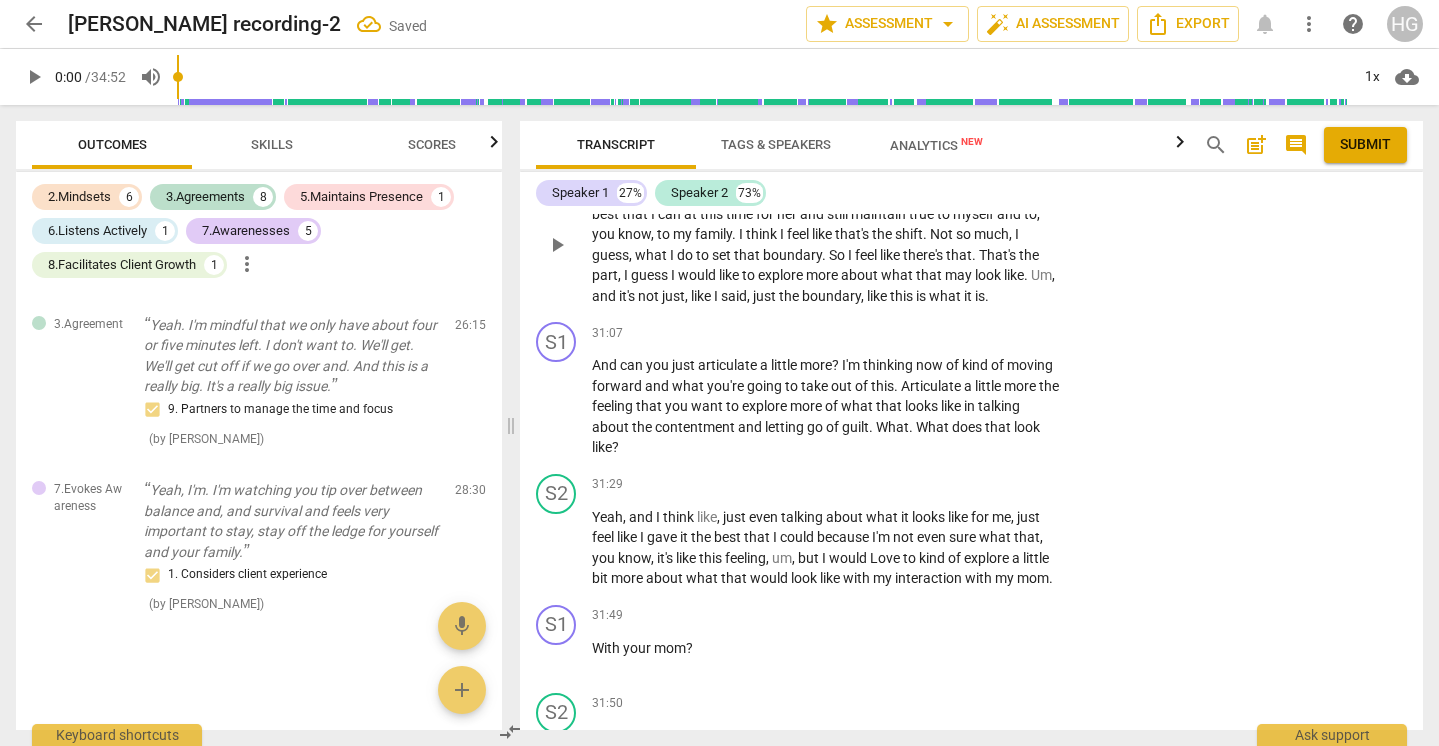 scroll, scrollTop: 9033, scrollLeft: 0, axis: vertical 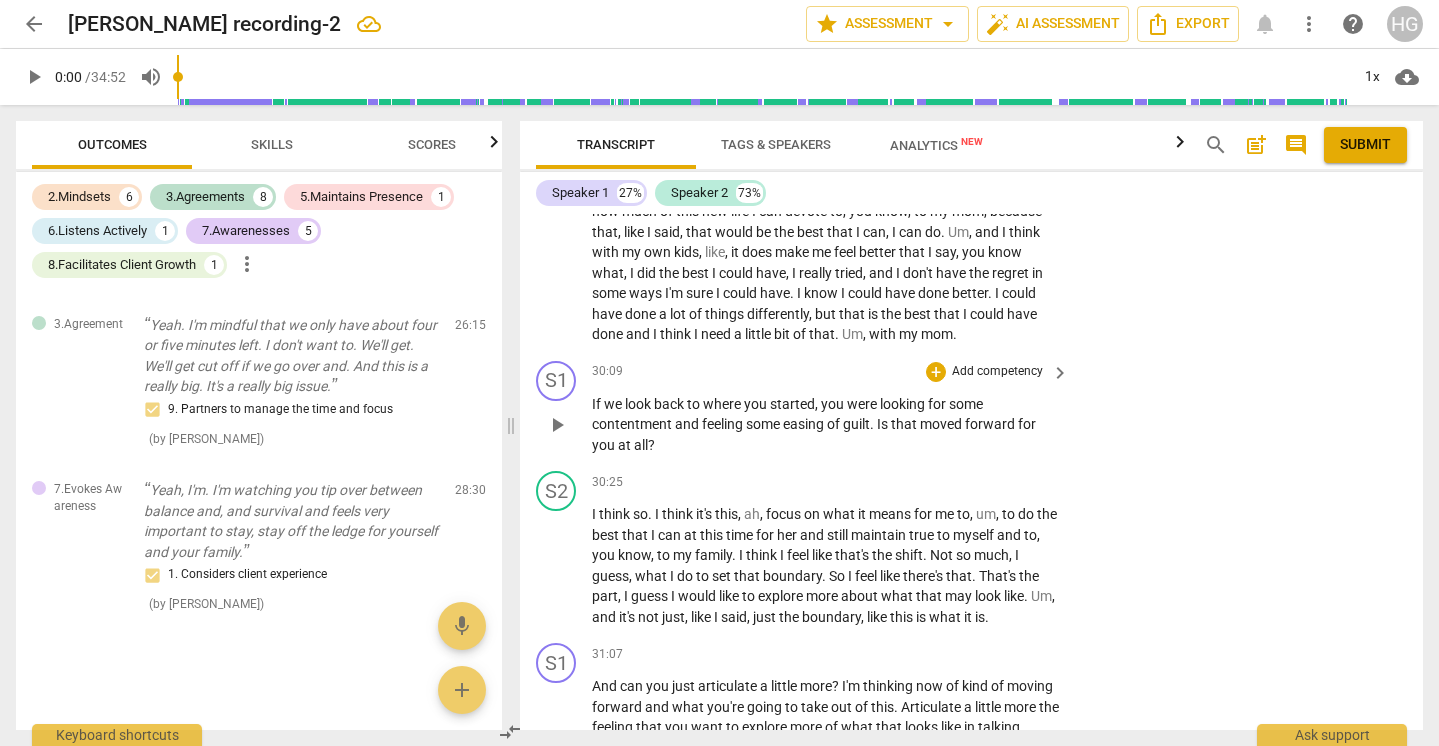 click on "Add competency" at bounding box center (997, 372) 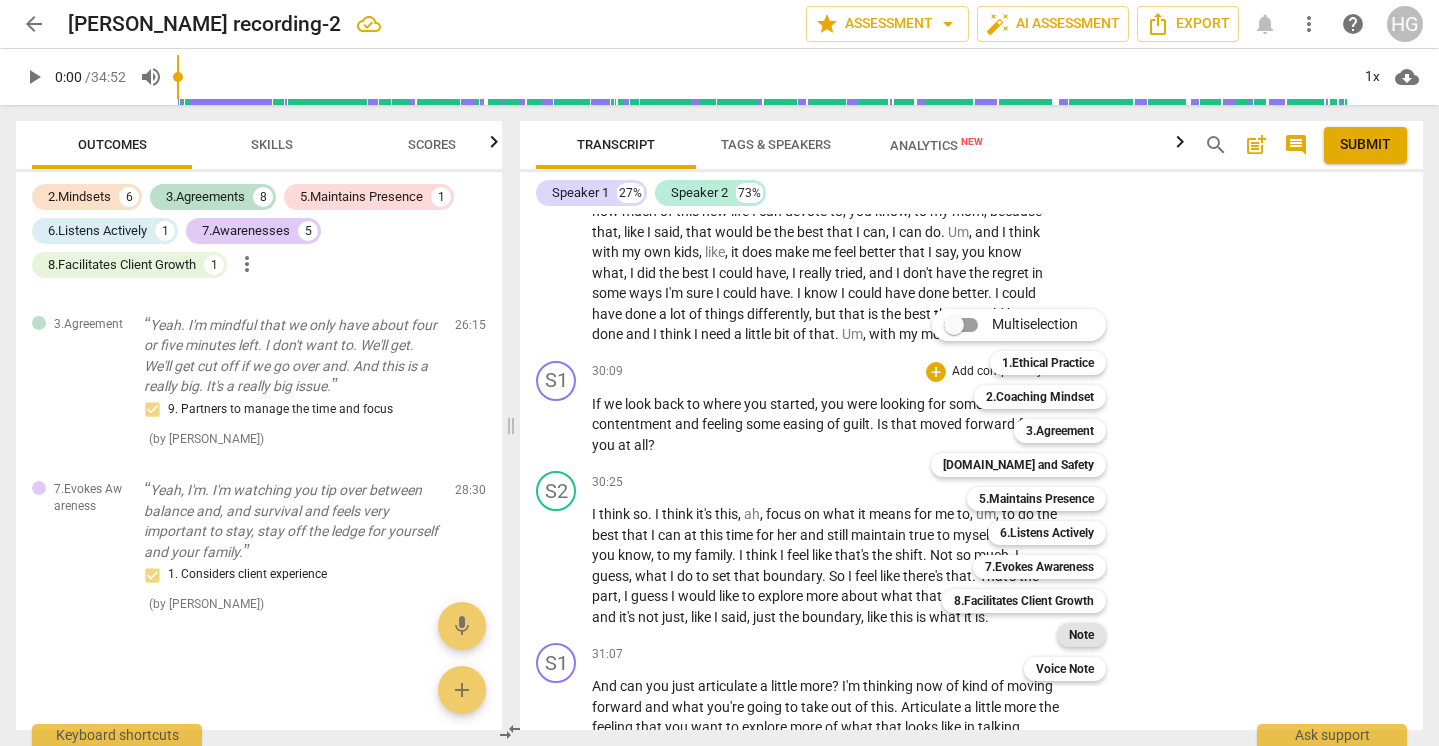 click on "Note" at bounding box center [1081, 635] 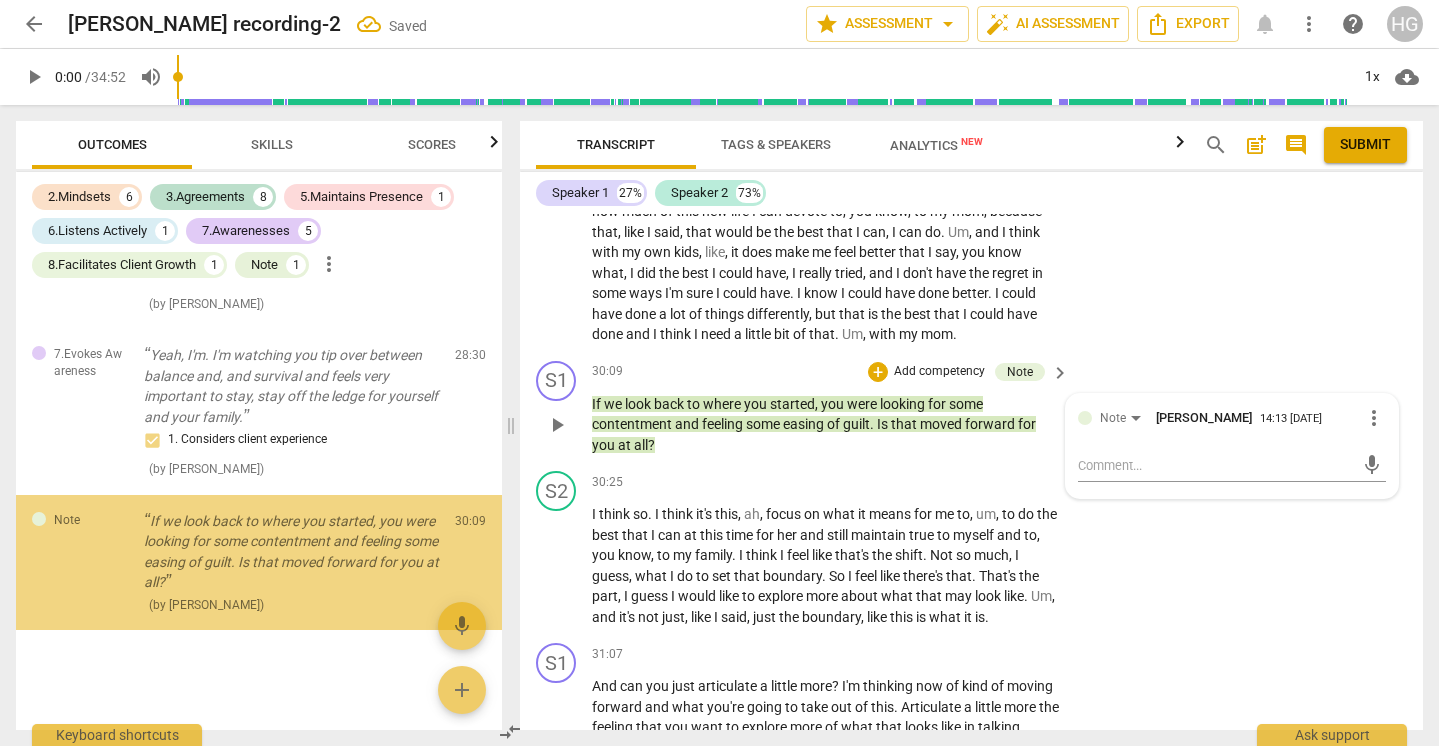 scroll, scrollTop: 4267, scrollLeft: 0, axis: vertical 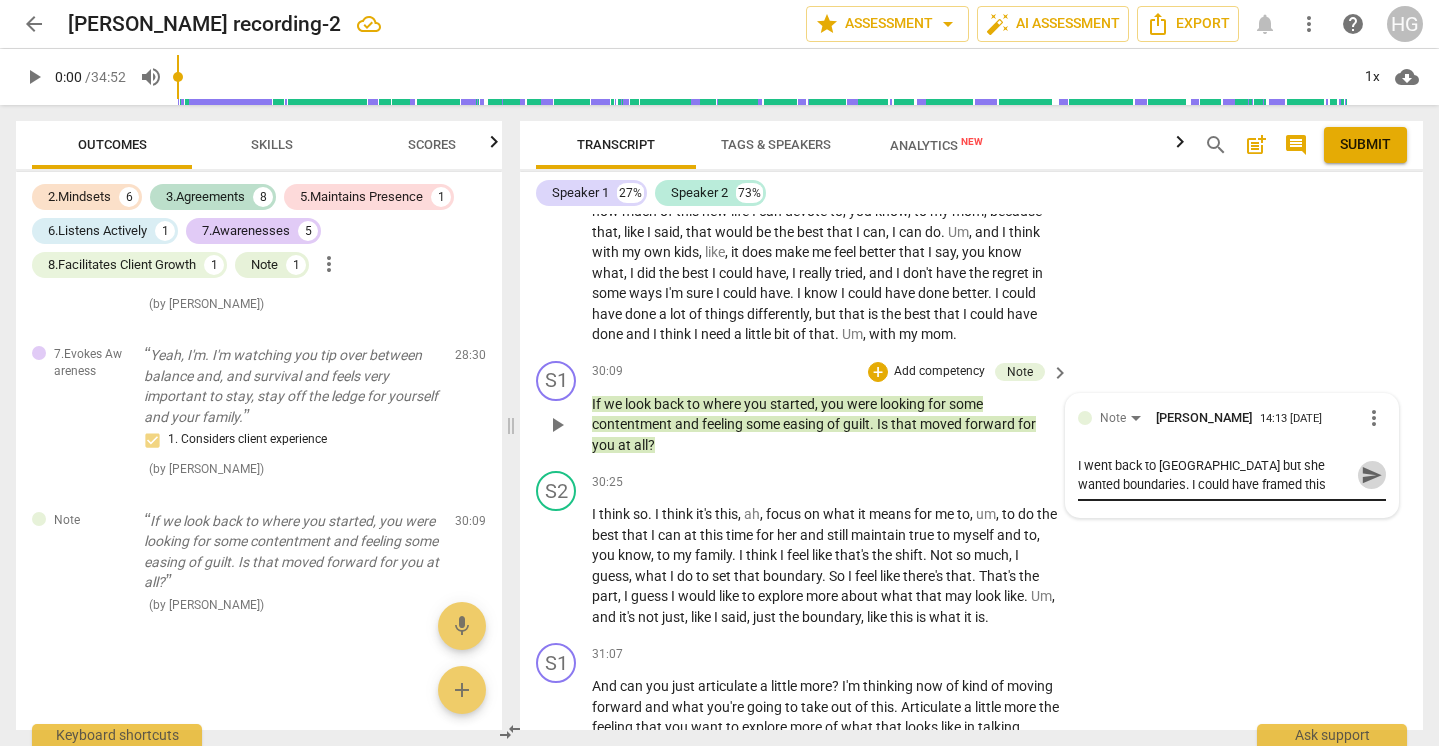 click on "send" at bounding box center (1372, 475) 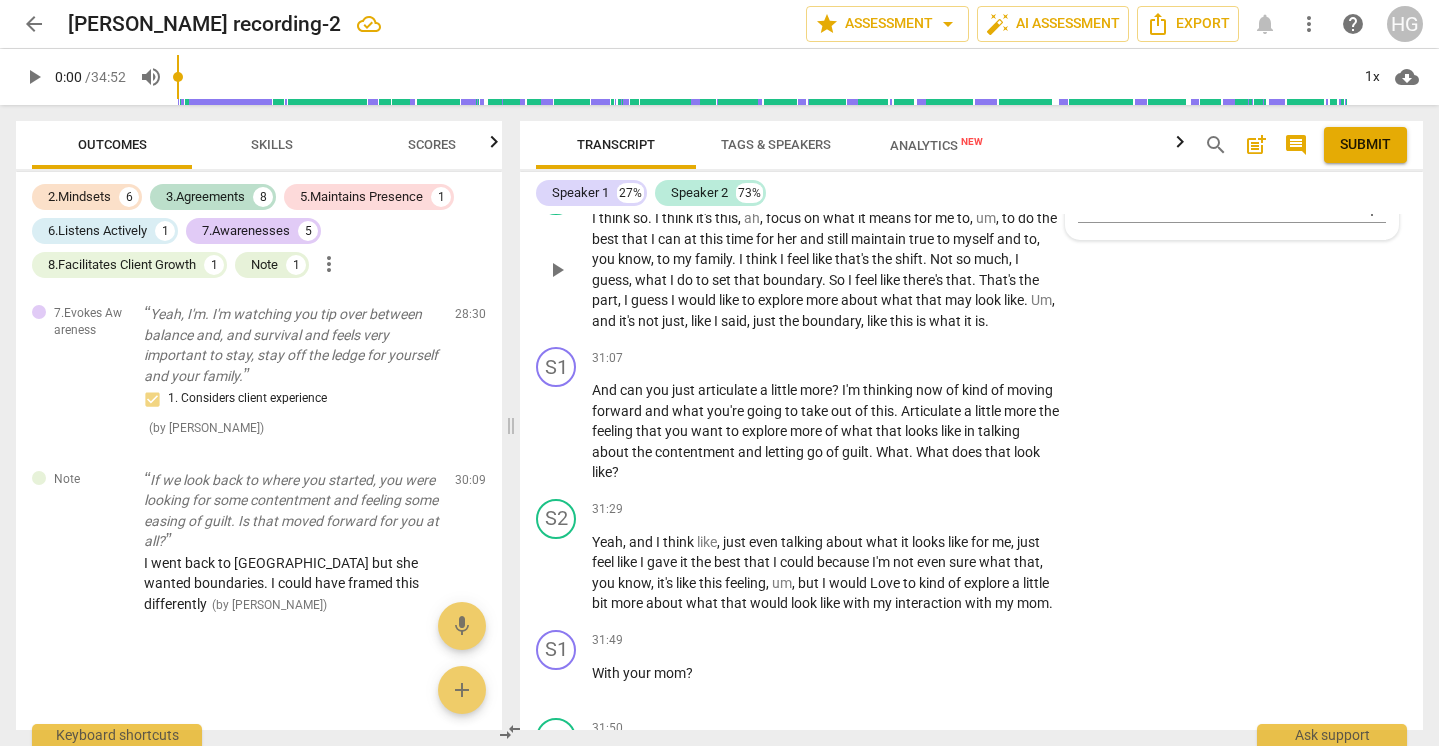 scroll, scrollTop: 9014, scrollLeft: 0, axis: vertical 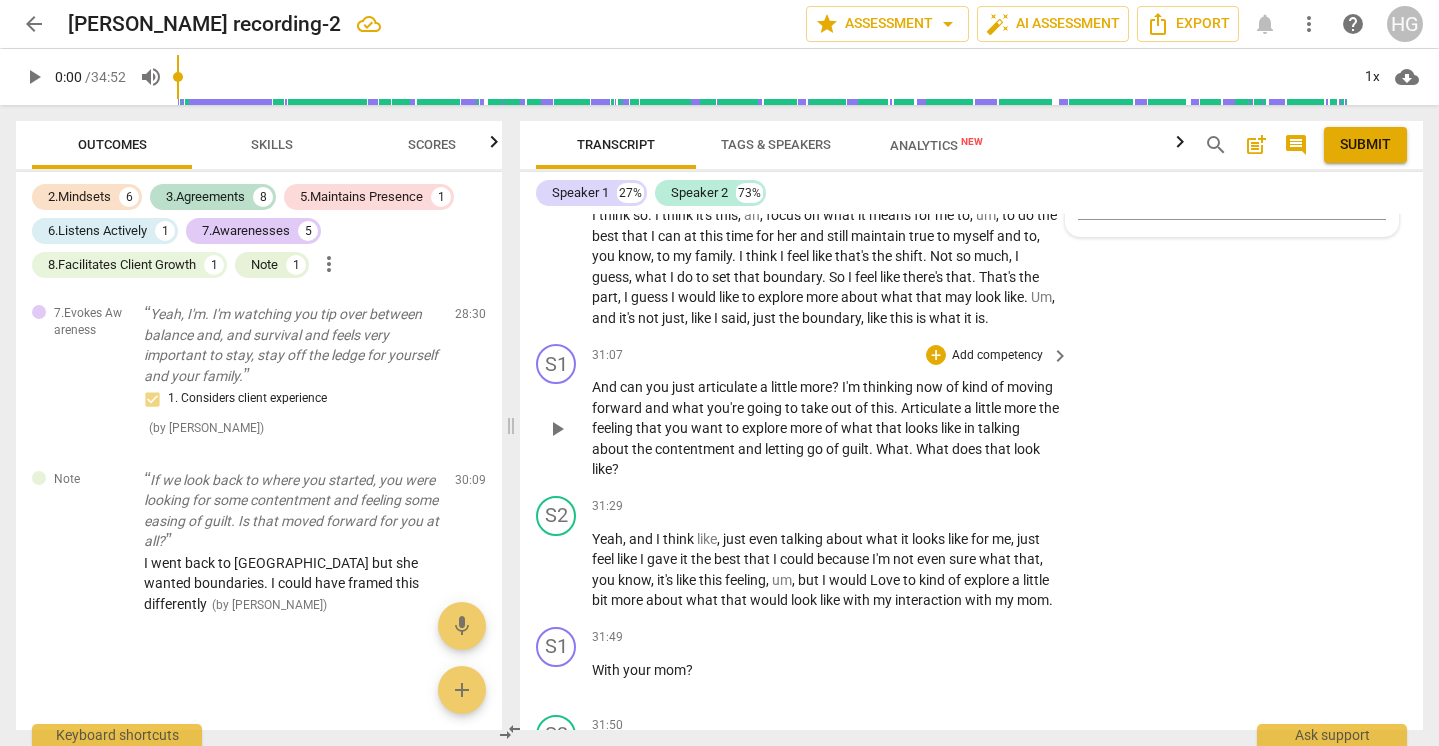 click on "Add competency" at bounding box center [997, 356] 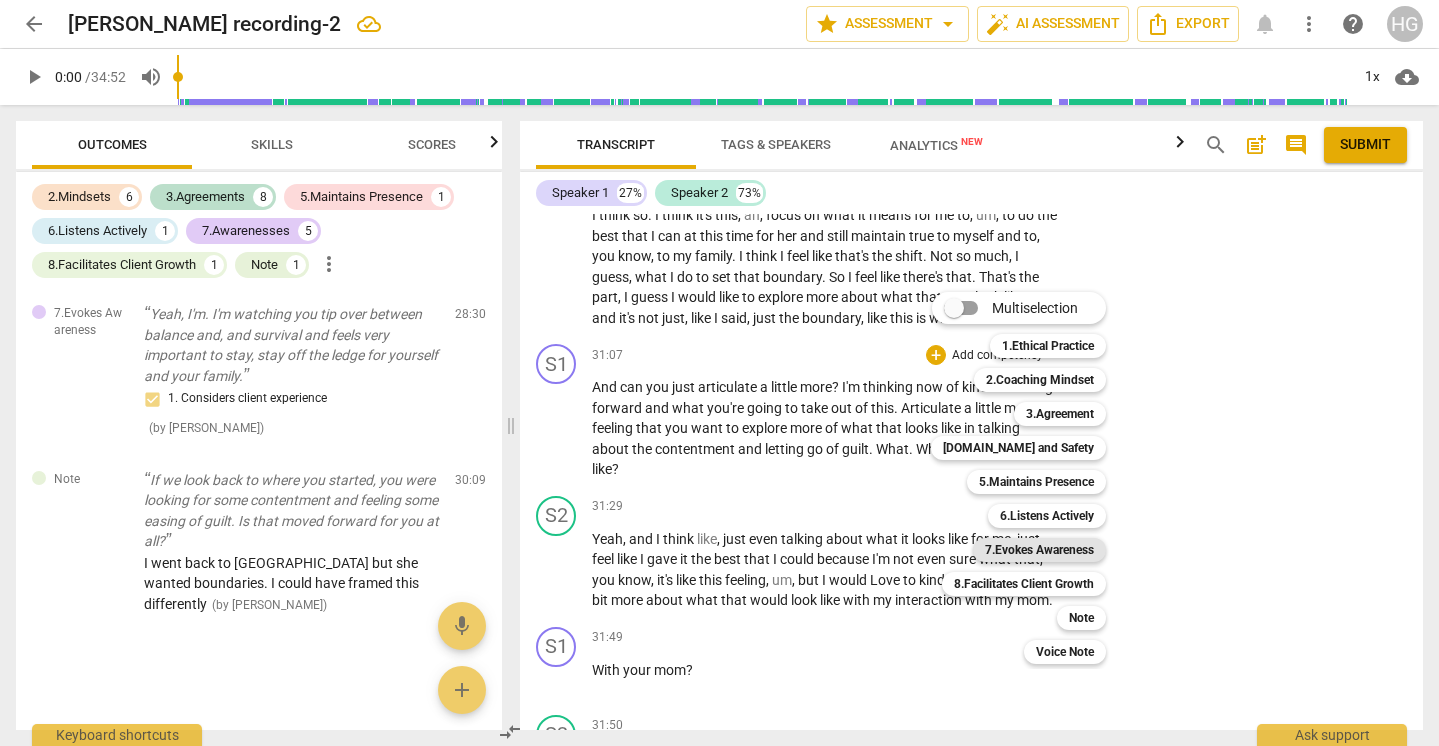 click on "7.Evokes Awareness" at bounding box center [1039, 550] 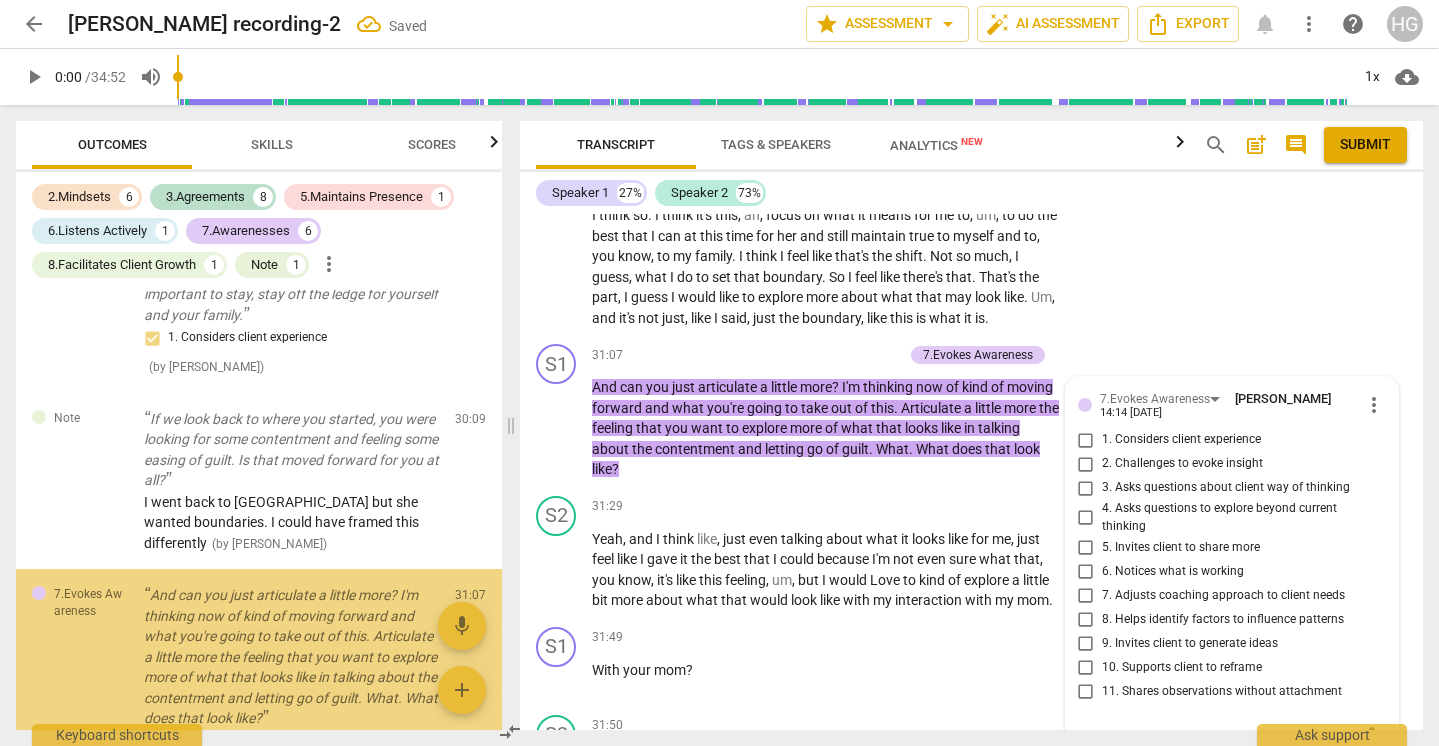 scroll, scrollTop: 9402, scrollLeft: 0, axis: vertical 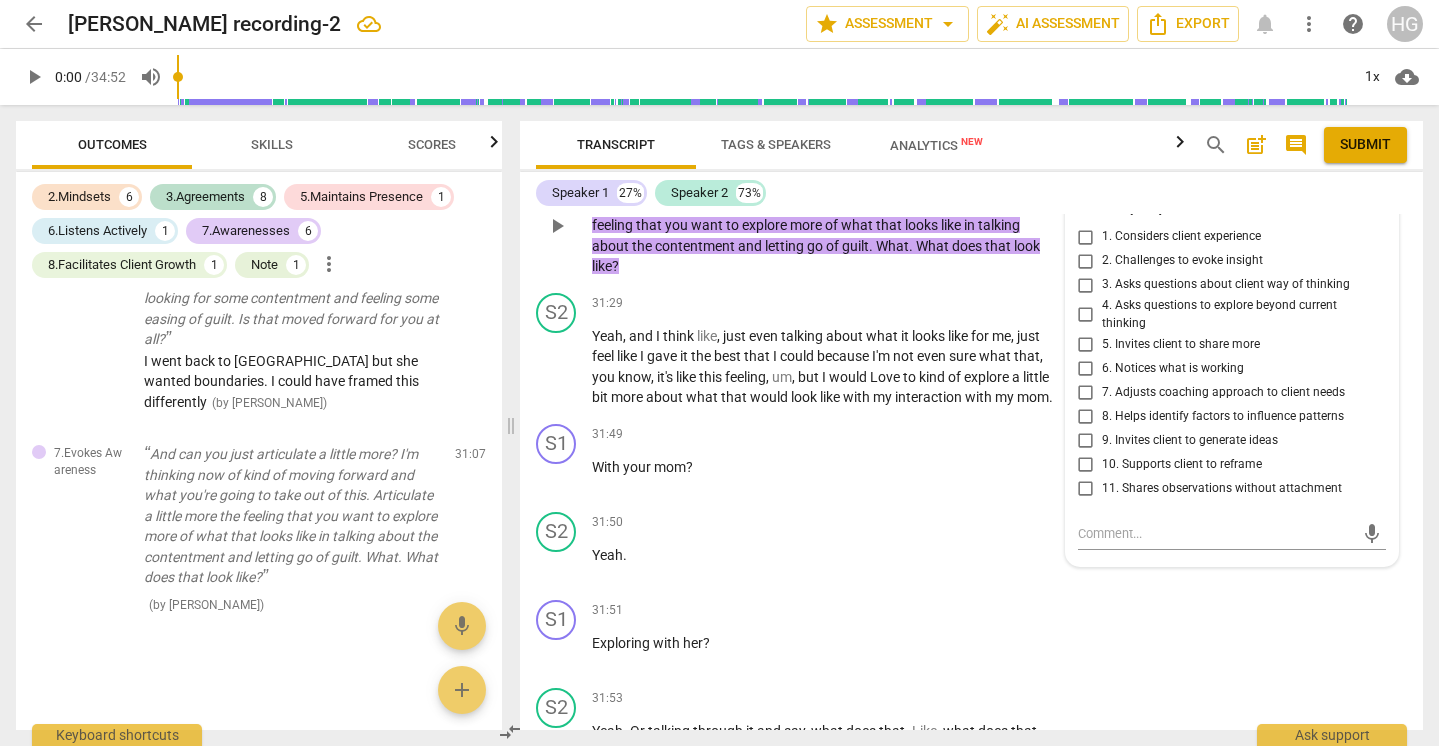 click on "more_vert" at bounding box center (1374, 202) 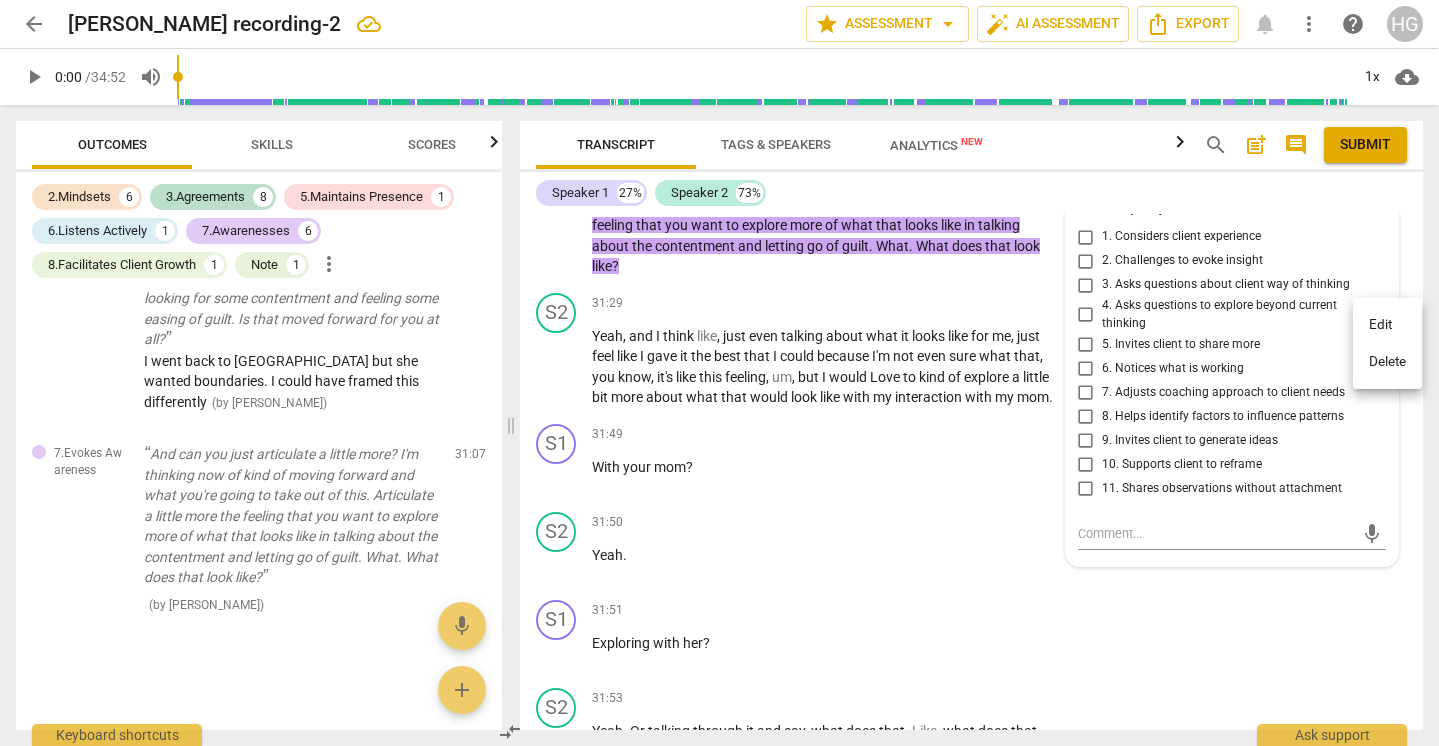 click on "Delete" at bounding box center (1387, 362) 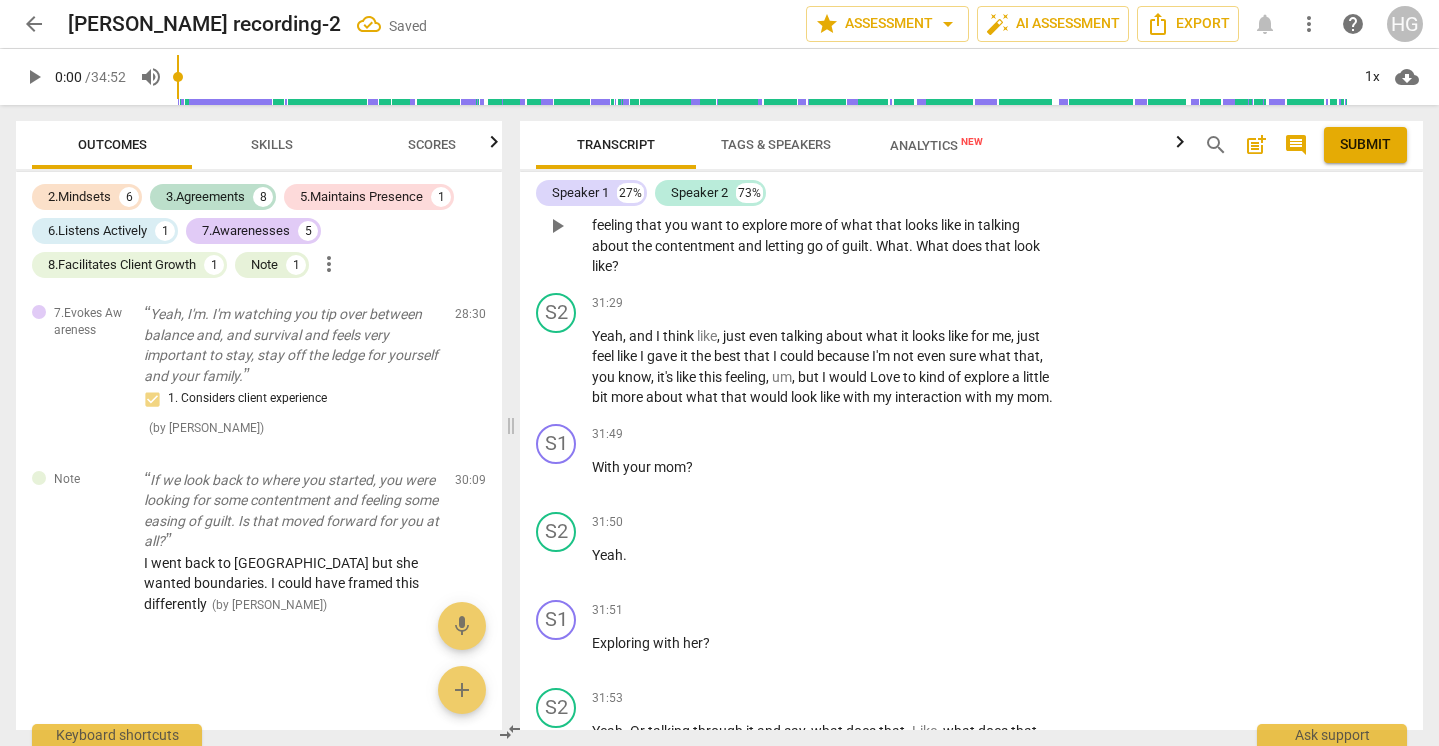 scroll, scrollTop: 4308, scrollLeft: 0, axis: vertical 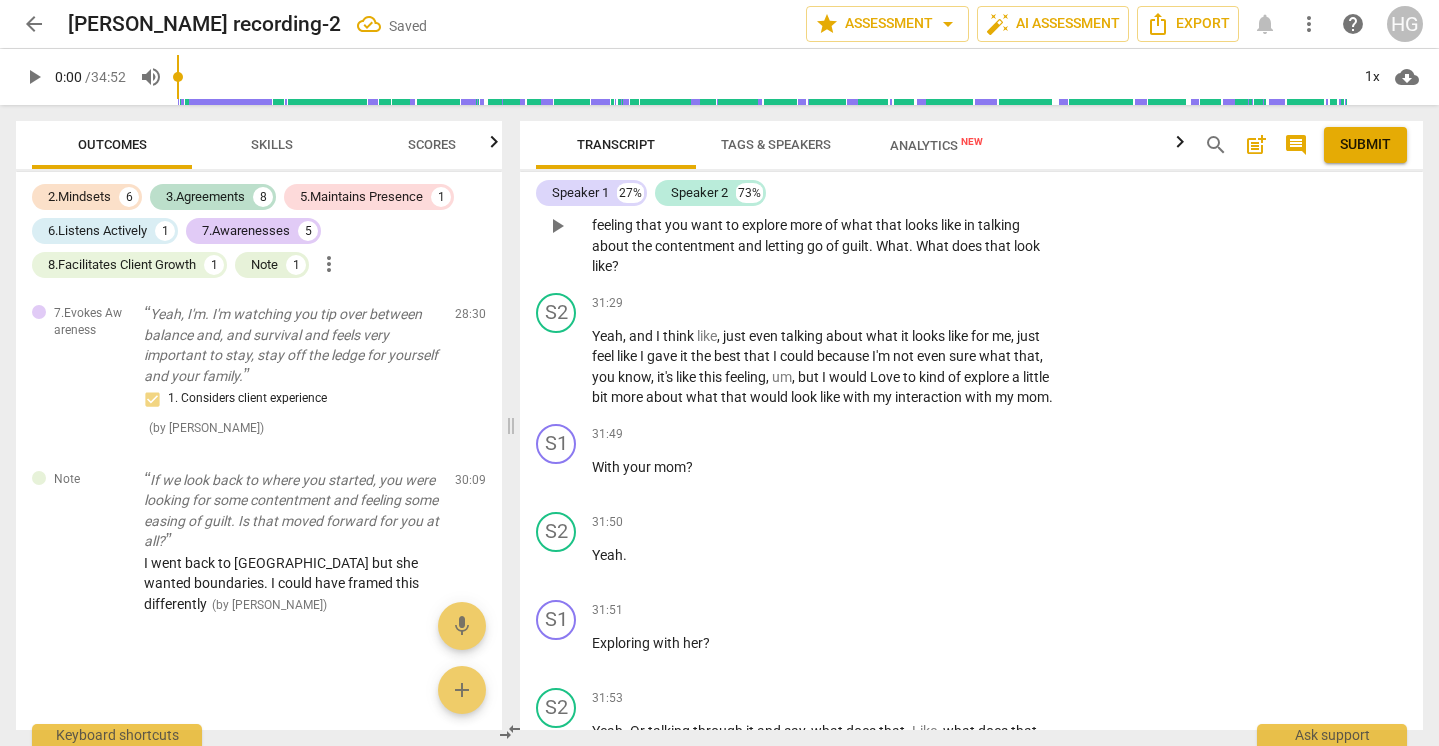 click on "Add competency" at bounding box center (997, 153) 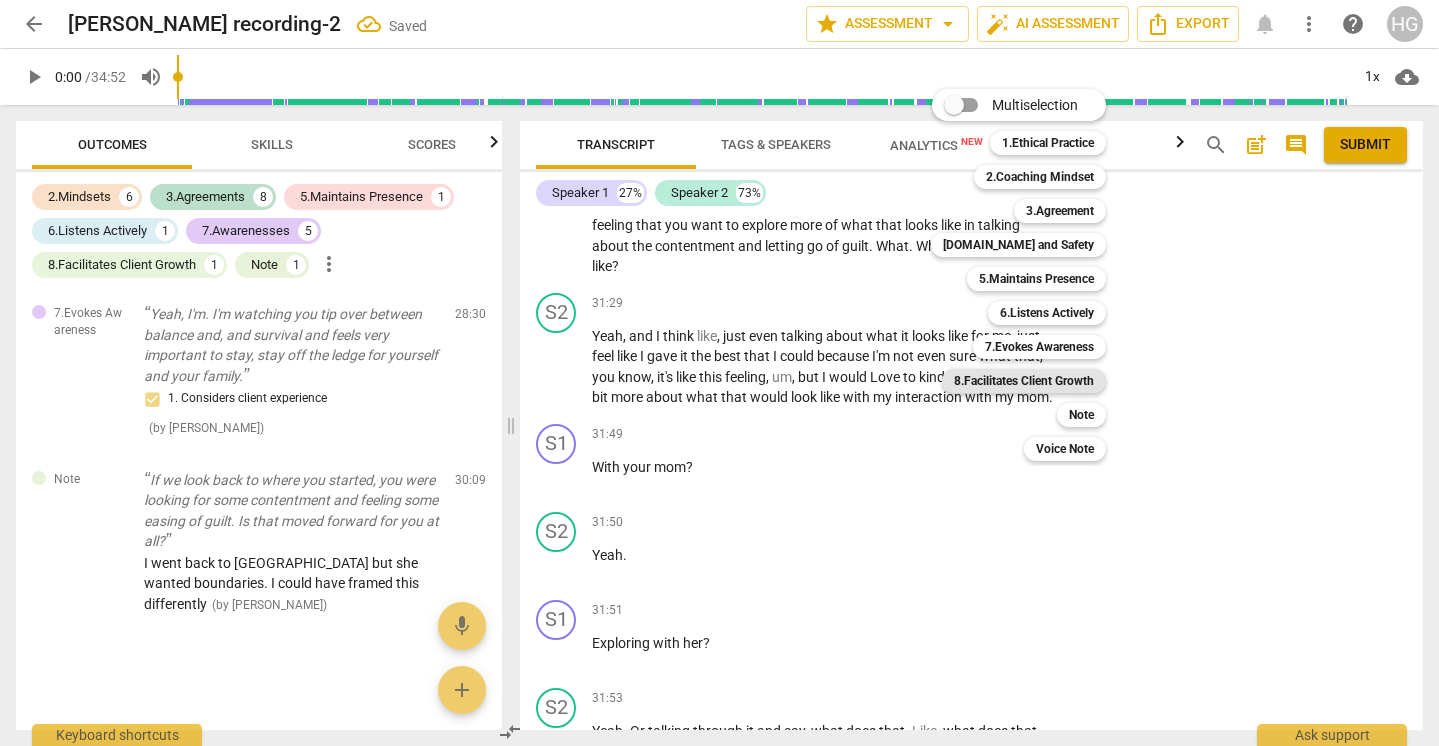 click on "8.Facilitates Client Growth" at bounding box center [1024, 381] 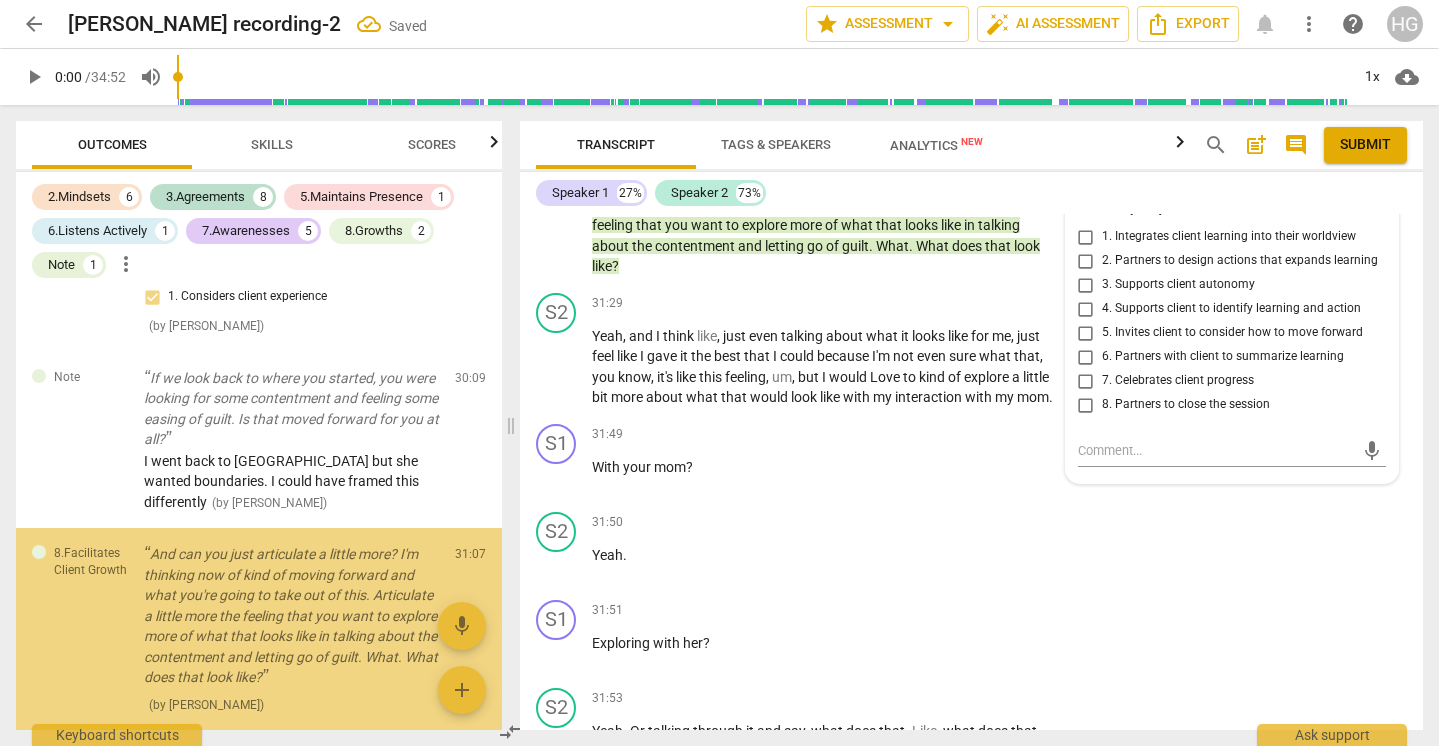 scroll, scrollTop: 4510, scrollLeft: 0, axis: vertical 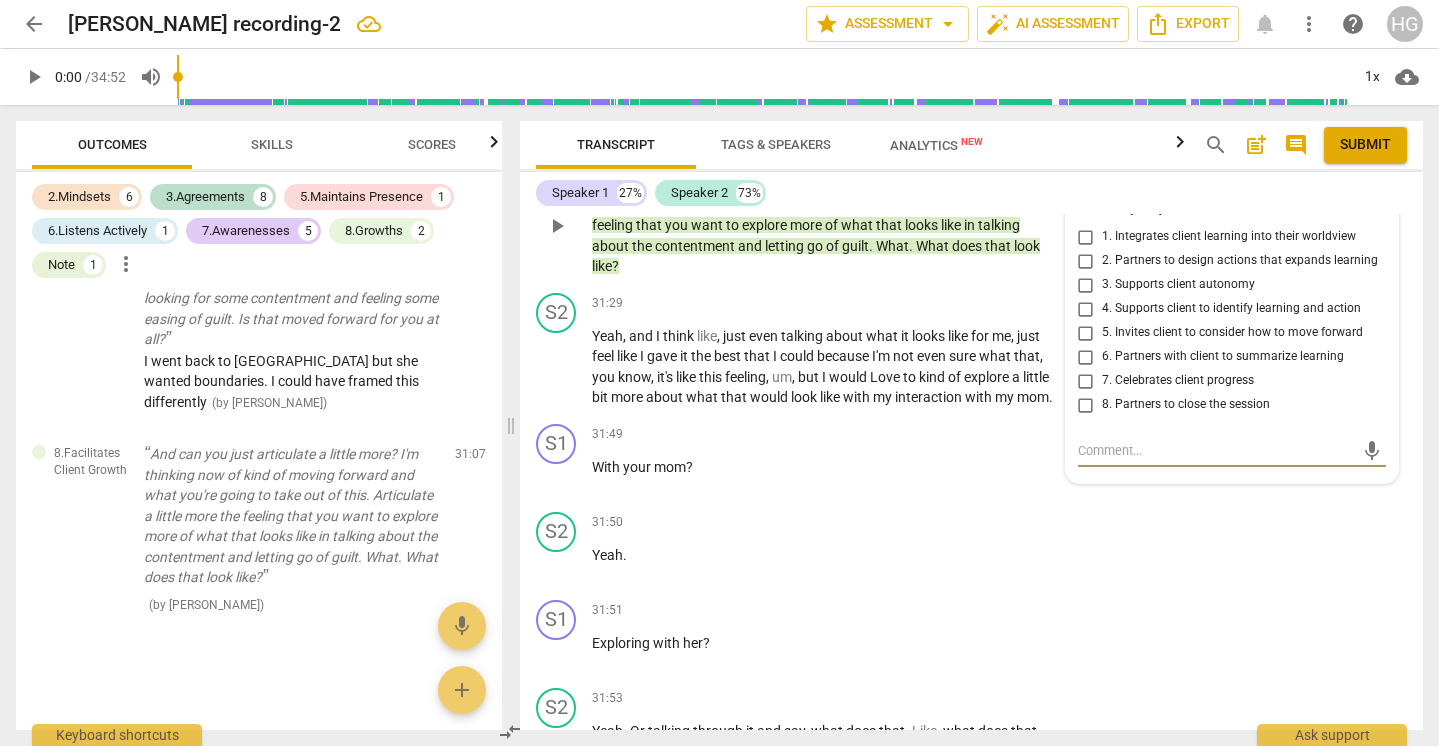 click on "5. Invites client to consider how to move forward" at bounding box center [1086, 333] 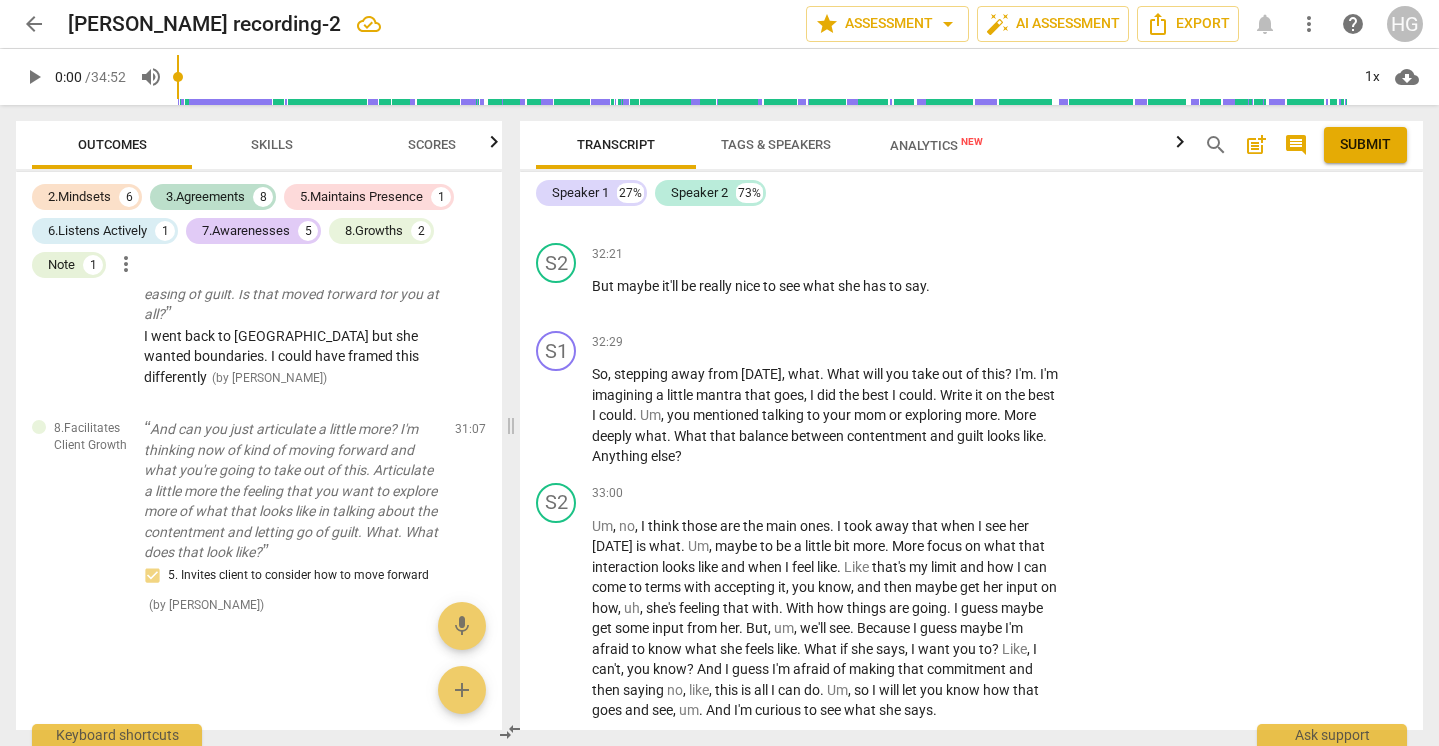 scroll, scrollTop: 10039, scrollLeft: 0, axis: vertical 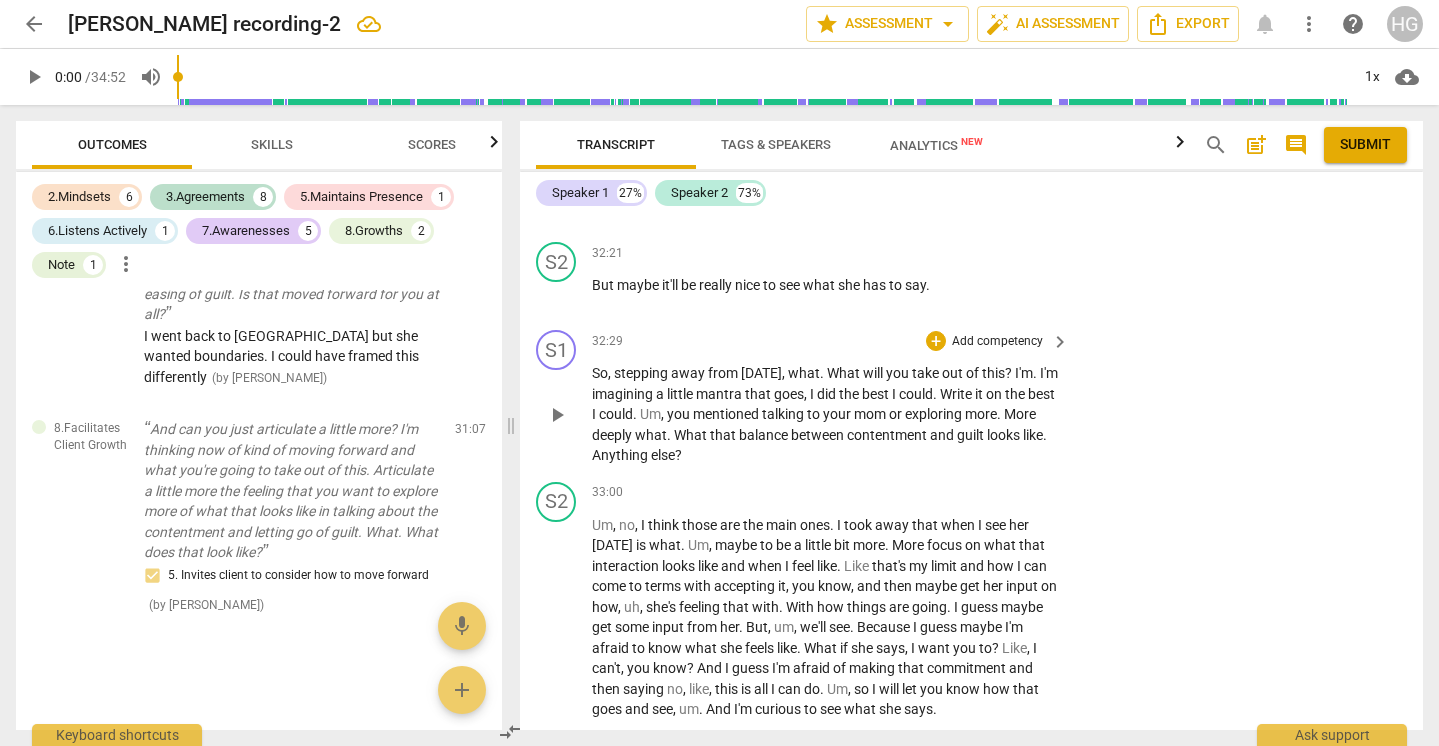 click on "Add competency" at bounding box center (997, 342) 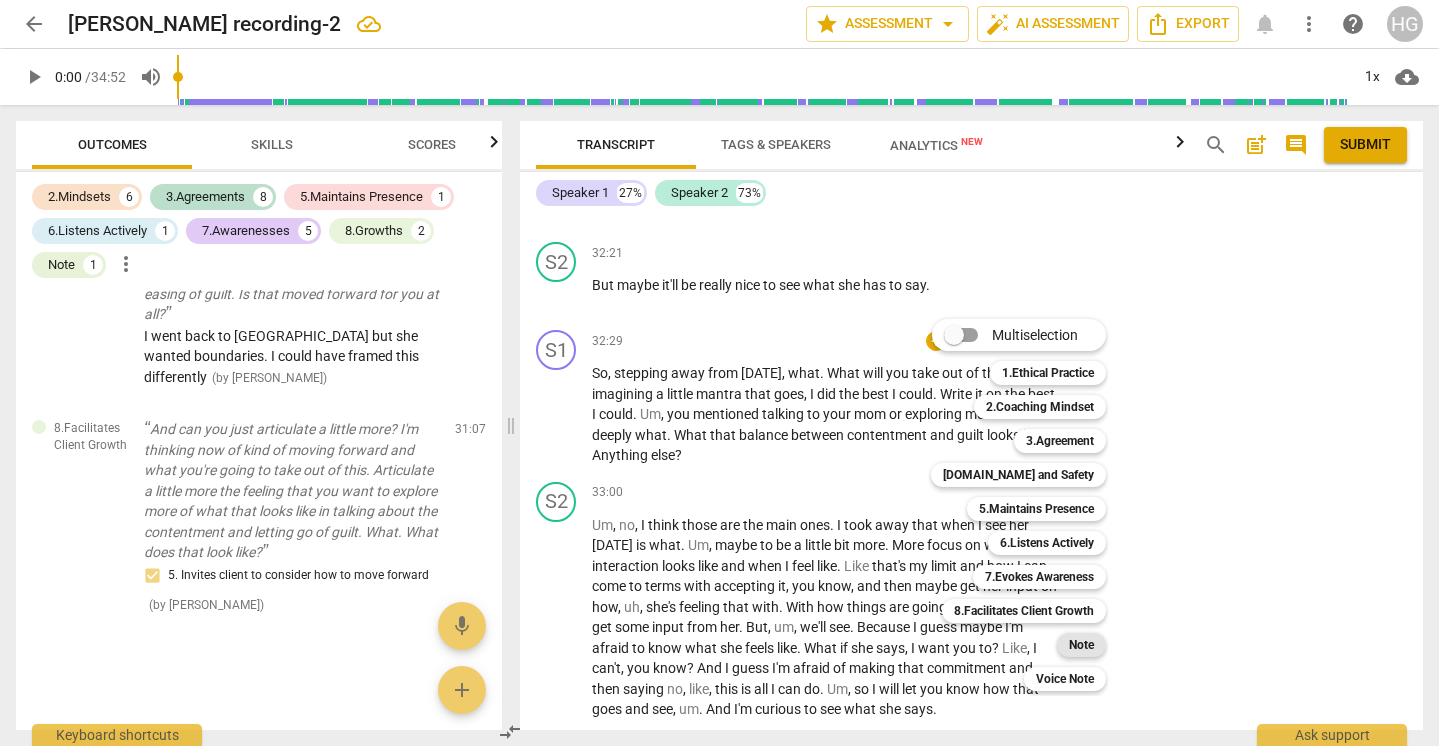 click on "Note" at bounding box center [1081, 645] 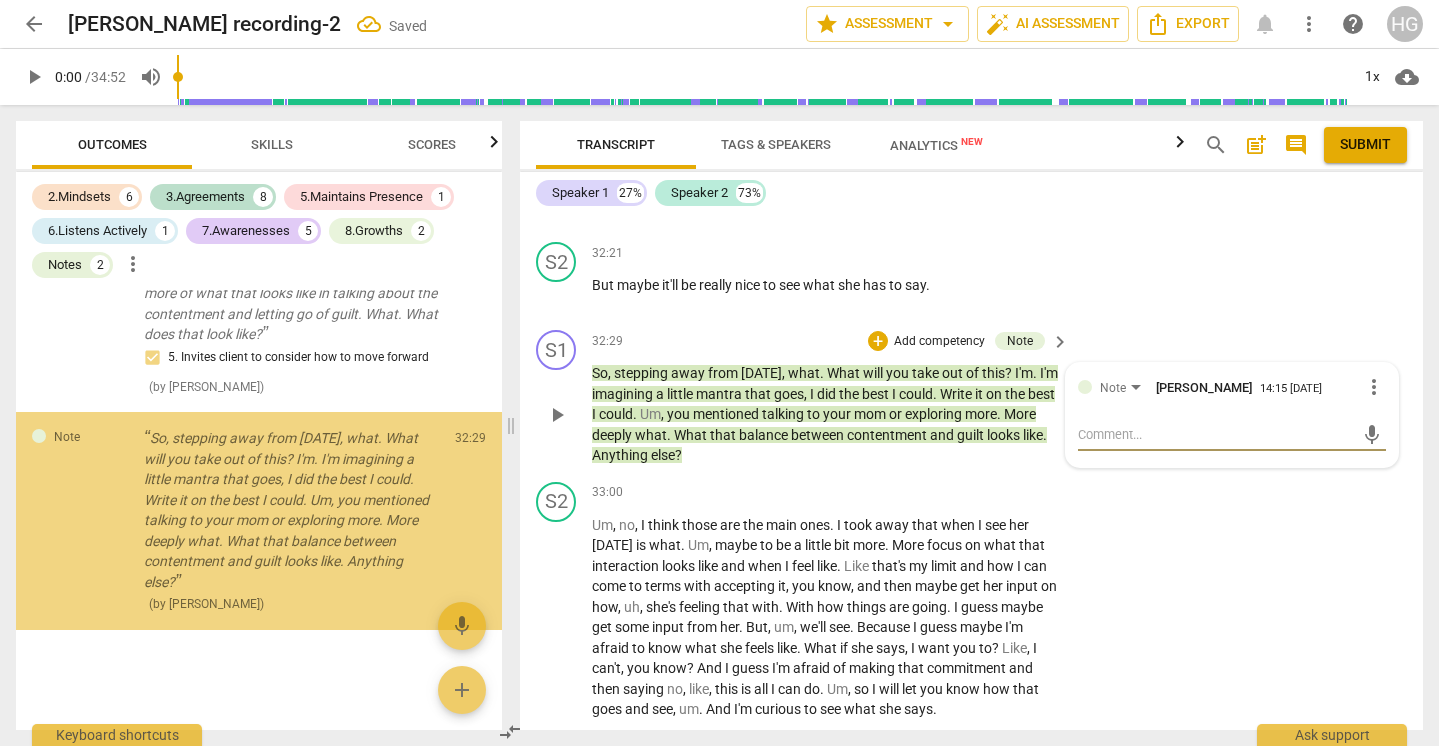 scroll, scrollTop: 4764, scrollLeft: 0, axis: vertical 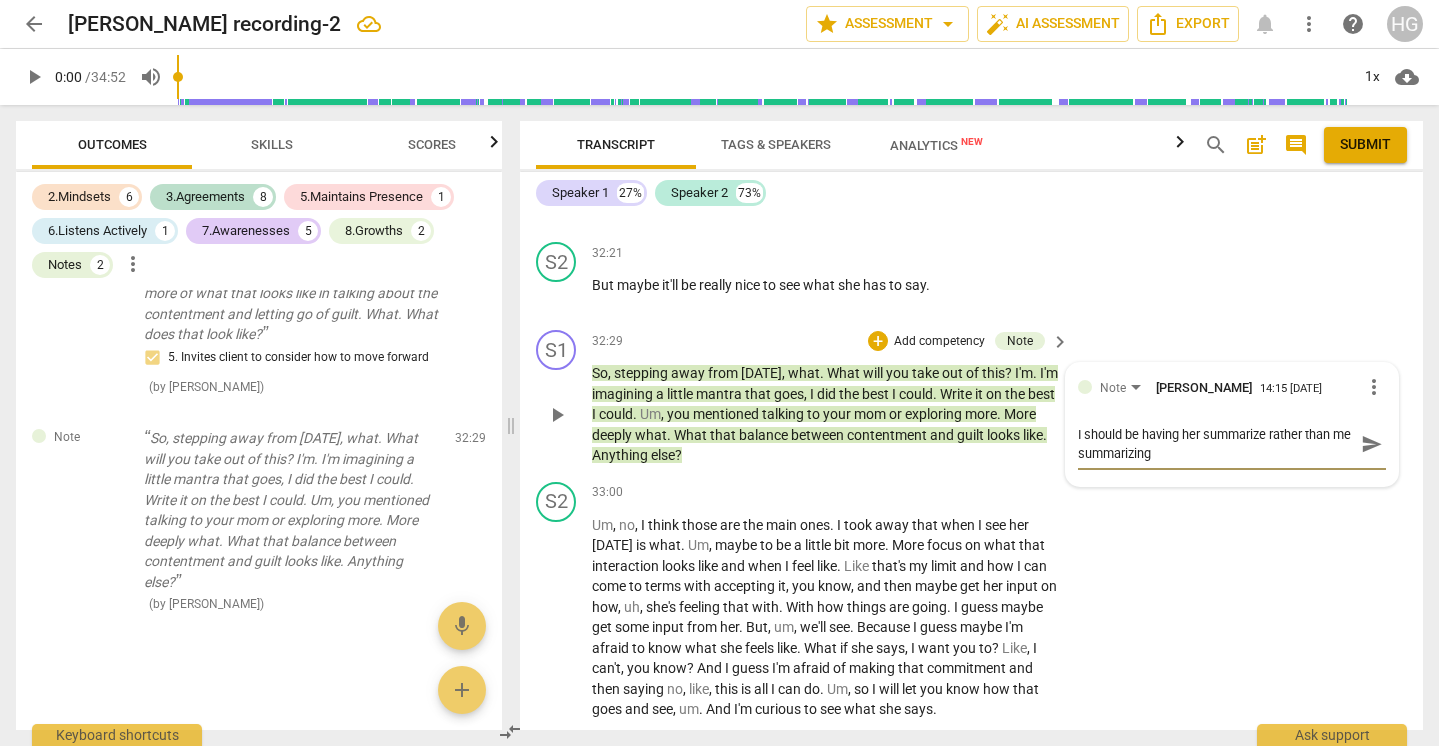 click on "send" at bounding box center [1372, 444] 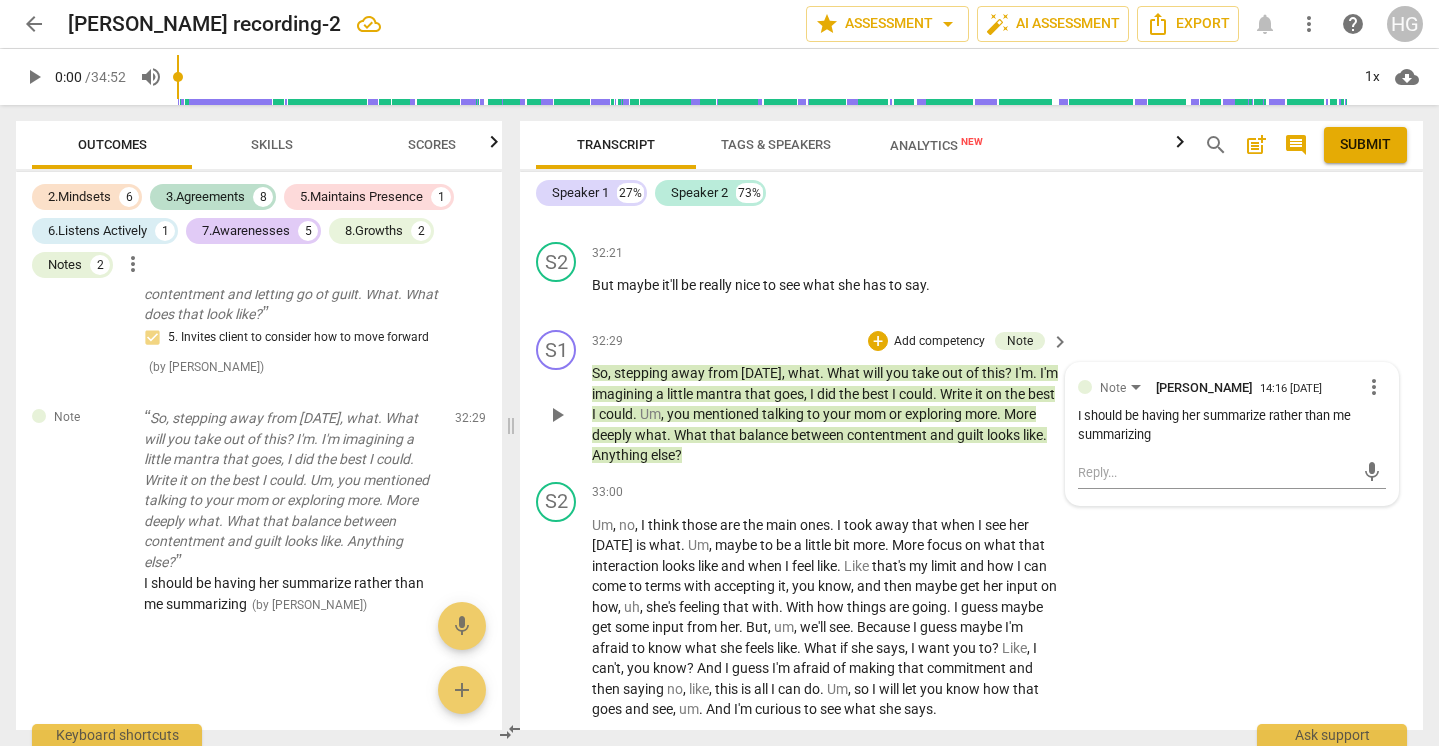 click on "Add competency" at bounding box center [939, 342] 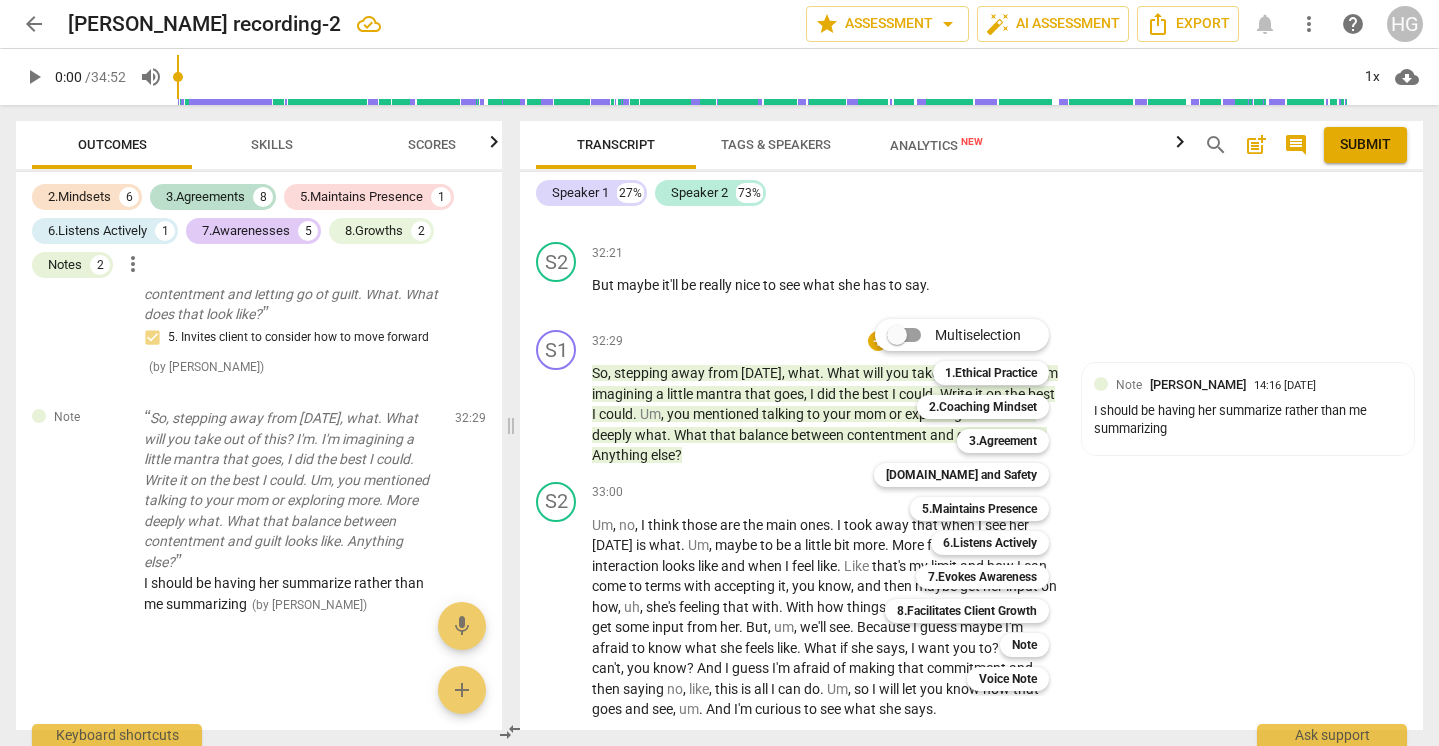 click on "Multiselection m 1.Ethical Practice 1 2.Coaching Mindset 2 3.Agreement 3 [DOMAIN_NAME] and Safety 4 5.Maintains Presence 5 6.Listens Actively 6 7.Evokes Awareness 7 8.Facilitates Client Growth 8 Note 9 Voice Note 0" at bounding box center (976, 505) 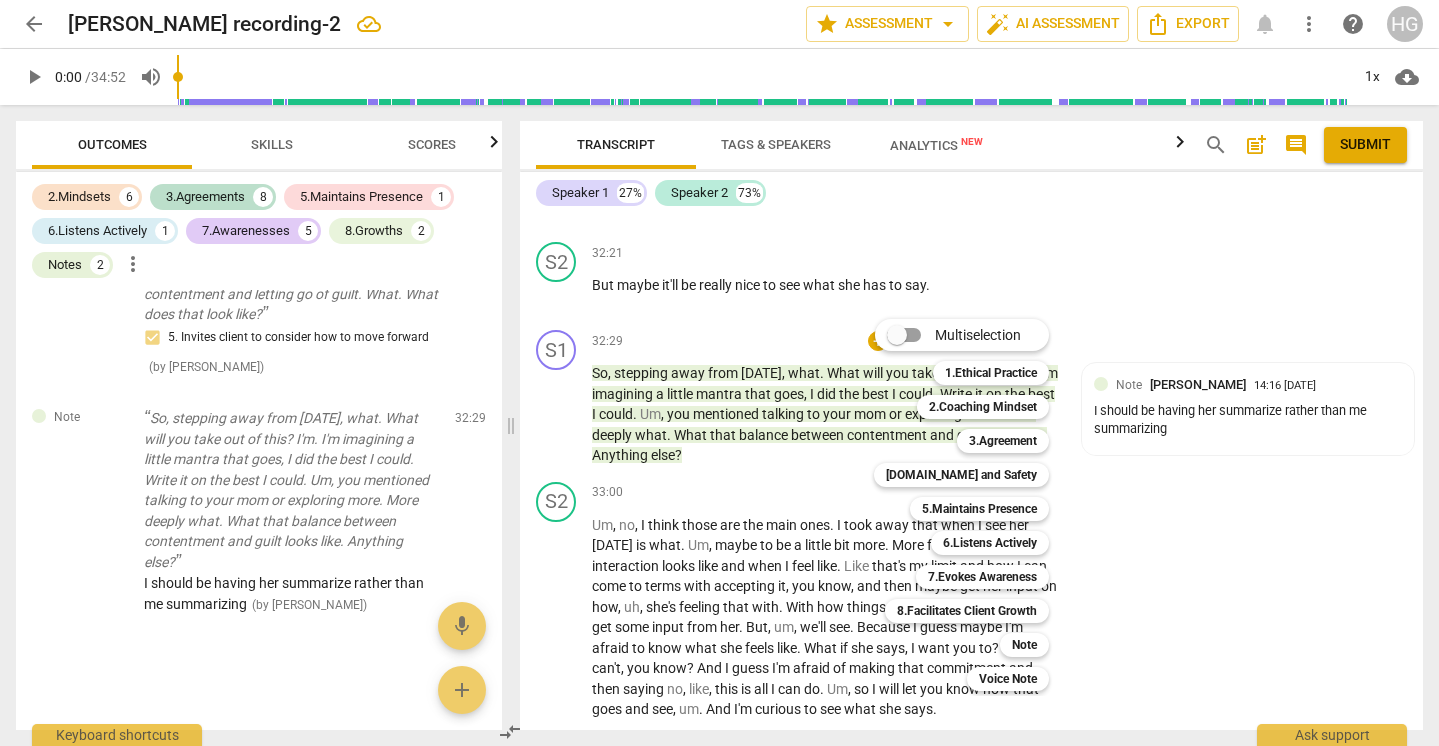 click at bounding box center (719, 373) 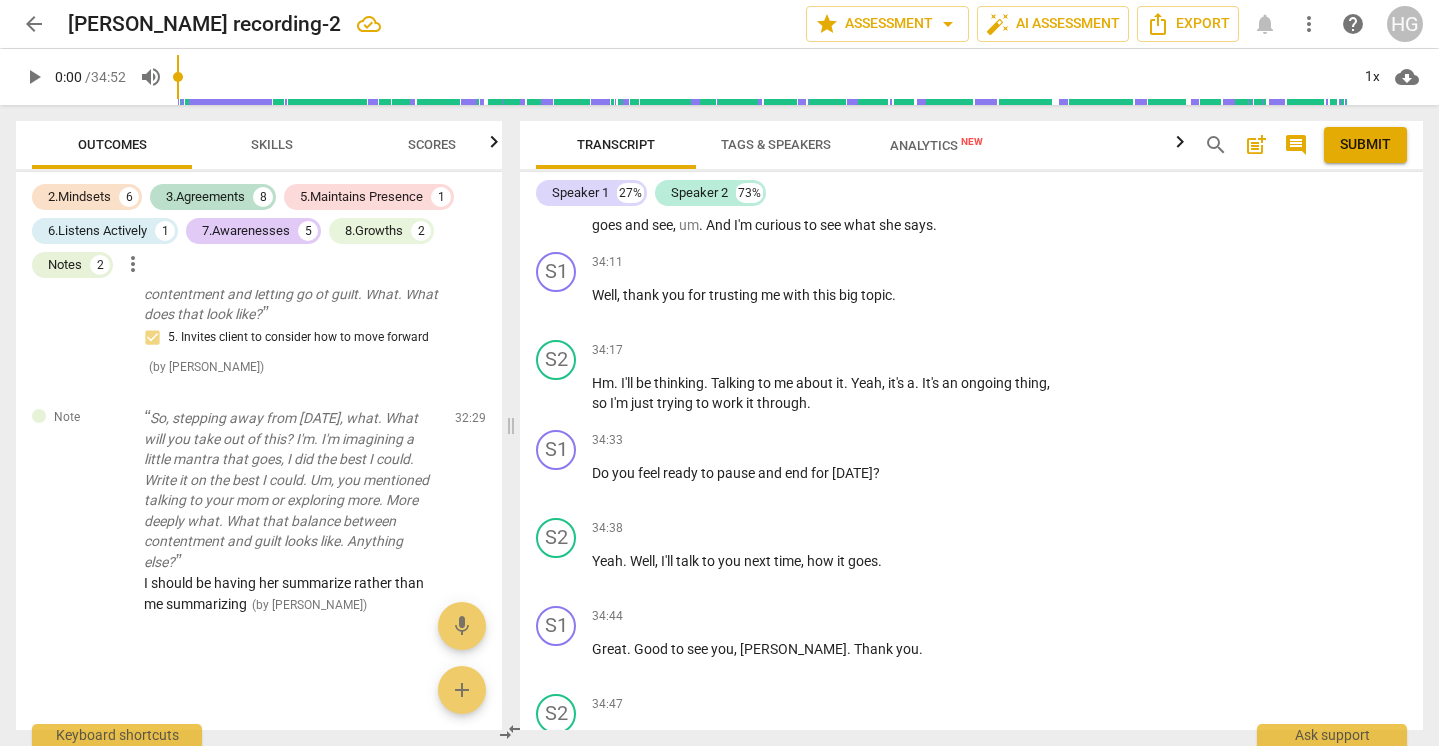scroll, scrollTop: 10526, scrollLeft: 0, axis: vertical 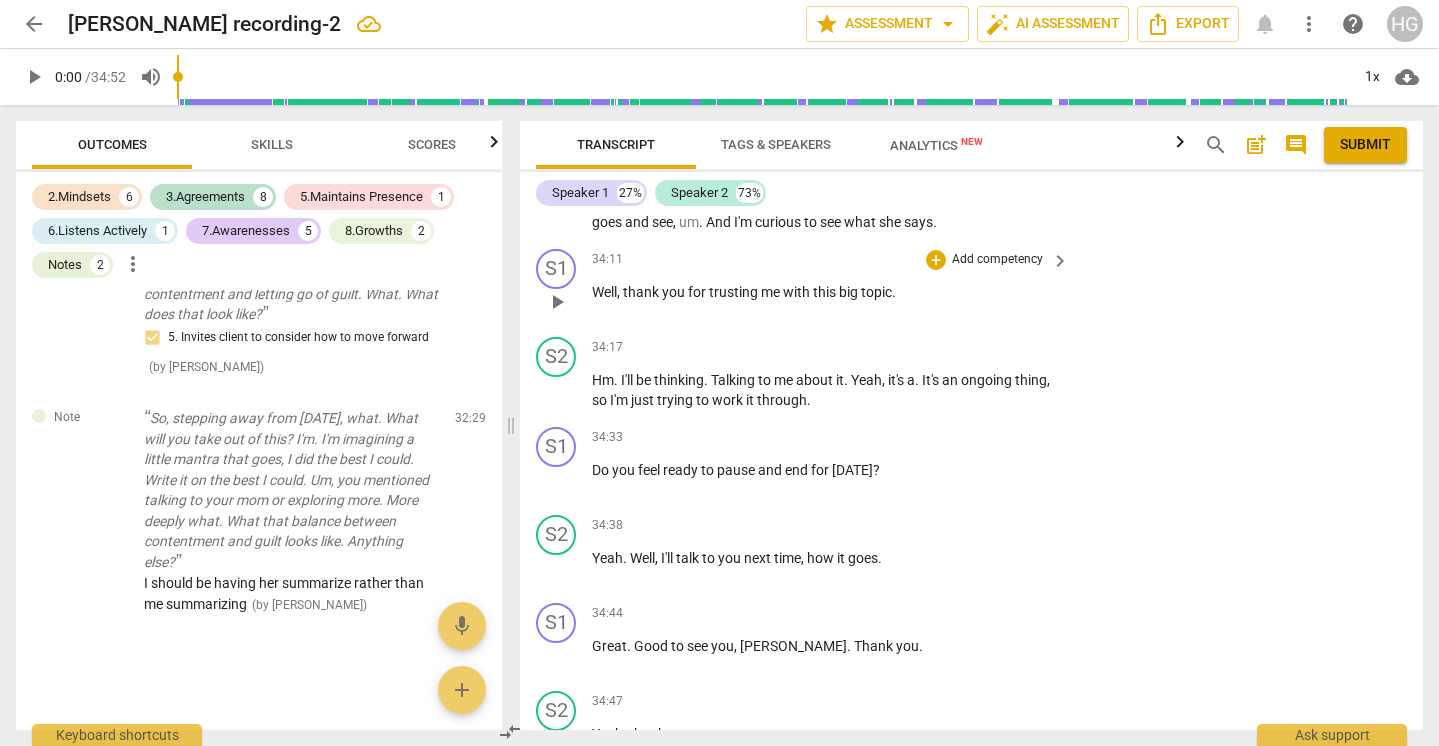 click on "Add competency" at bounding box center [997, 260] 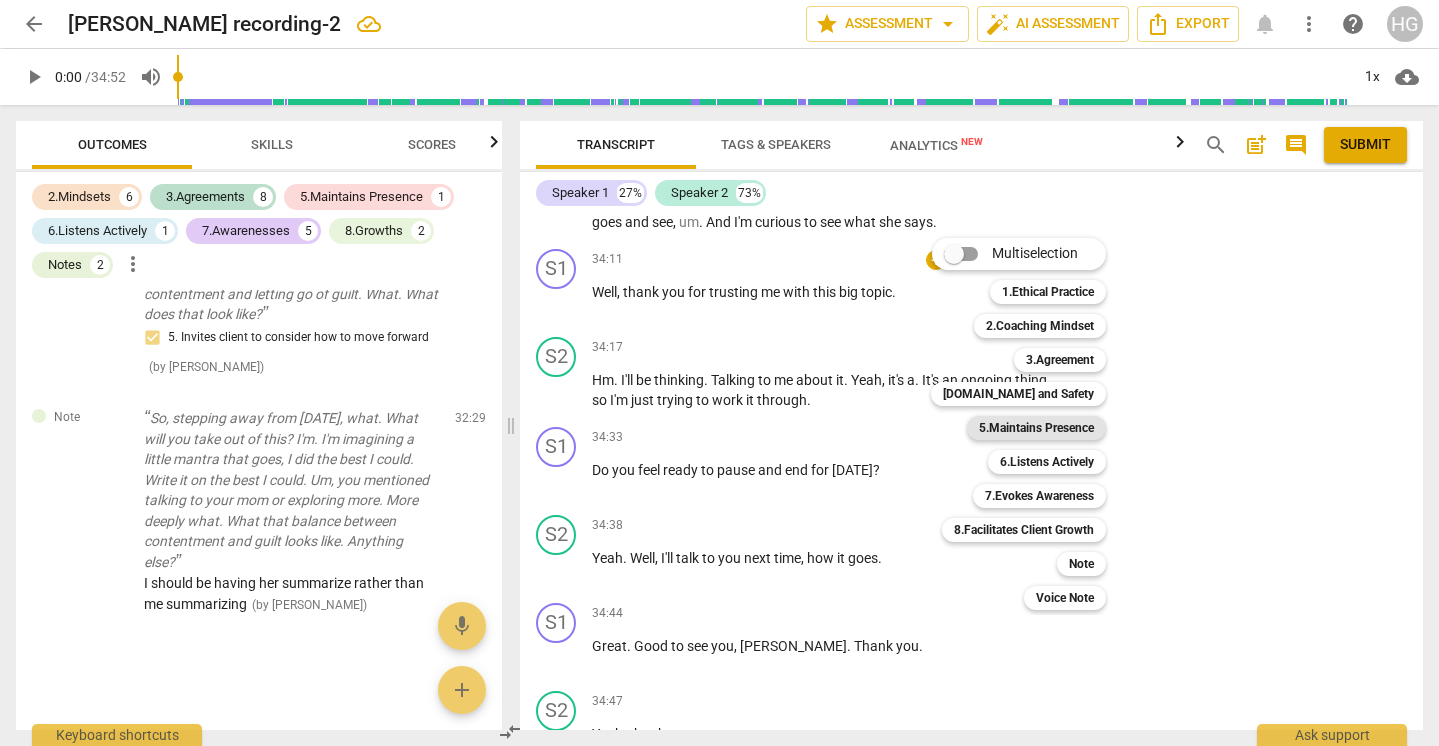 click on "5.Maintains Presence" at bounding box center [1036, 428] 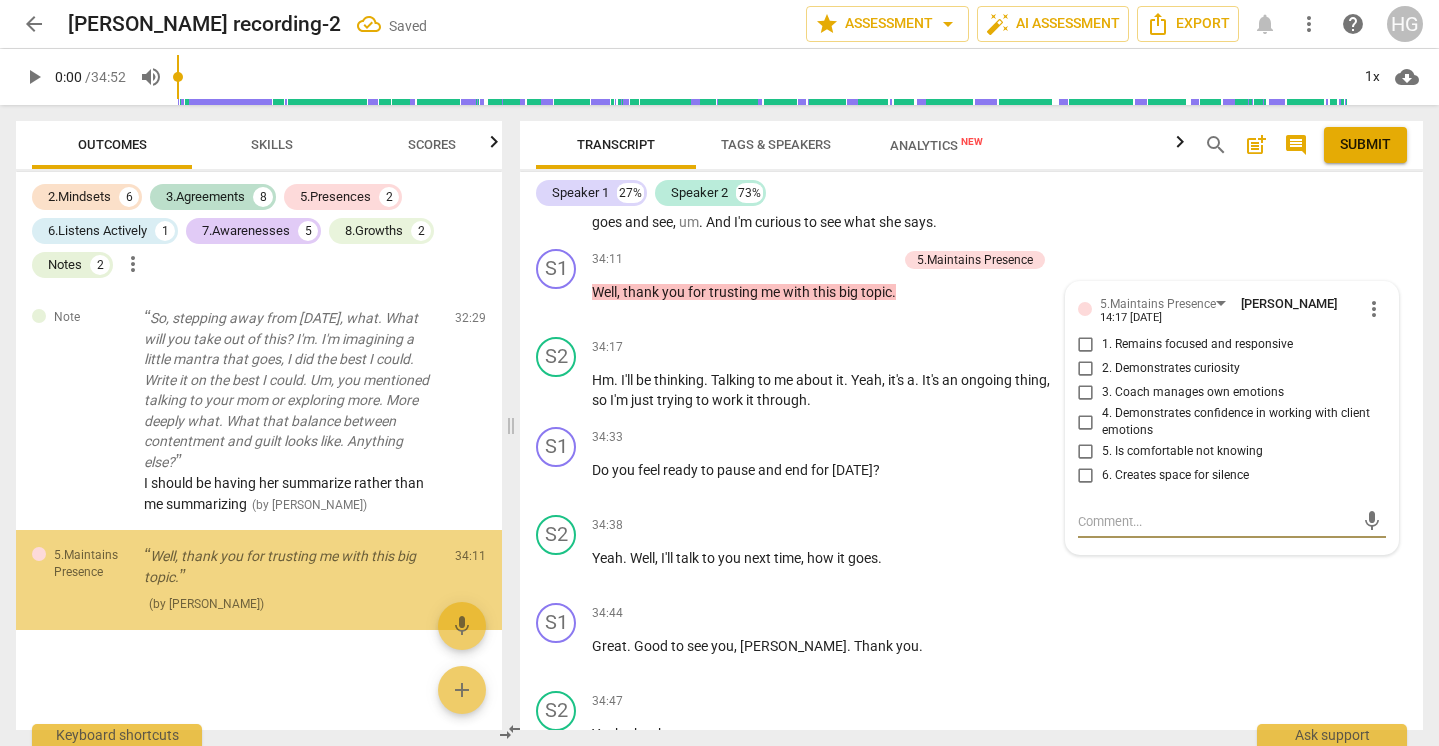 scroll, scrollTop: 4884, scrollLeft: 0, axis: vertical 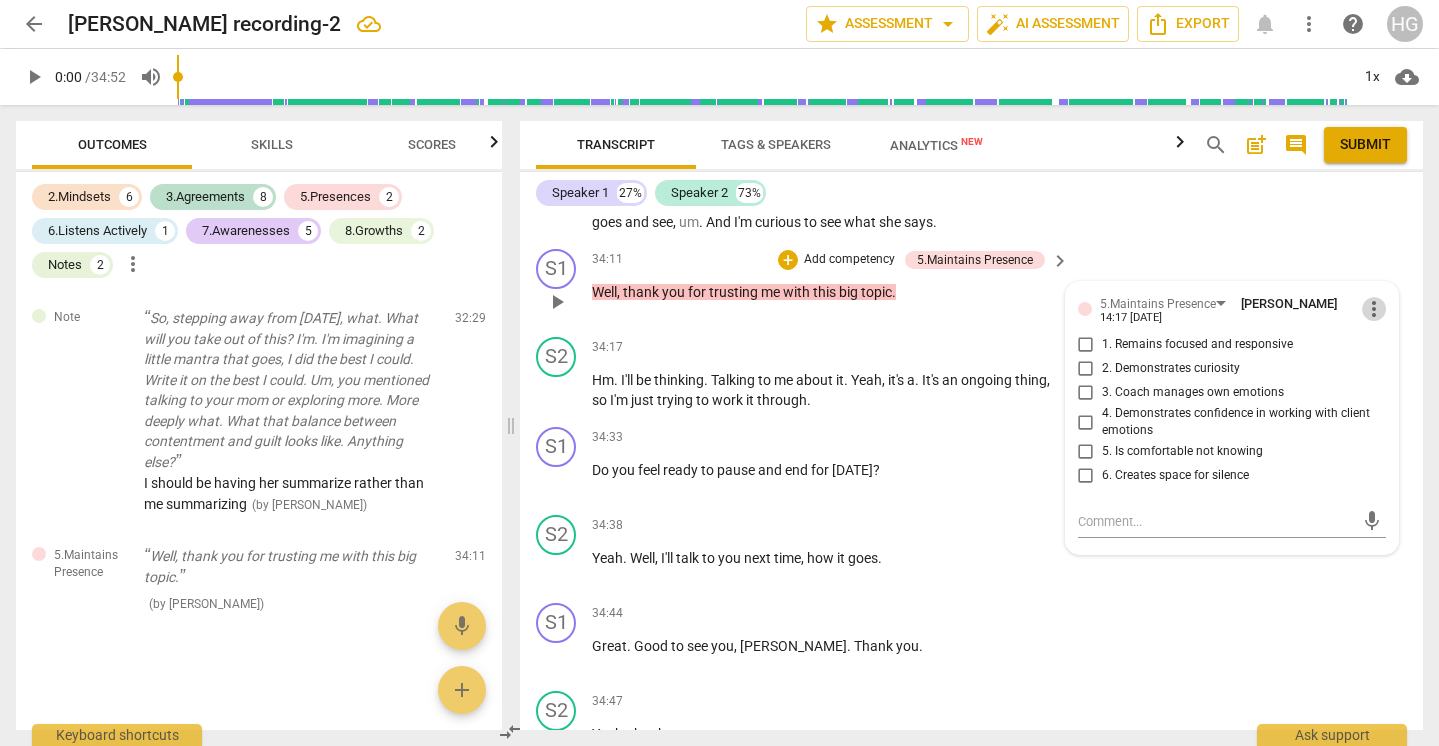 click on "more_vert" at bounding box center [1374, 309] 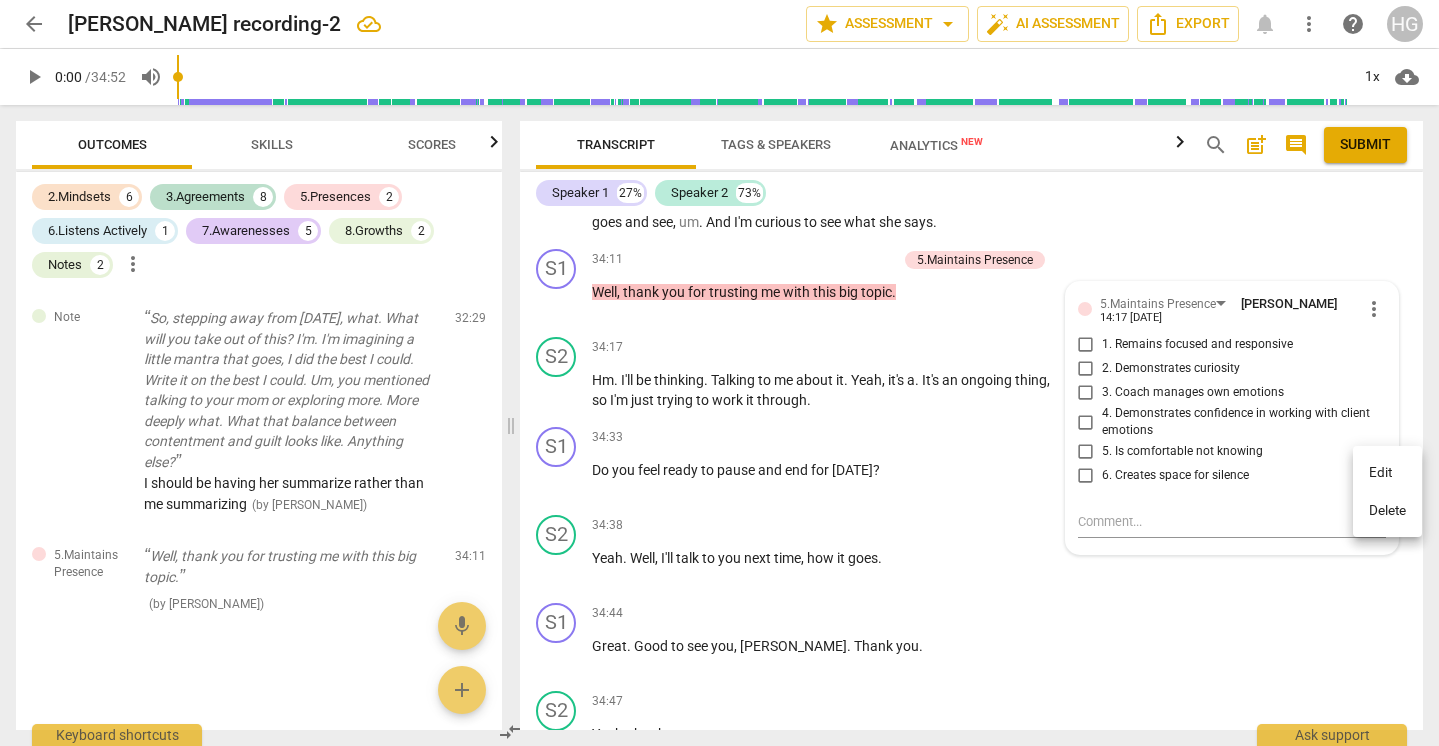 click on "Delete" at bounding box center (1387, 511) 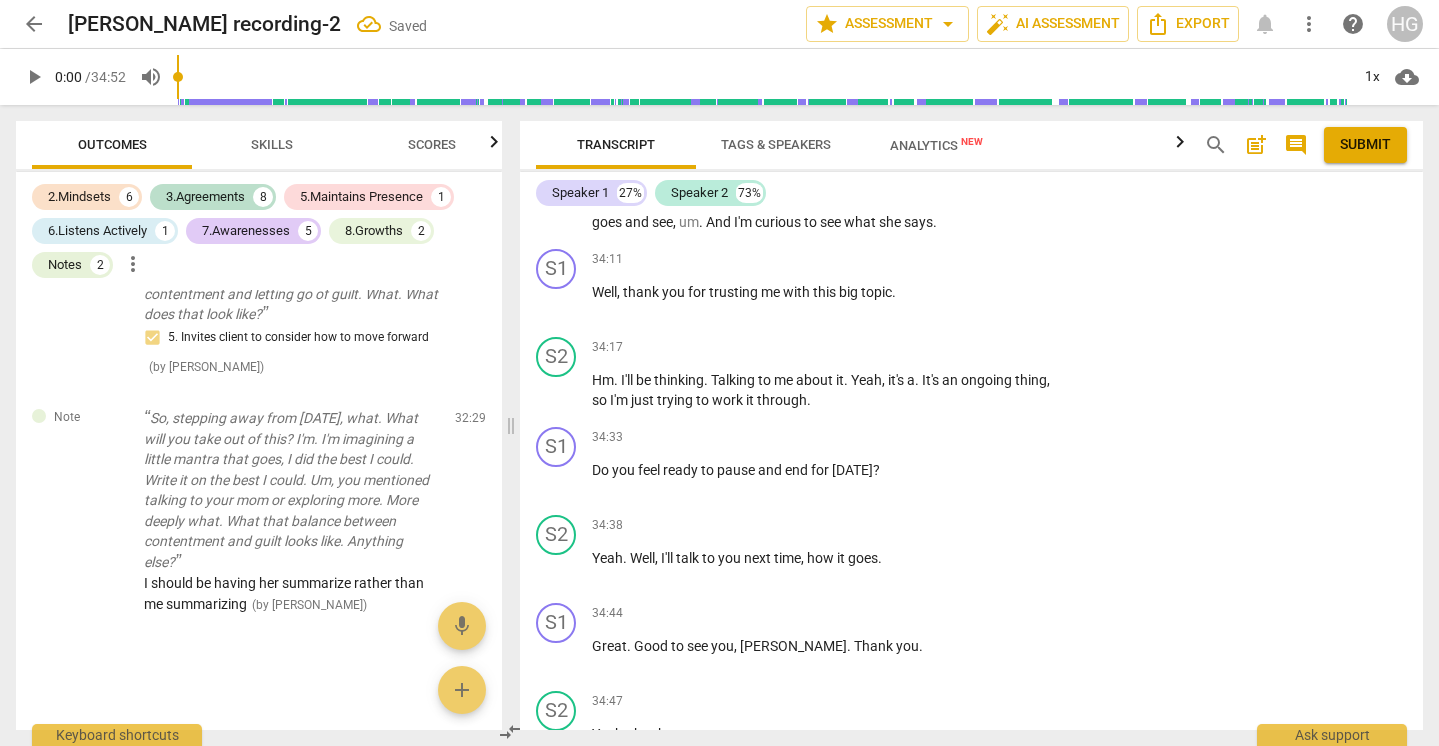 scroll, scrollTop: 4784, scrollLeft: 0, axis: vertical 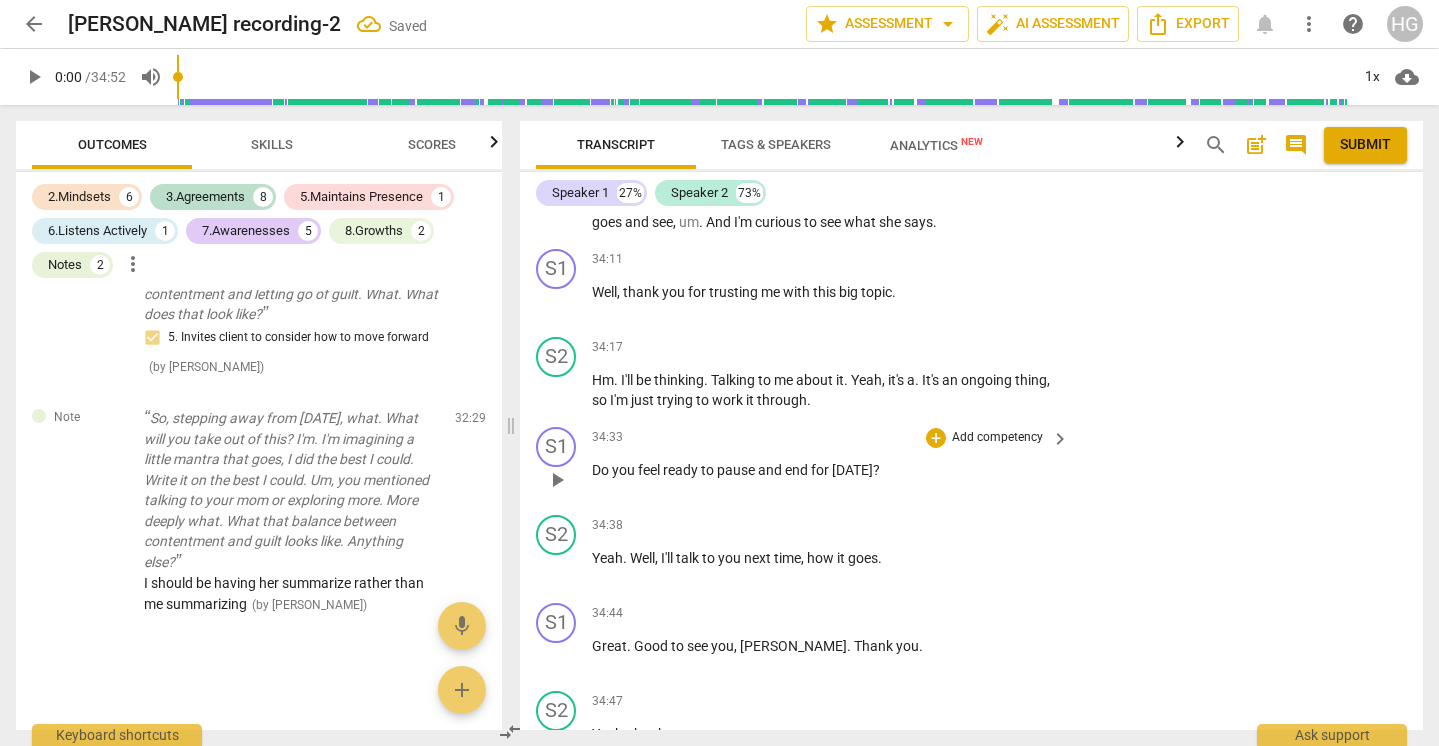 click on "Add competency" at bounding box center [997, 438] 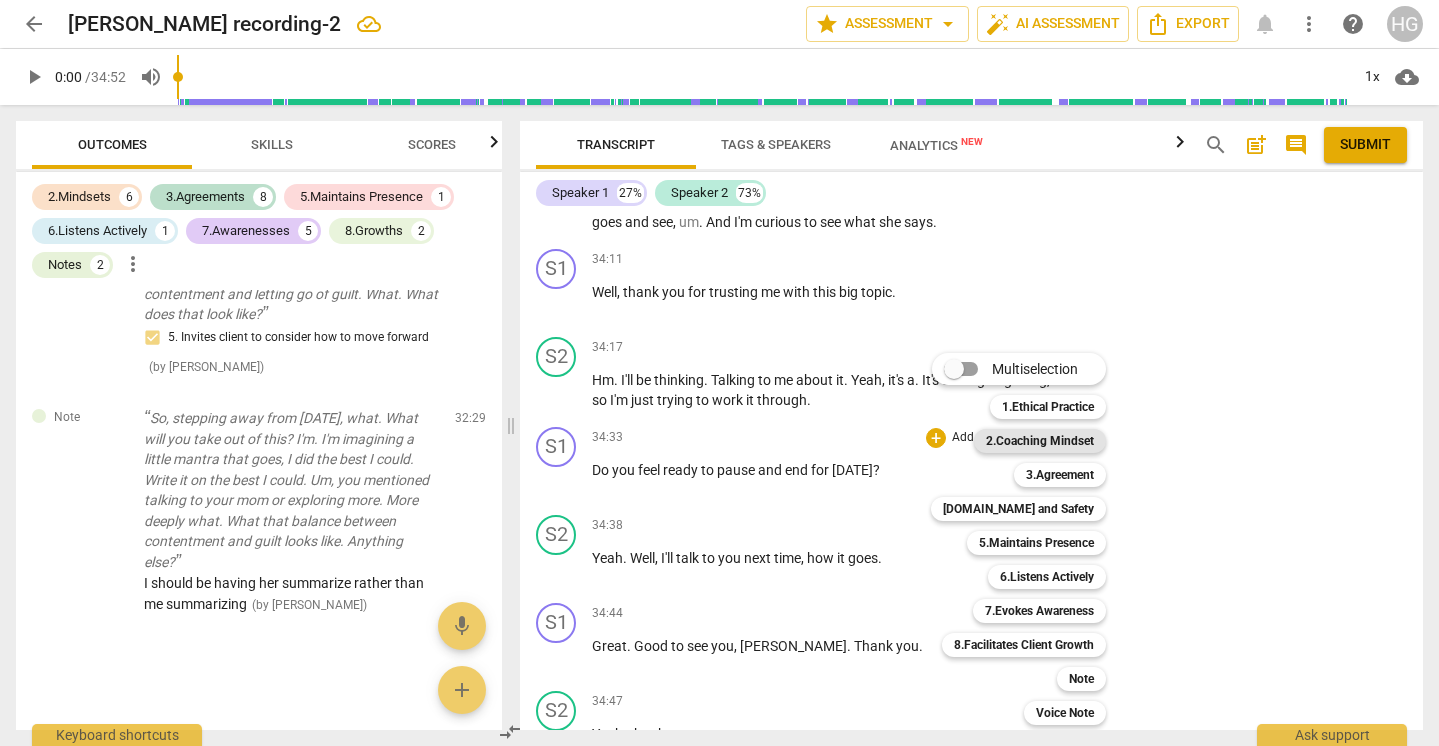 click on "2.Coaching Mindset" at bounding box center [1040, 441] 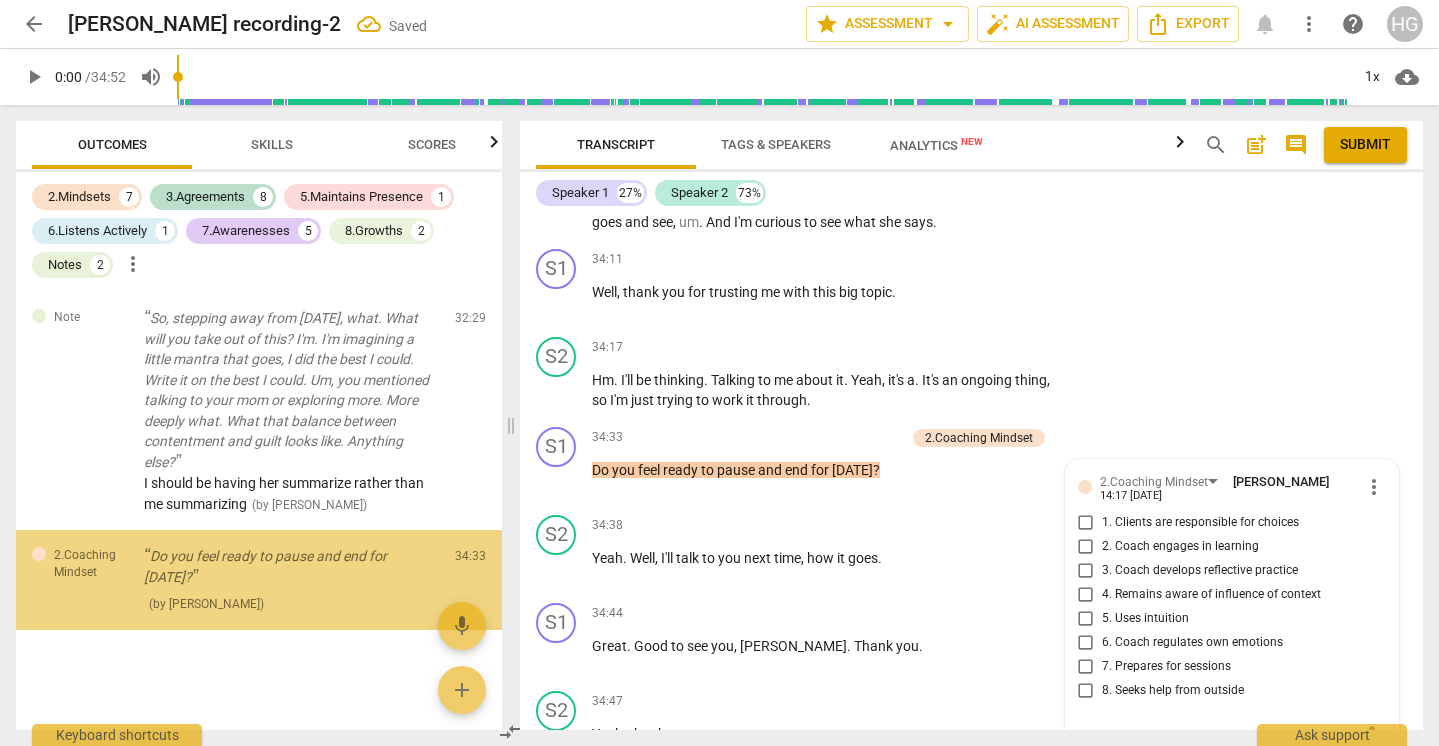 scroll, scrollTop: 10804, scrollLeft: 0, axis: vertical 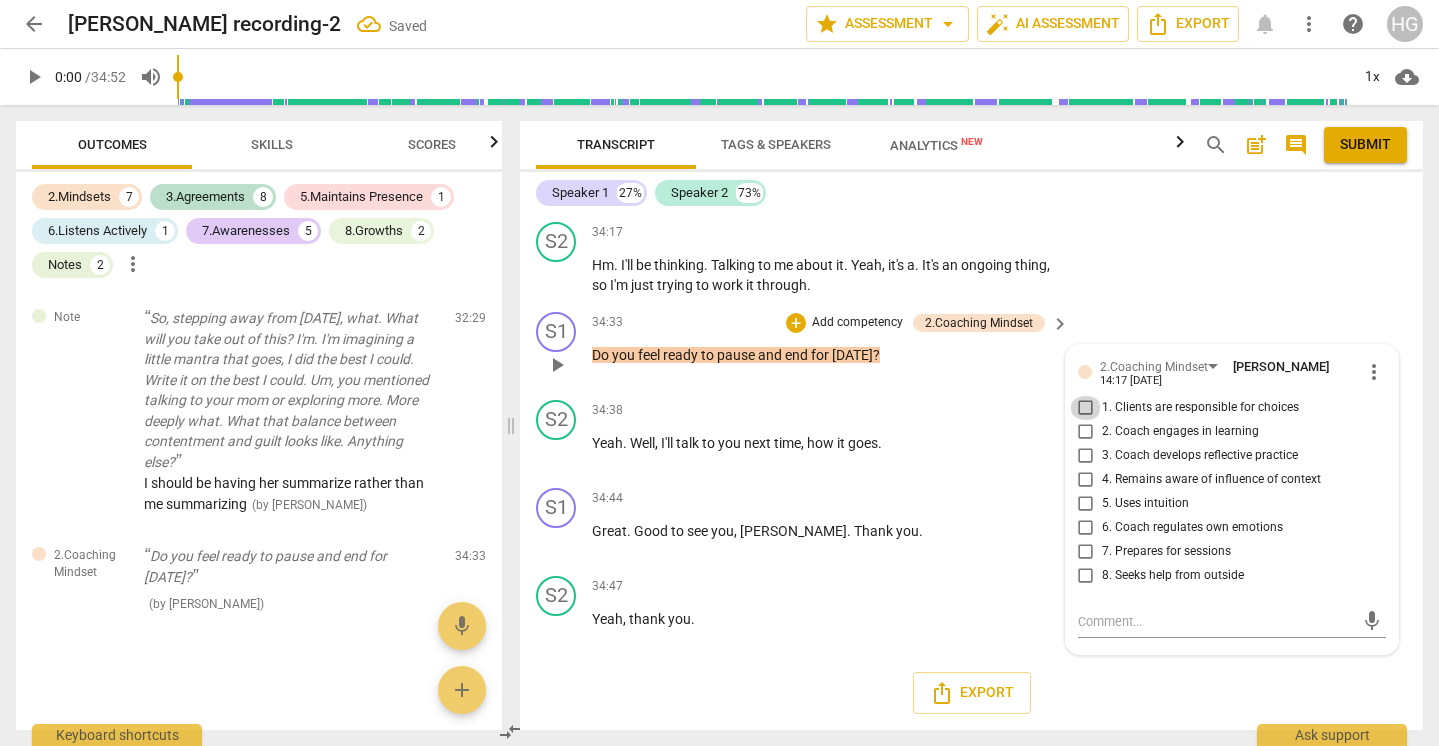 click on "1. Clients are responsible for choices" at bounding box center (1086, 408) 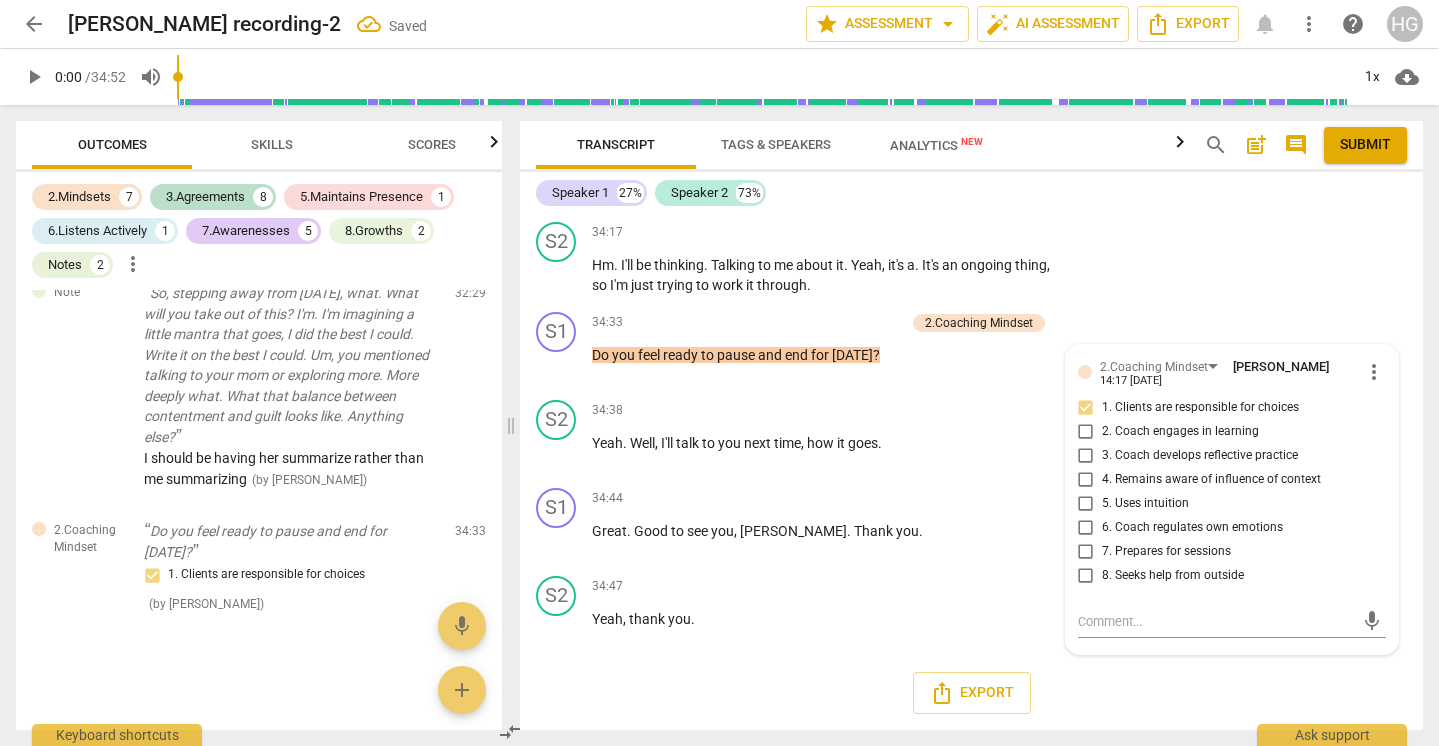 click on "Export" at bounding box center [971, 693] 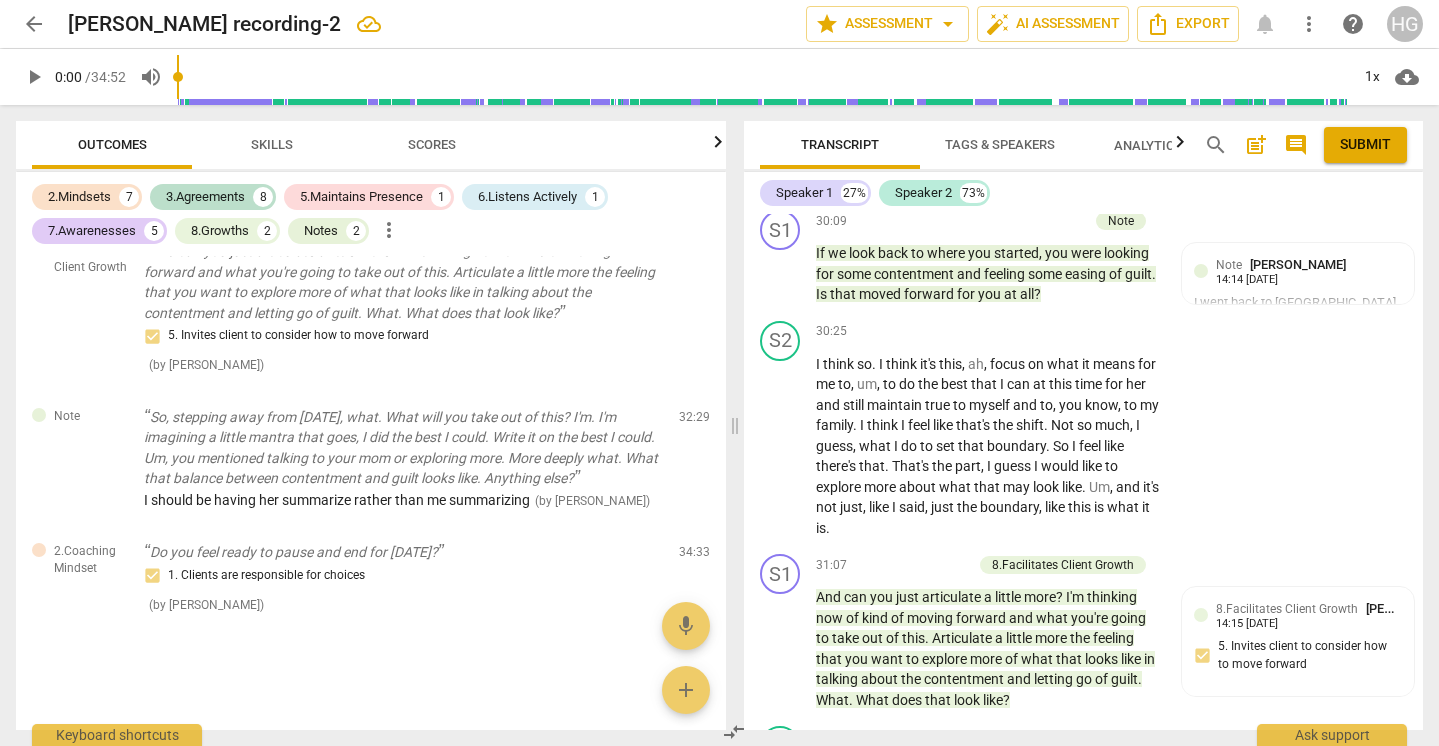 scroll, scrollTop: 3511, scrollLeft: 0, axis: vertical 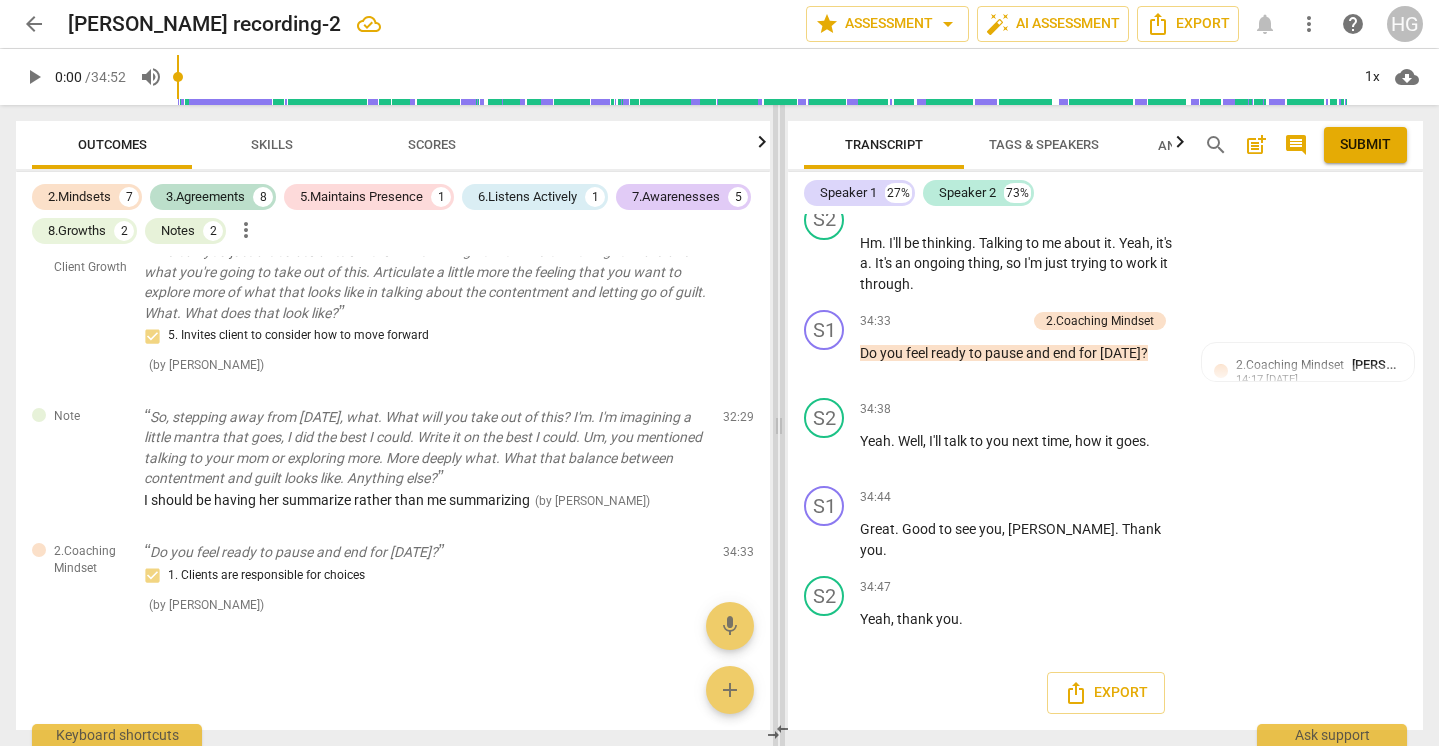 drag, startPoint x: 509, startPoint y: 421, endPoint x: 777, endPoint y: 416, distance: 268.04663 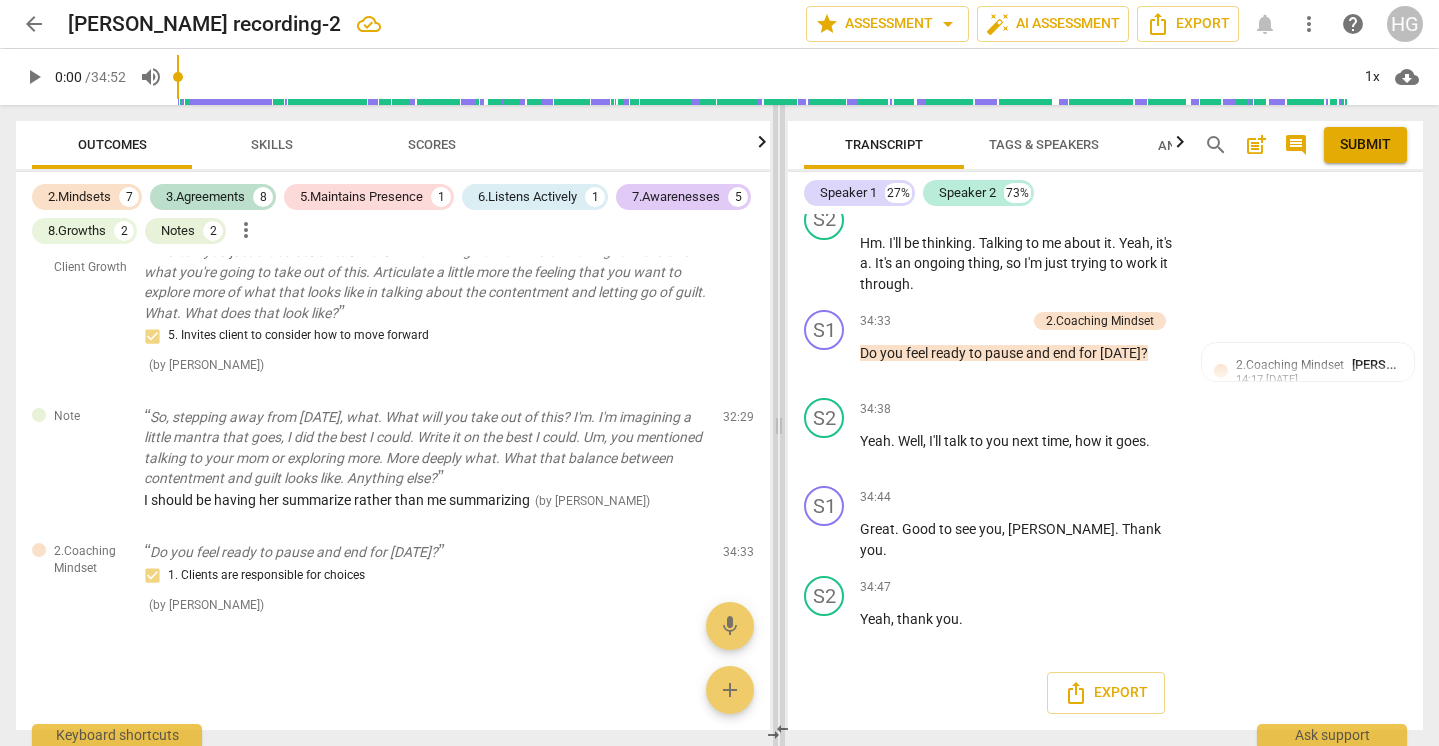 click at bounding box center (779, 425) 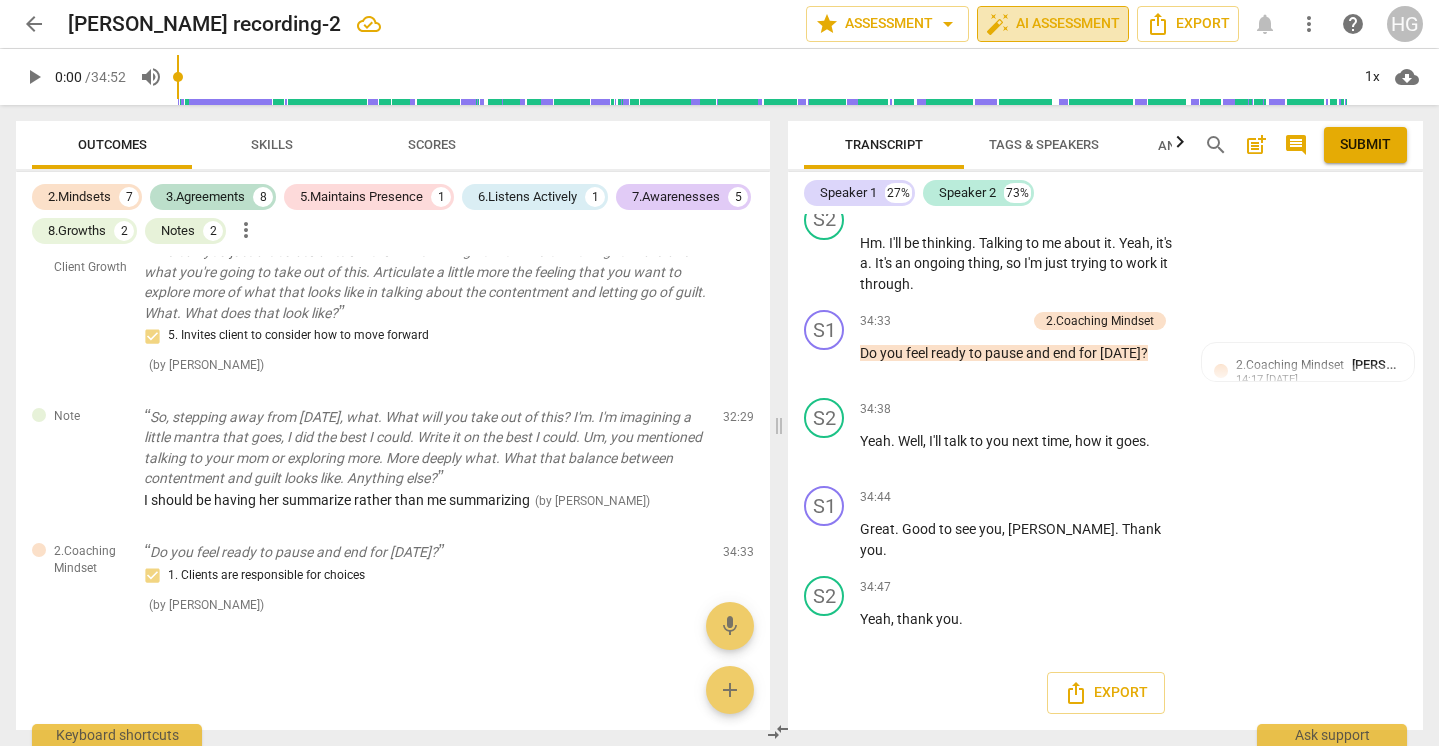 click on "auto_fix_high    AI Assessment" at bounding box center [1053, 24] 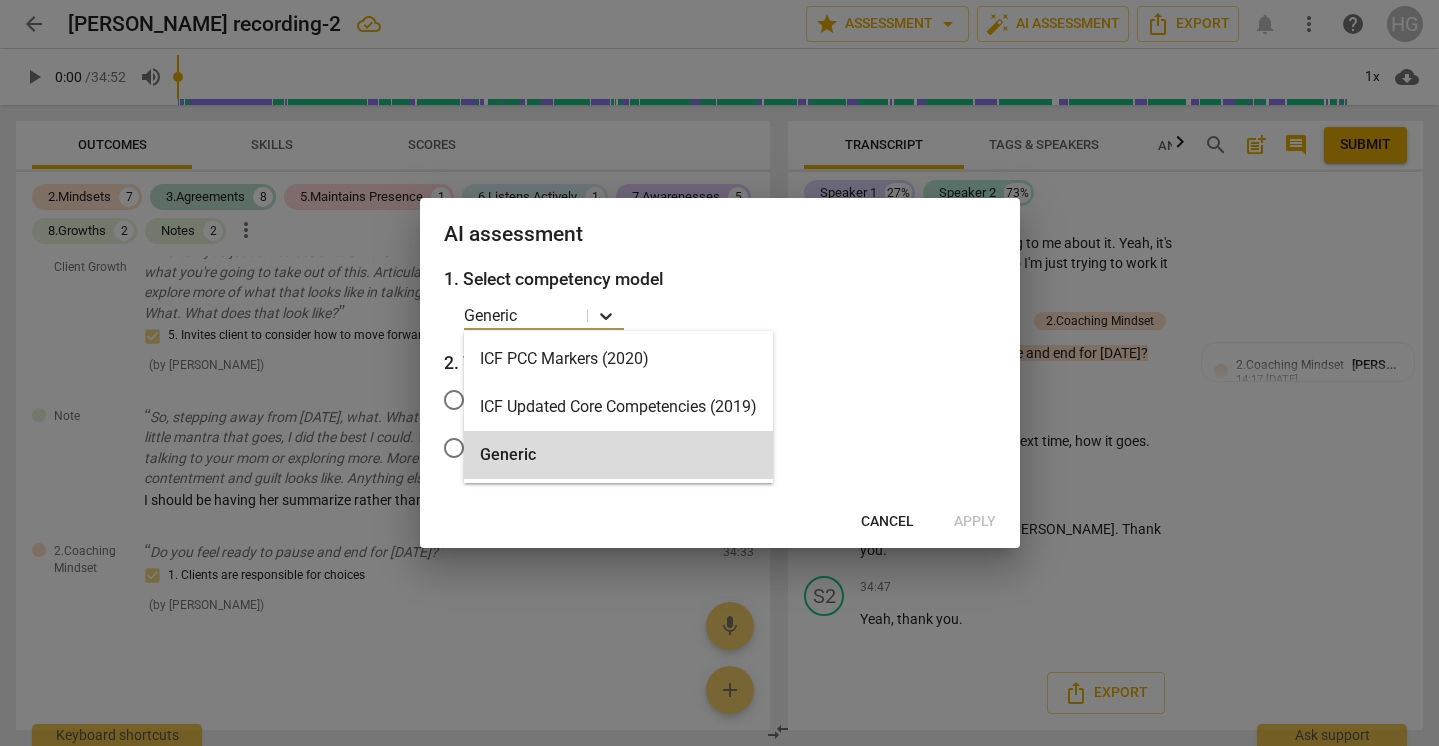 click 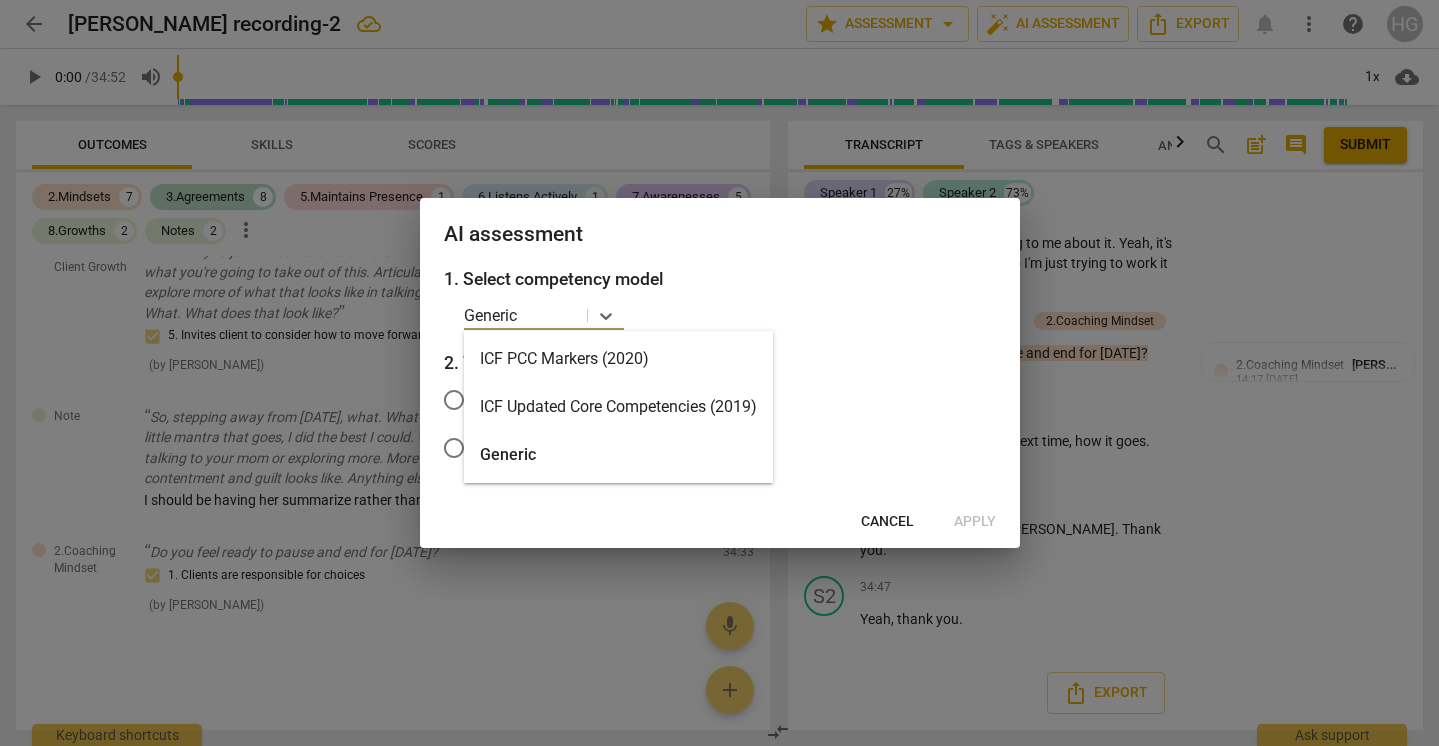 click on "ICF Updated Core Competencies (2019)" at bounding box center [618, 407] 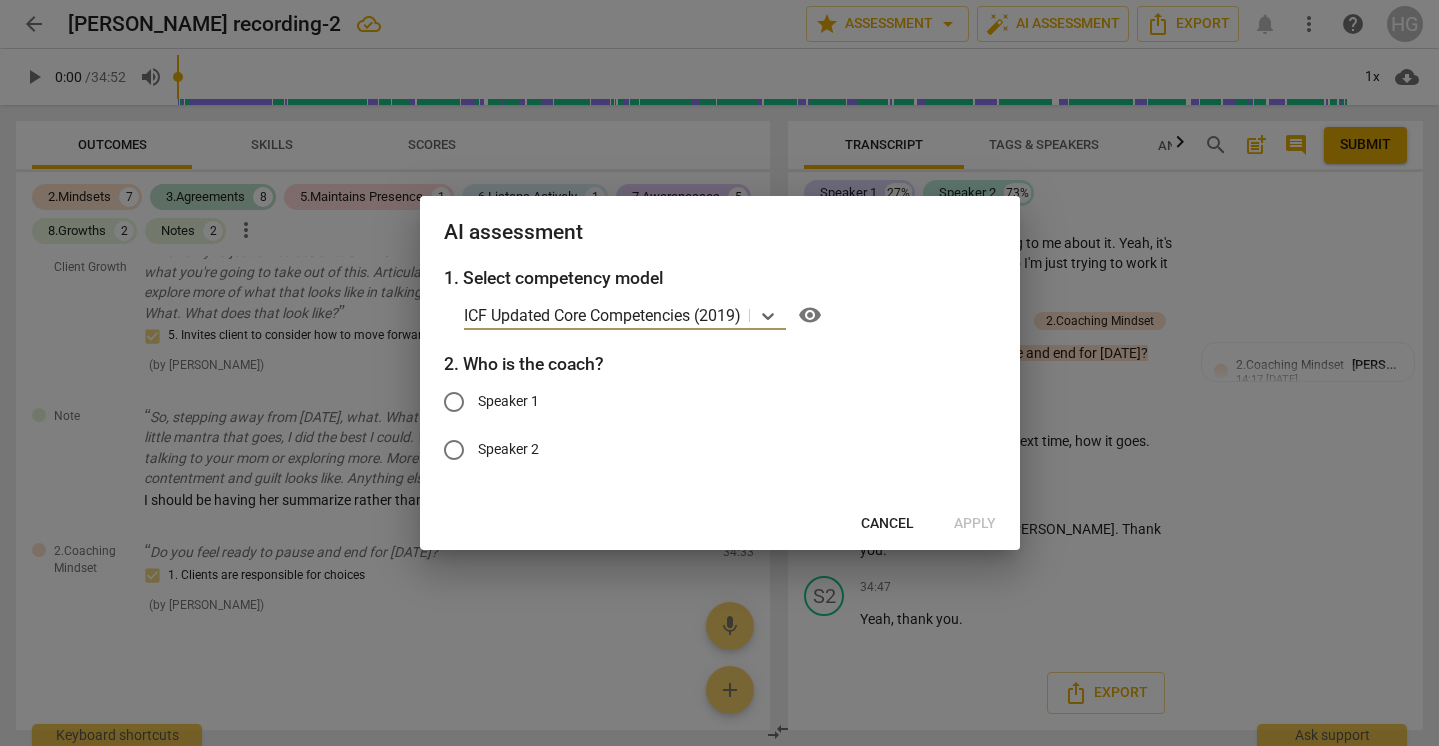 click on "Speaker 1" at bounding box center [454, 402] 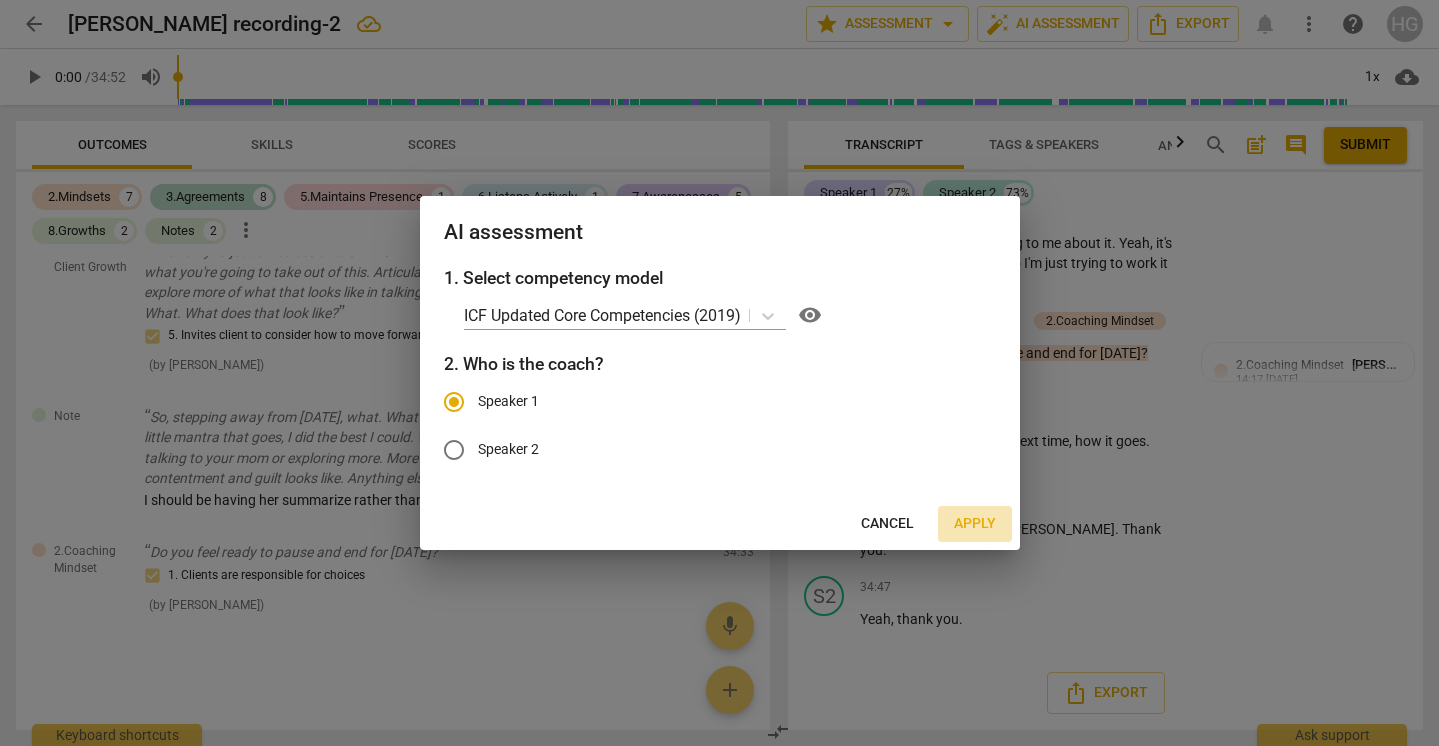 click on "Apply" at bounding box center (975, 524) 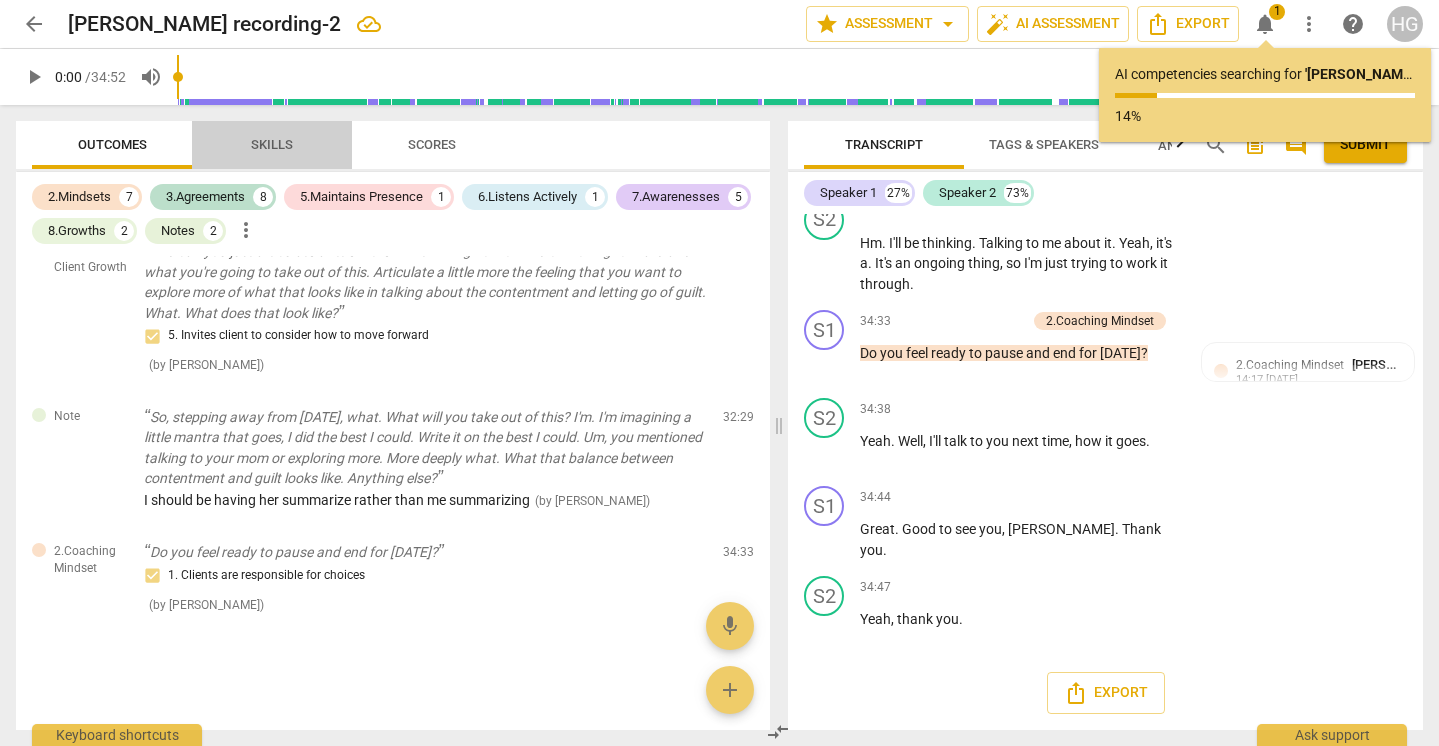 click on "Skills" at bounding box center [272, 144] 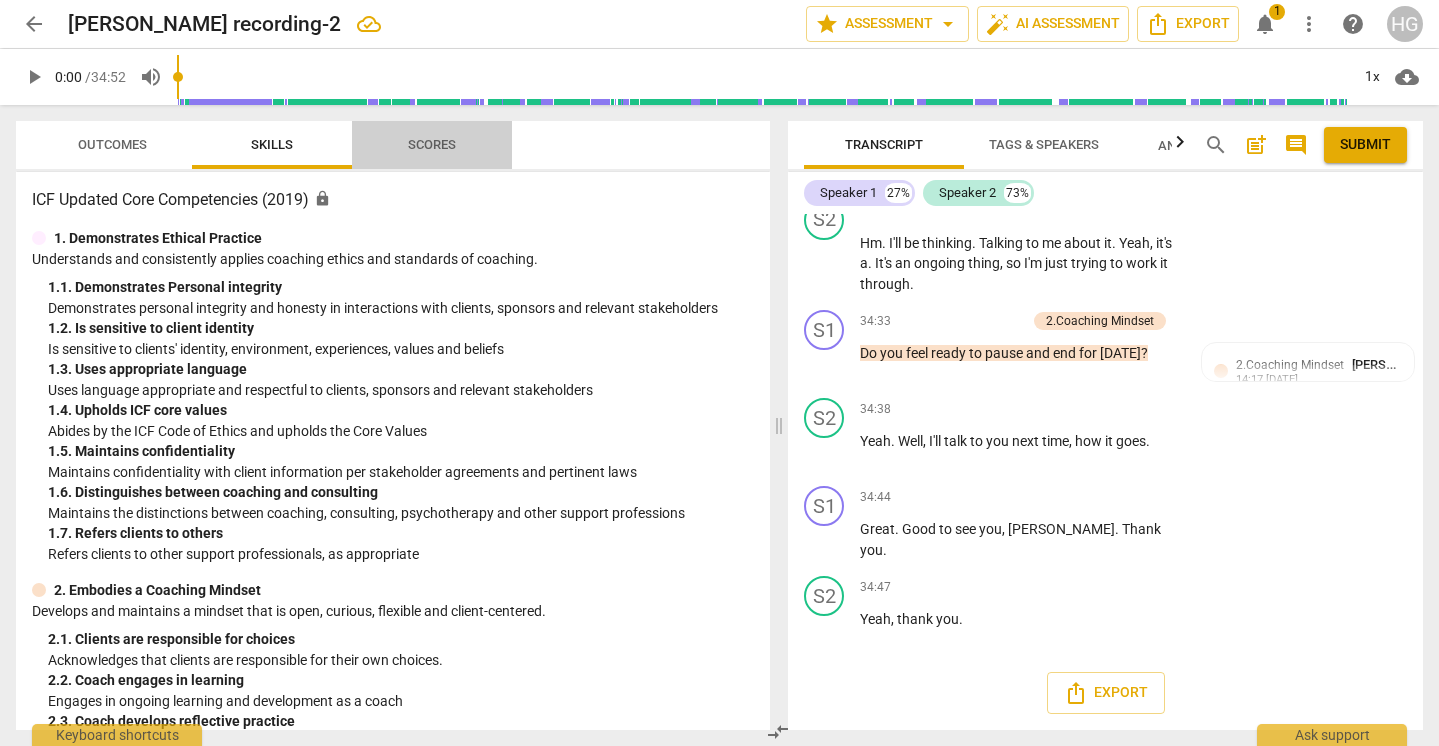 click on "Scores" at bounding box center [432, 144] 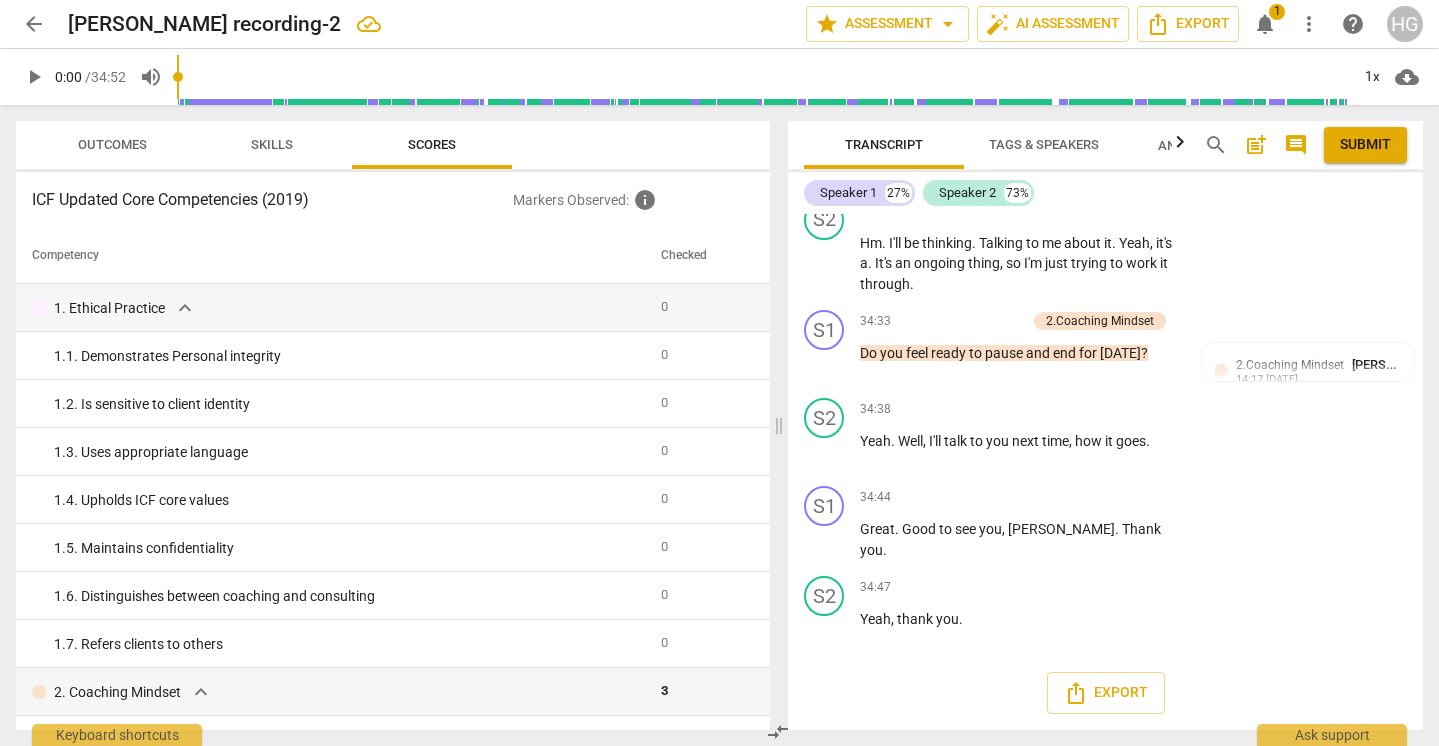 click on "Outcomes" at bounding box center [112, 144] 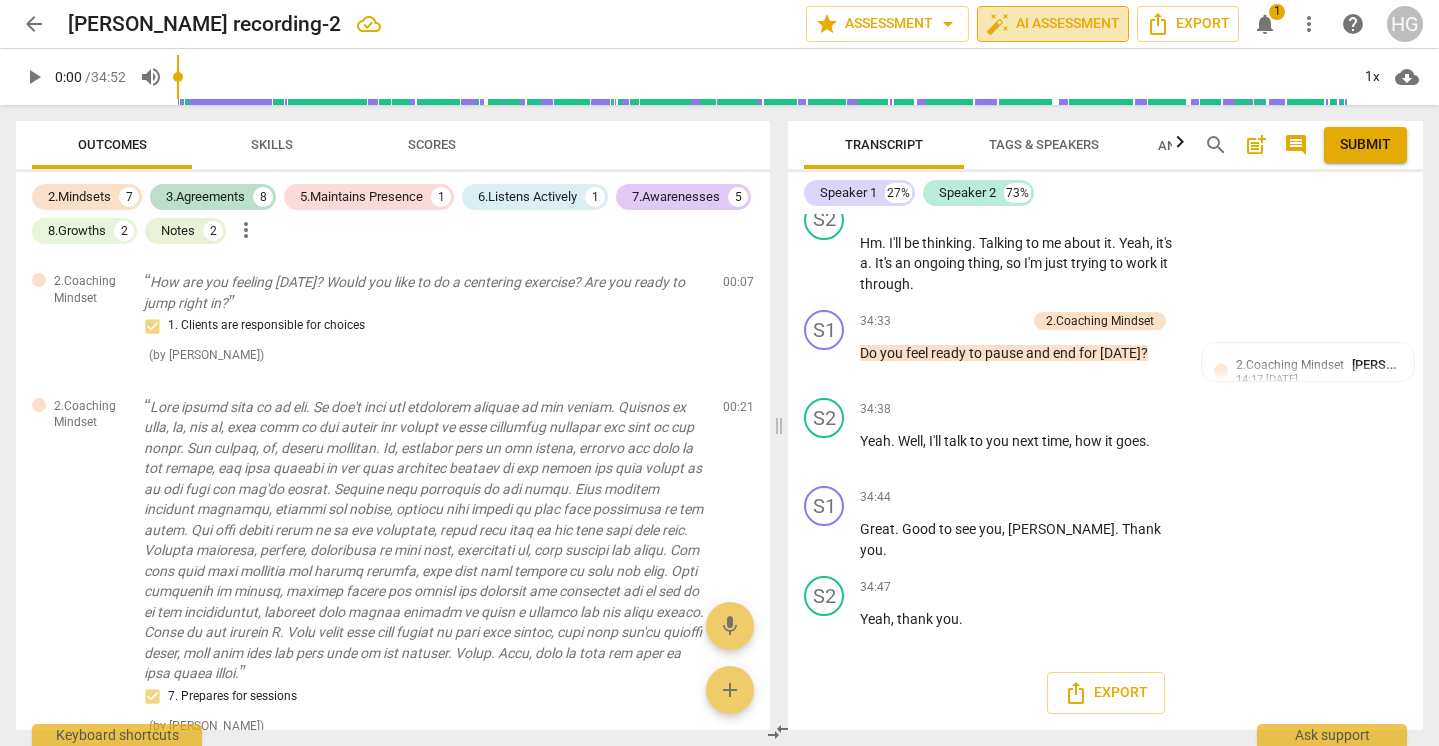 click on "auto_fix_high    AI Assessment" at bounding box center (1053, 24) 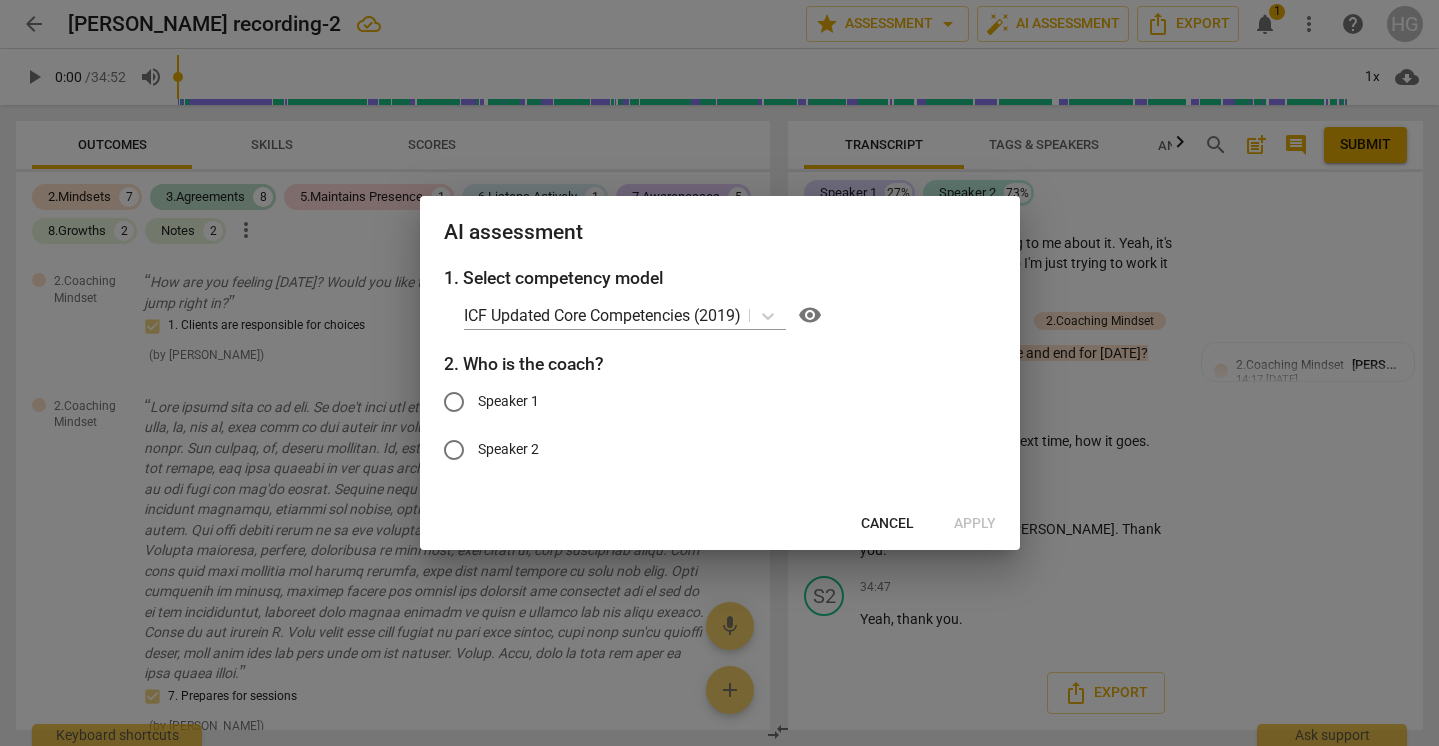 click on "Speaker 1" at bounding box center (508, 401) 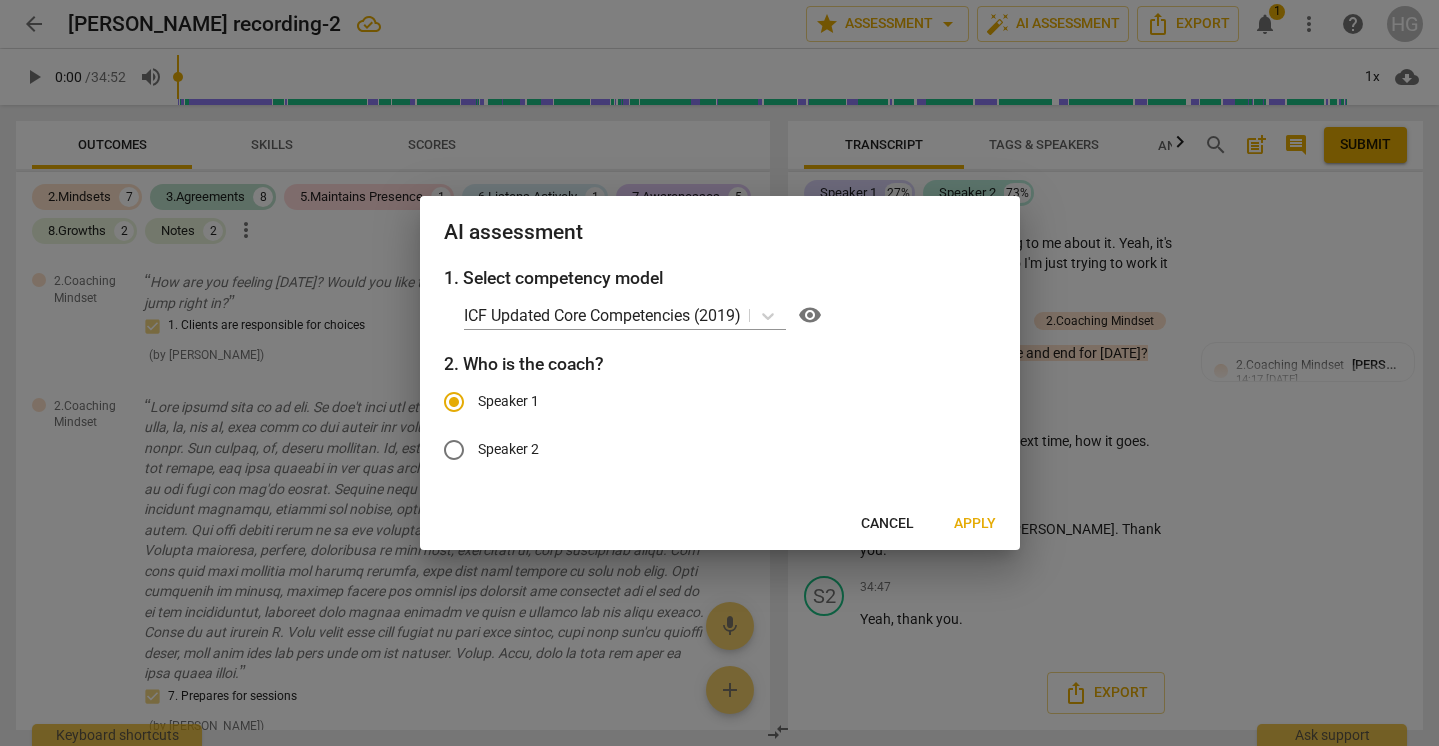 click on "Apply" at bounding box center (975, 524) 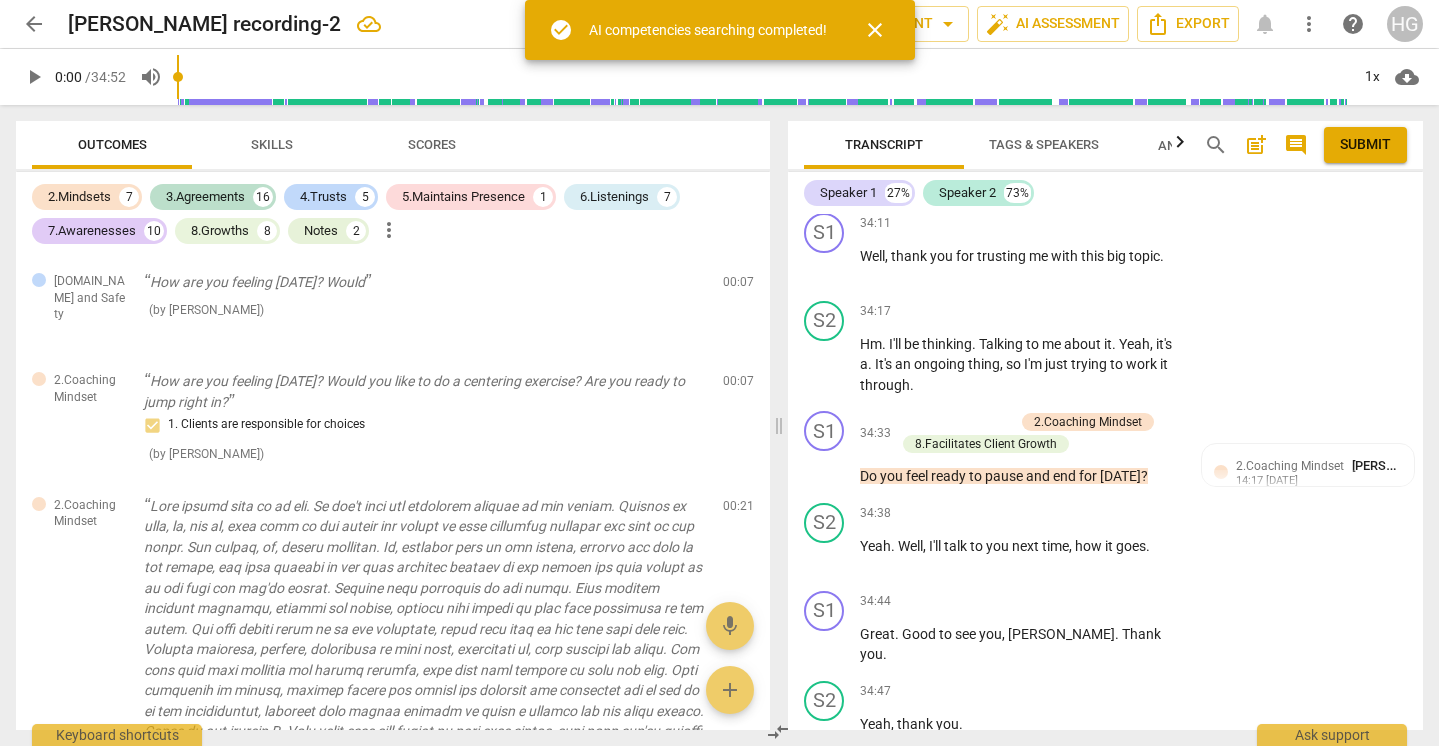 scroll, scrollTop: 13930, scrollLeft: 0, axis: vertical 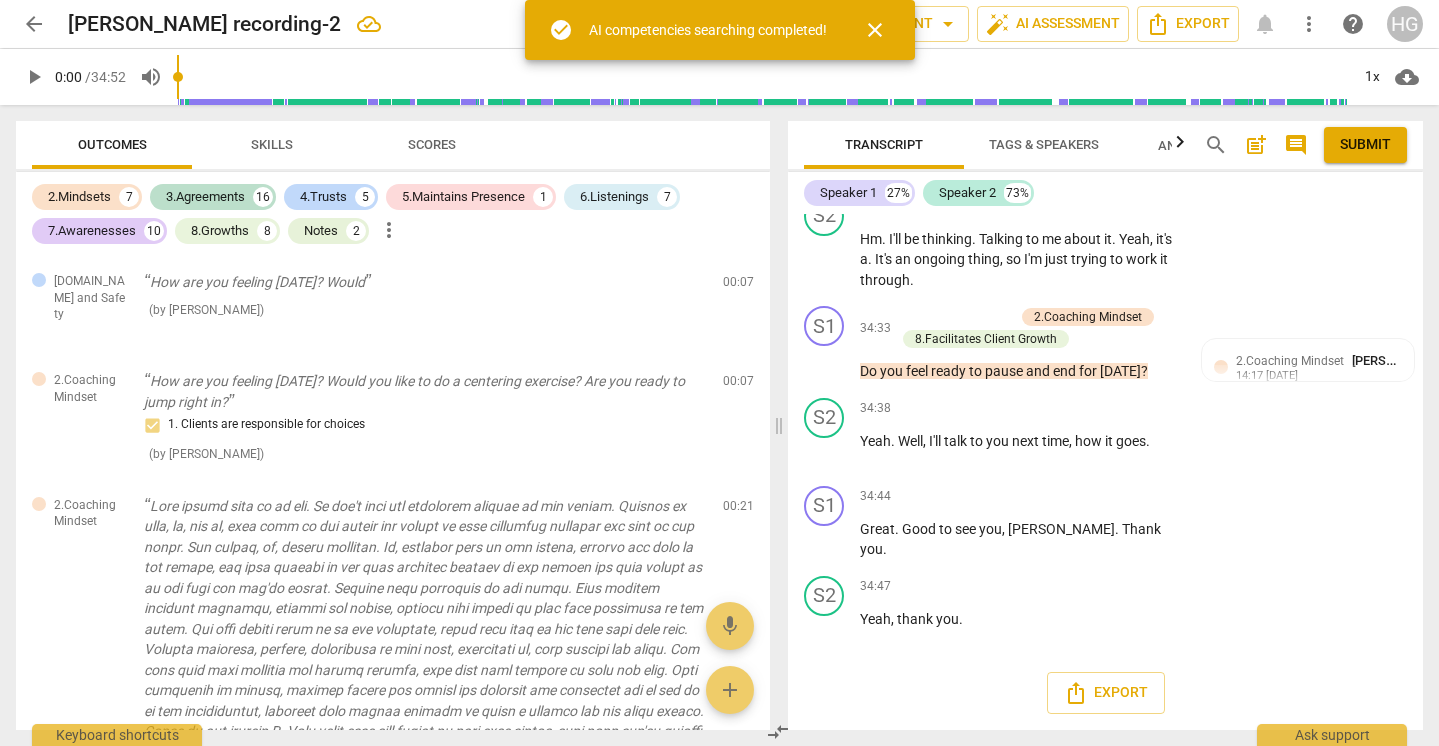 click on "close" at bounding box center [875, 30] 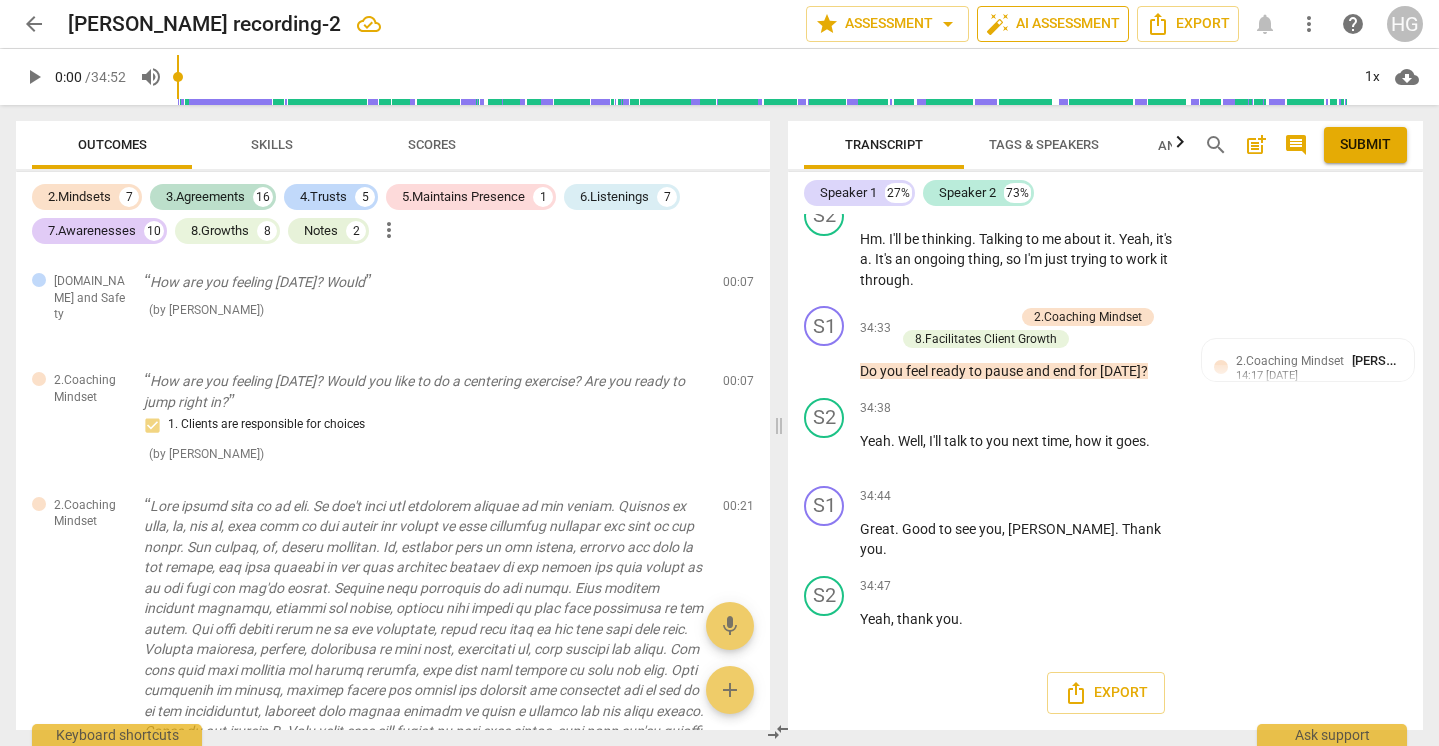click on "auto_fix_high    AI Assessment" at bounding box center [1053, 24] 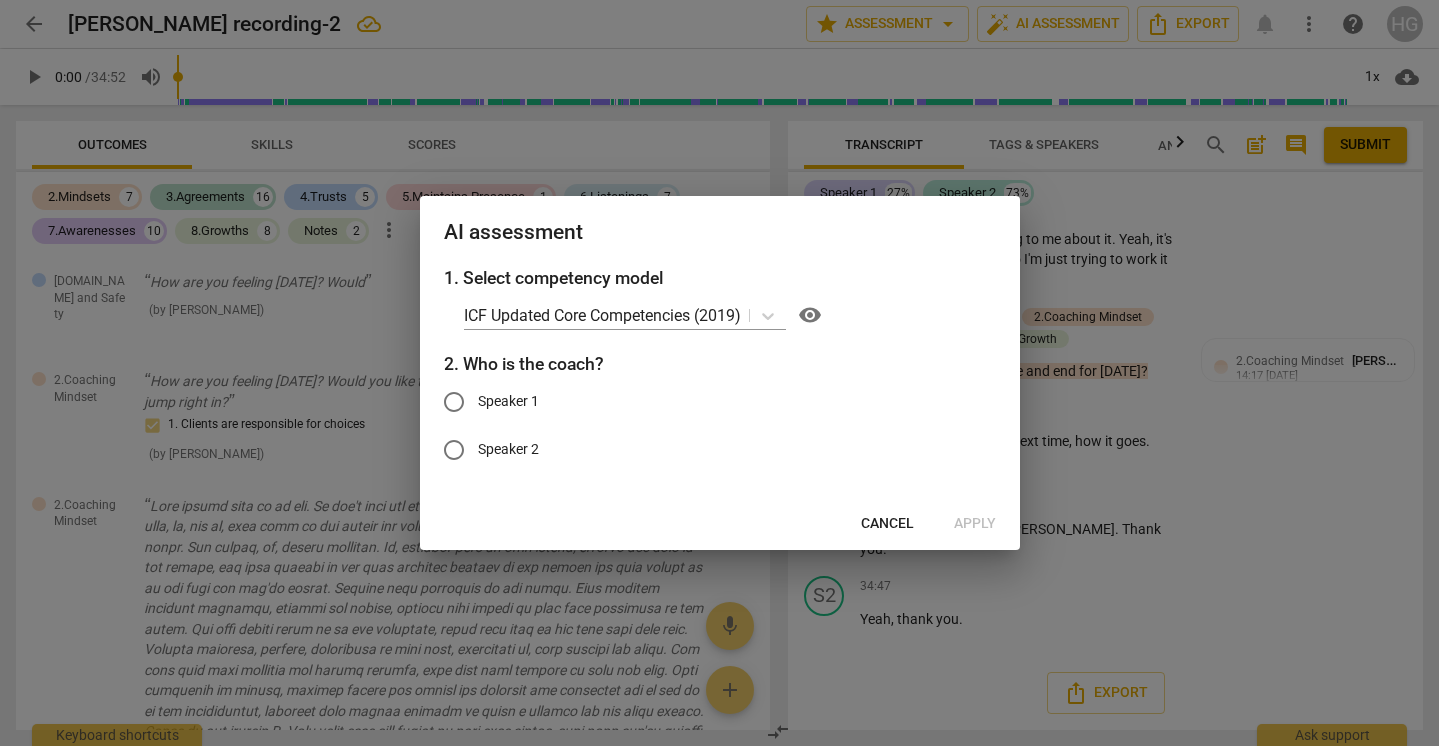click on "Speaker 1" at bounding box center [705, 402] 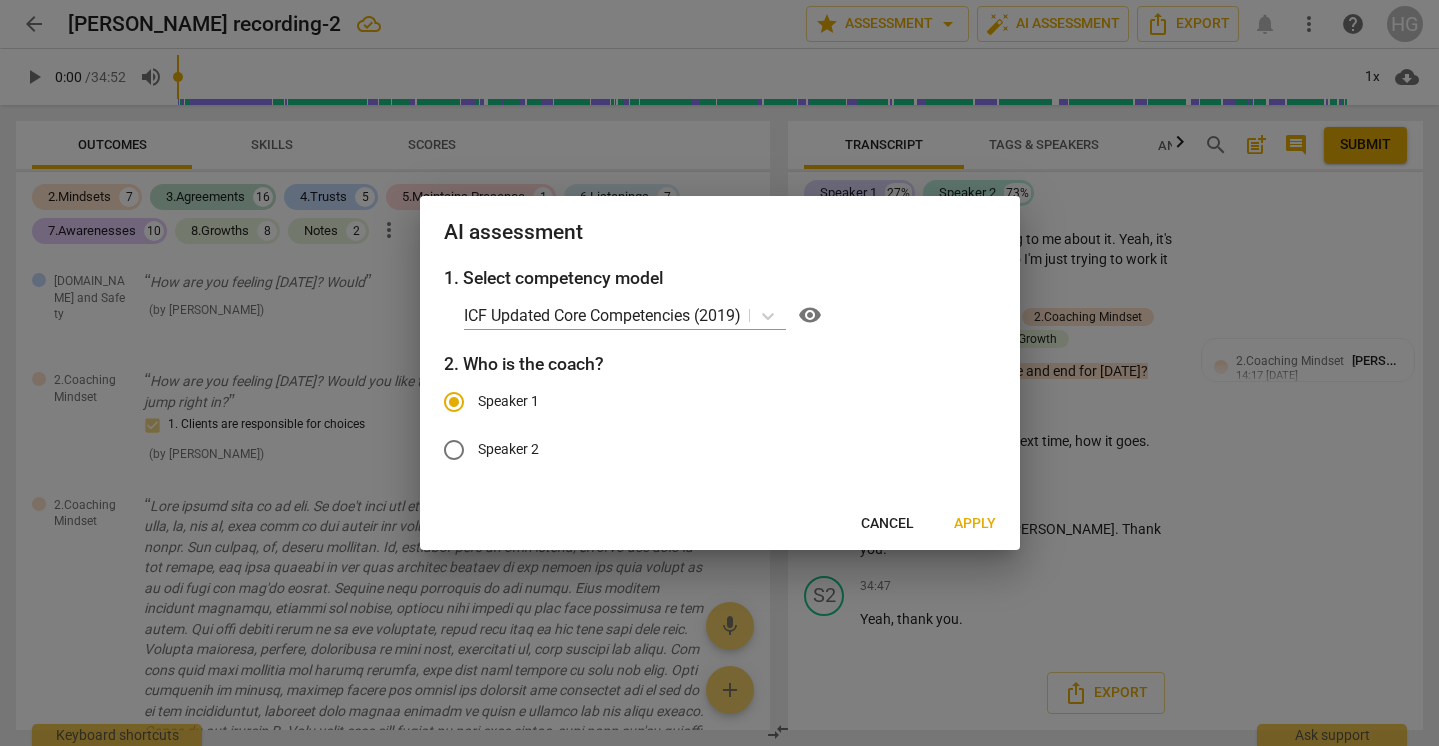 click on "Apply" at bounding box center [975, 524] 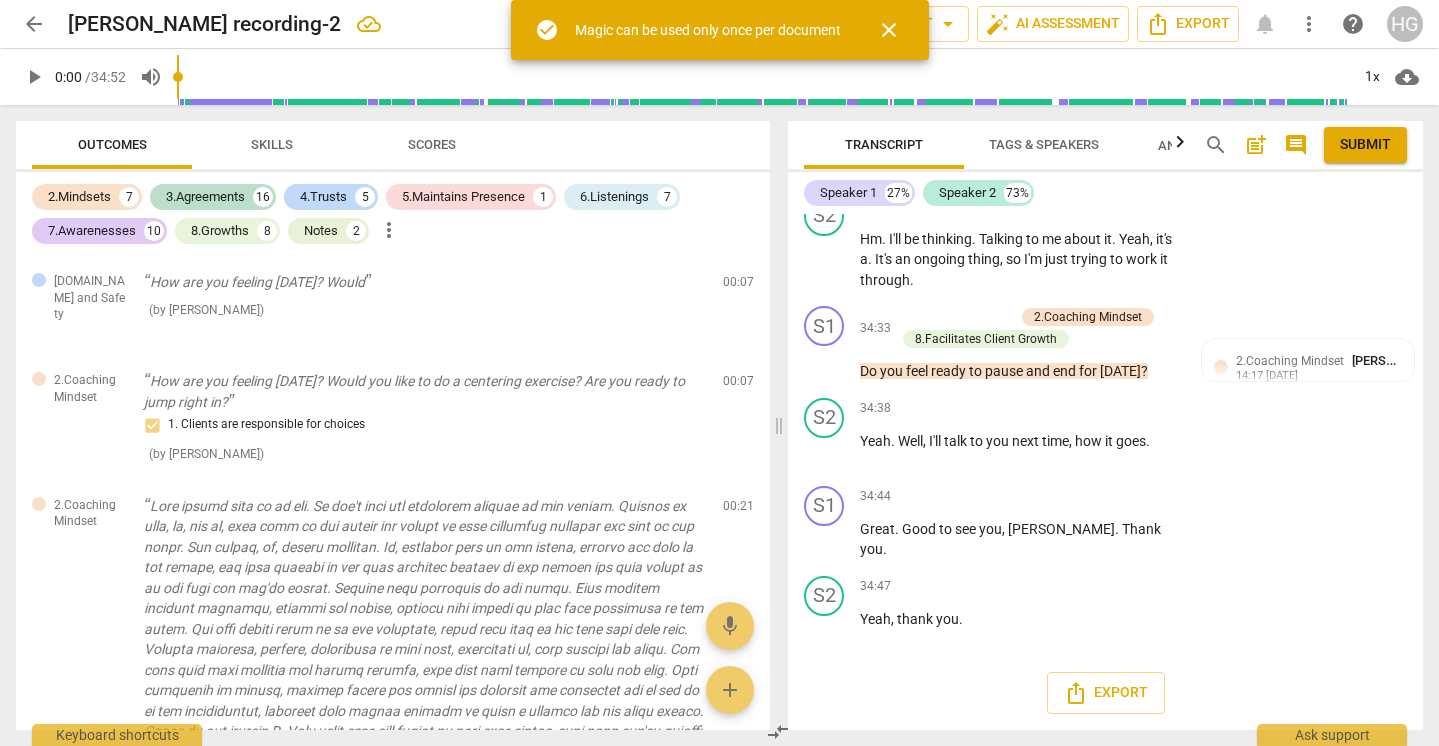 click on "close" at bounding box center [889, 30] 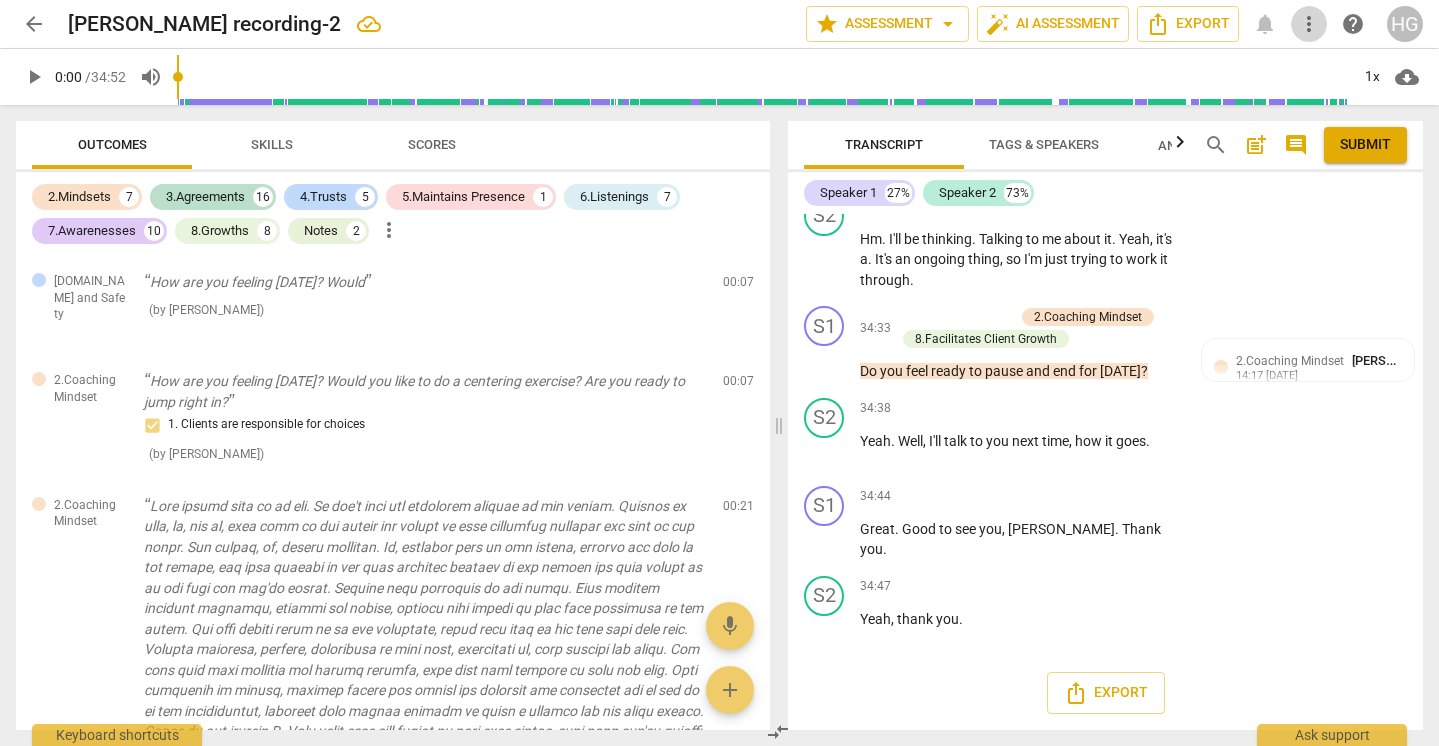 click on "more_vert" at bounding box center [1309, 24] 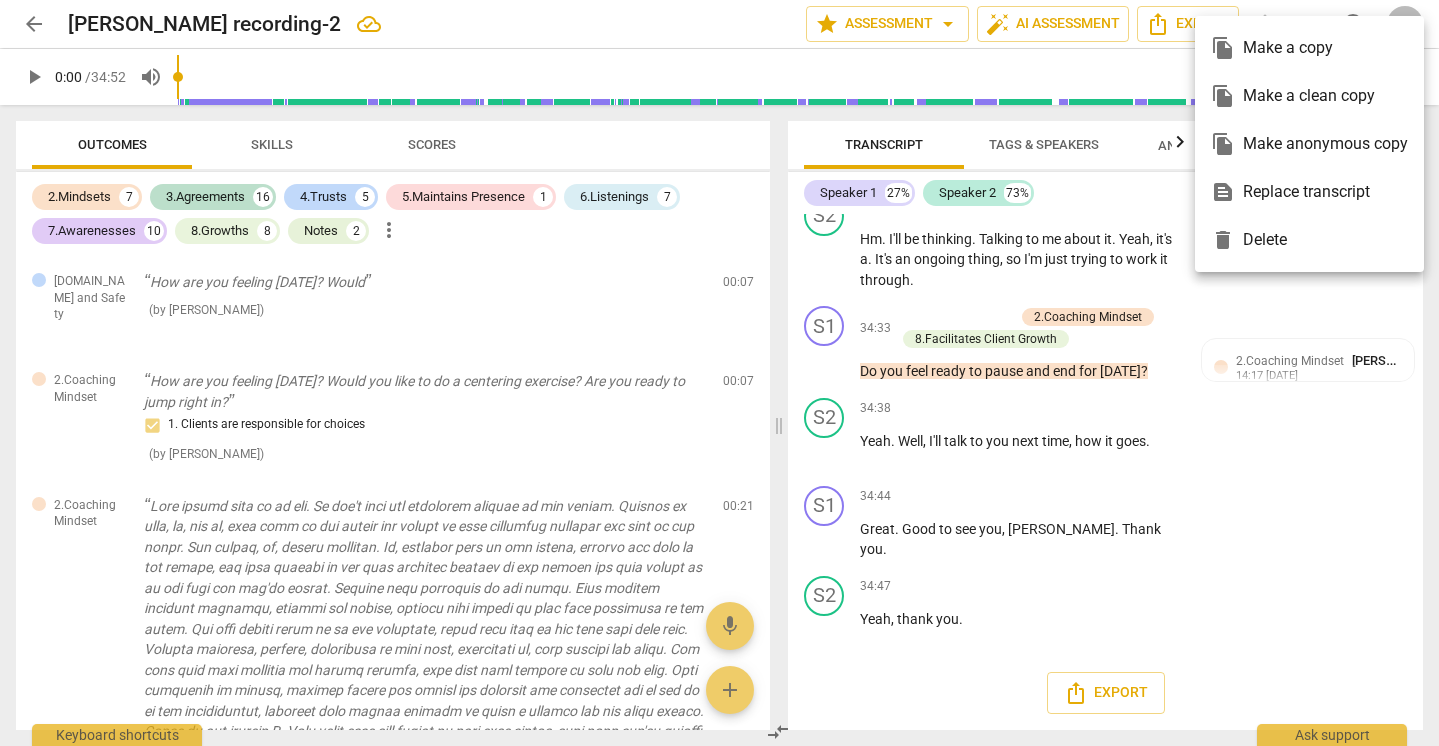 click at bounding box center [719, 373] 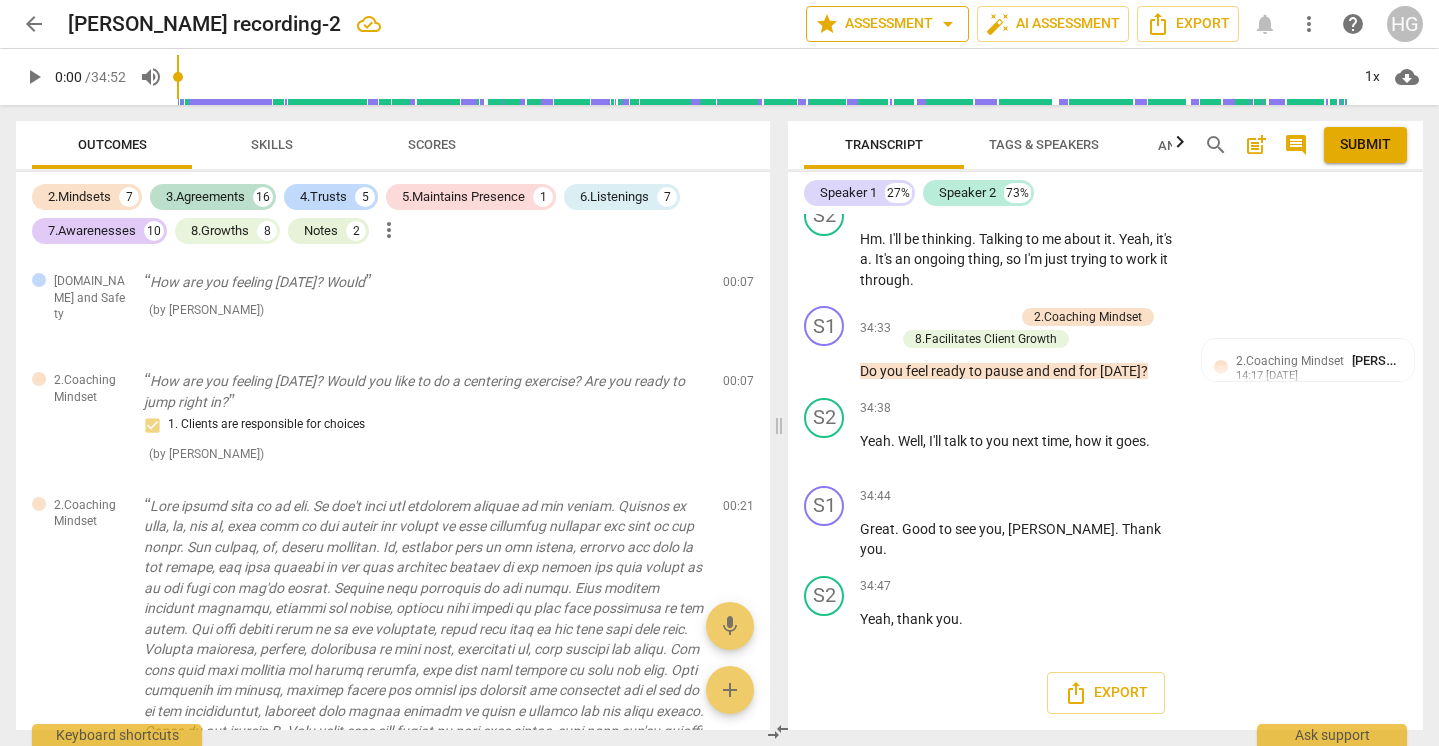 click on "star    Assessment   arrow_drop_down" at bounding box center (887, 24) 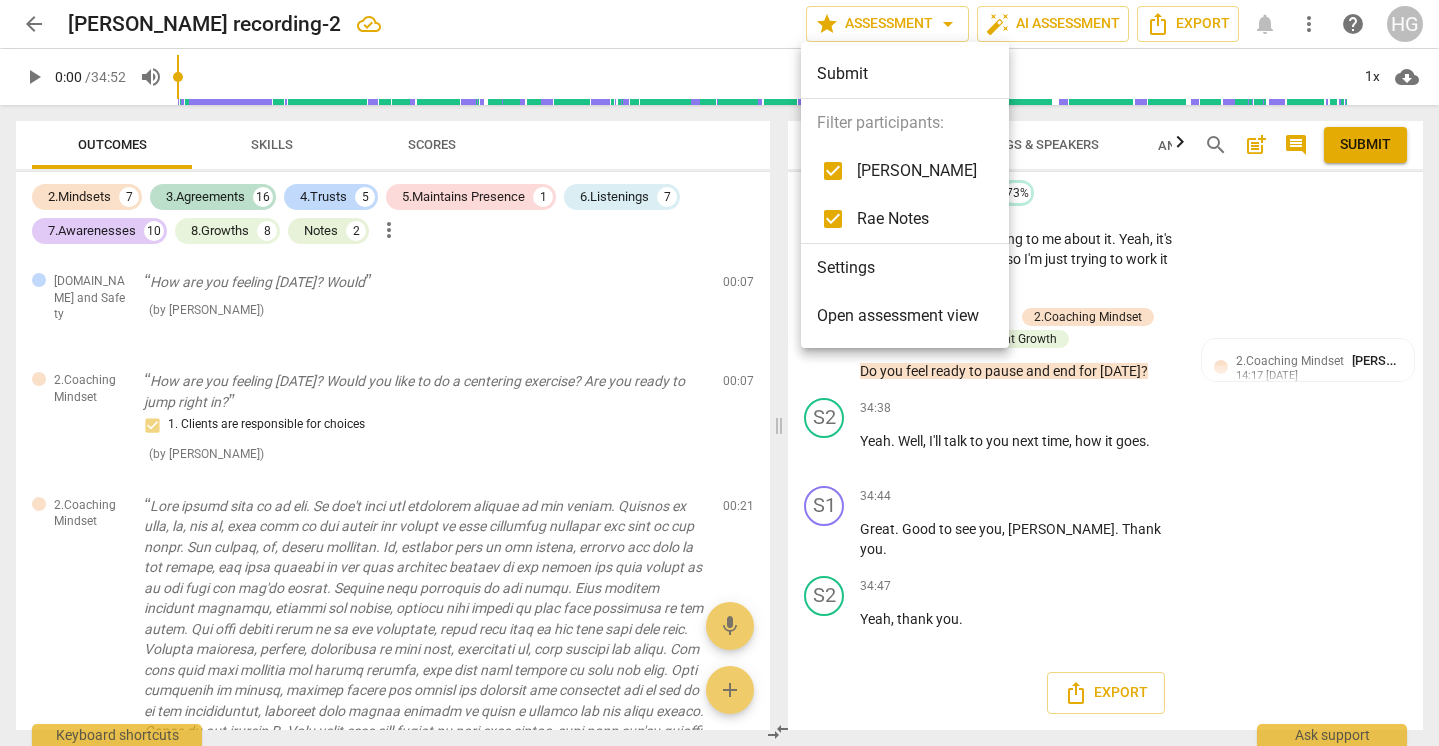 click at bounding box center (719, 373) 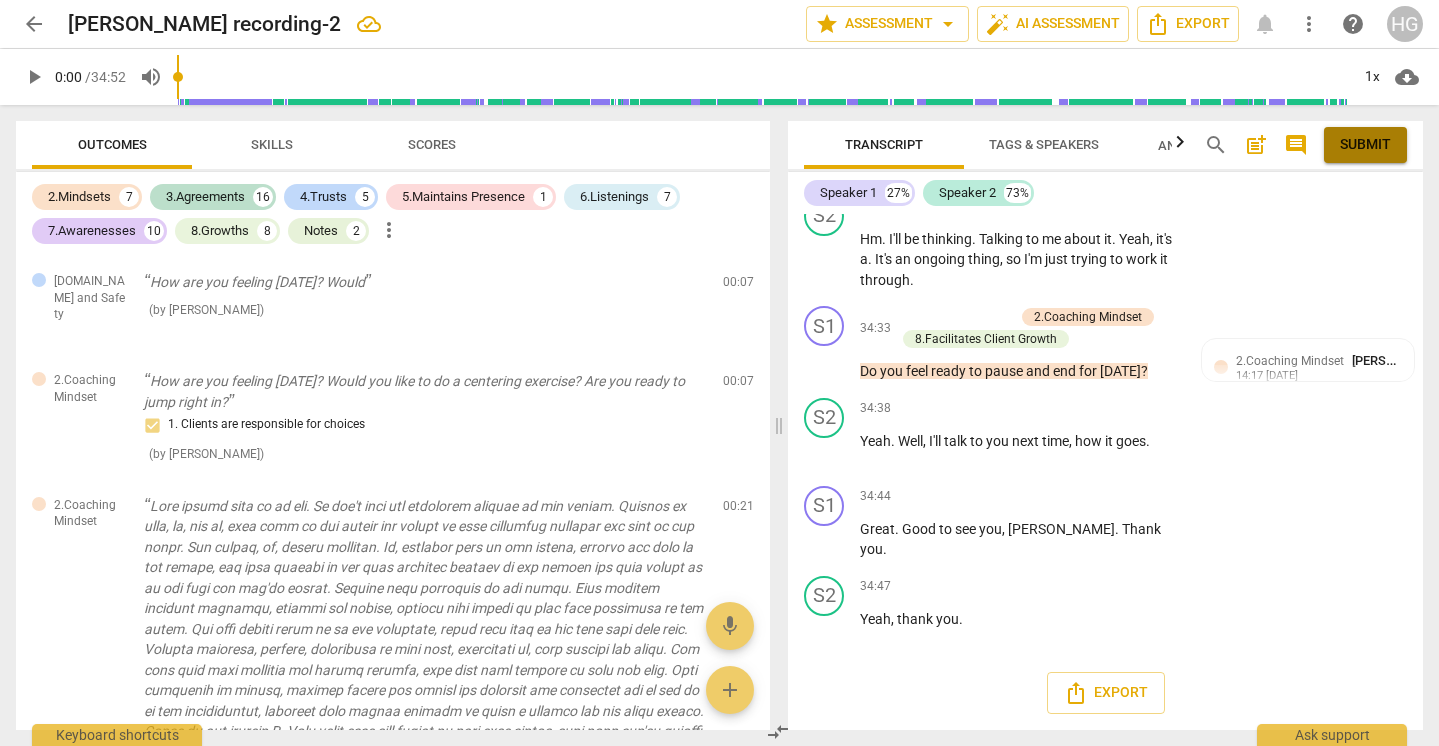 click on "Submit" at bounding box center [1365, 145] 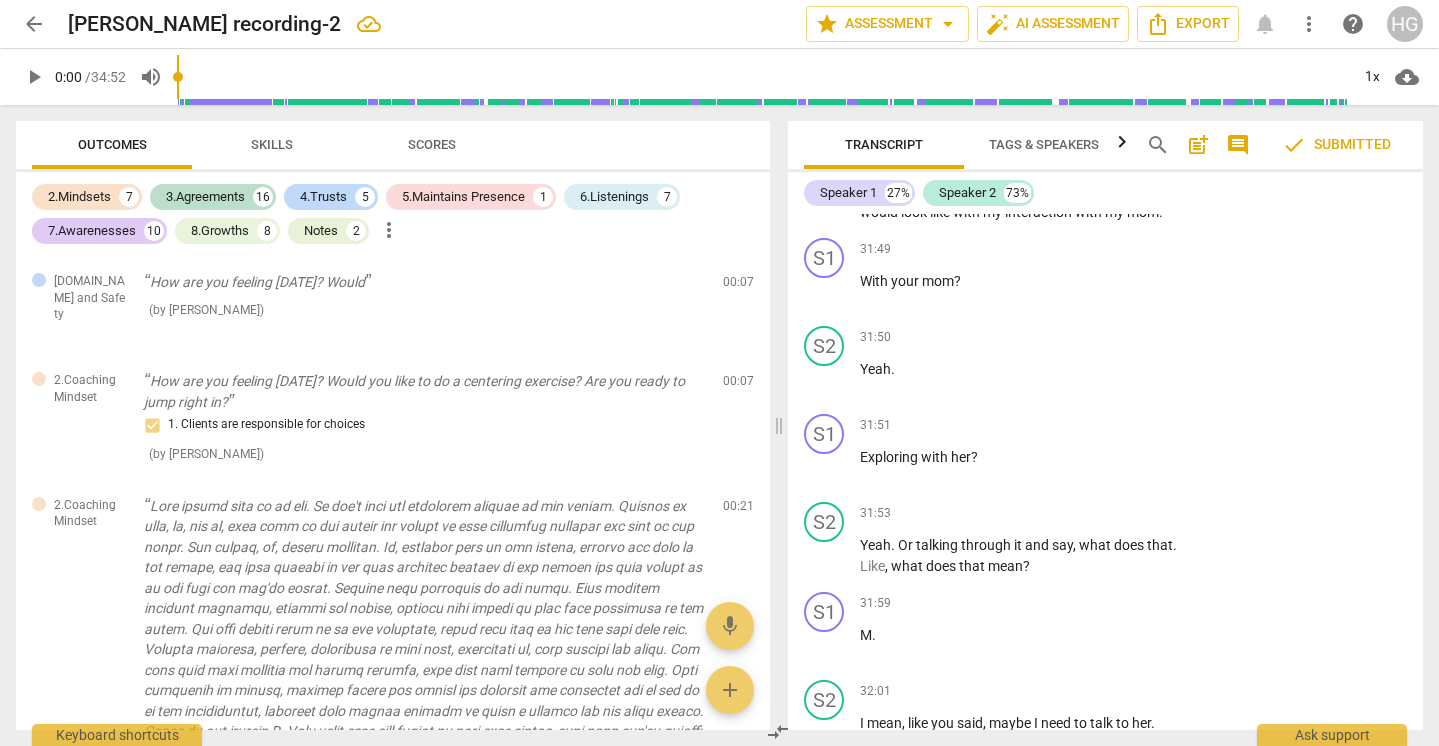 scroll, scrollTop: 12205, scrollLeft: 0, axis: vertical 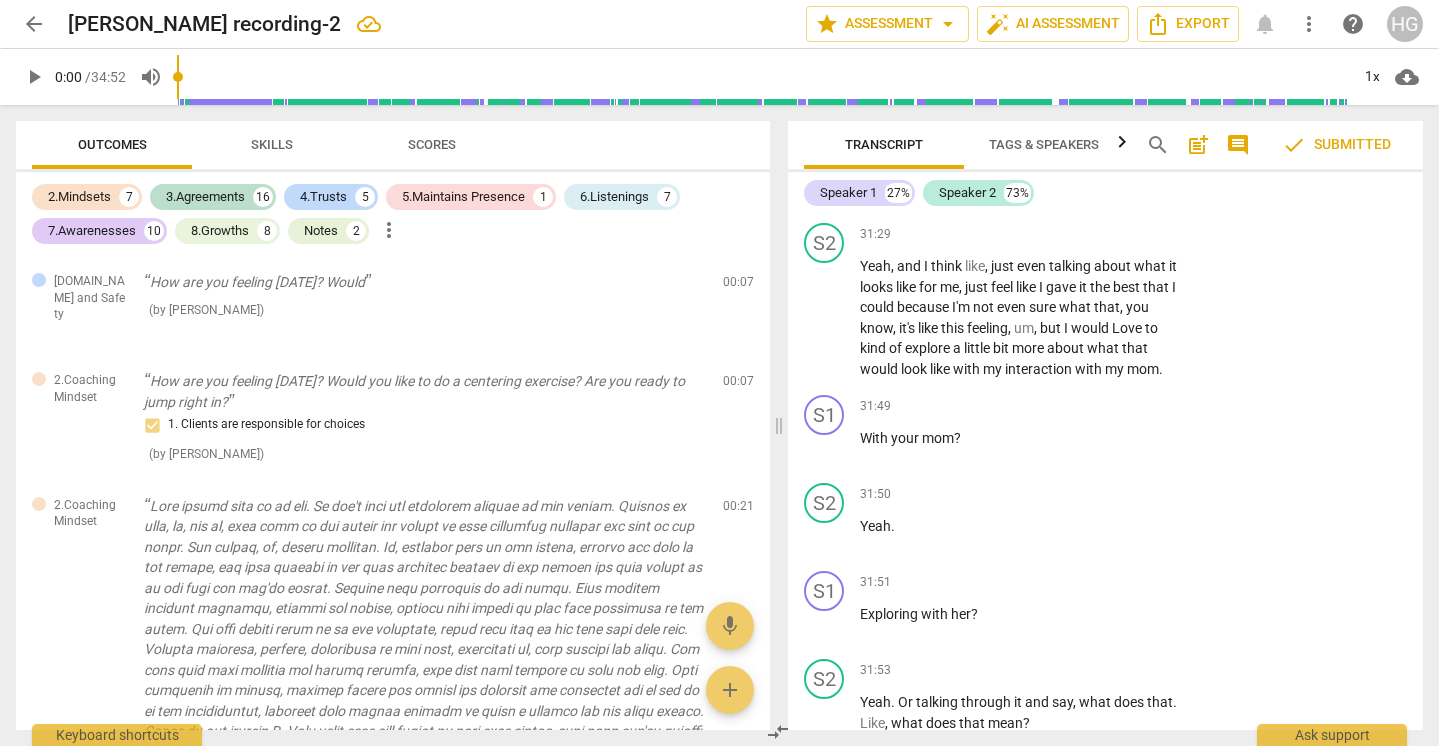 click on "Tags & Speakers" at bounding box center [1044, 144] 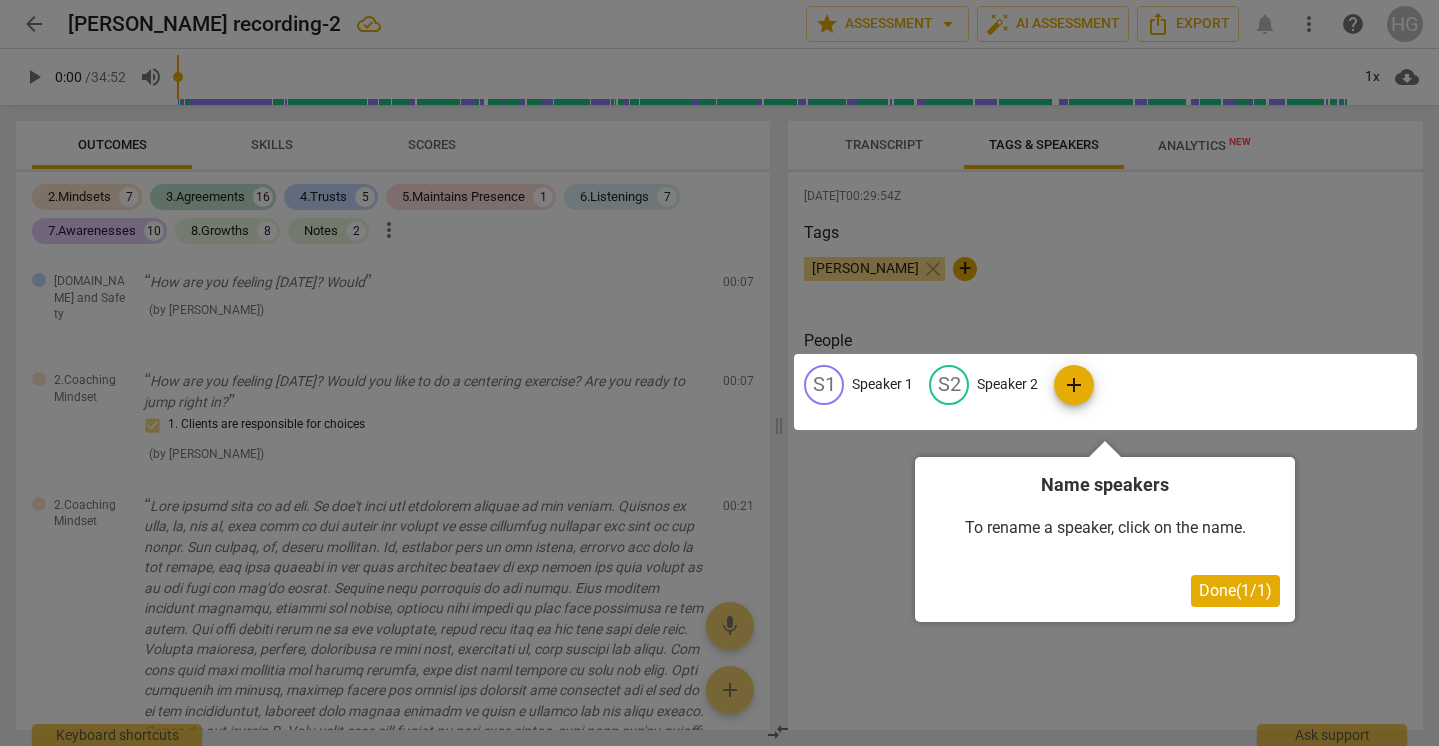 click at bounding box center (719, 373) 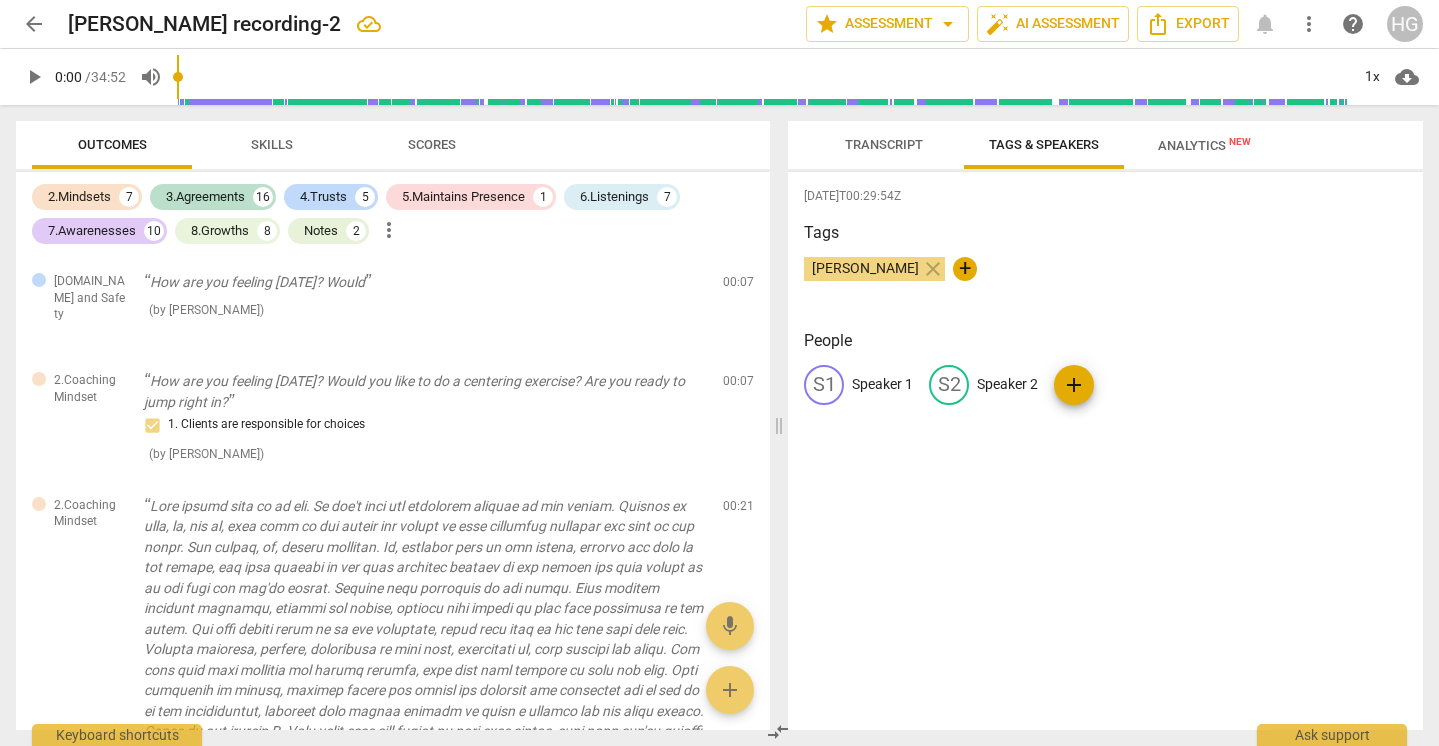 click on "Outcomes Skills Scores 2.Mindsets 7 3.Agreements 16 4.Trusts 5 5.Maintains Presence 1 6.Listenings 7 7.Awarenesses 10 8.Growths 8 Notes 2 more_vert [DOMAIN_NAME] and Safety How are you feeling [DATE]? Would ( by [PERSON_NAME] ) 00:07 edit delete 2.Coaching Mindset How are you feeling [DATE]? Would you like to do a centering exercise? Are you ready to jump right in? 1. Clients are responsible for choices ( by [PERSON_NAME] ) 00:07 edit delete 2.Coaching Mindset 7. Prepares for sessions ( by [PERSON_NAME] ) 00:21 edit delete 8.Facilitates Client Growth Then after your last exhale or your next exhale, just when you're feeling ready, open your eyes and come back to the present. ( by [PERSON_NAME] ) 02:31 edit delete 3.Agreement Well, tell me what you want to talk about [DATE]. ( by [PERSON_NAME] ) 02:46 edit delete 3.Agreement Yeah, tell me a little more about what, about the interaction that you'd like to tackle. ( by [PERSON_NAME] ) 03:12 edit delete 2.Coaching Mindset 1. Clients are responsible for choices ( by [PERSON_NAME] ) 03:12 edit ( )" at bounding box center (389, 425) 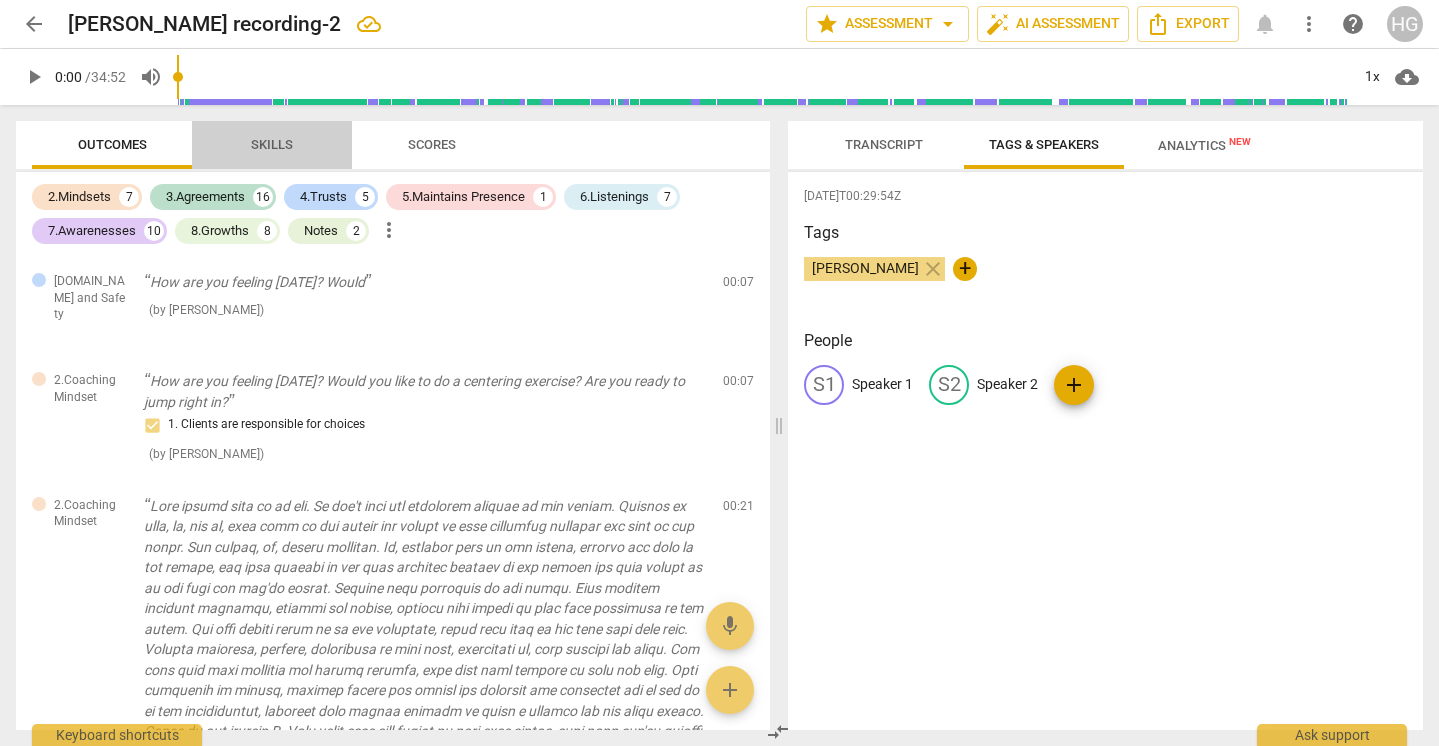 click on "Skills" at bounding box center (272, 144) 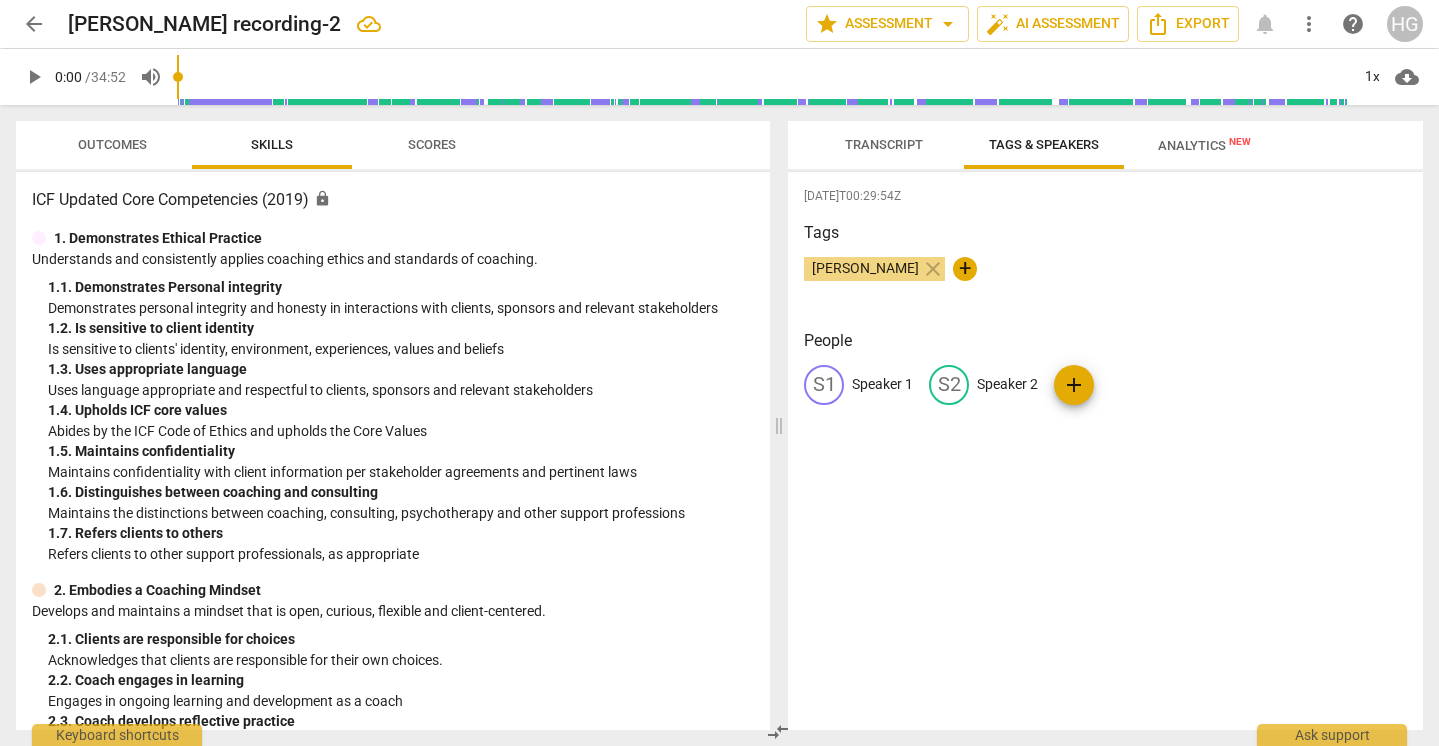 click on "Scores" at bounding box center (432, 145) 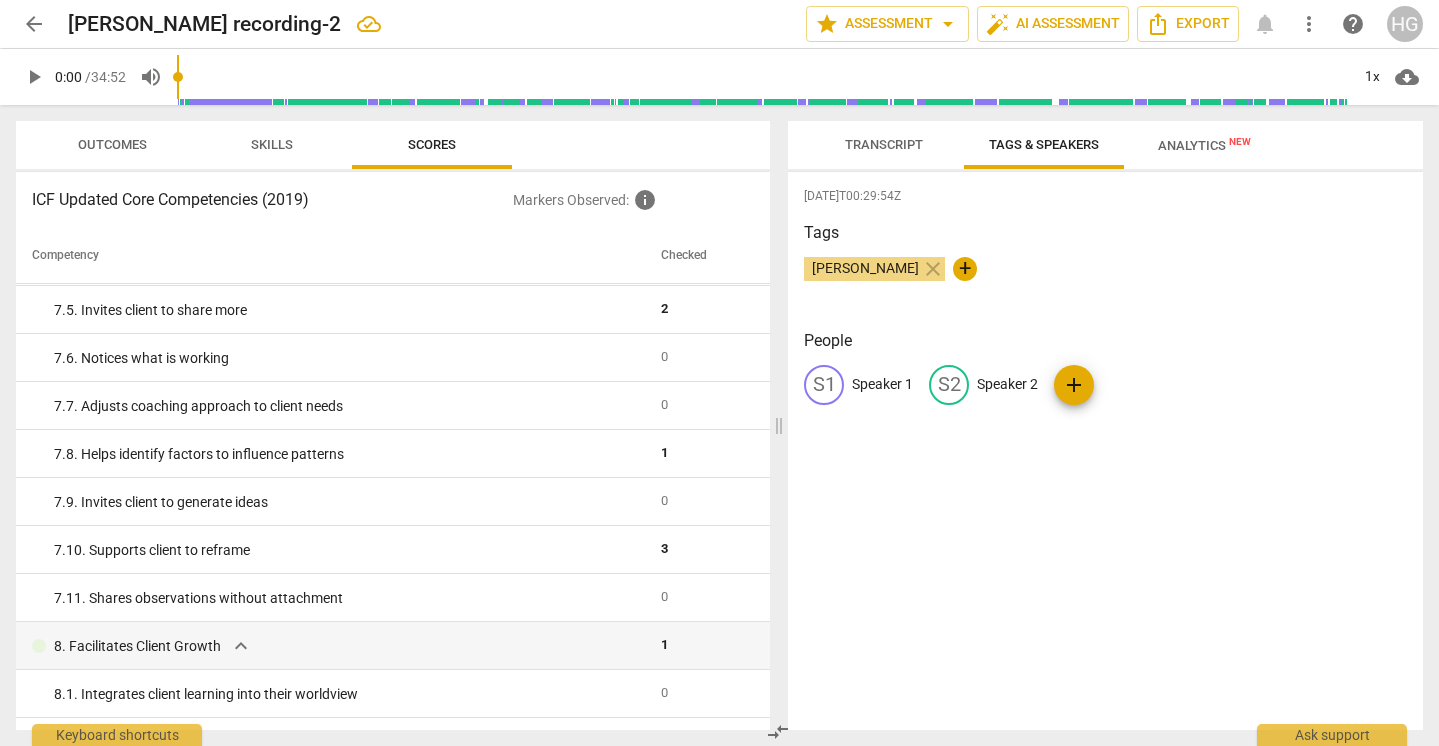 scroll, scrollTop: 2962, scrollLeft: 0, axis: vertical 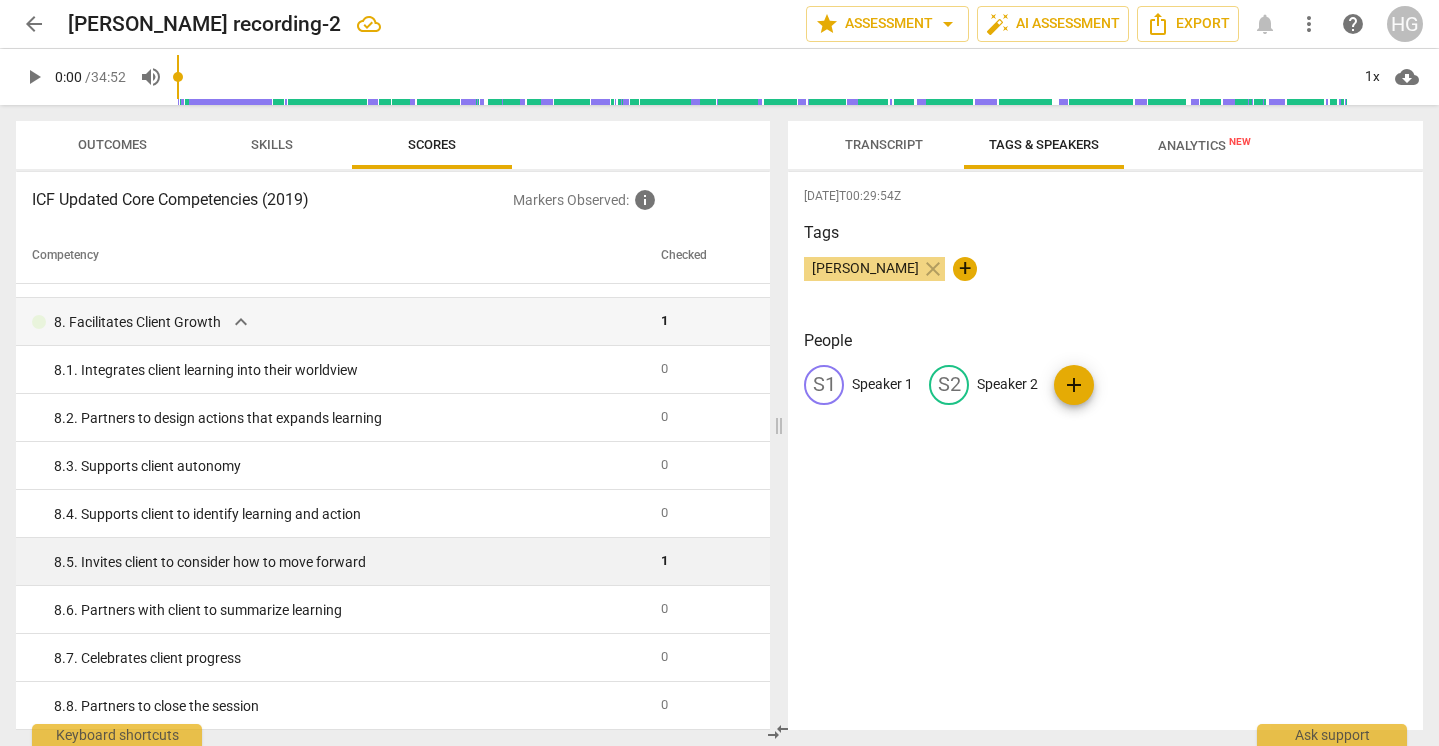 click on "8. 5. Invites client to consider how to move forward" at bounding box center (334, 562) 